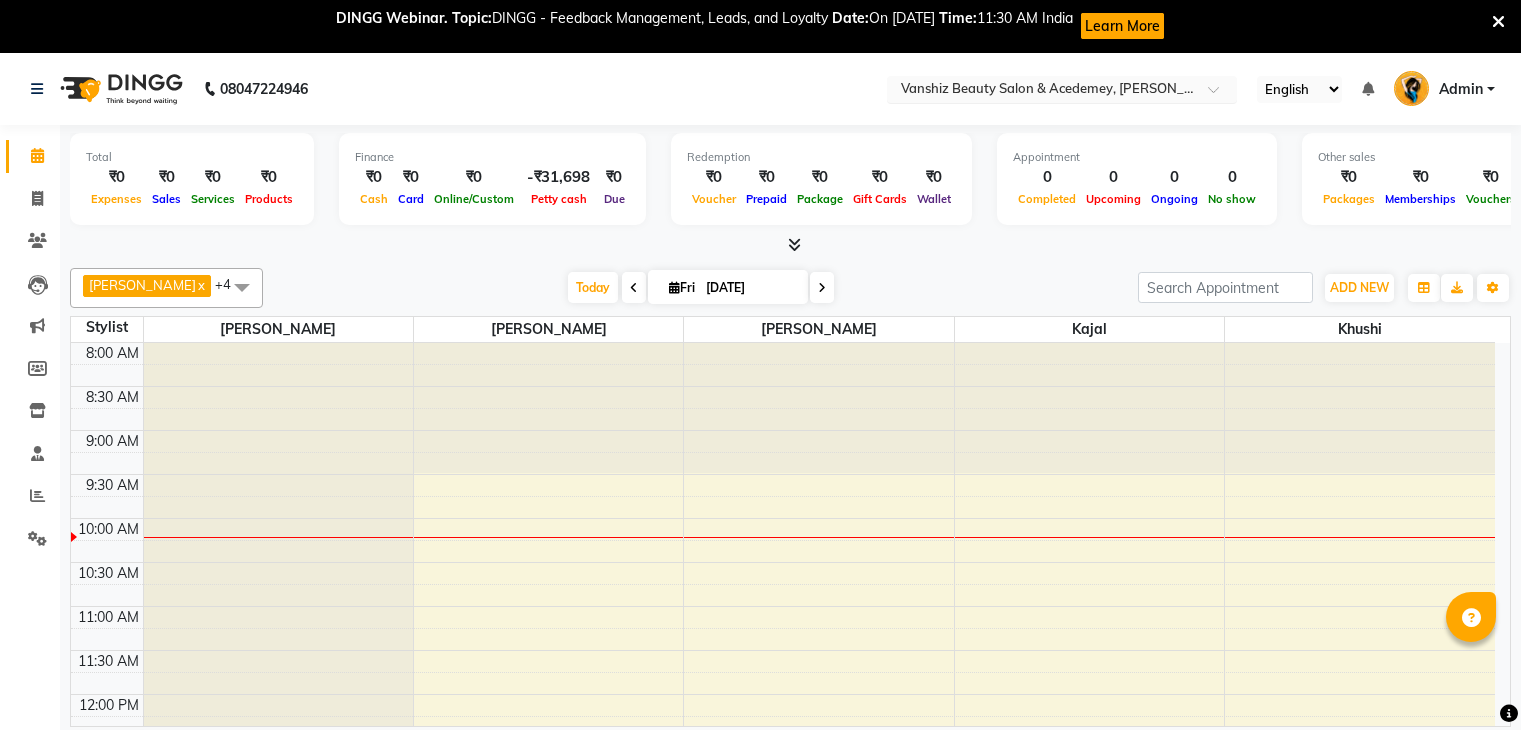 scroll, scrollTop: 0, scrollLeft: 0, axis: both 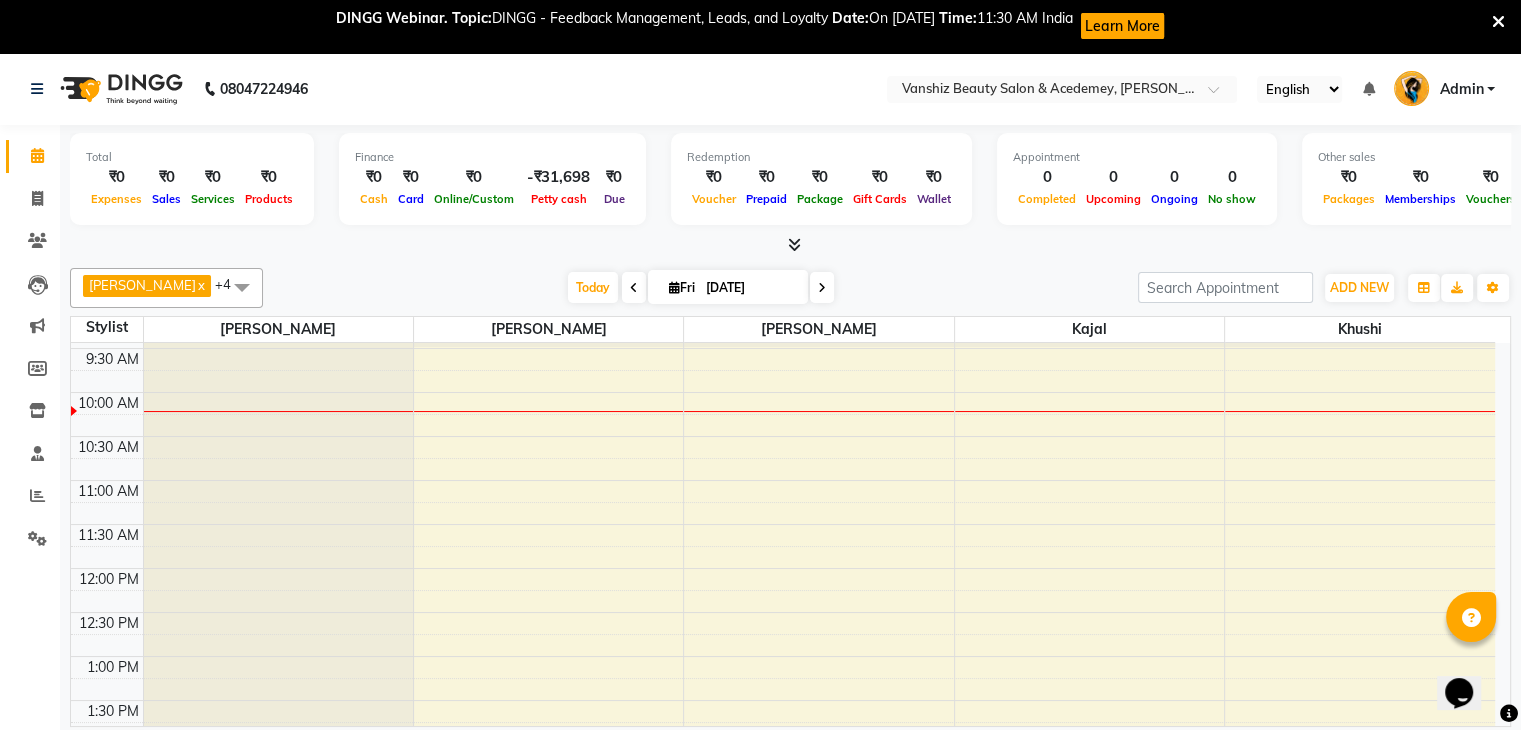 click at bounding box center [1498, 22] 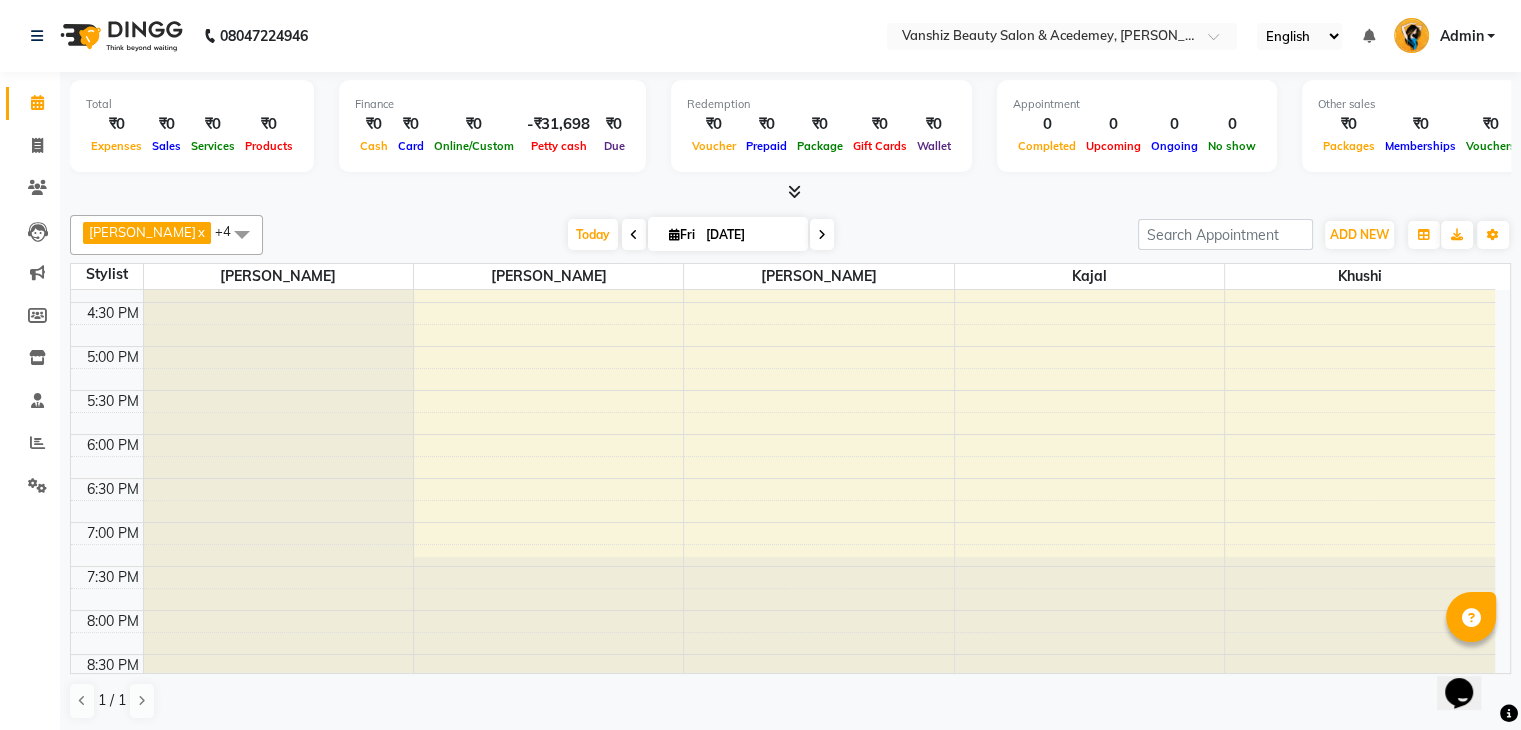 scroll, scrollTop: 749, scrollLeft: 0, axis: vertical 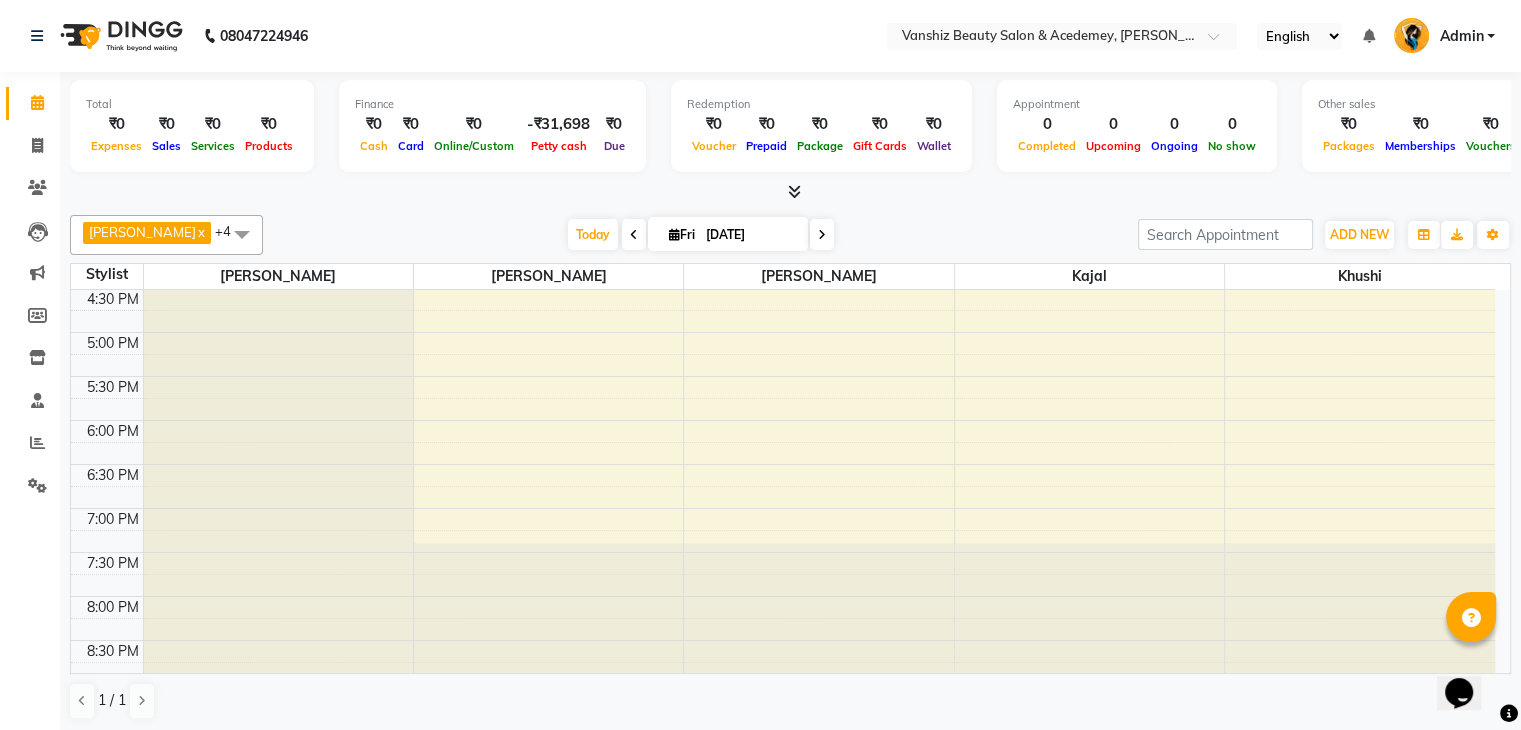 click at bounding box center (634, 234) 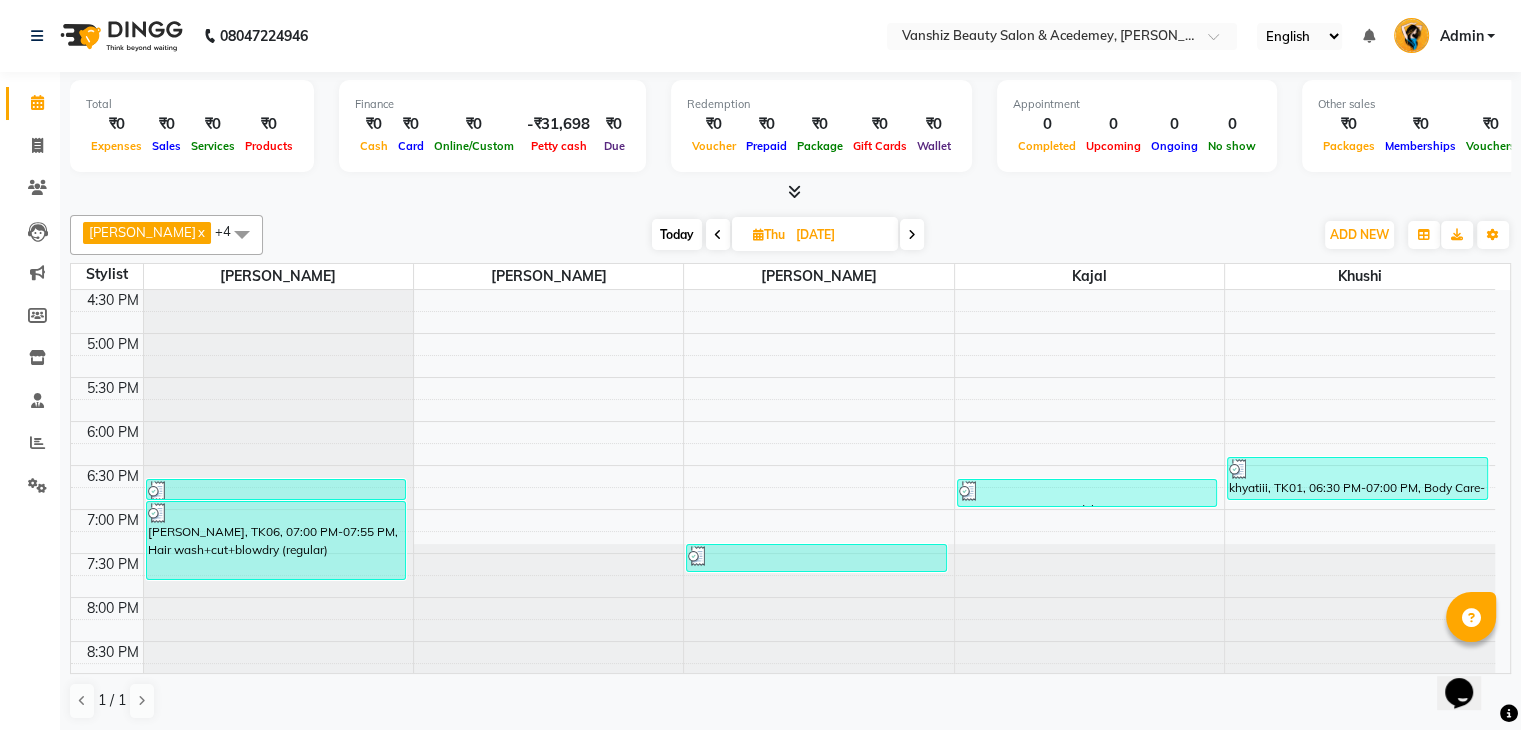 scroll, scrollTop: 748, scrollLeft: 0, axis: vertical 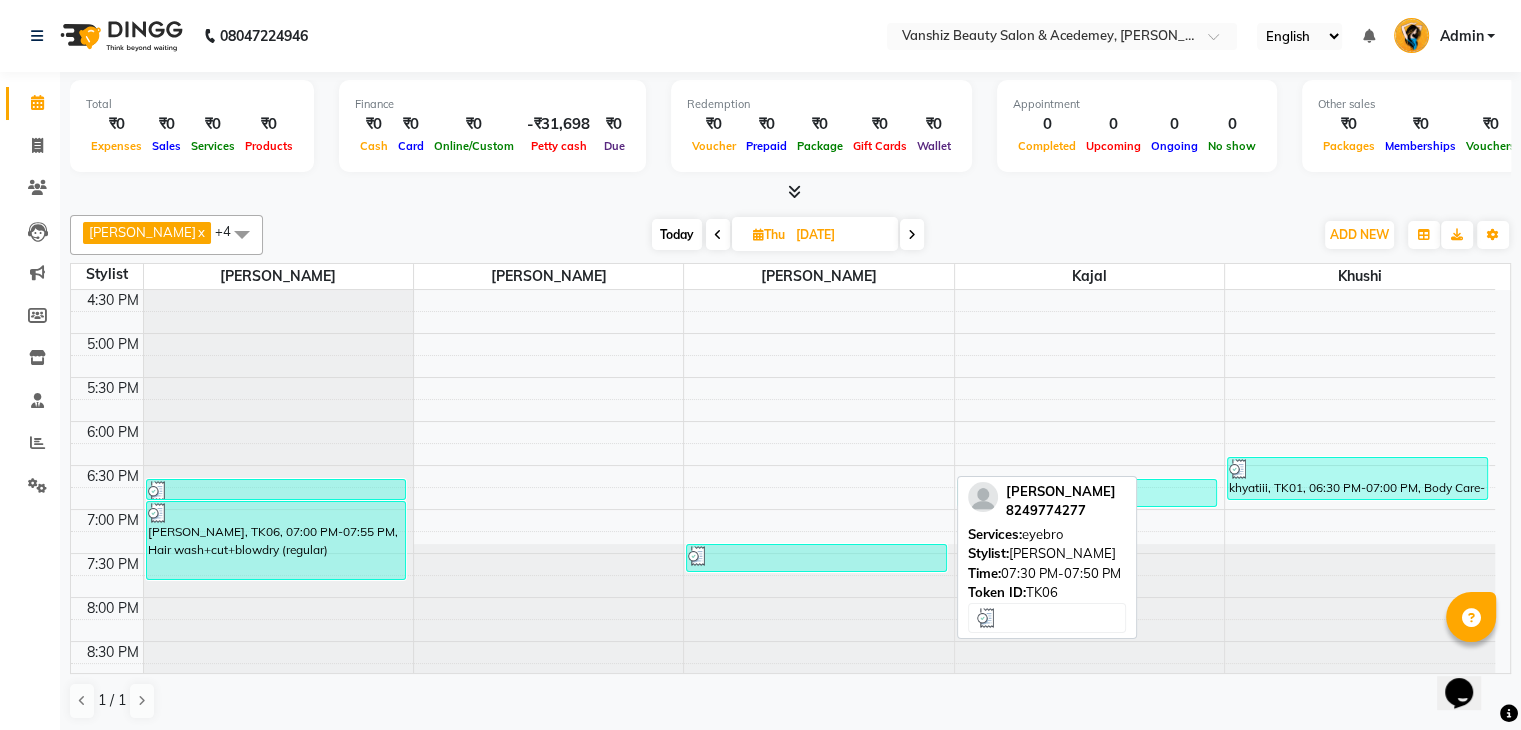 click at bounding box center [816, 556] 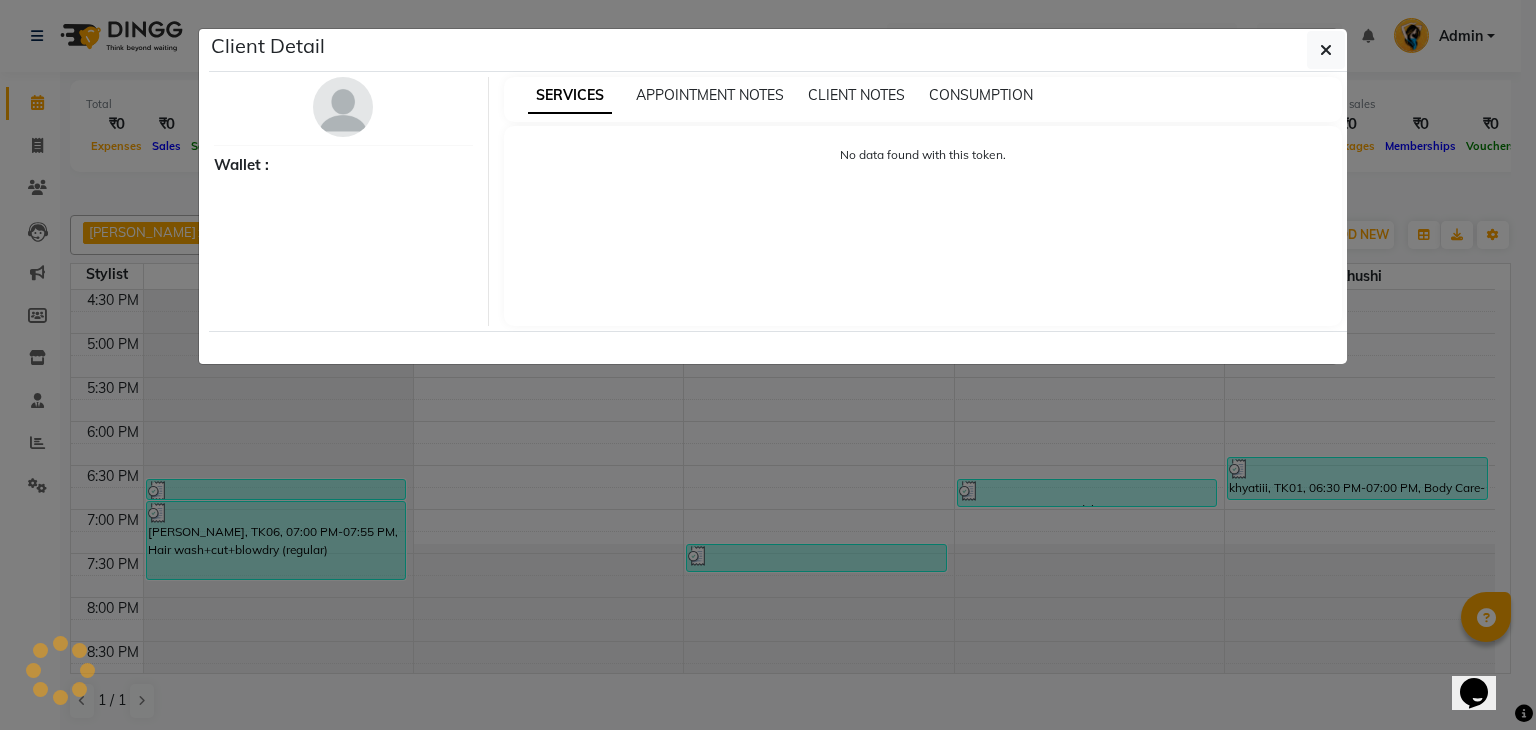 select on "3" 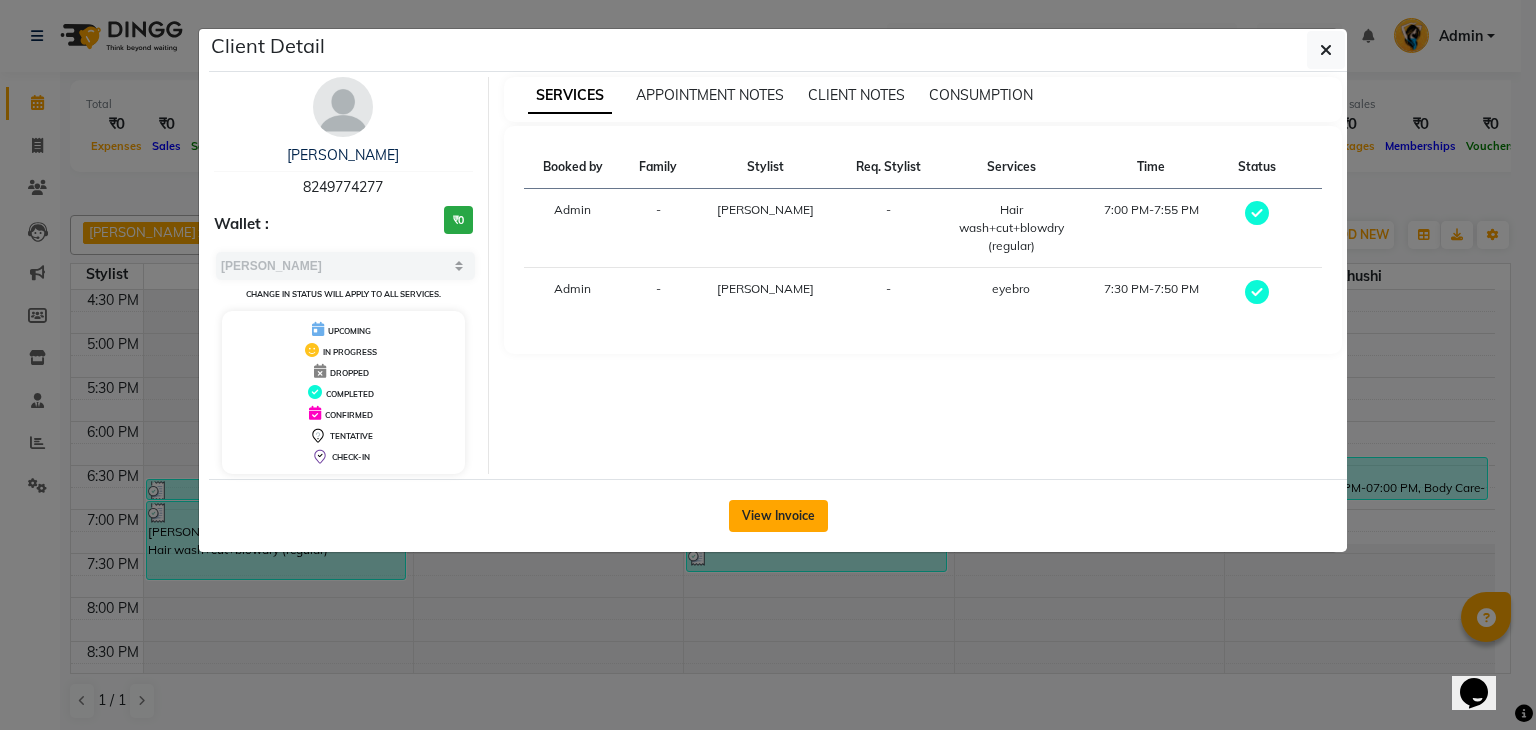 click on "View Invoice" 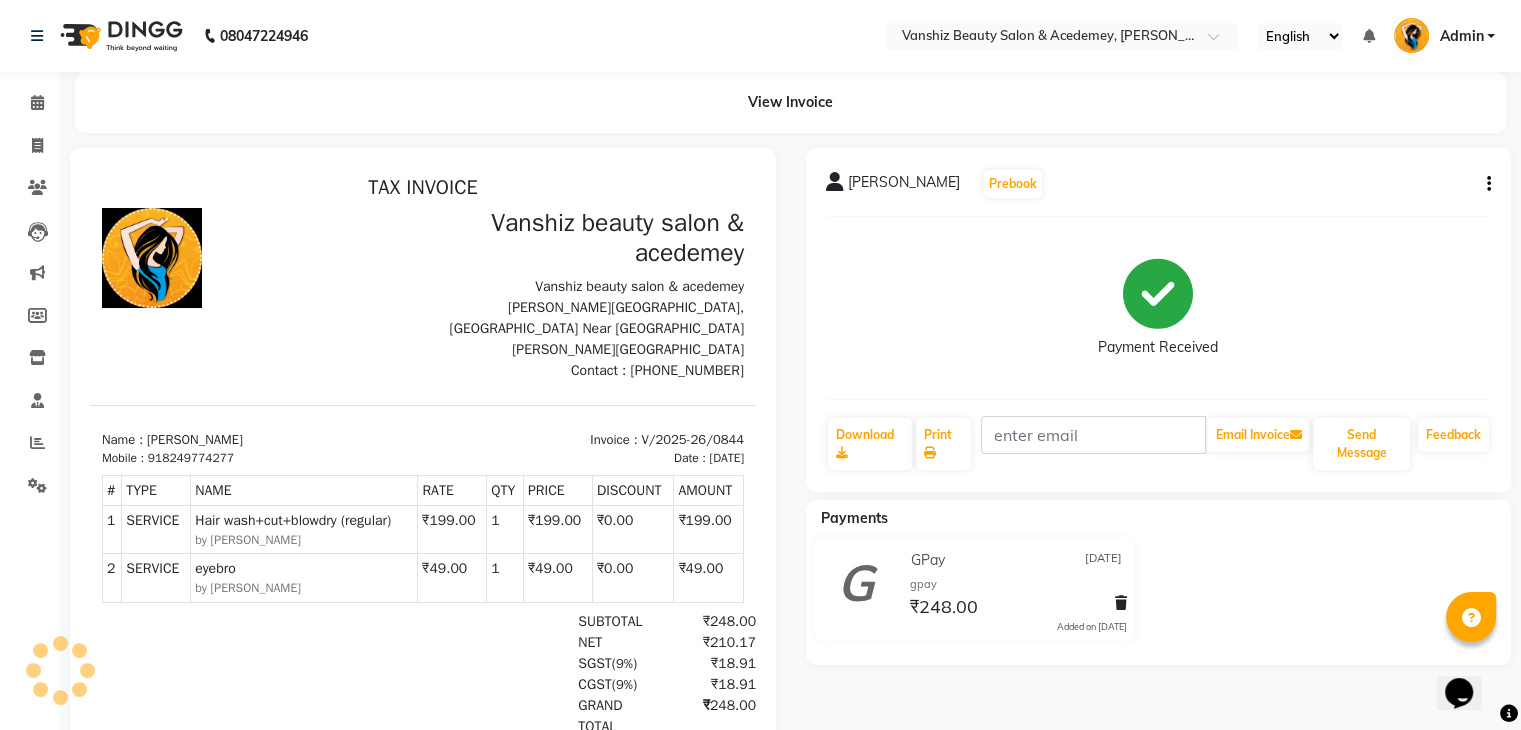 scroll, scrollTop: 0, scrollLeft: 0, axis: both 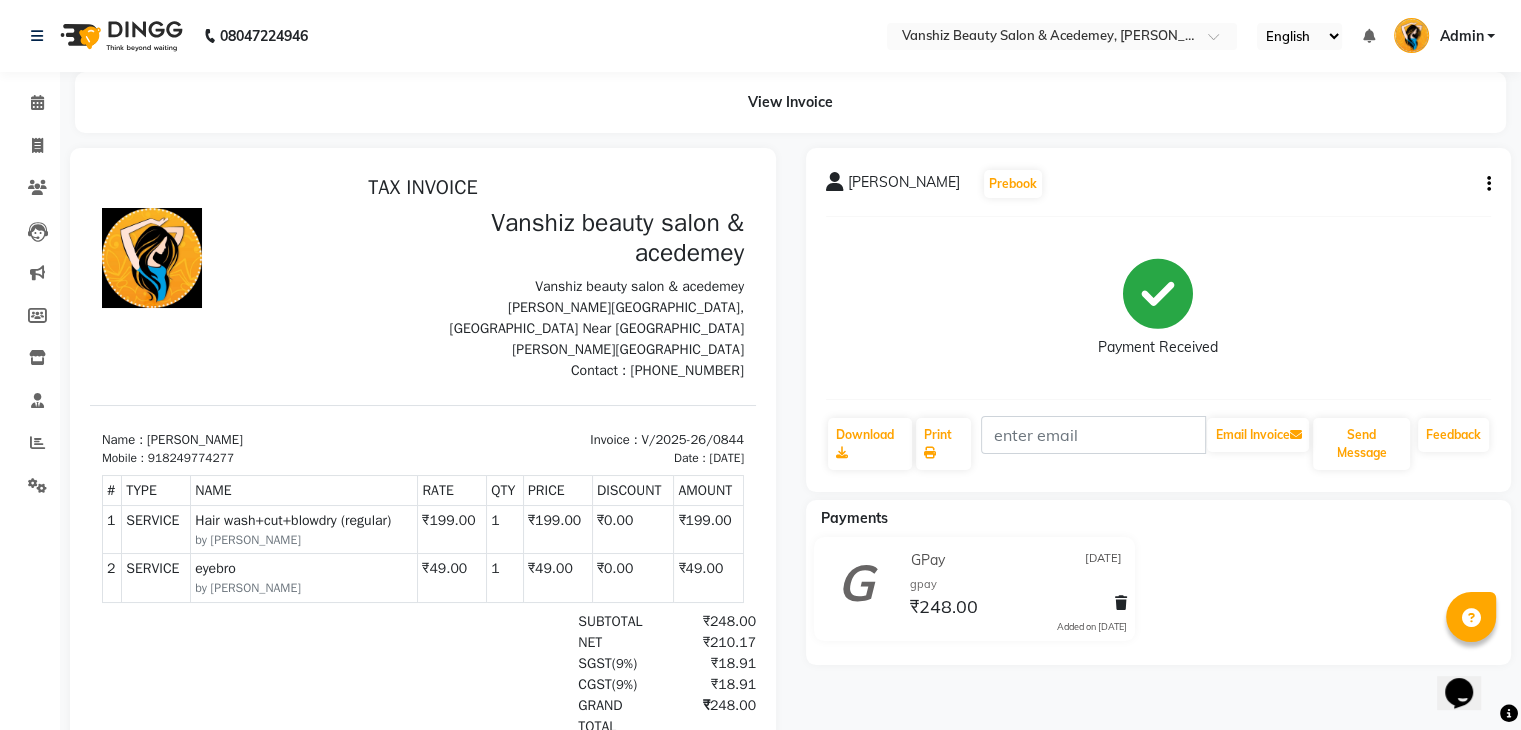 click 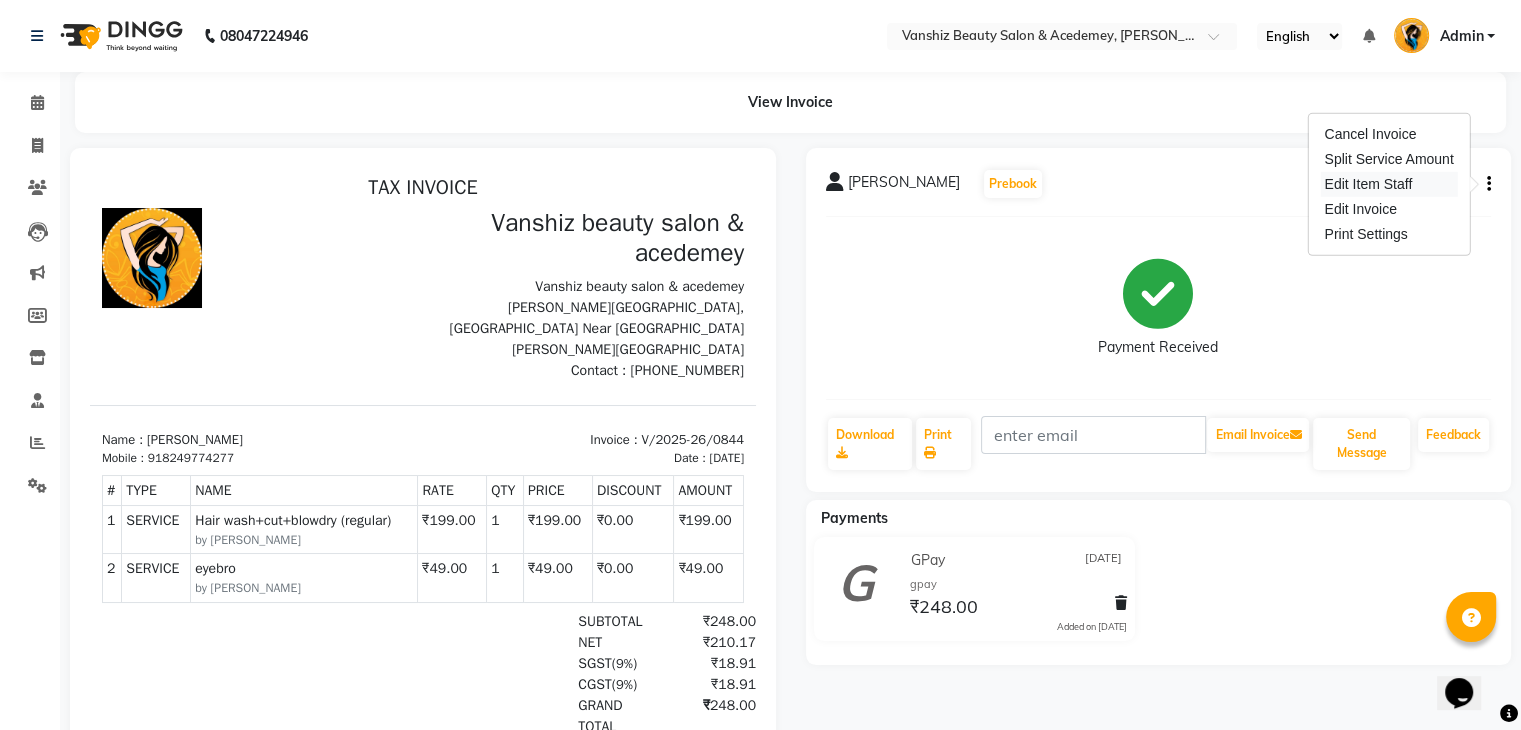 click on "Edit Item Staff" at bounding box center (1388, 184) 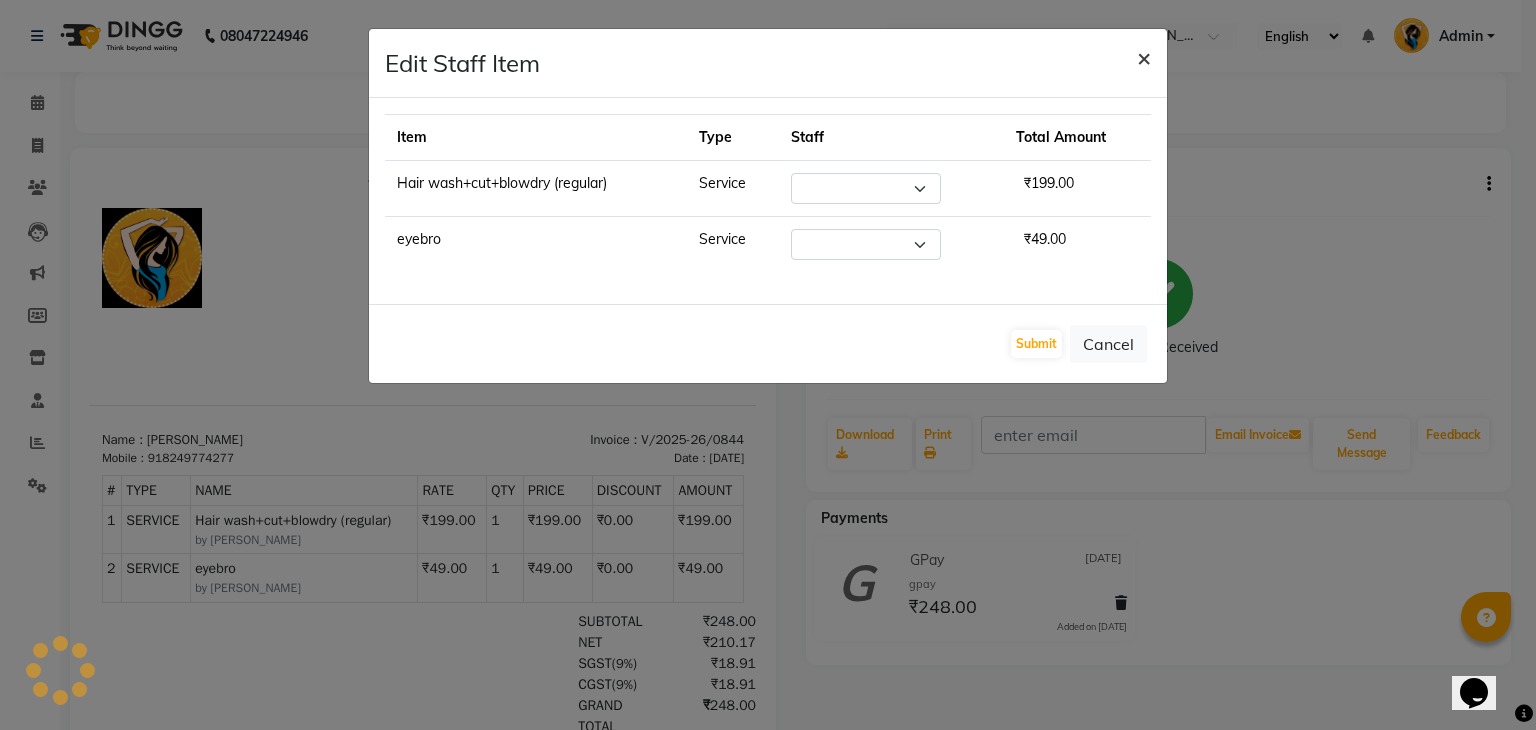 click on "×" 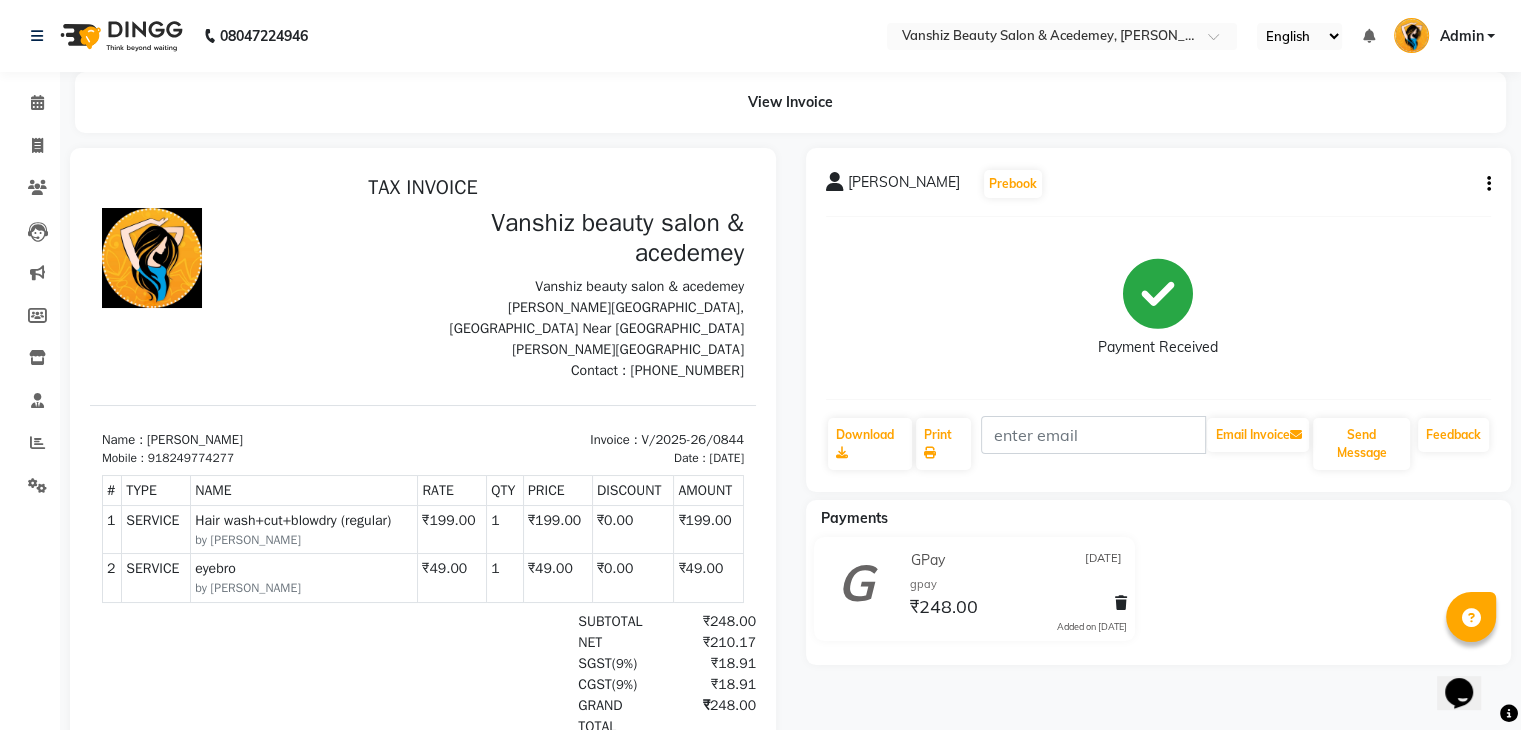click 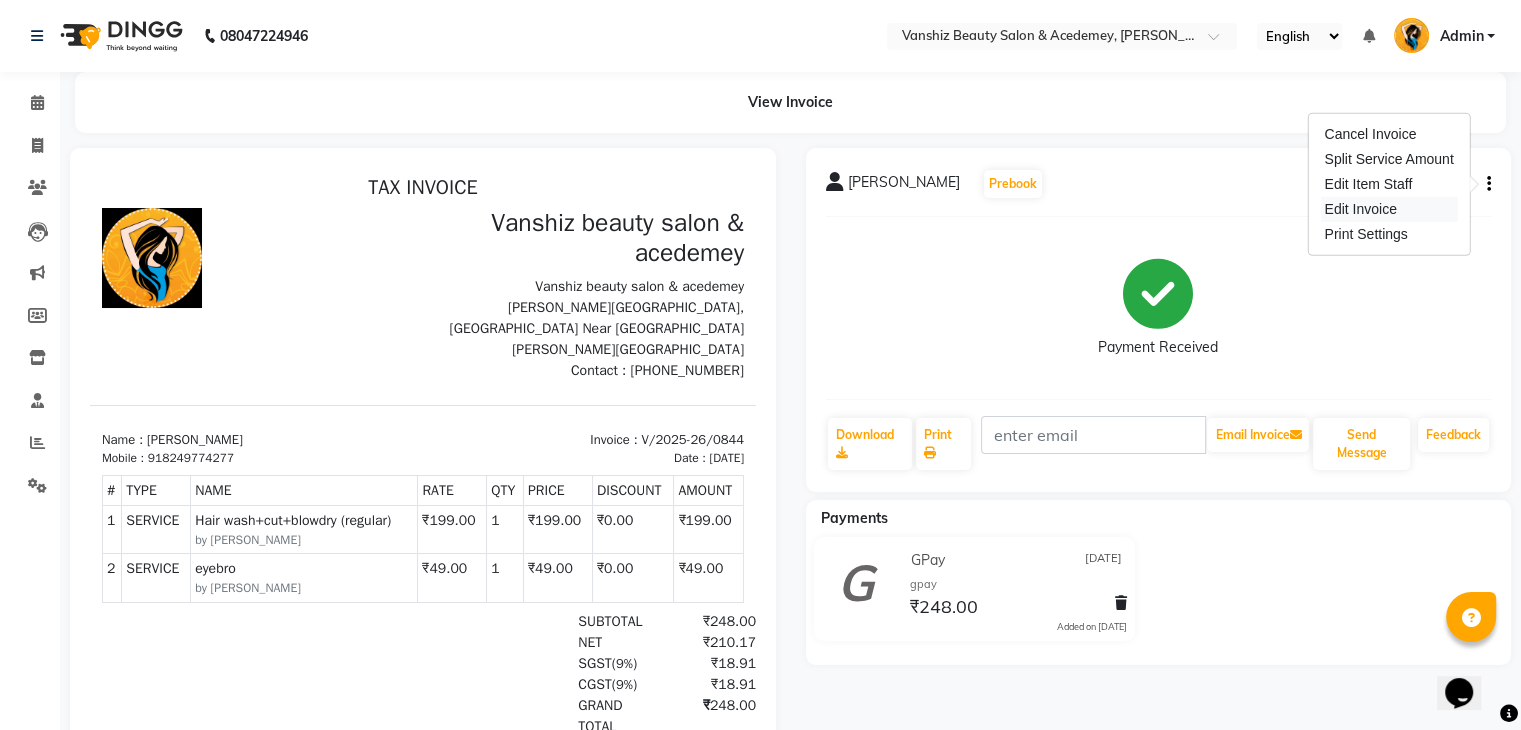 click on "Edit Invoice" at bounding box center [1388, 209] 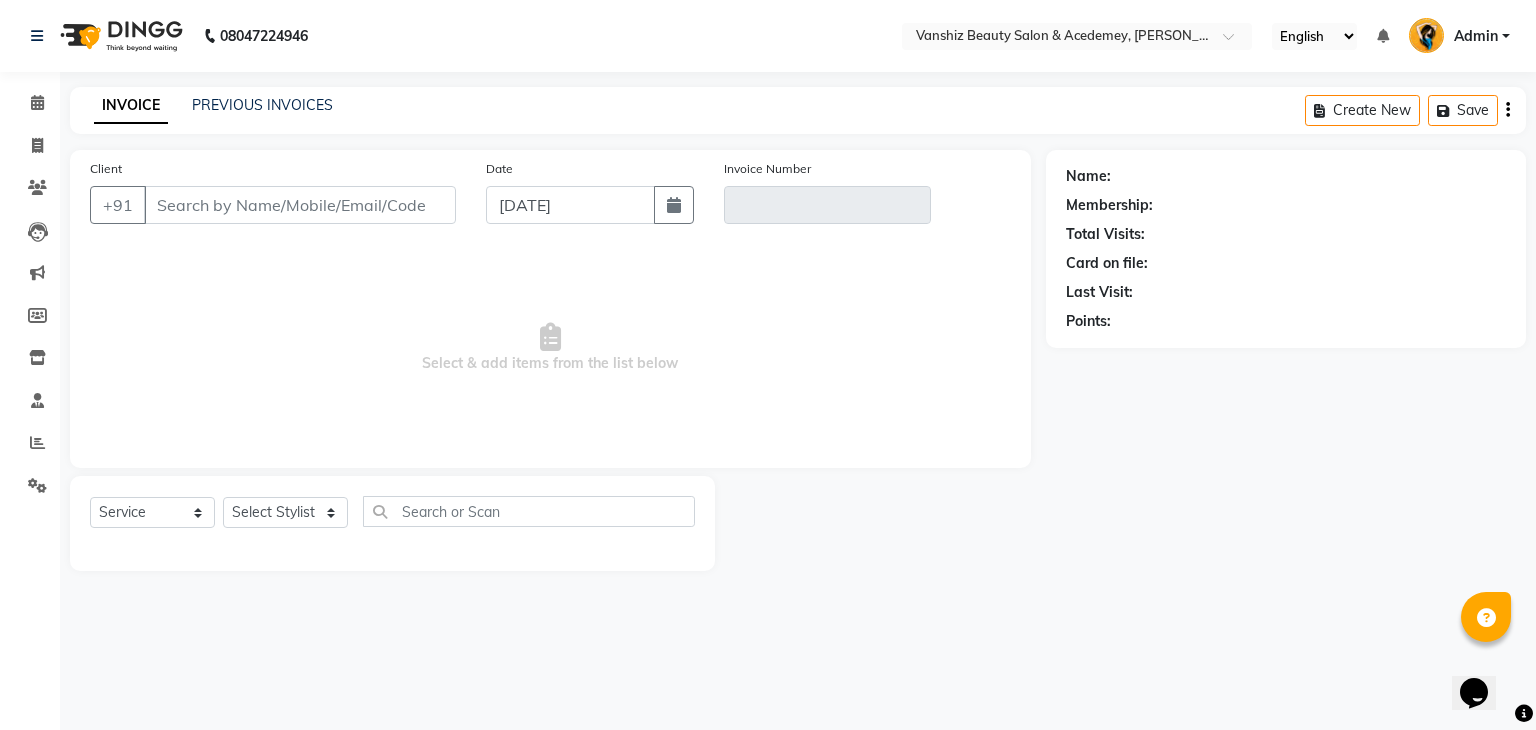 type on "8249774277" 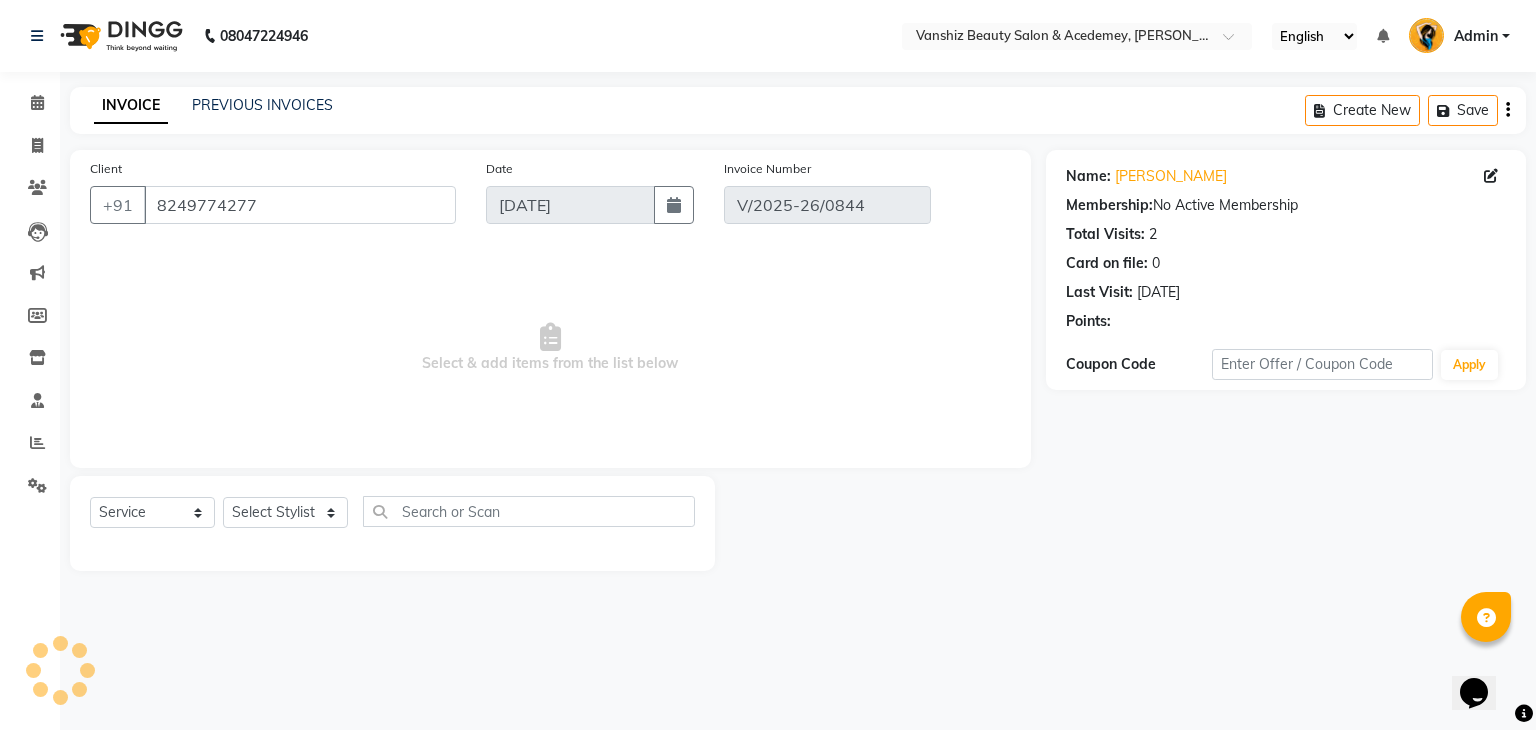 type on "[DATE]" 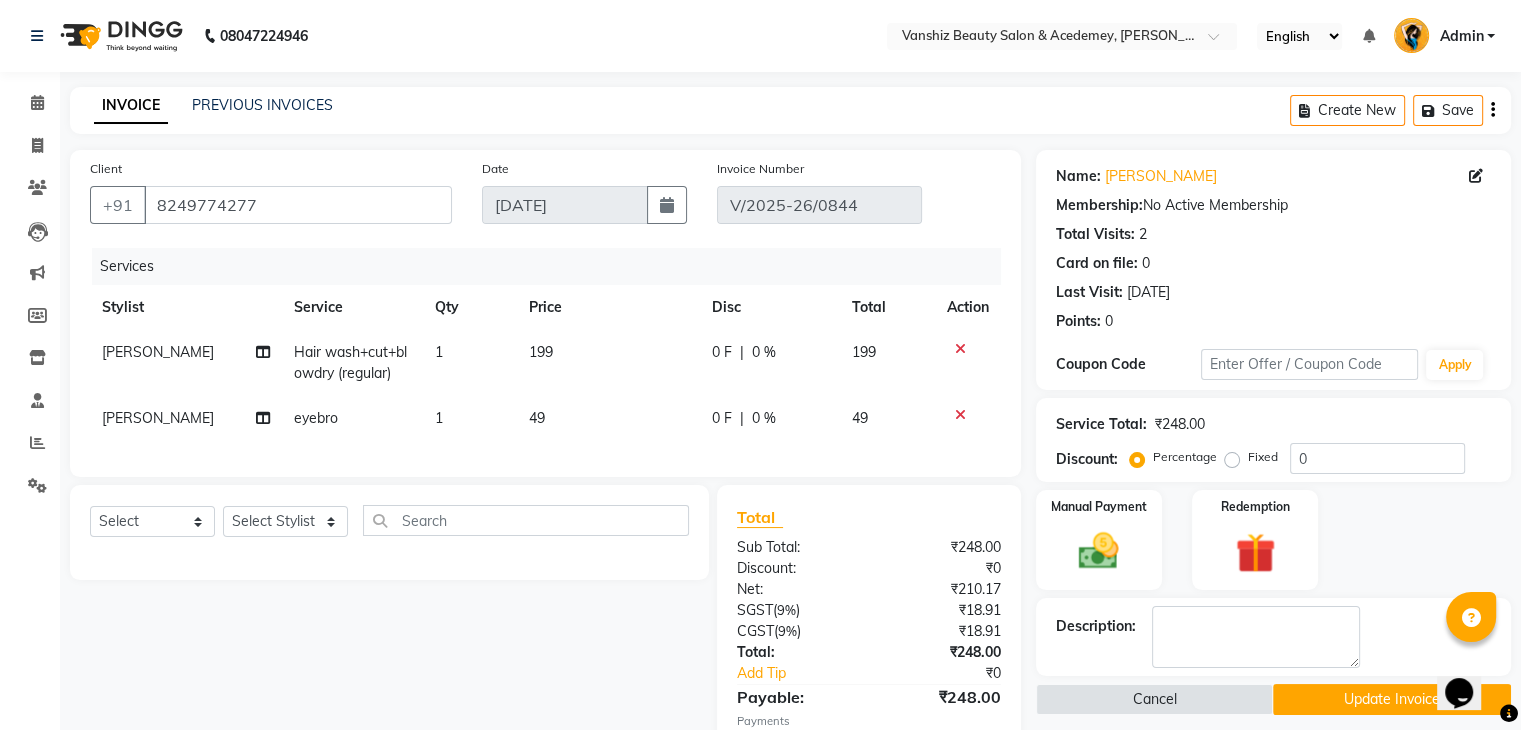 click on "[PERSON_NAME]" 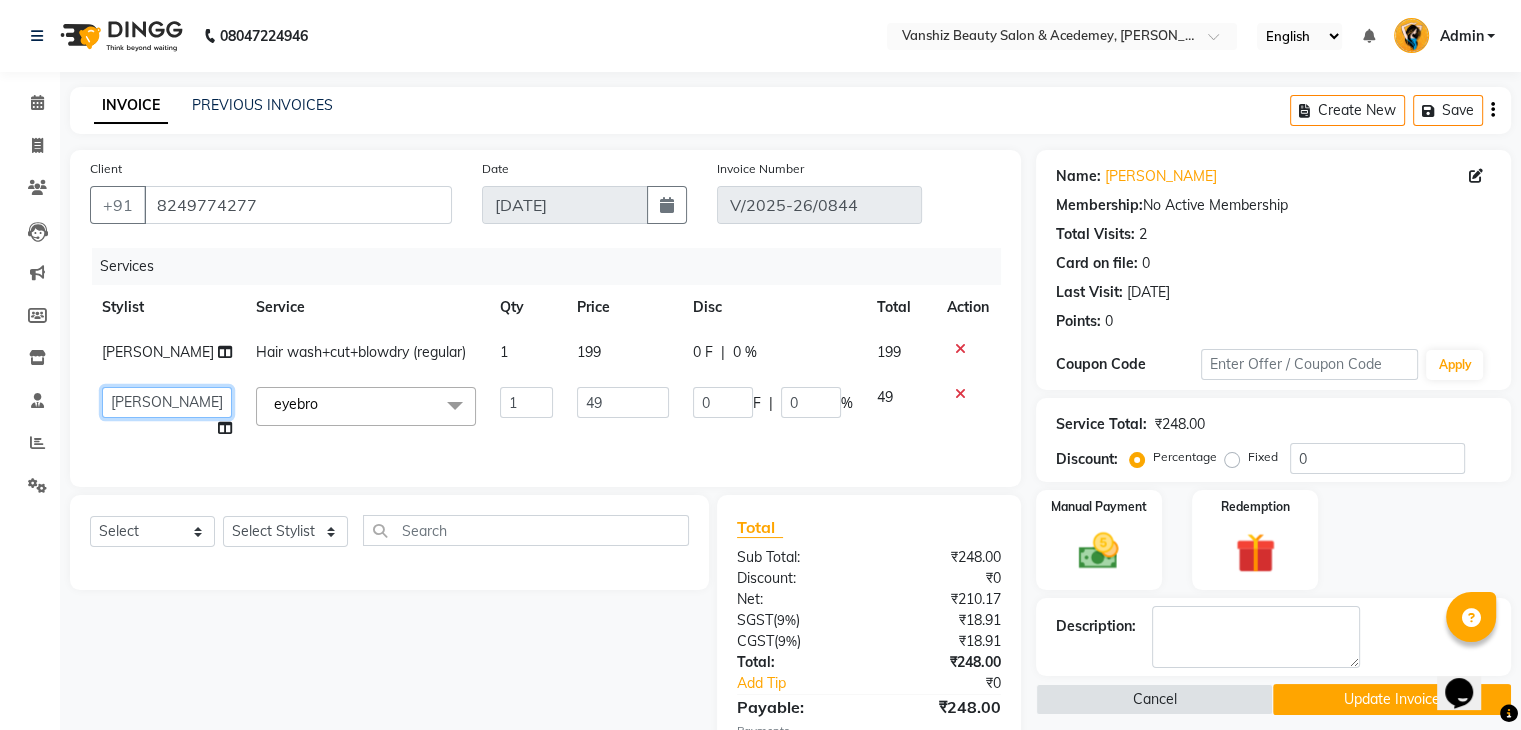 click on "[PERSON_NAME] [PERSON_NAME]   kajal   khushi   [PERSON_NAME] [PERSON_NAME]   [PERSON_NAME]   [PERSON_NAME]   [PERSON_NAME]    Stuati" 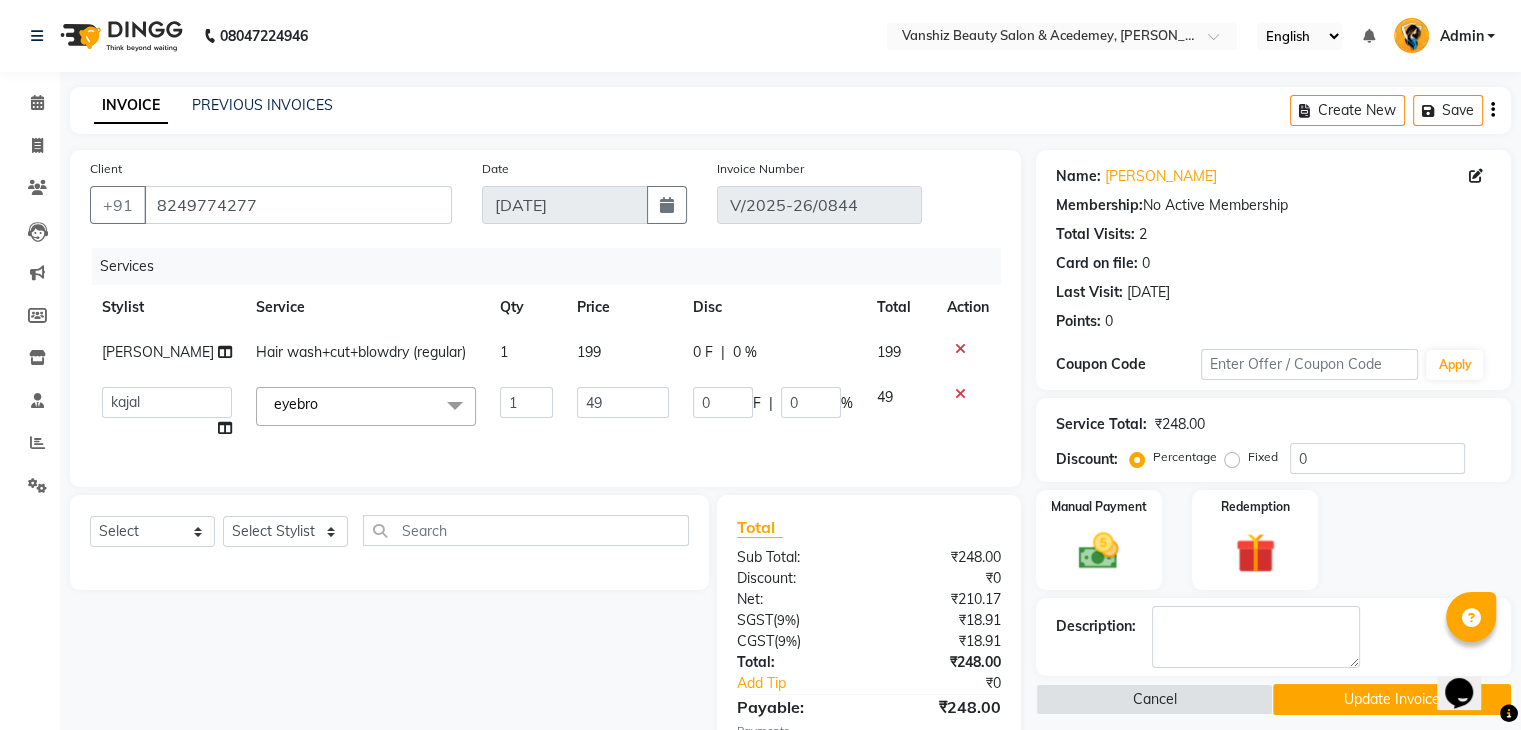 select on "68622" 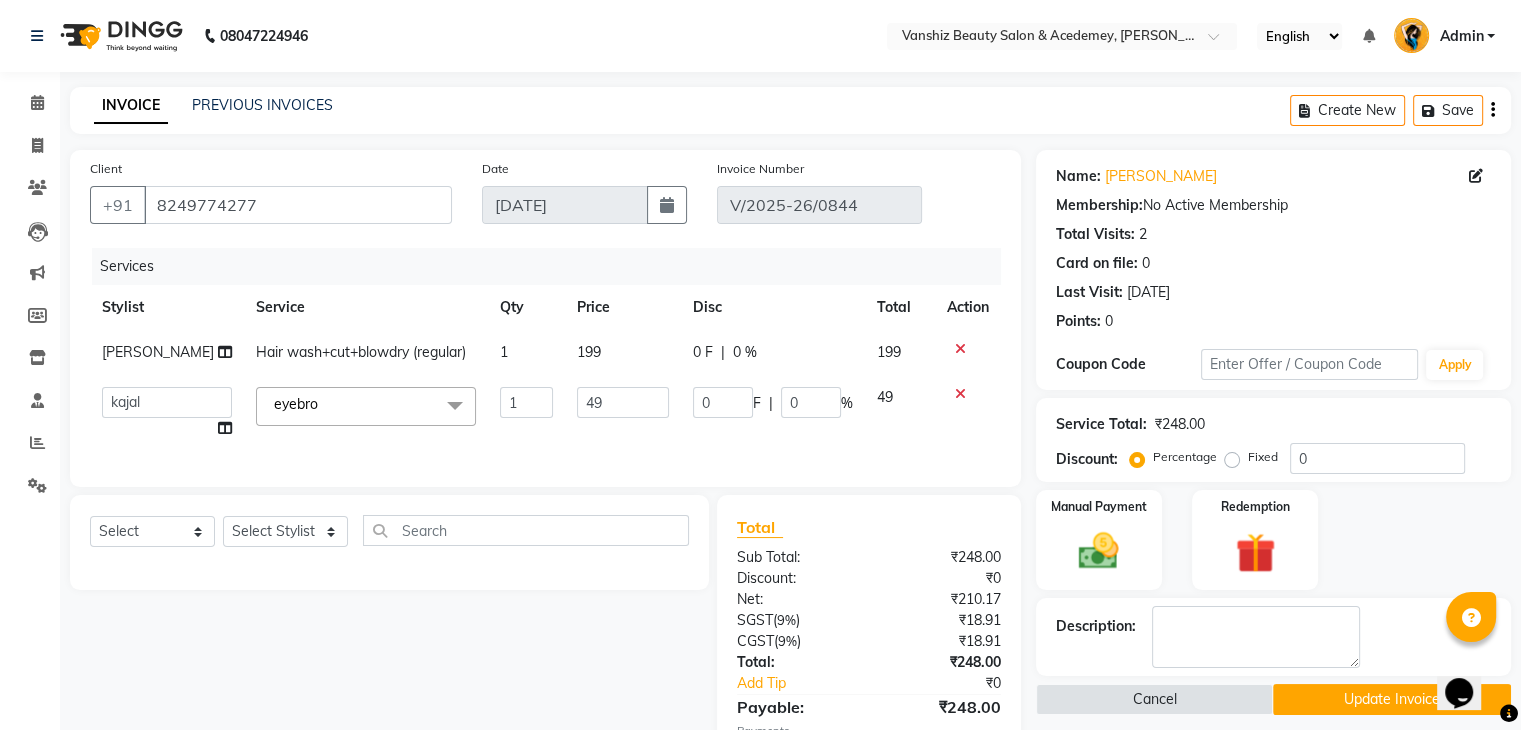scroll, scrollTop: 147, scrollLeft: 0, axis: vertical 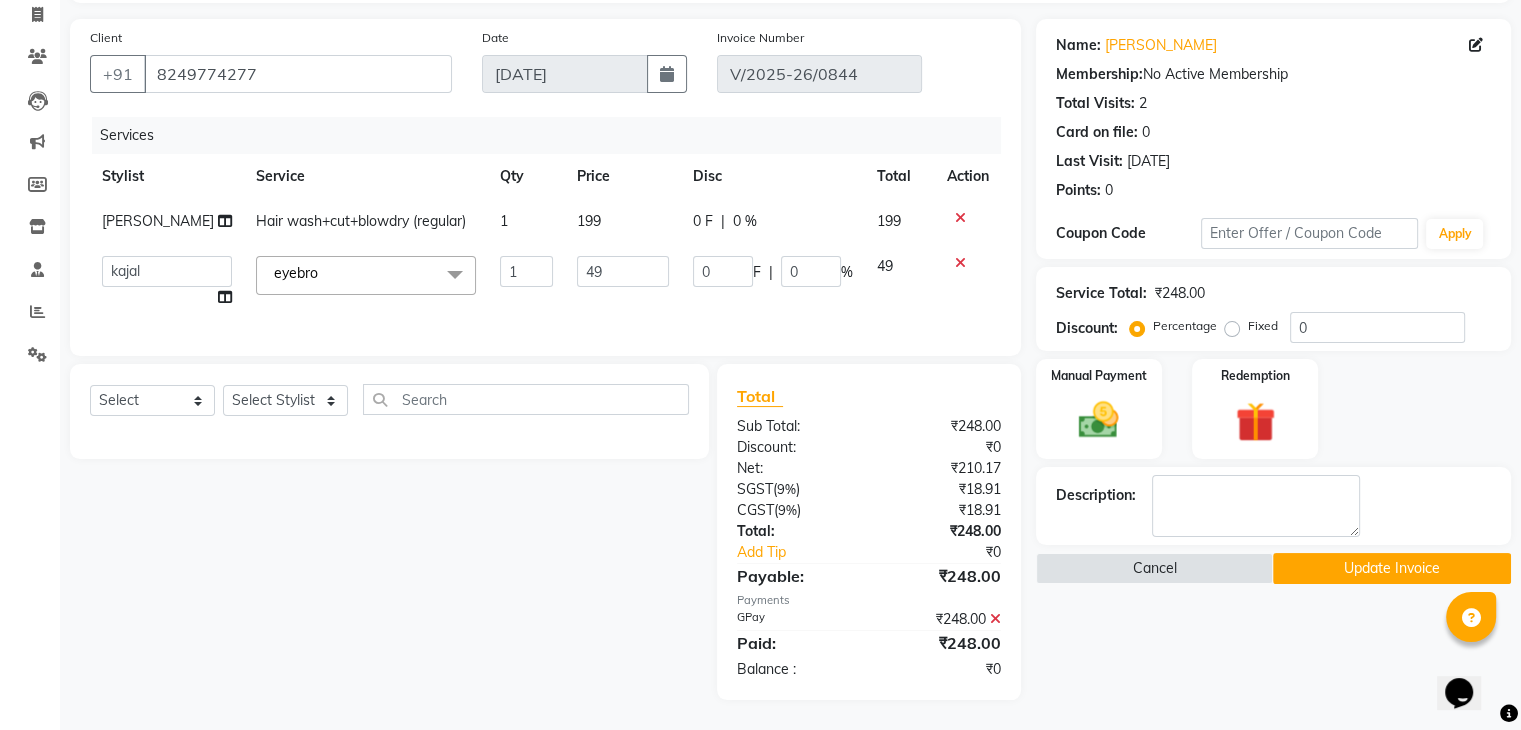 click on "Update Invoice" 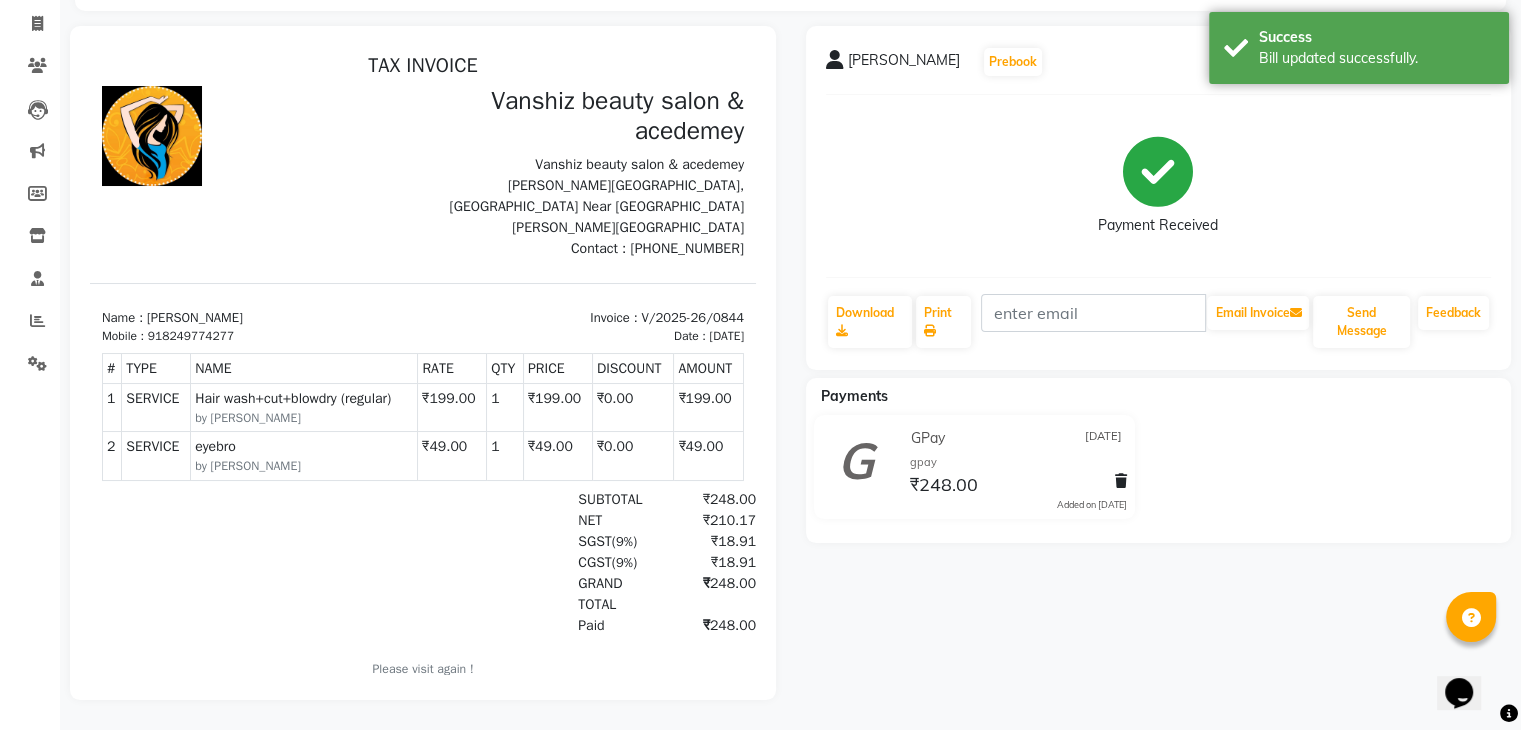 scroll, scrollTop: 0, scrollLeft: 0, axis: both 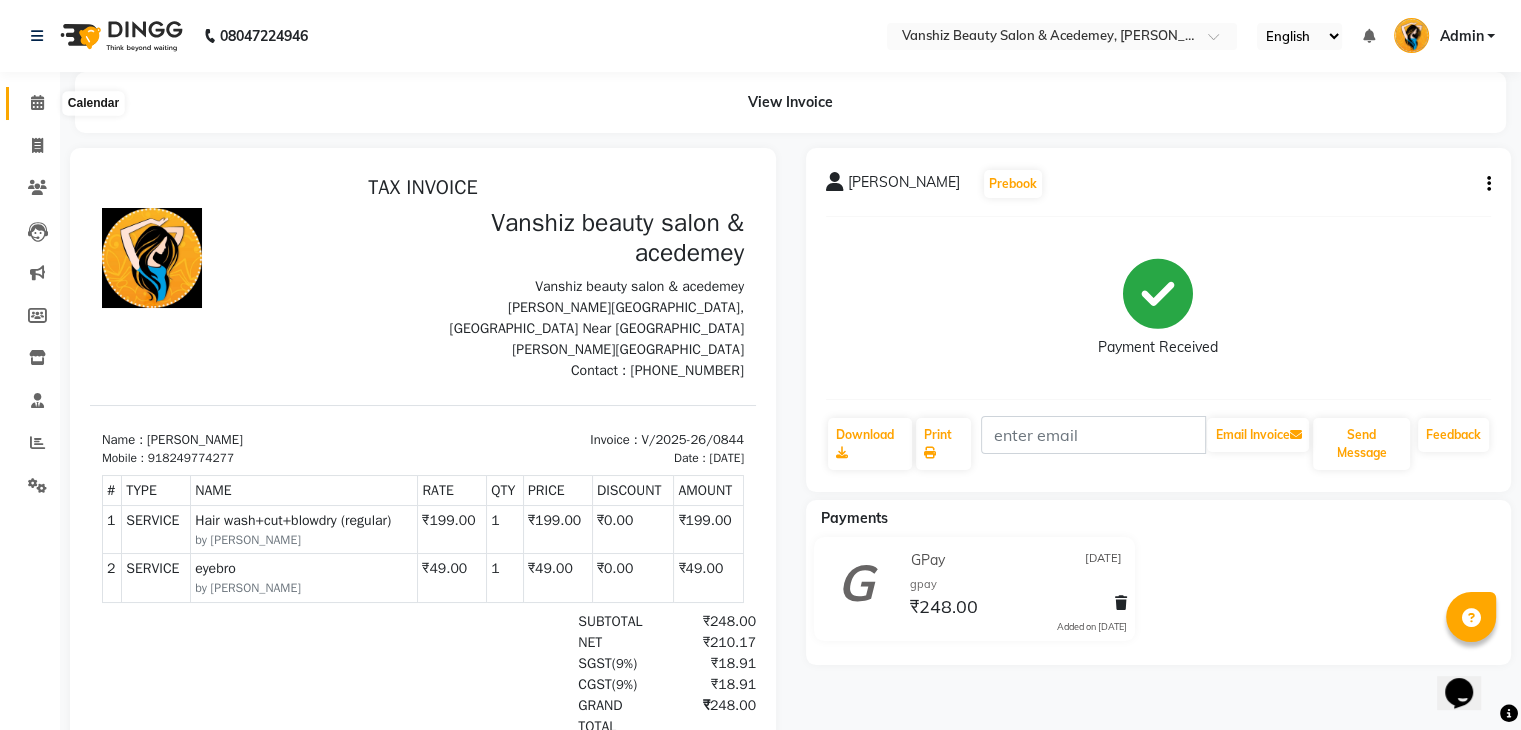 click 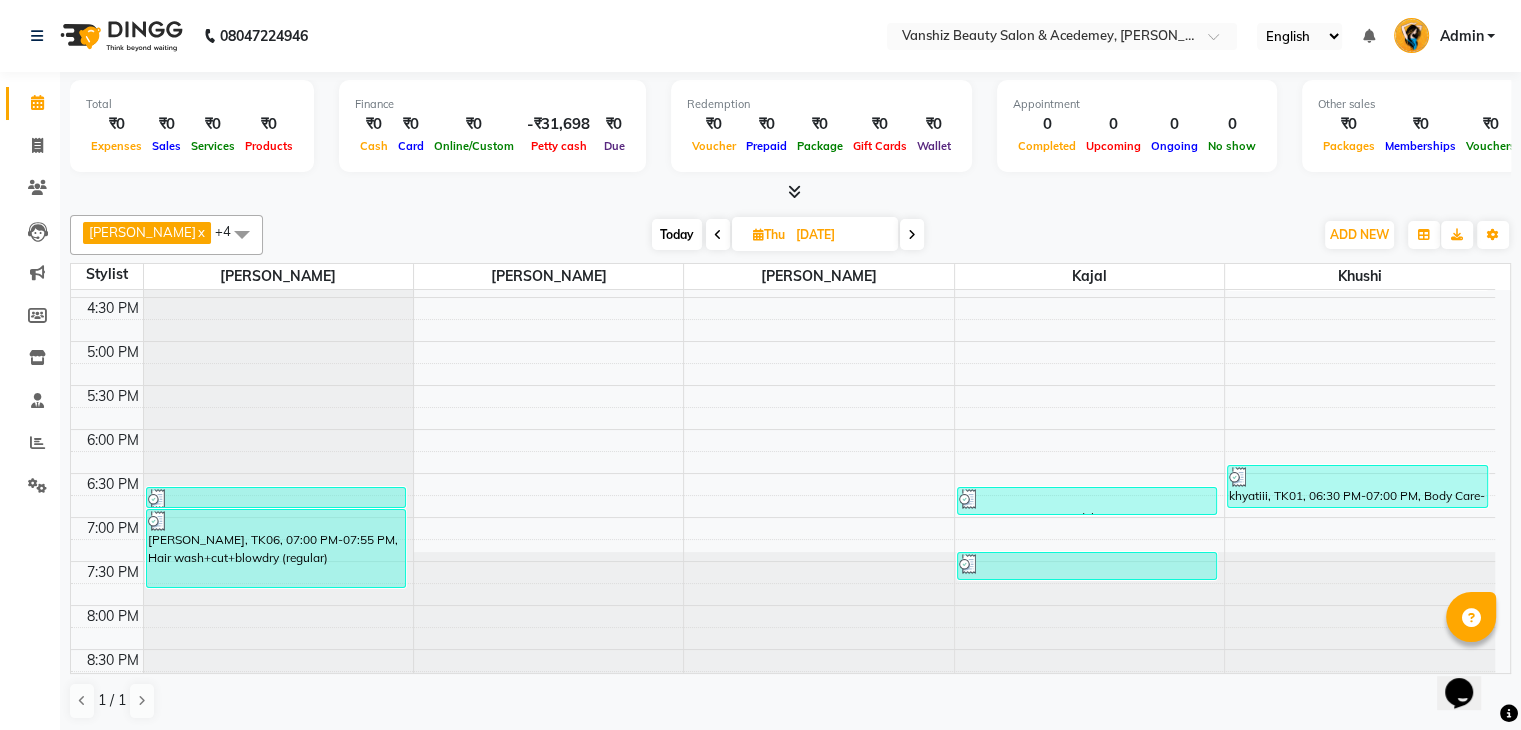 scroll, scrollTop: 749, scrollLeft: 0, axis: vertical 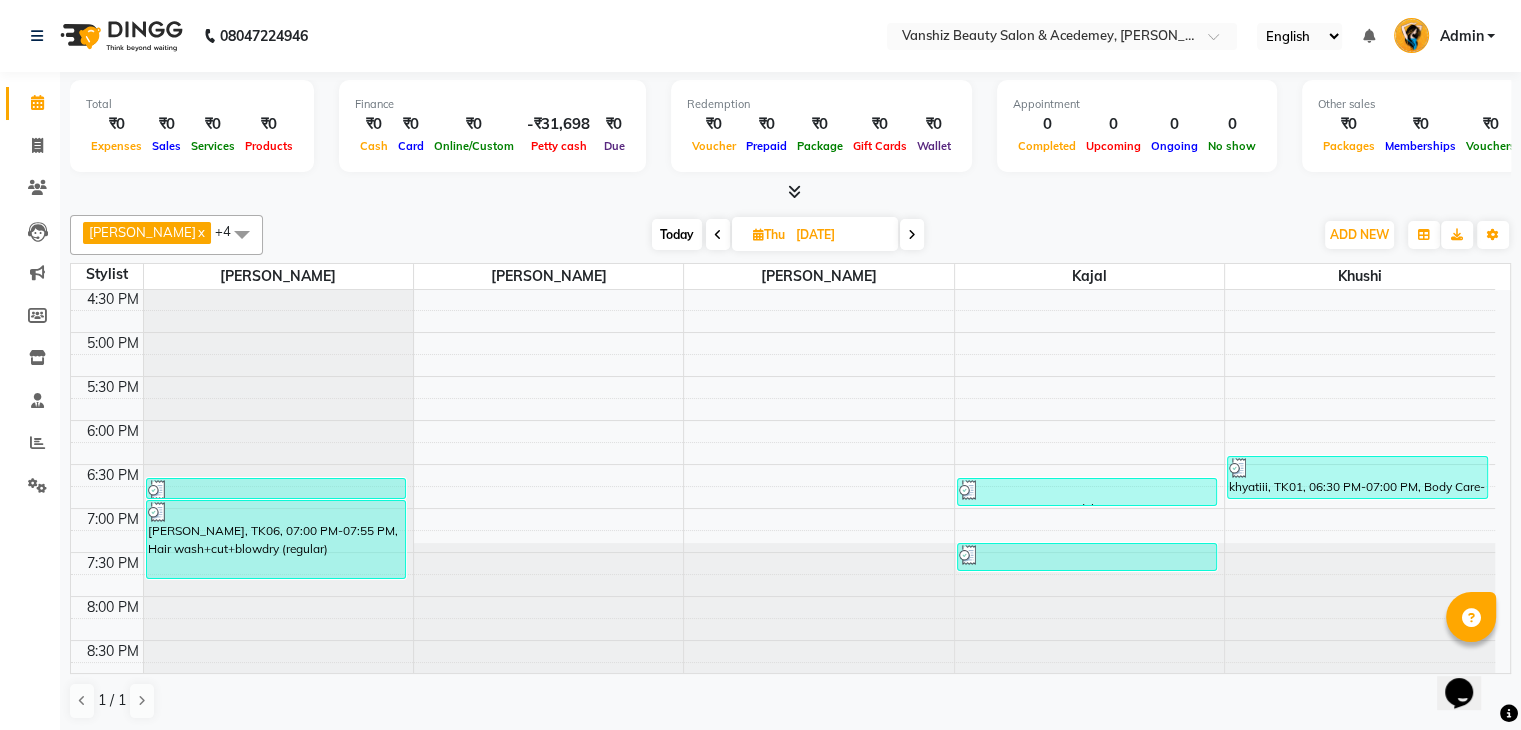 click at bounding box center (912, 235) 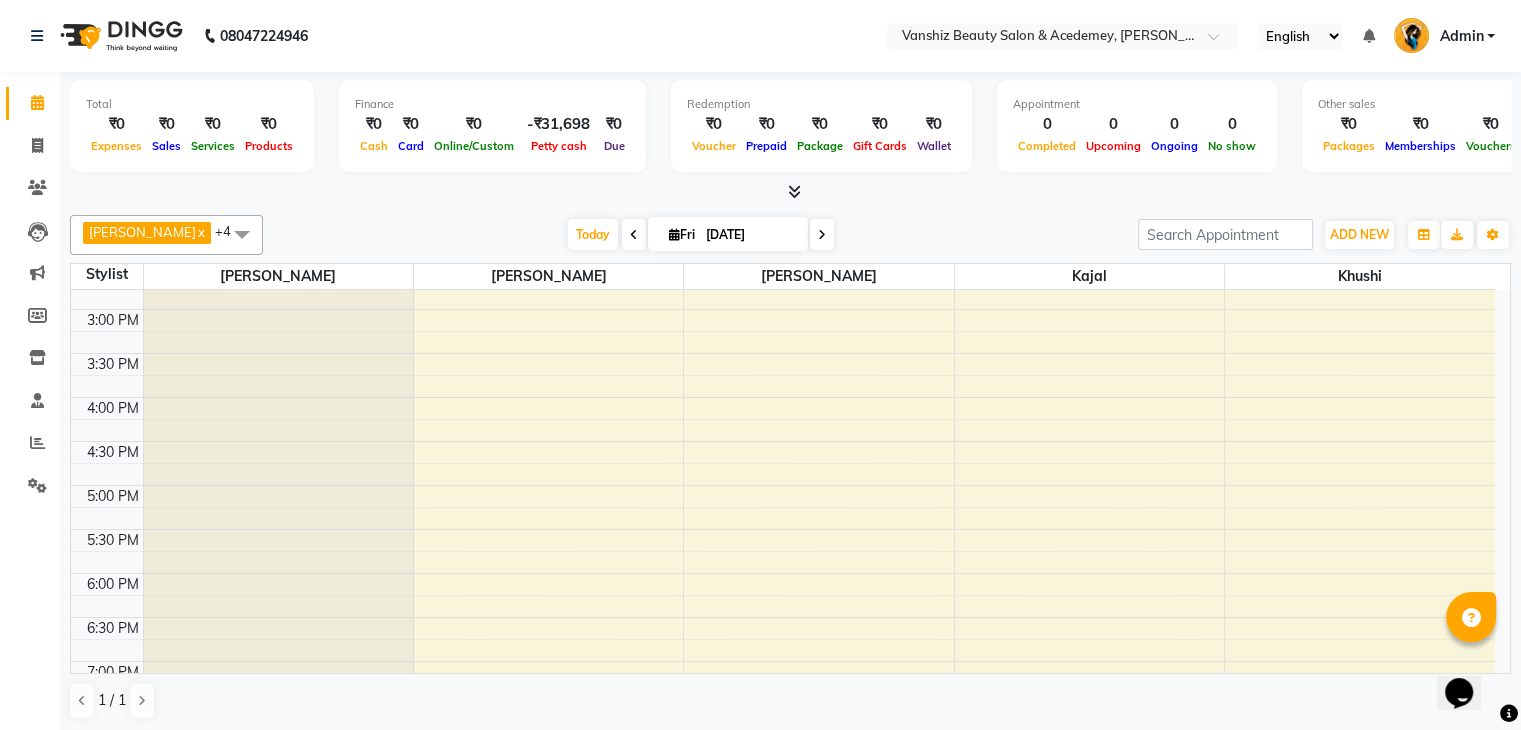 scroll, scrollTop: 749, scrollLeft: 0, axis: vertical 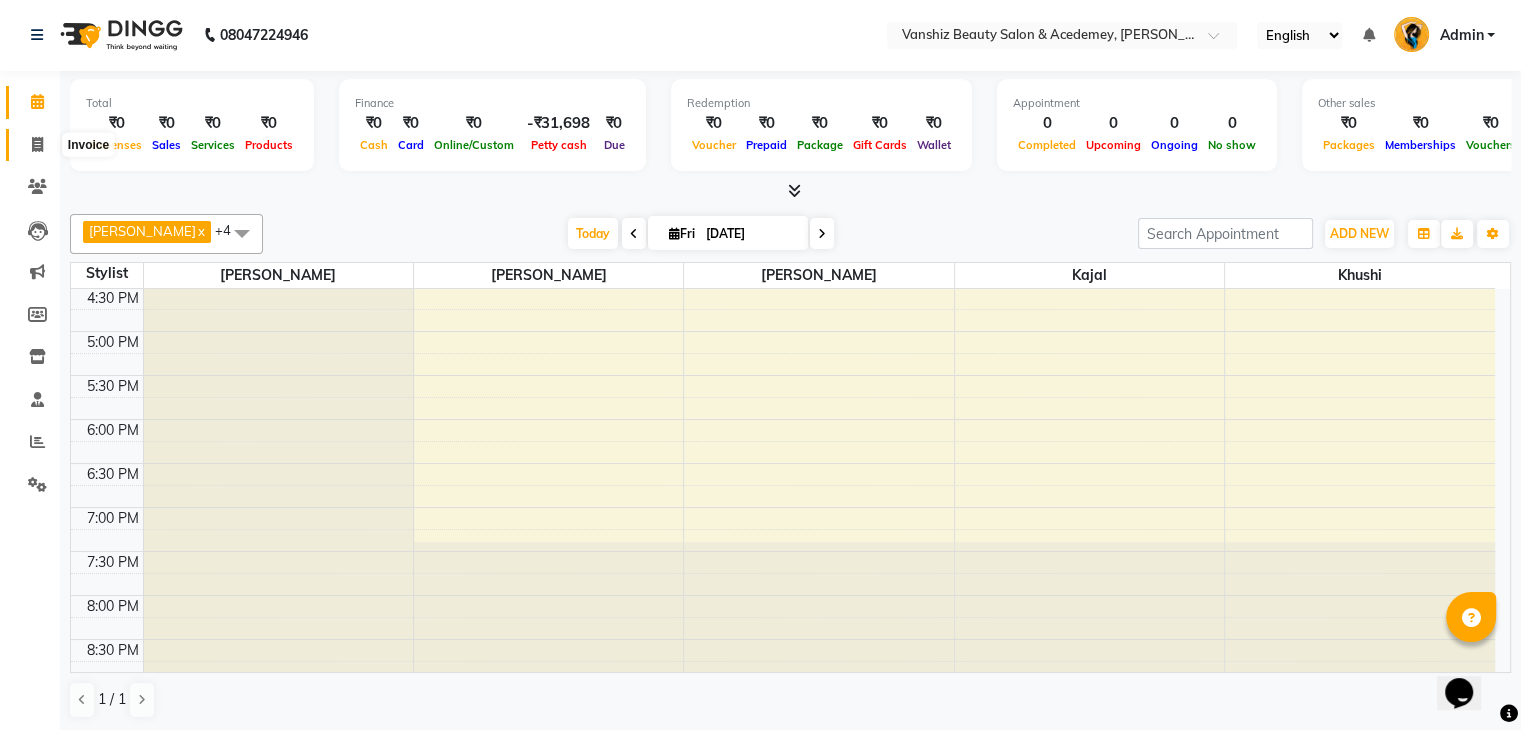 click 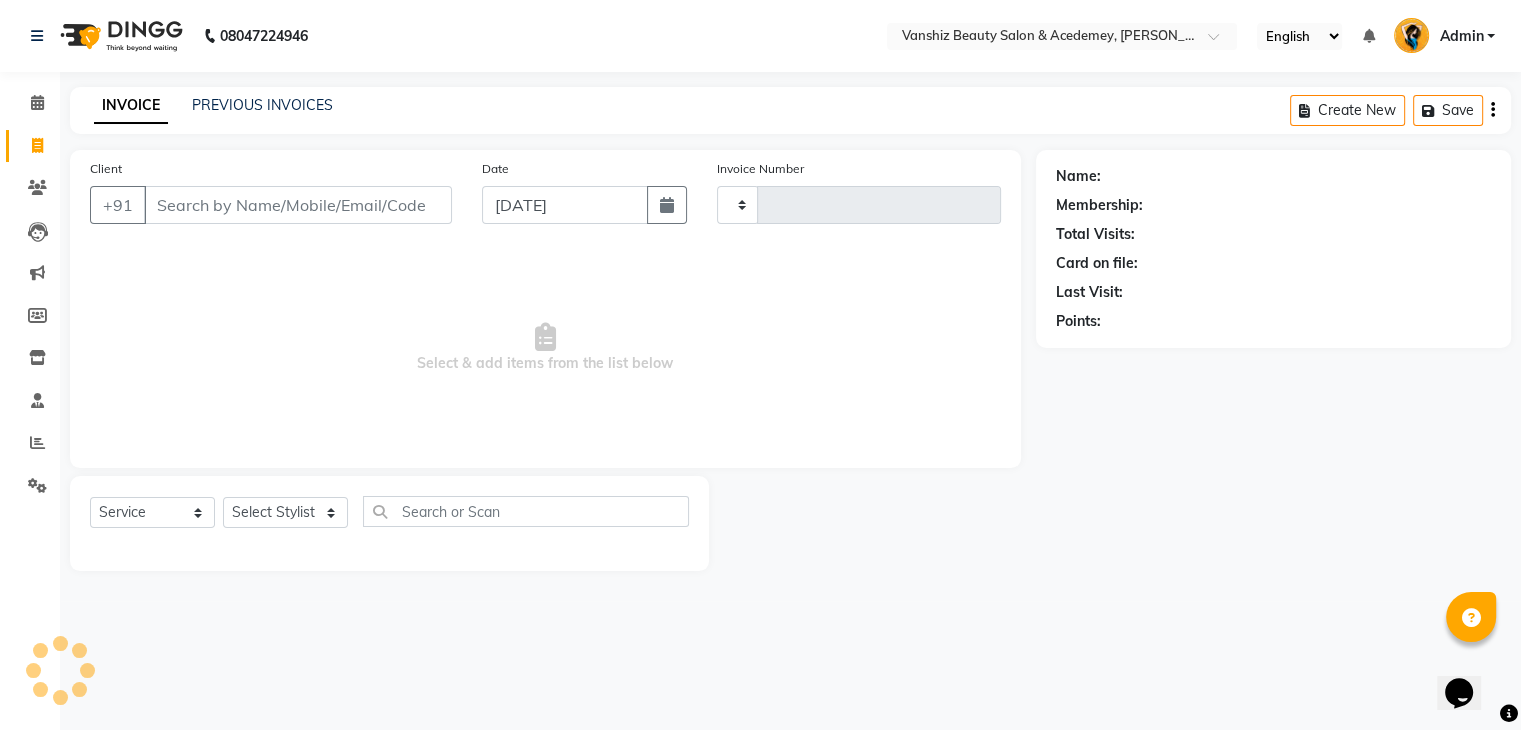scroll, scrollTop: 0, scrollLeft: 0, axis: both 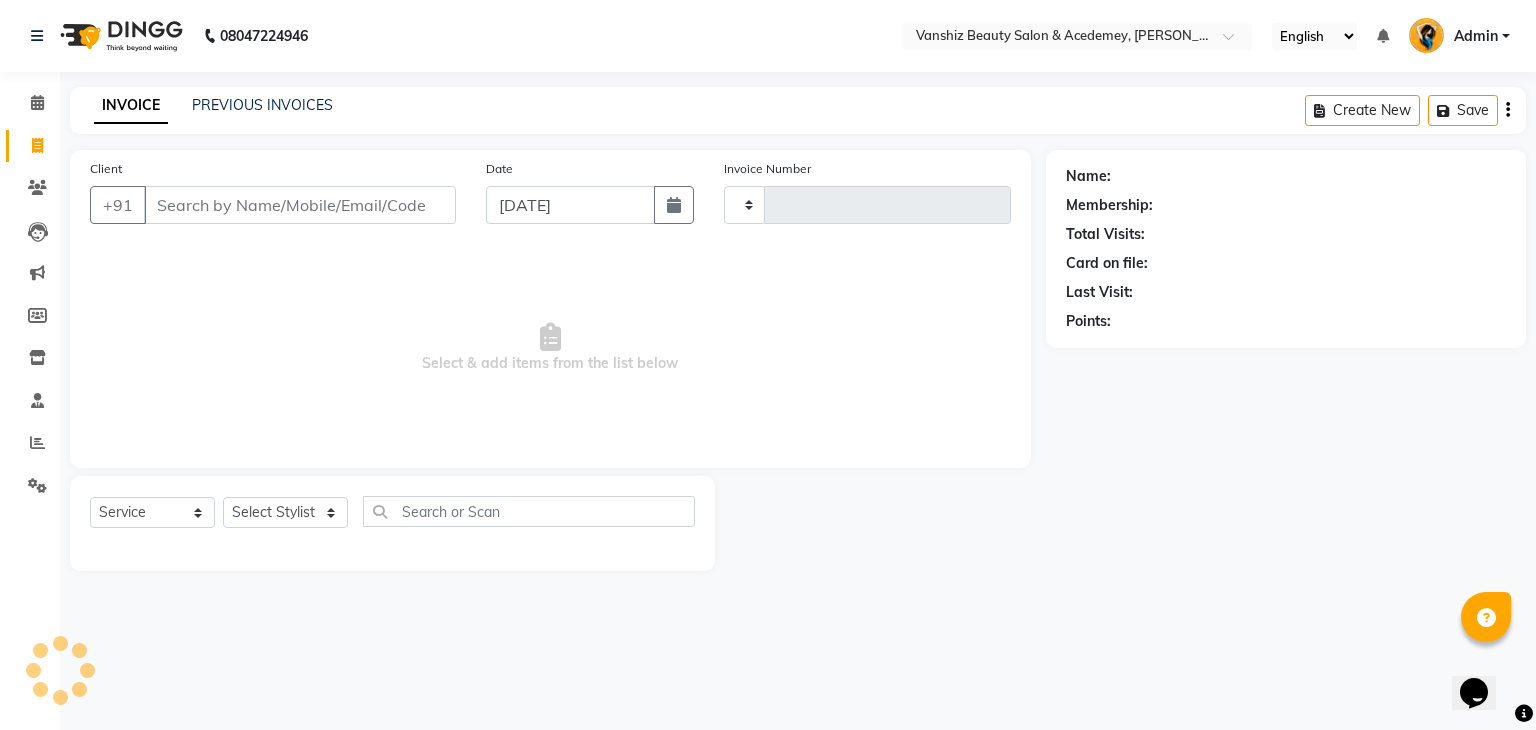 type on "0846" 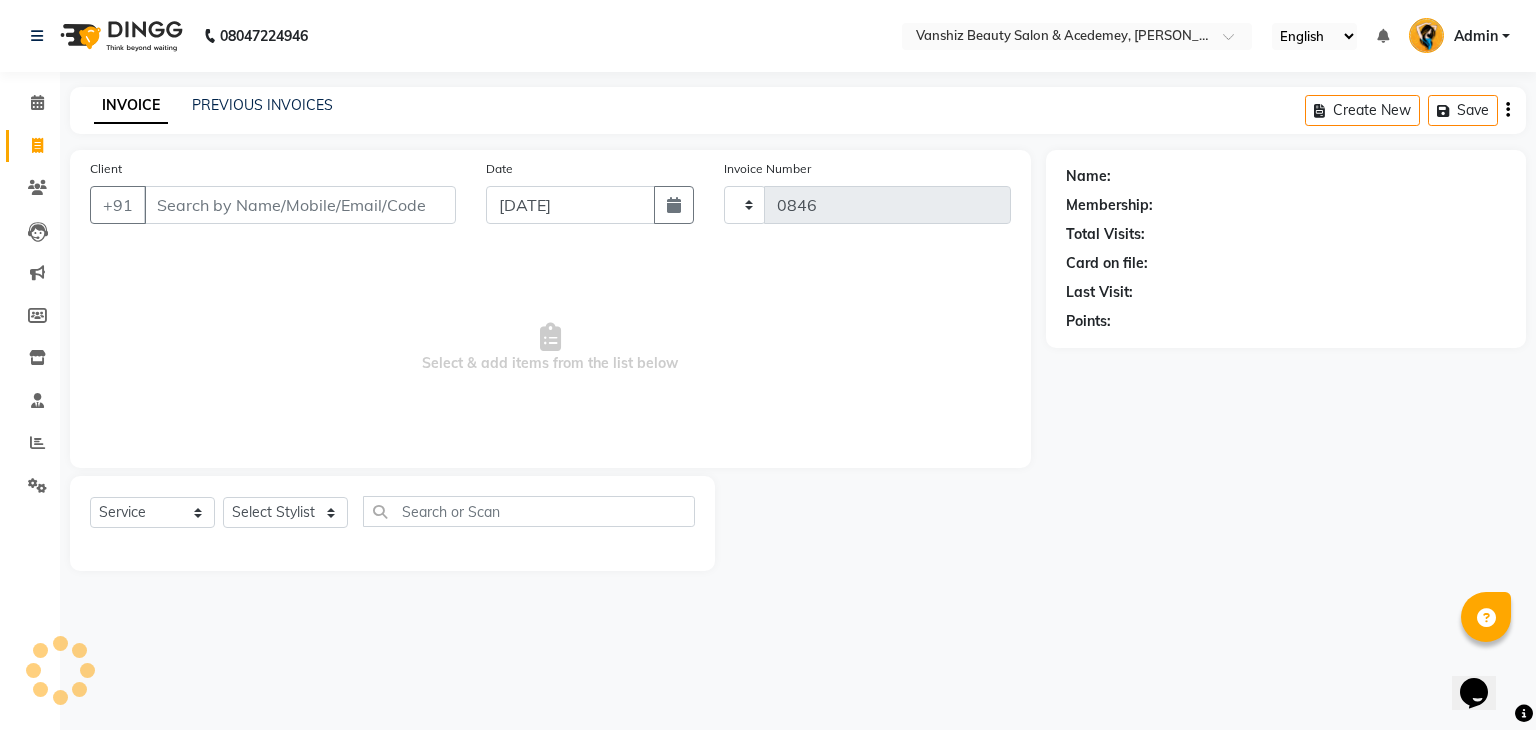 select on "5403" 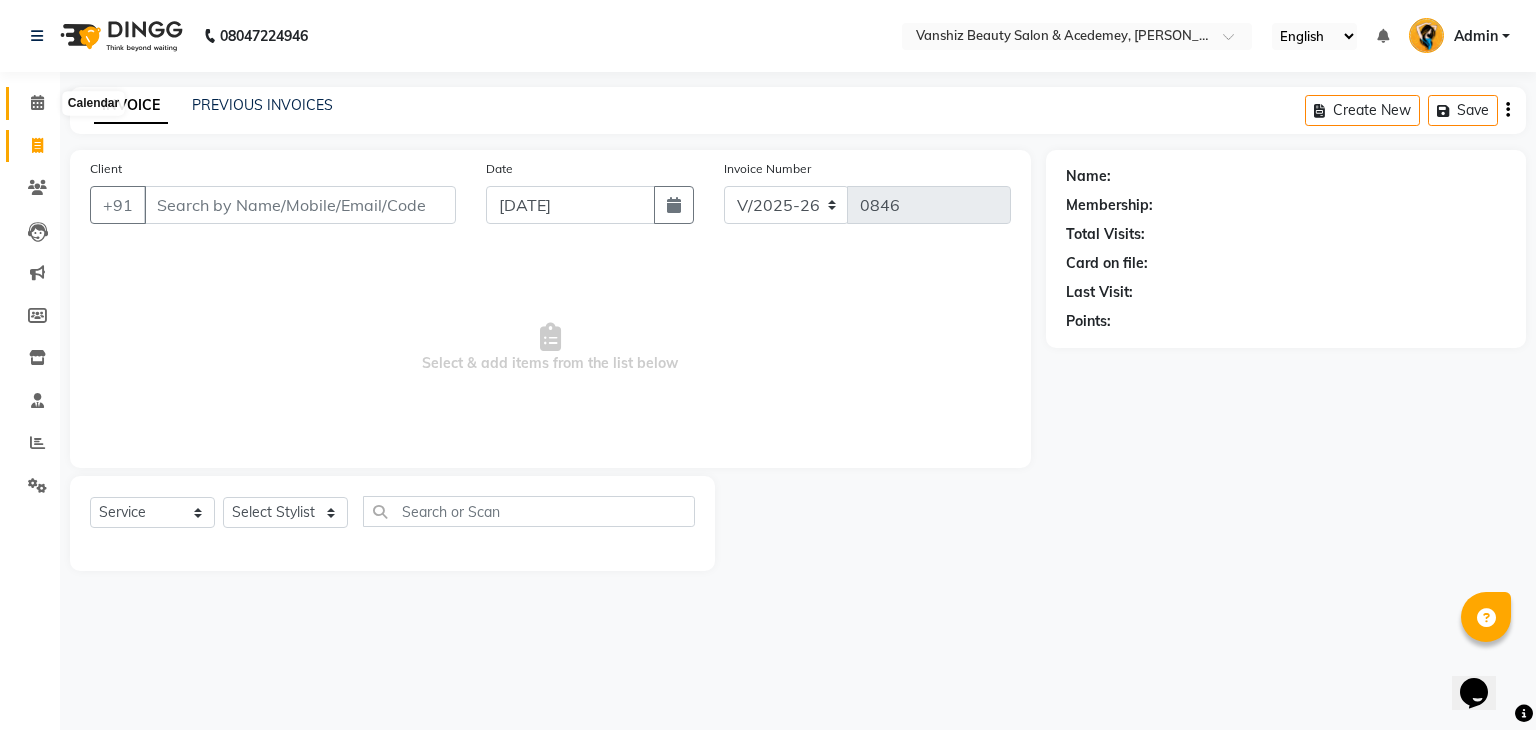 click 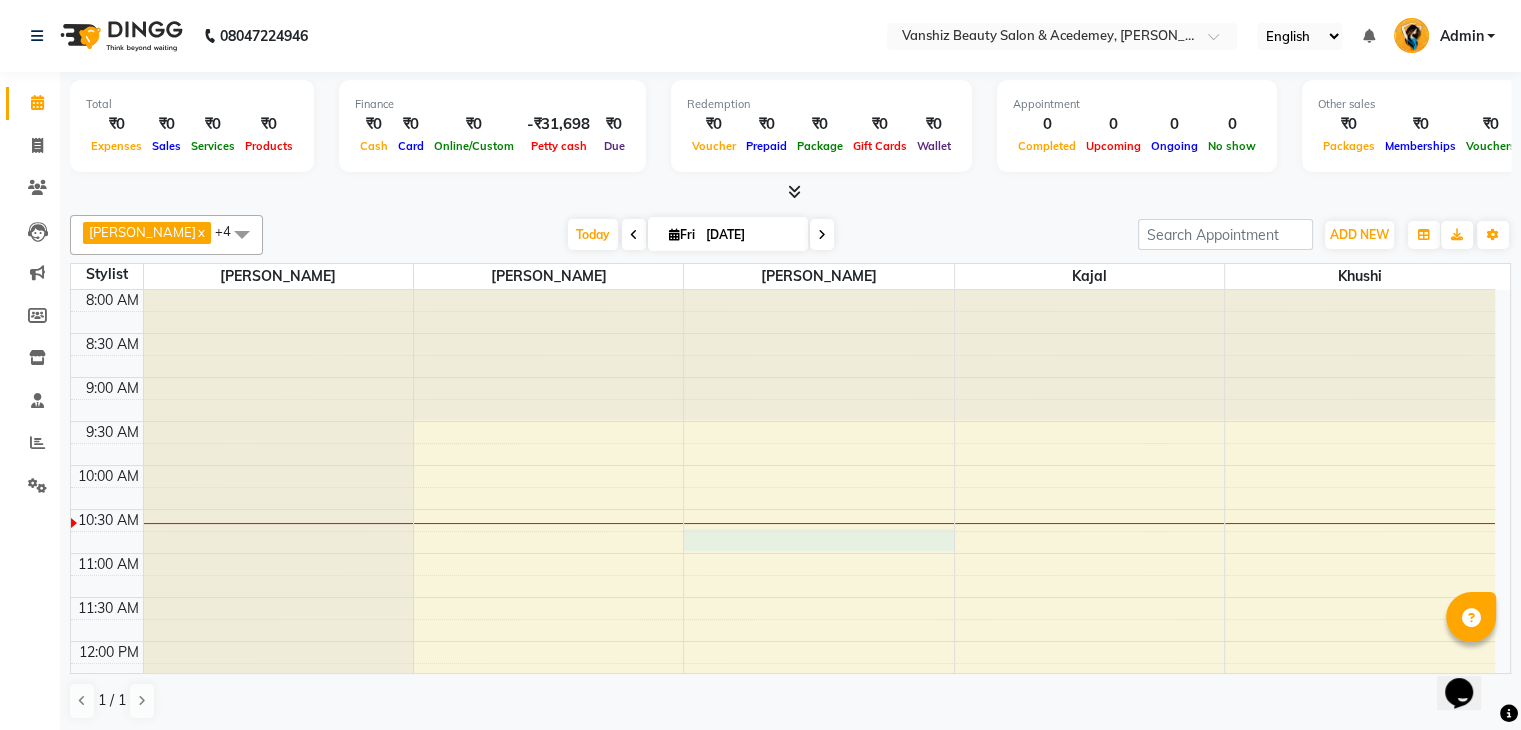 click on "8:00 AM 8:30 AM 9:00 AM 9:30 AM 10:00 AM 10:30 AM 11:00 AM 11:30 AM 12:00 PM 12:30 PM 1:00 PM 1:30 PM 2:00 PM 2:30 PM 3:00 PM 3:30 PM 4:00 PM 4:30 PM 5:00 PM 5:30 PM 6:00 PM 6:30 PM 7:00 PM 7:30 PM 8:00 PM 8:30 PM" at bounding box center (783, 861) 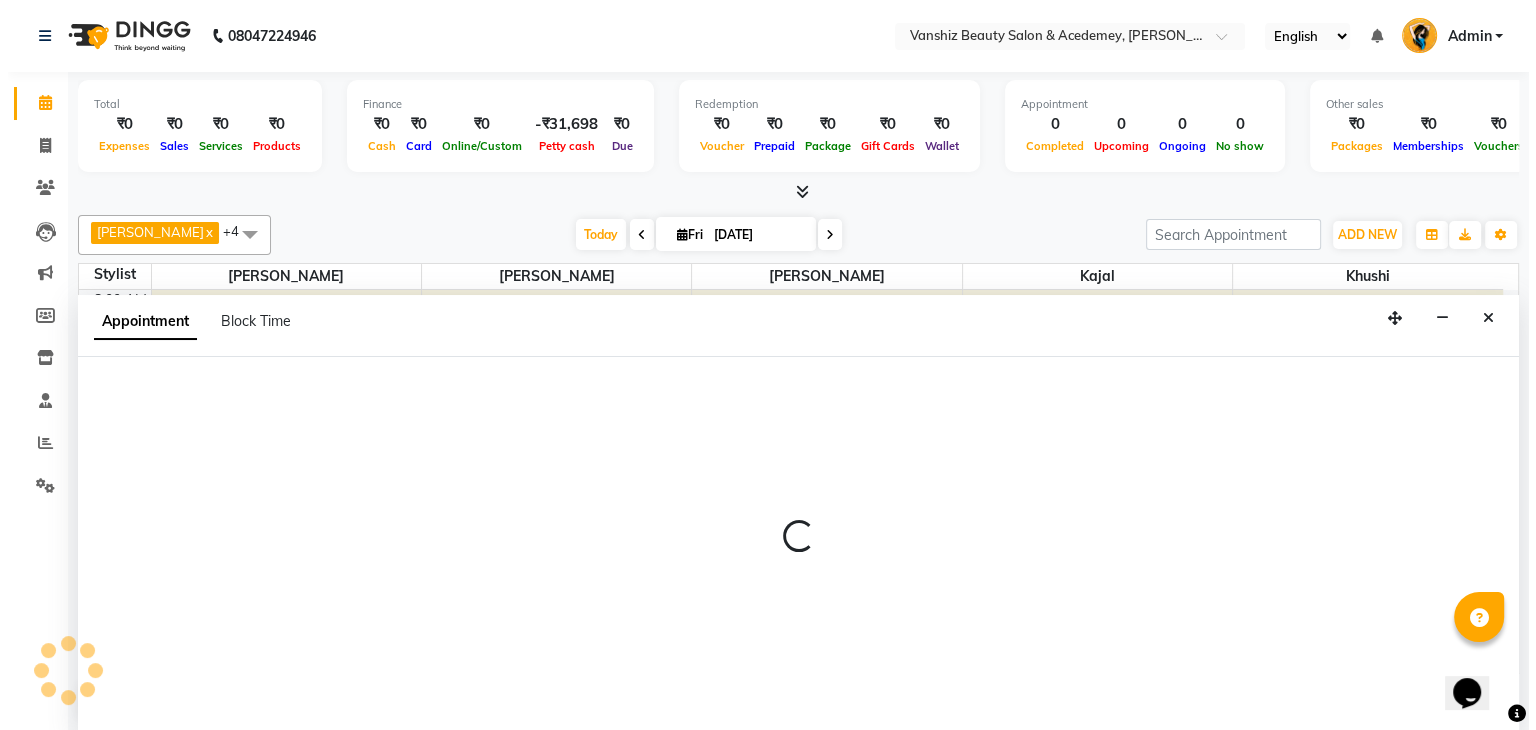 scroll, scrollTop: 1, scrollLeft: 0, axis: vertical 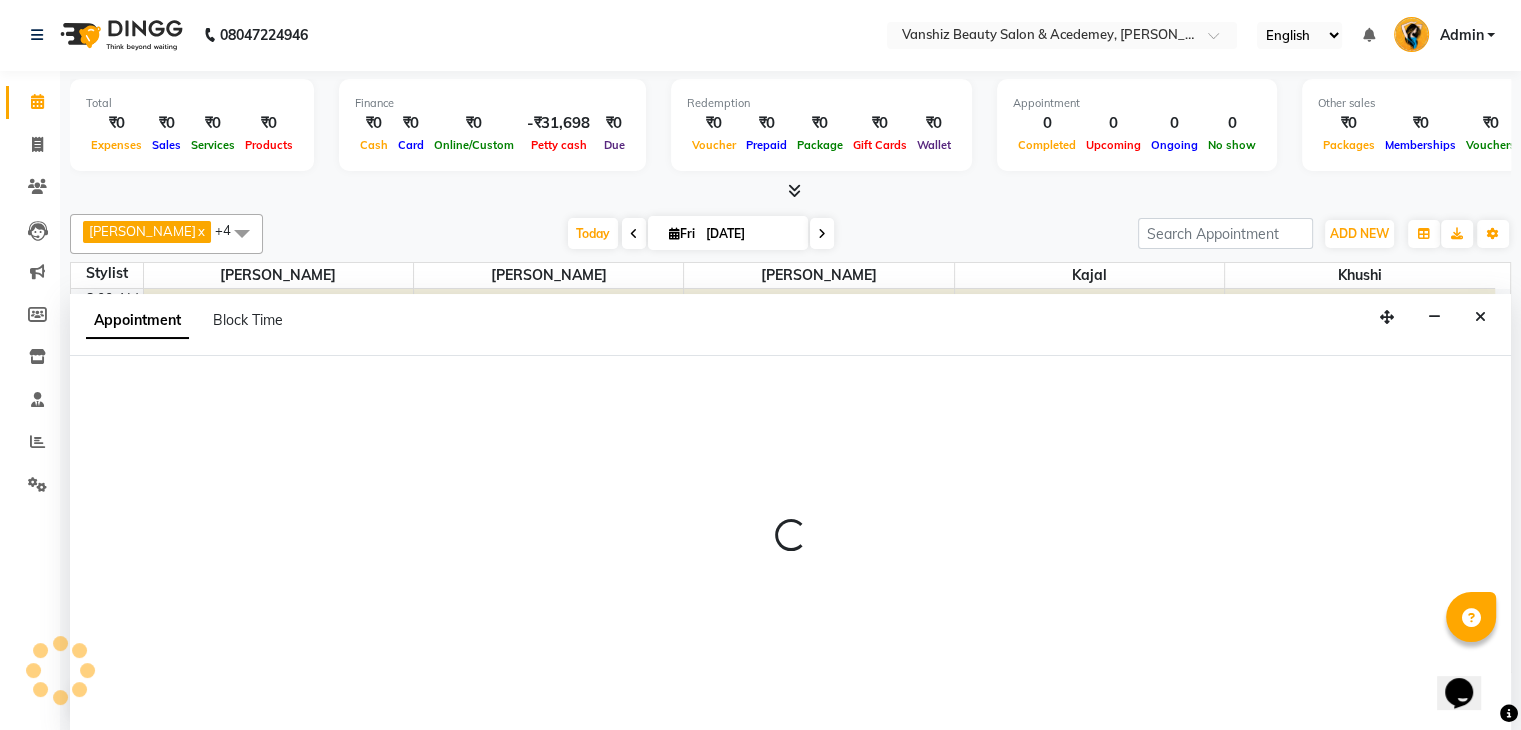 select on "66484" 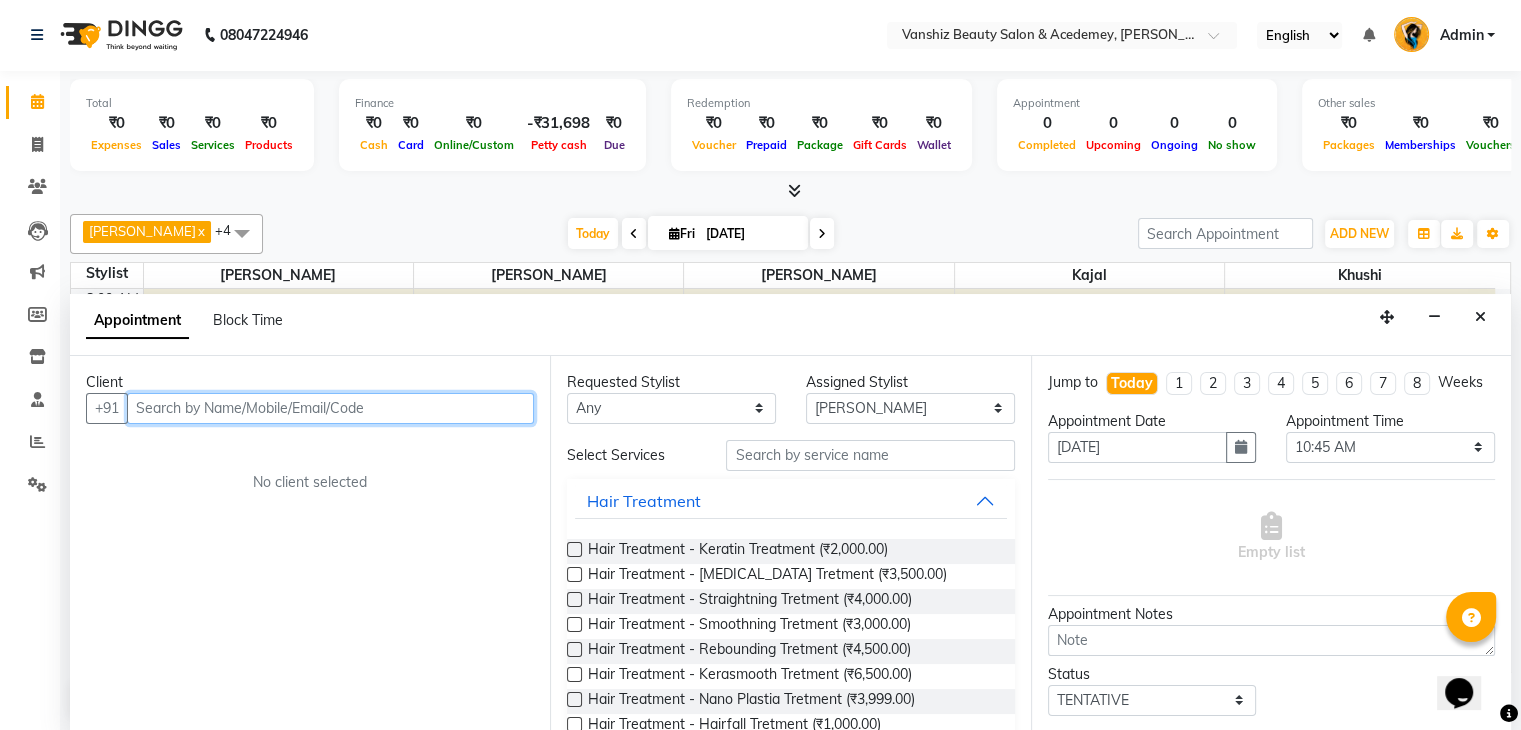click at bounding box center [330, 408] 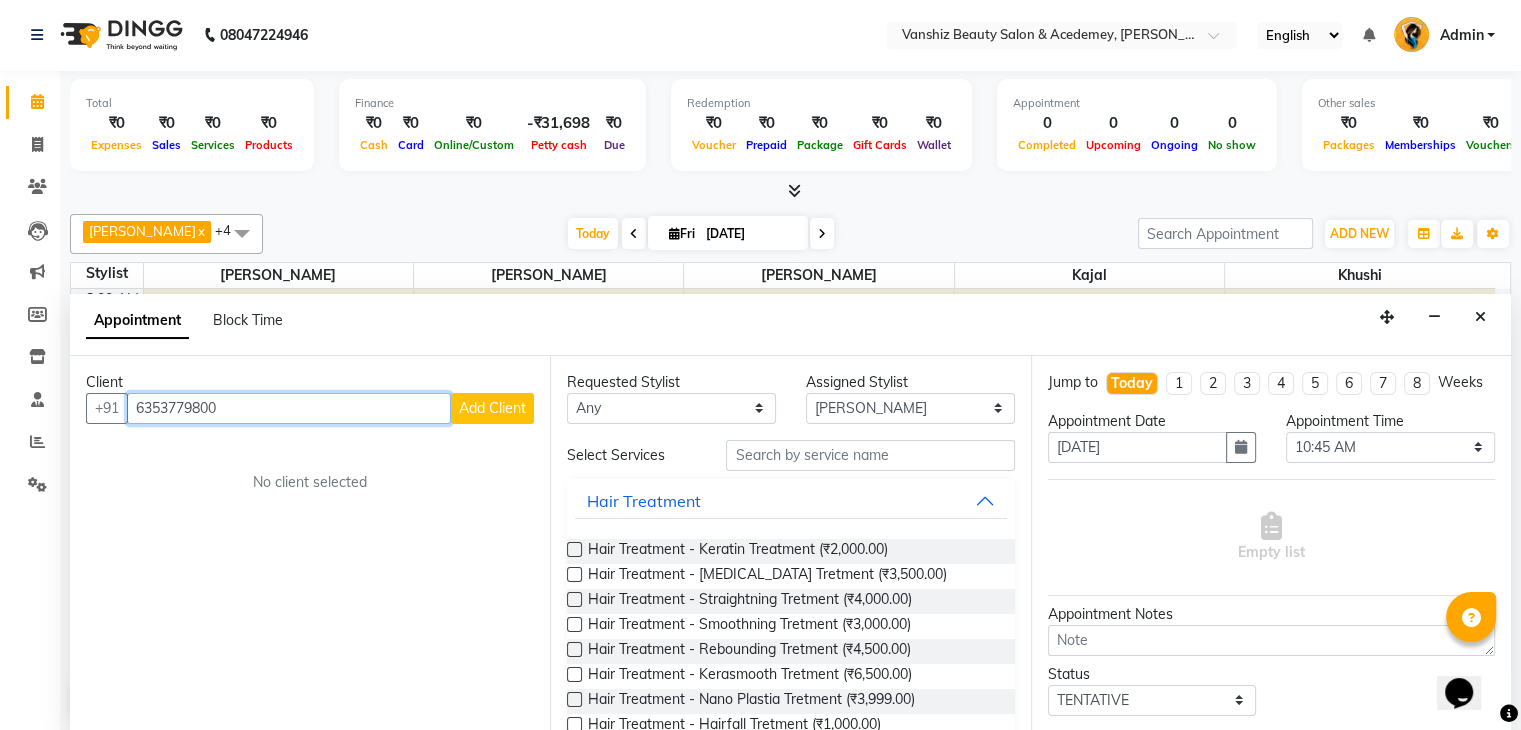 click on "6353779800" at bounding box center [289, 408] 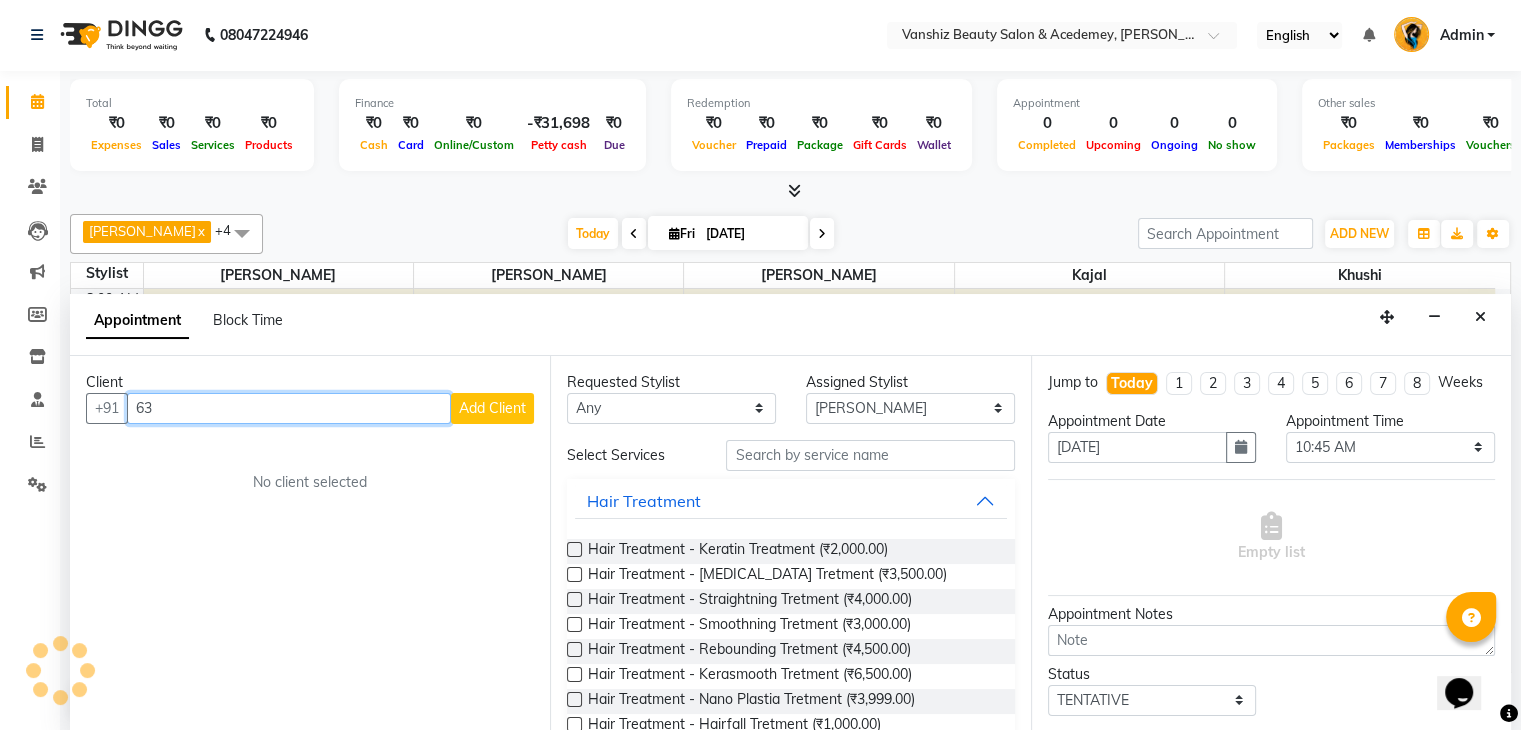type on "6" 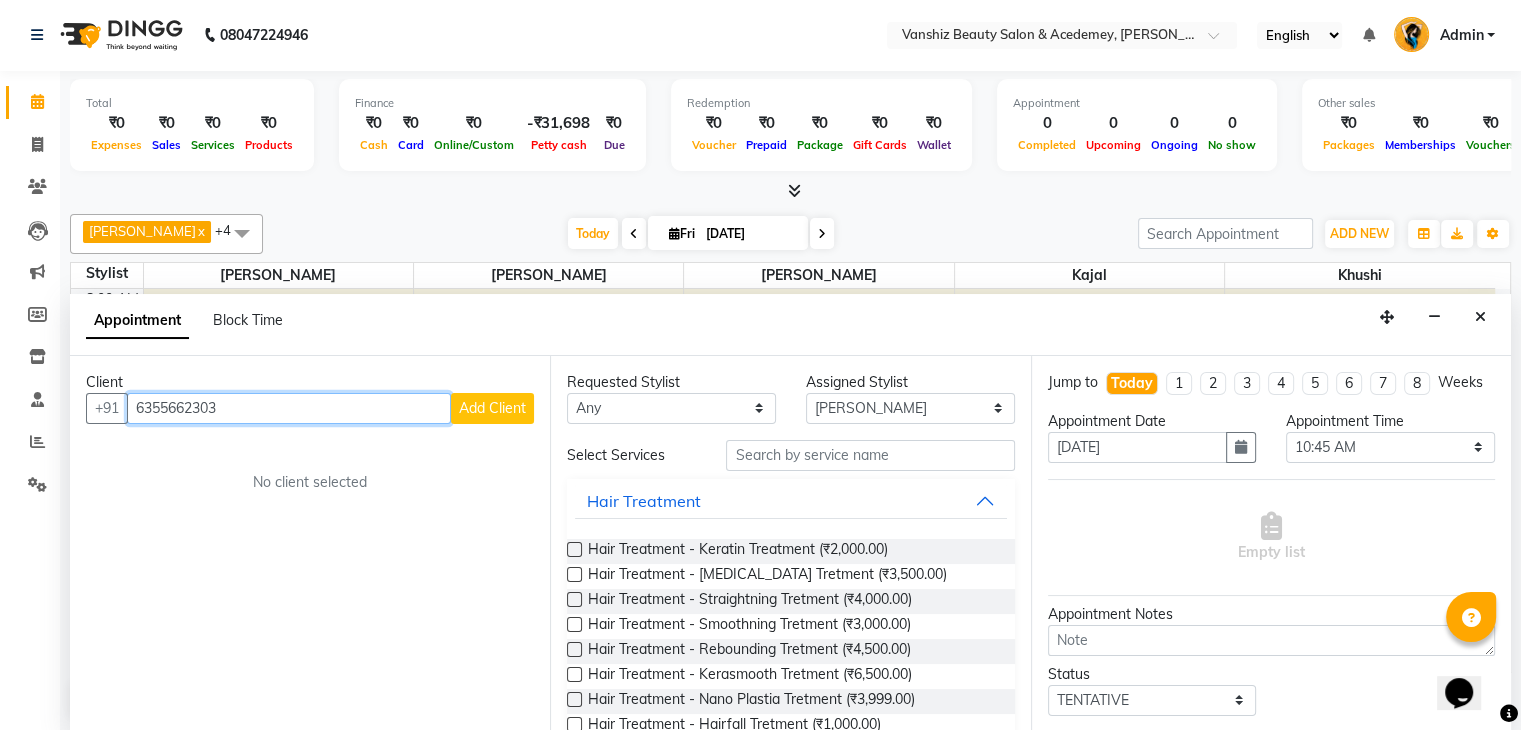 type on "6355662303" 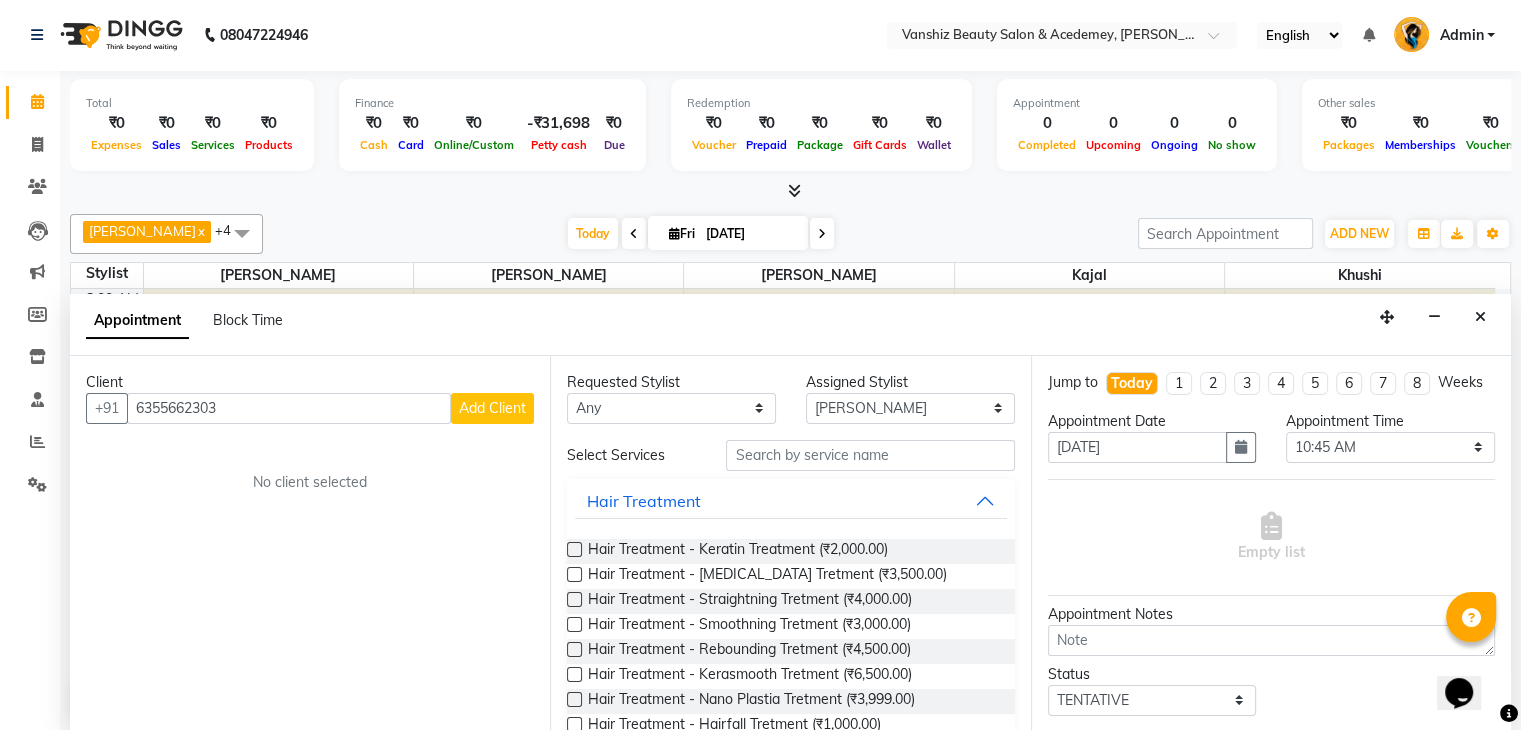 click on "Add Client" at bounding box center [492, 408] 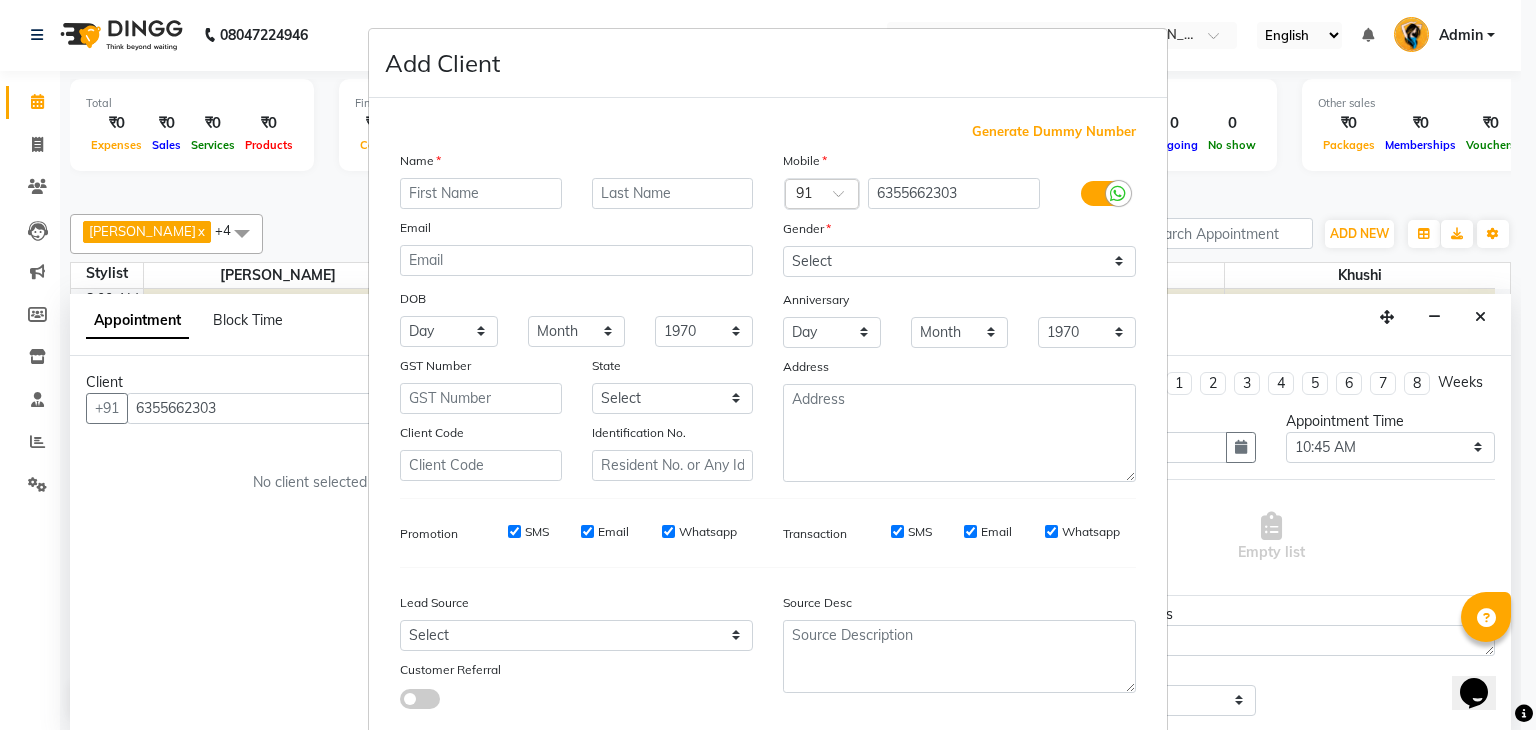 click at bounding box center (481, 193) 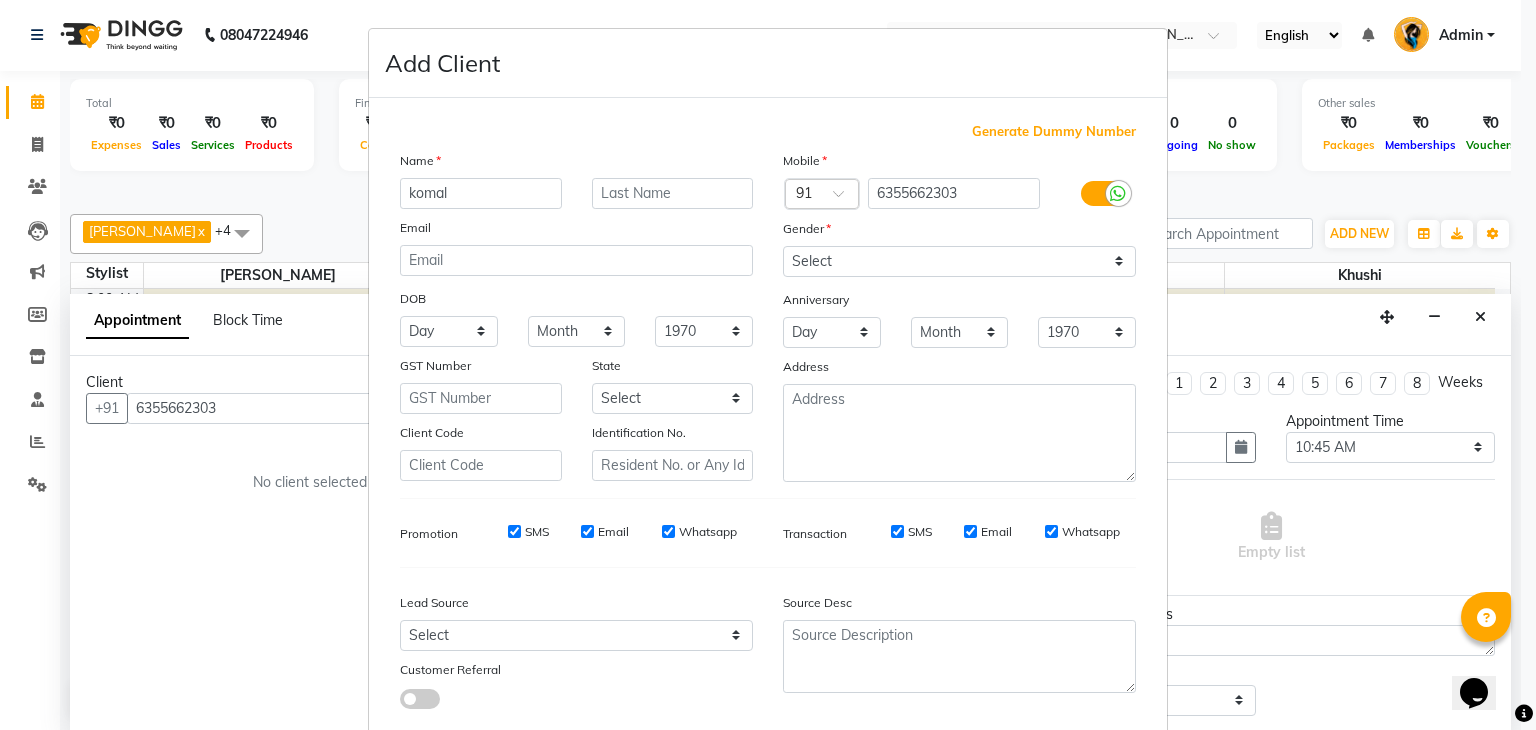 type on "komal" 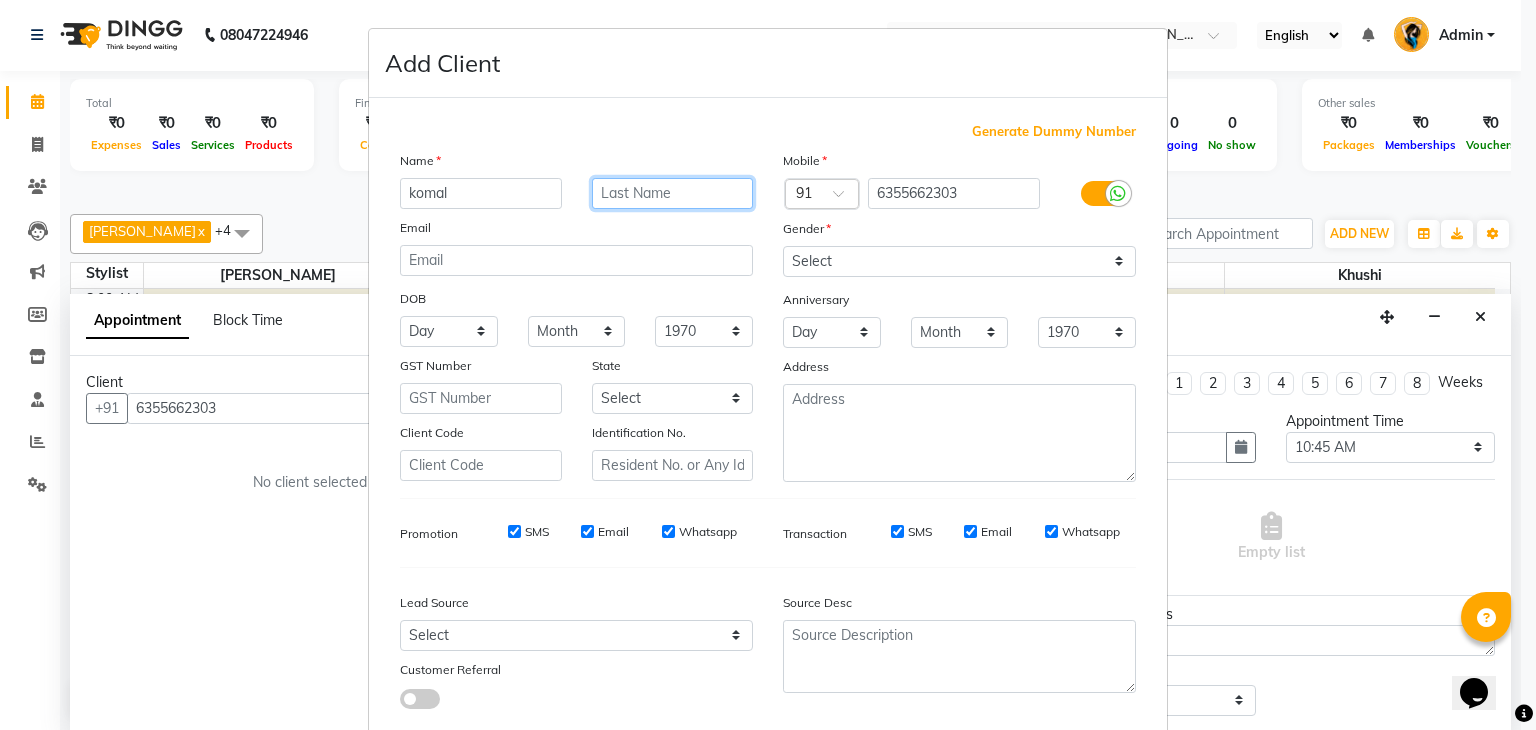 click at bounding box center (673, 193) 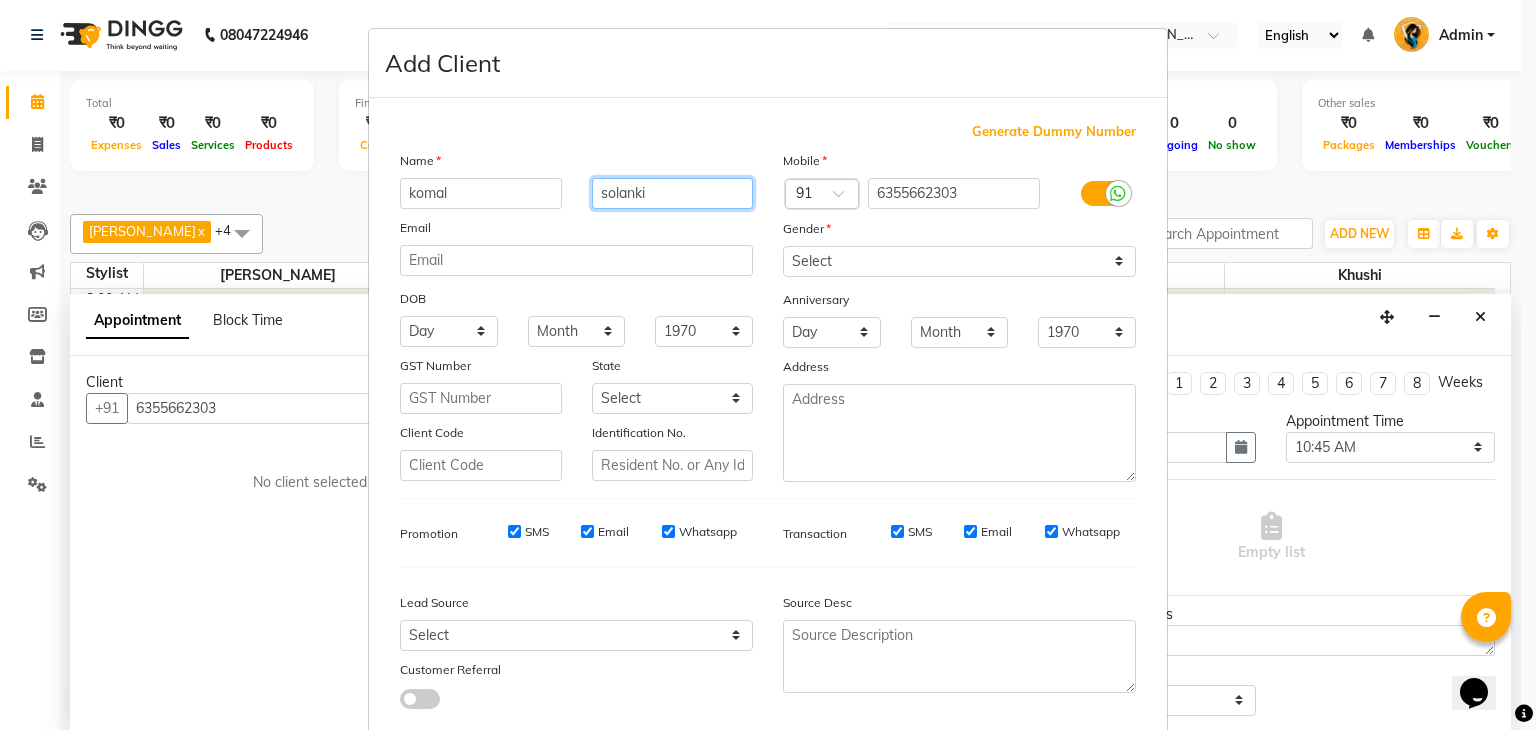 type on "solanki" 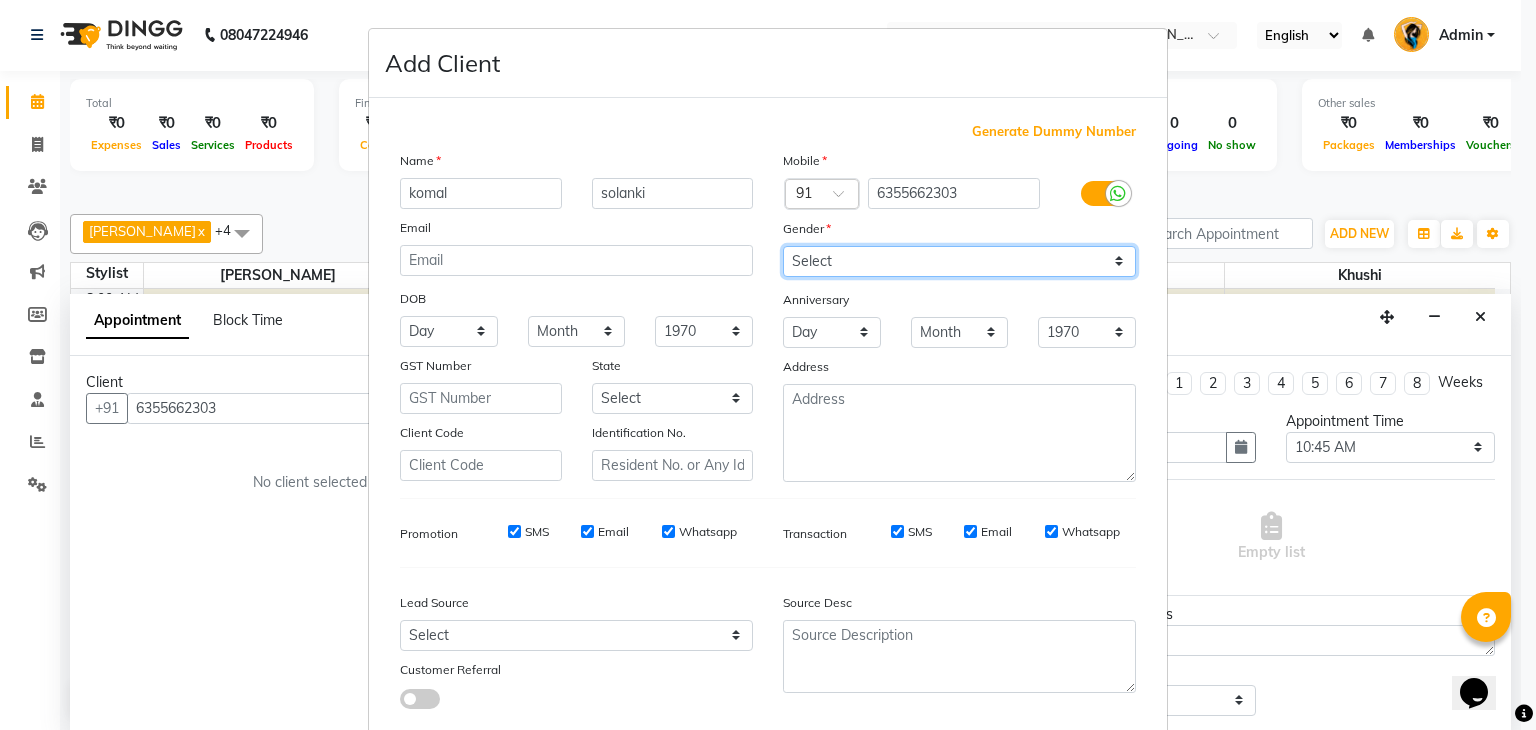 click on "Select [DEMOGRAPHIC_DATA] [DEMOGRAPHIC_DATA] Other Prefer Not To Say" at bounding box center [959, 261] 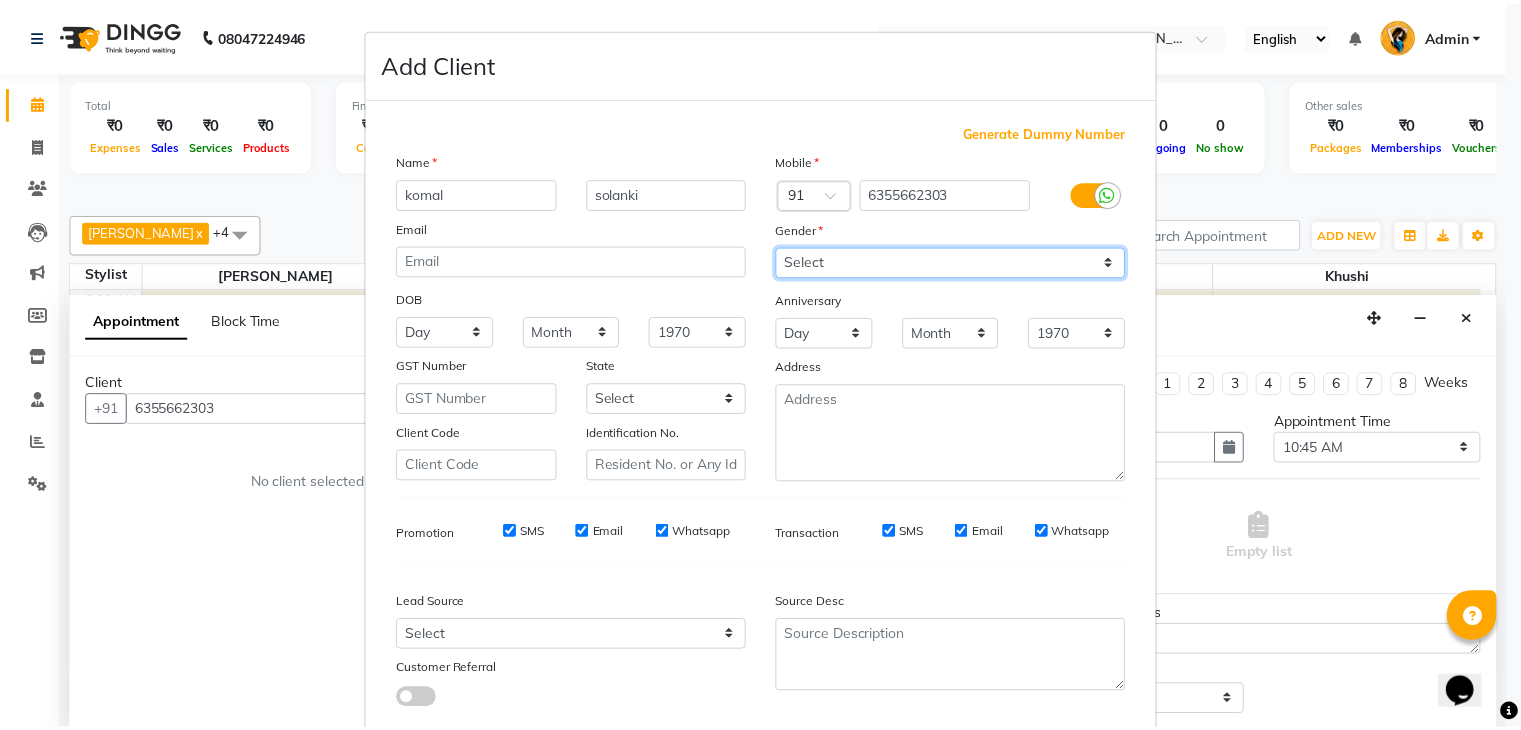 scroll, scrollTop: 127, scrollLeft: 0, axis: vertical 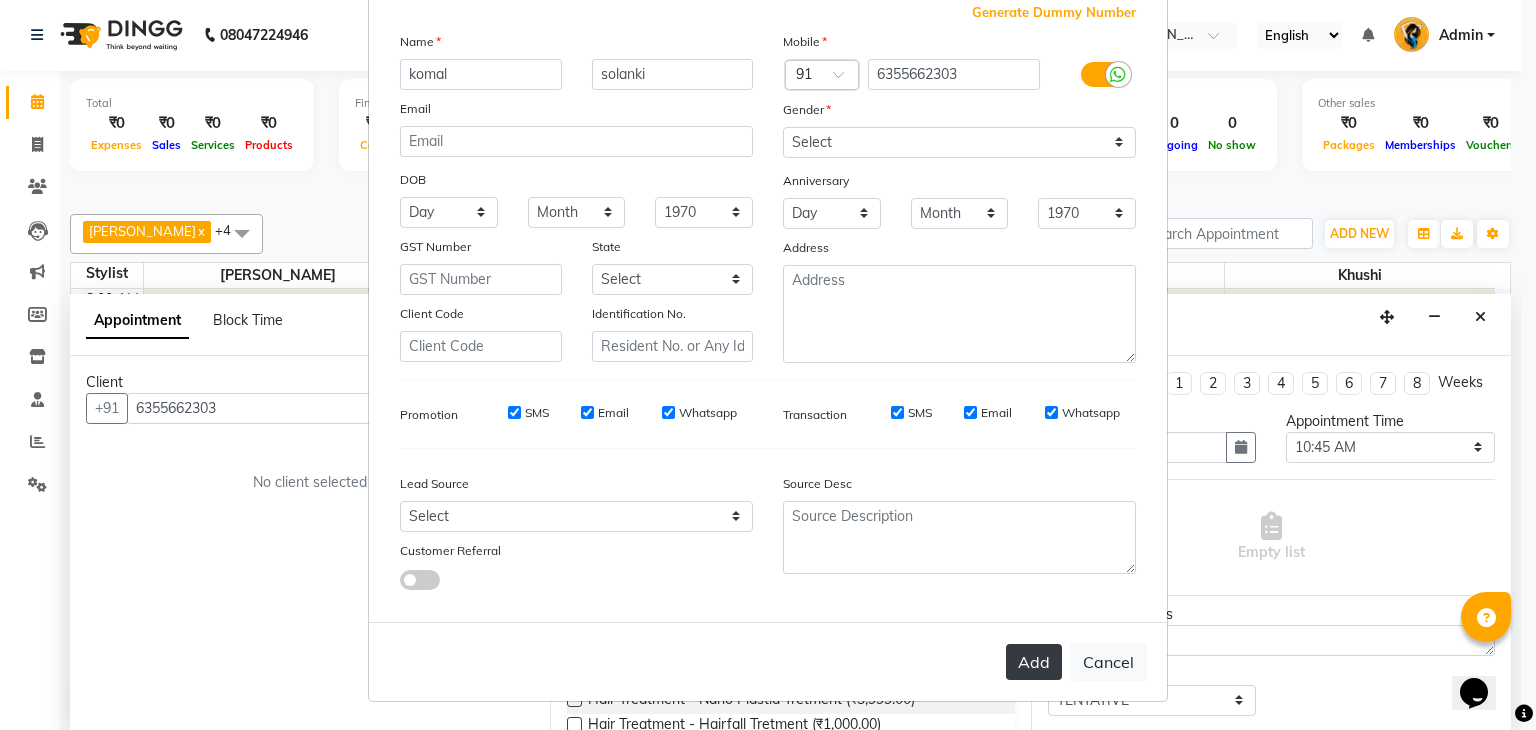 click on "Add" at bounding box center (1034, 662) 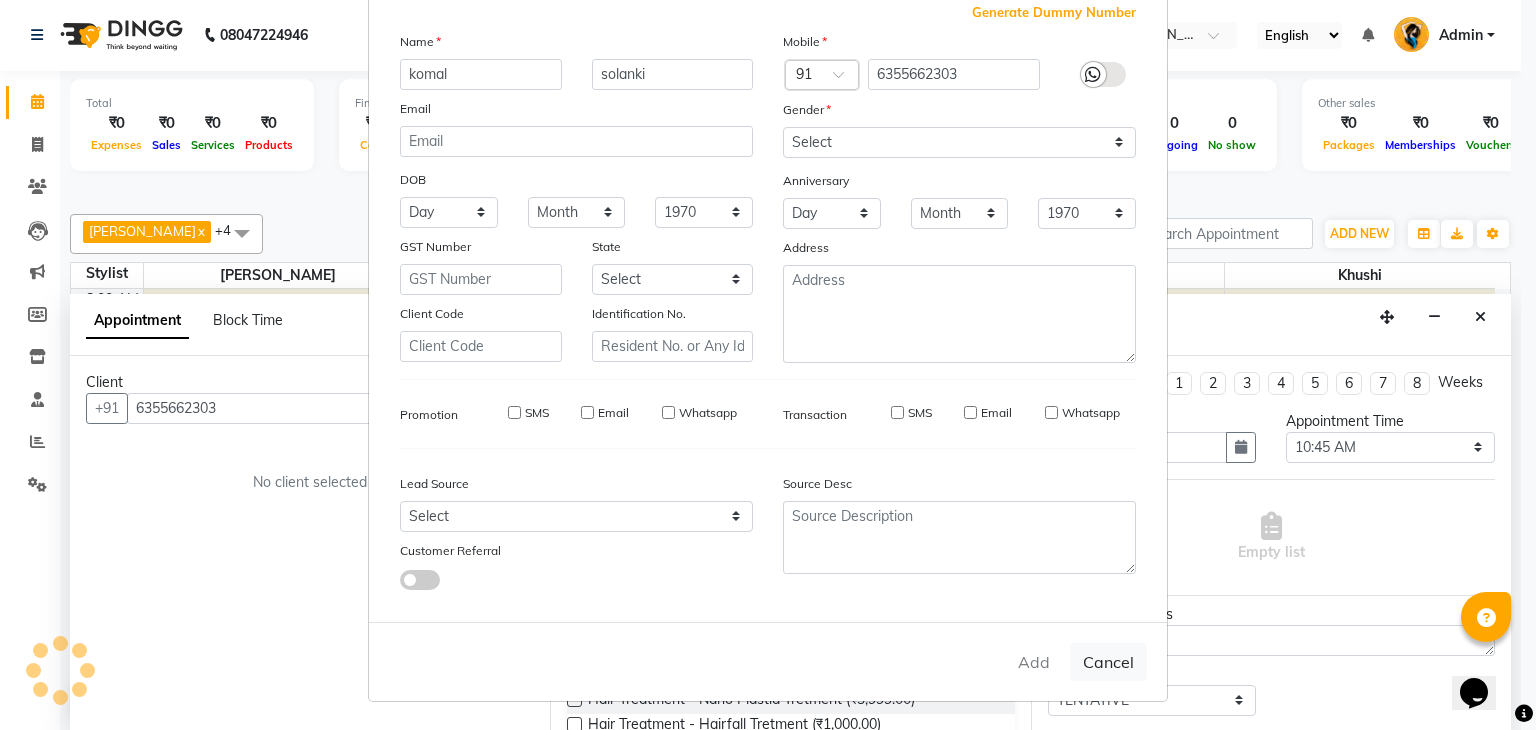 type 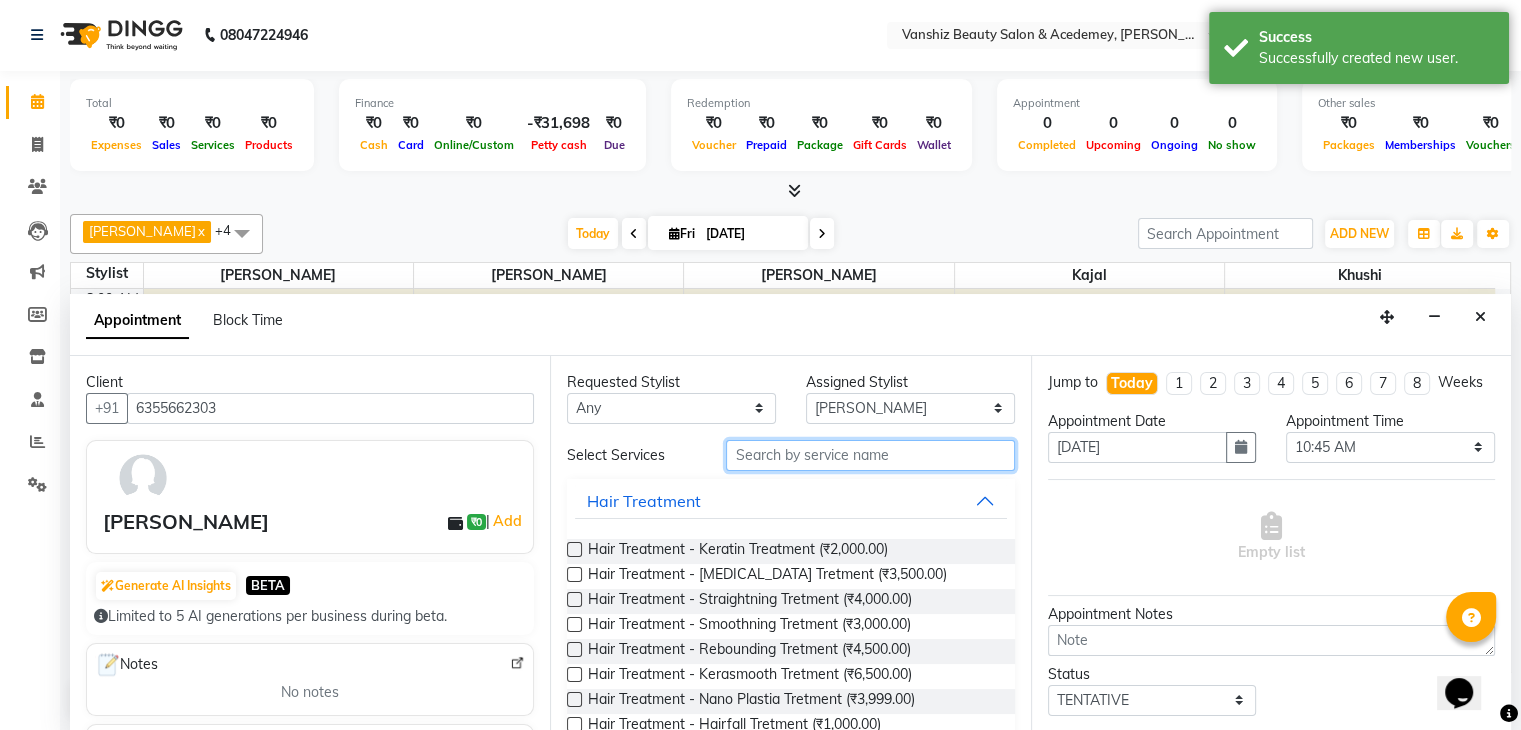click at bounding box center (870, 455) 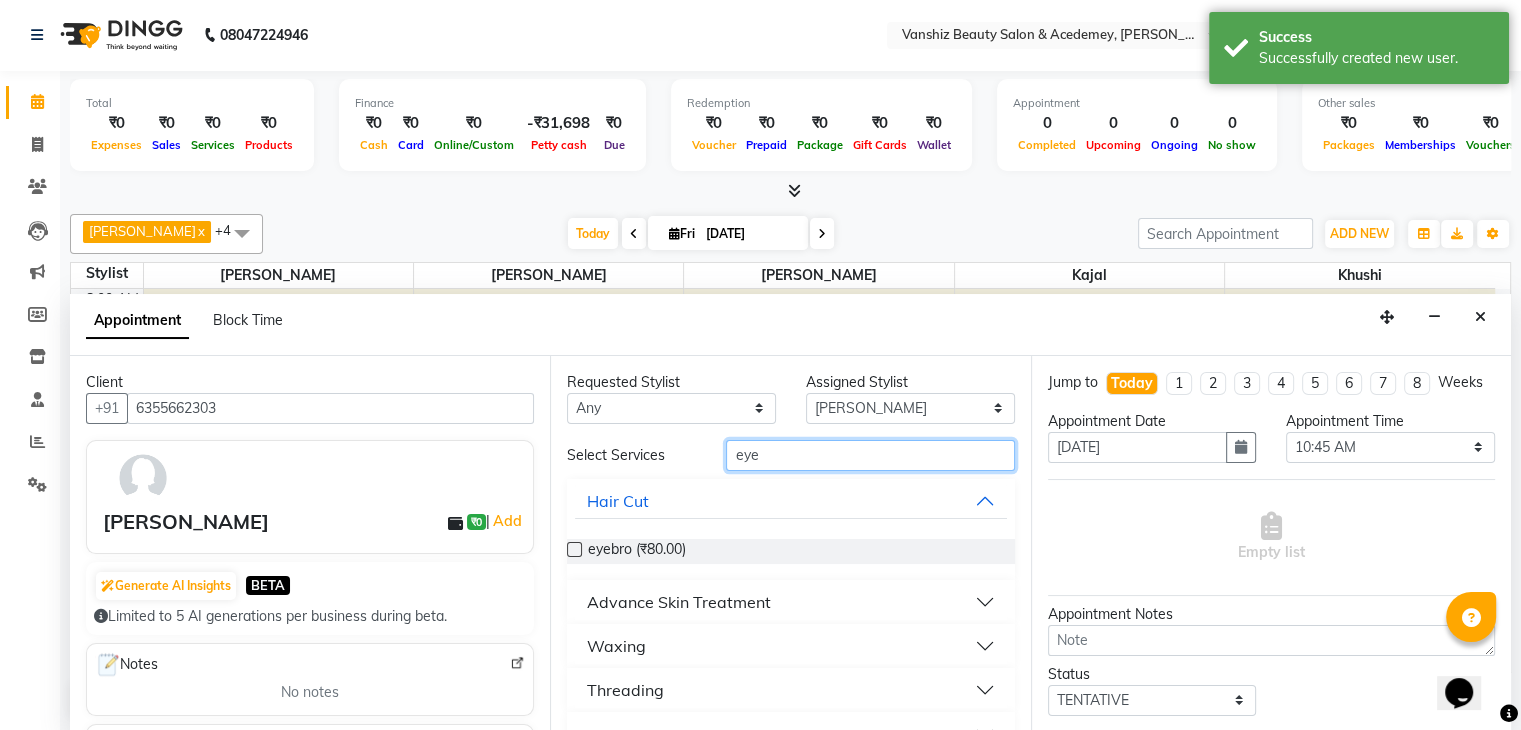 type on "eye" 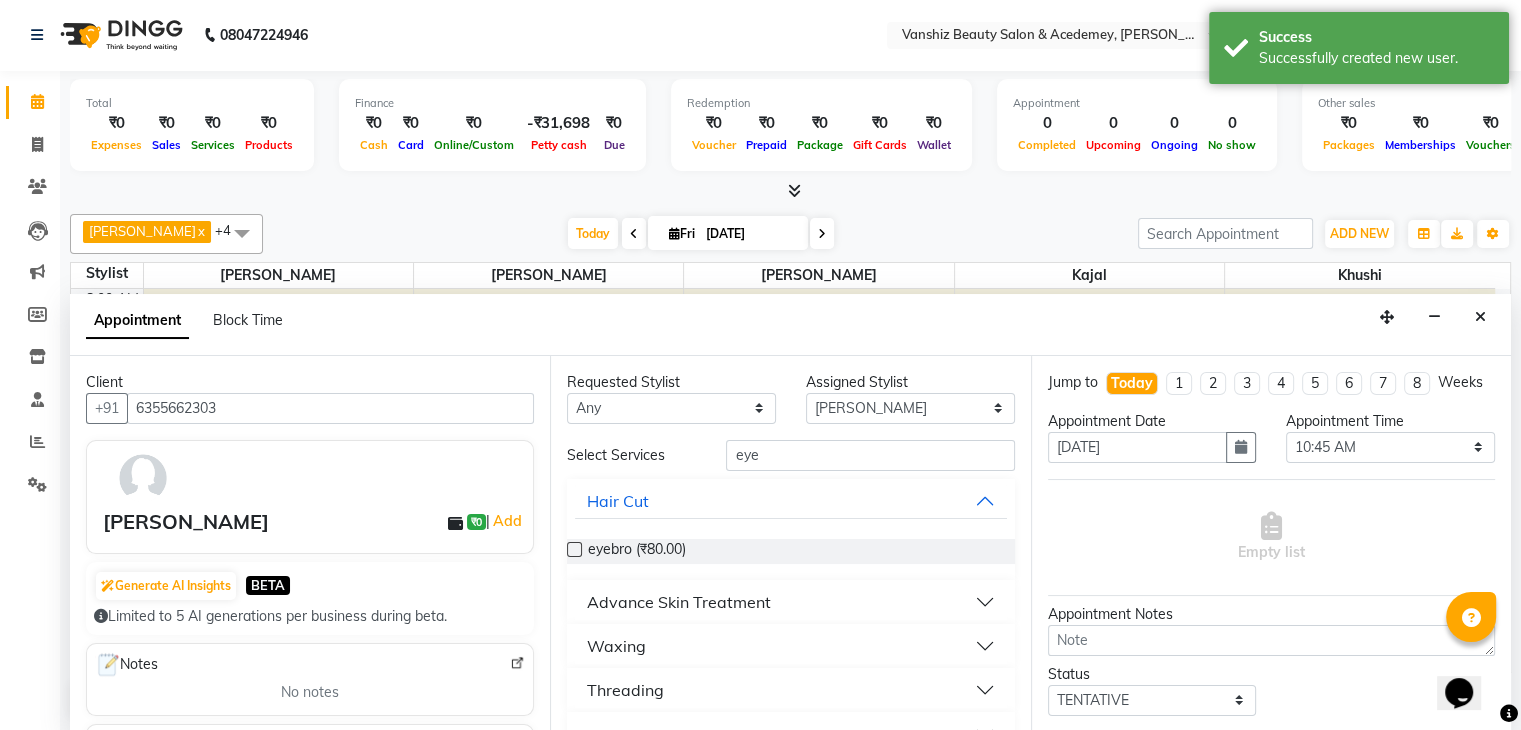 click at bounding box center [574, 549] 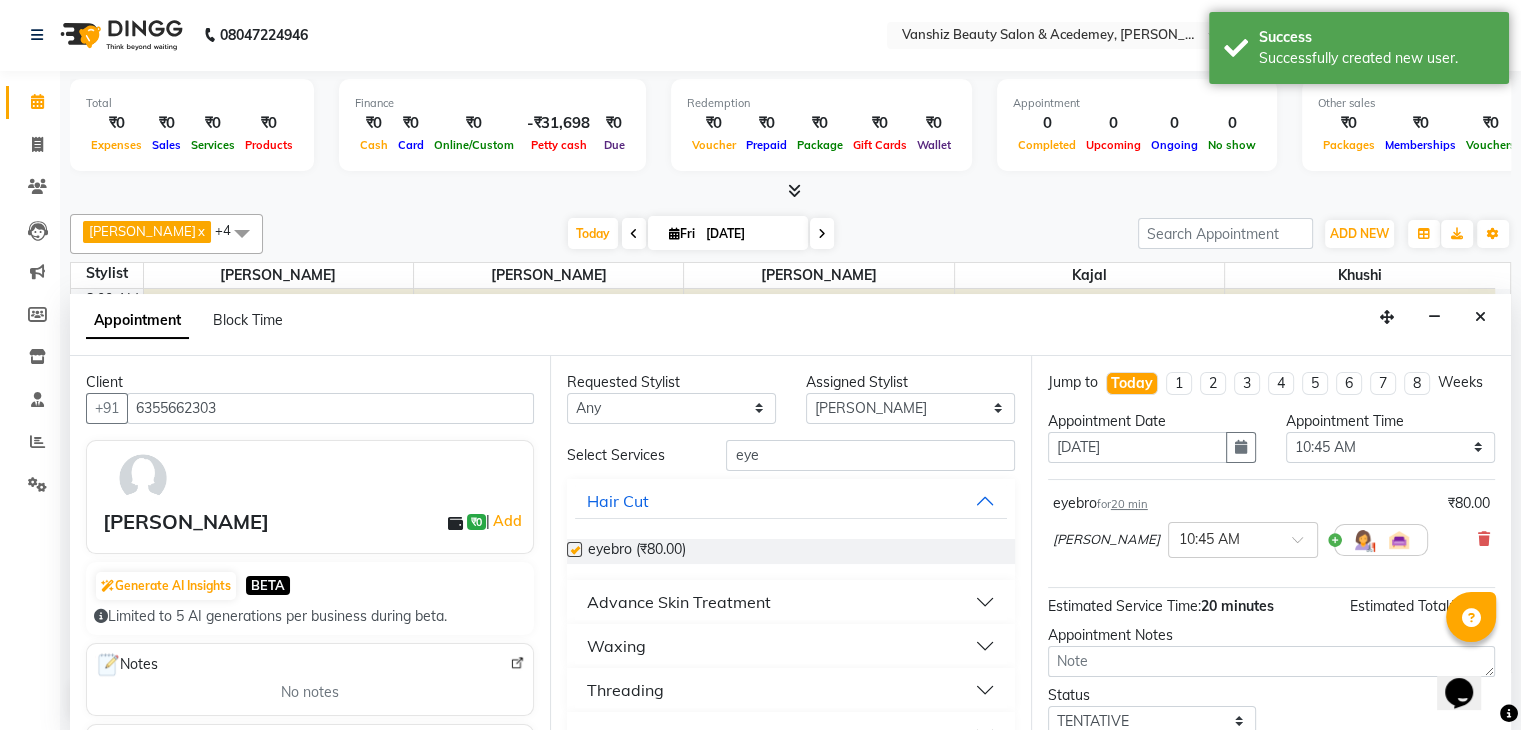 checkbox on "false" 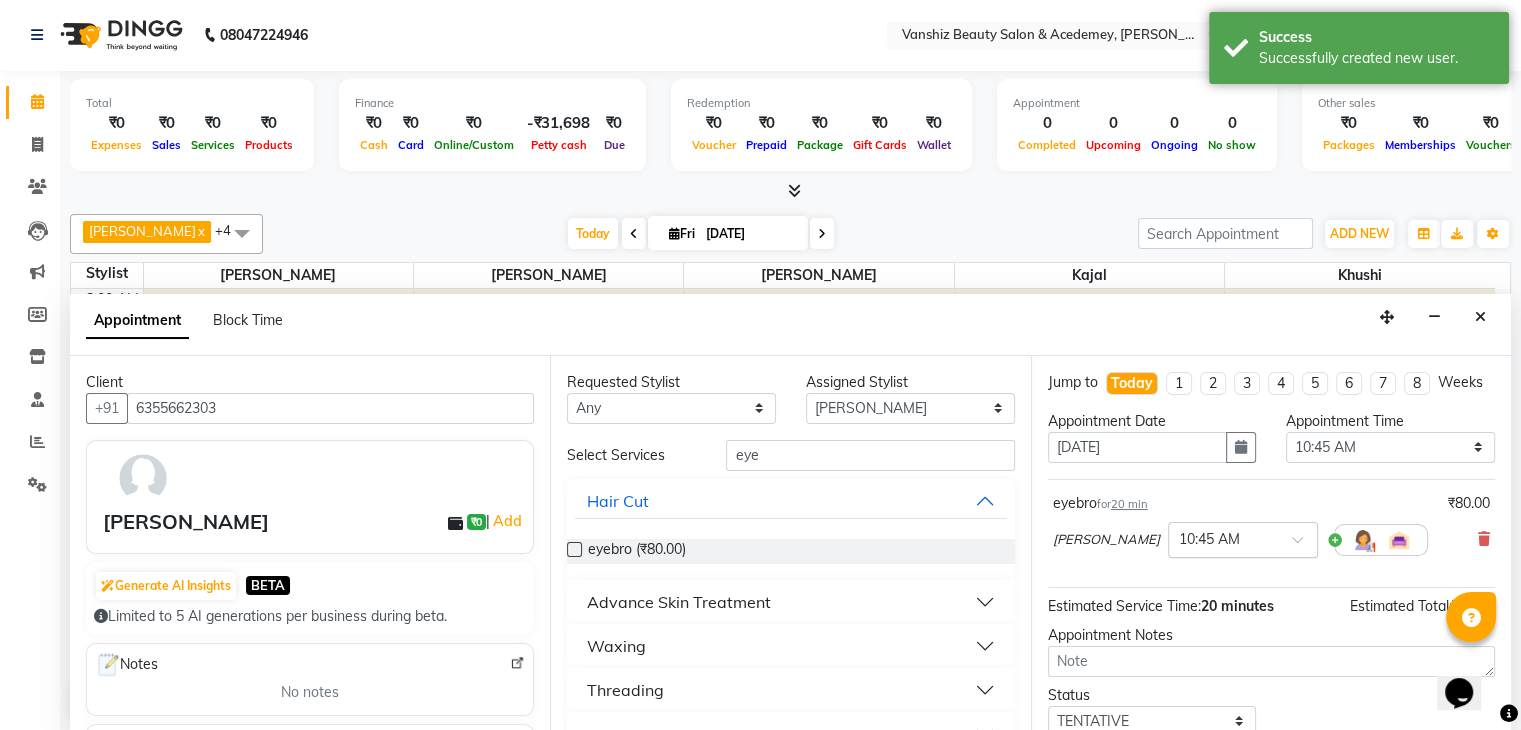 scroll, scrollTop: 149, scrollLeft: 0, axis: vertical 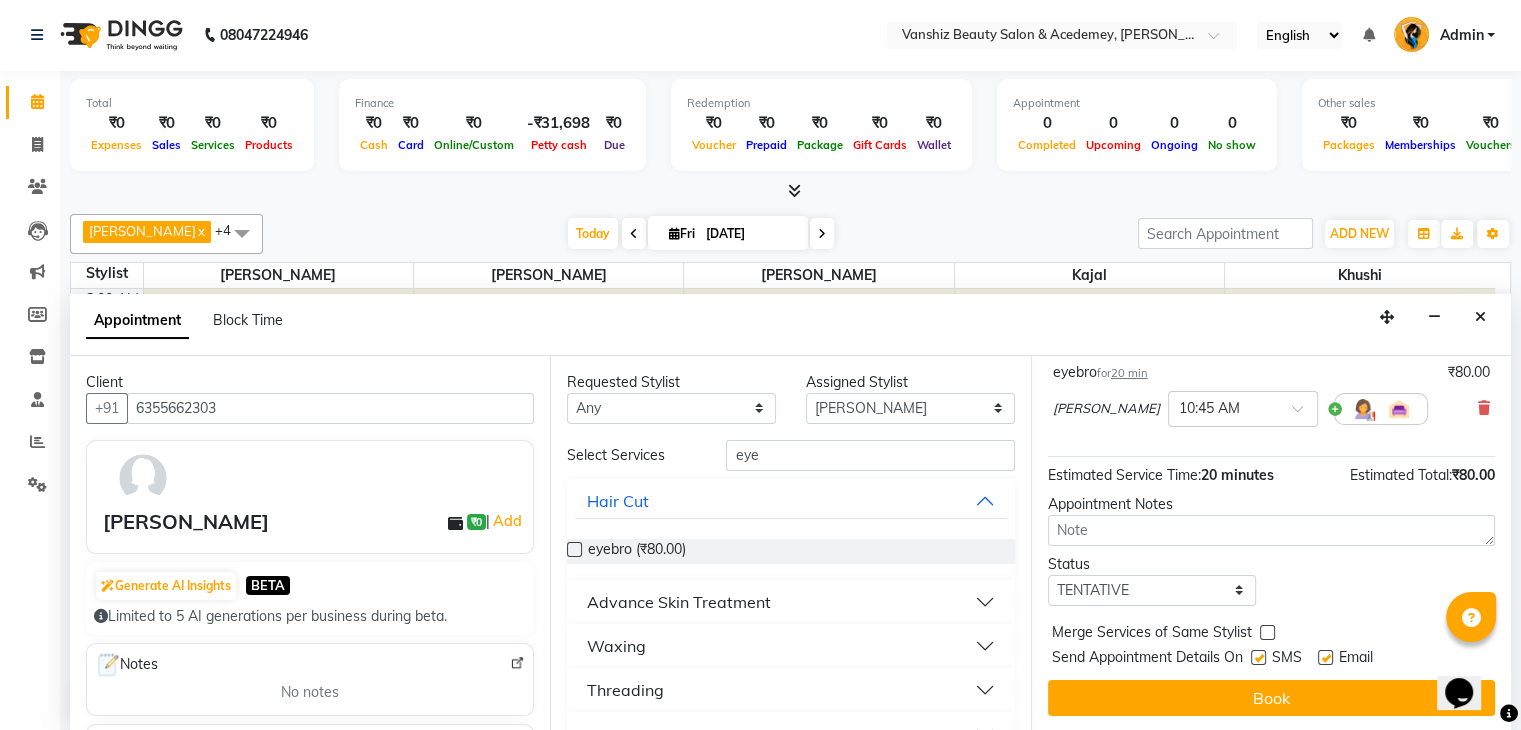 click at bounding box center (1258, 657) 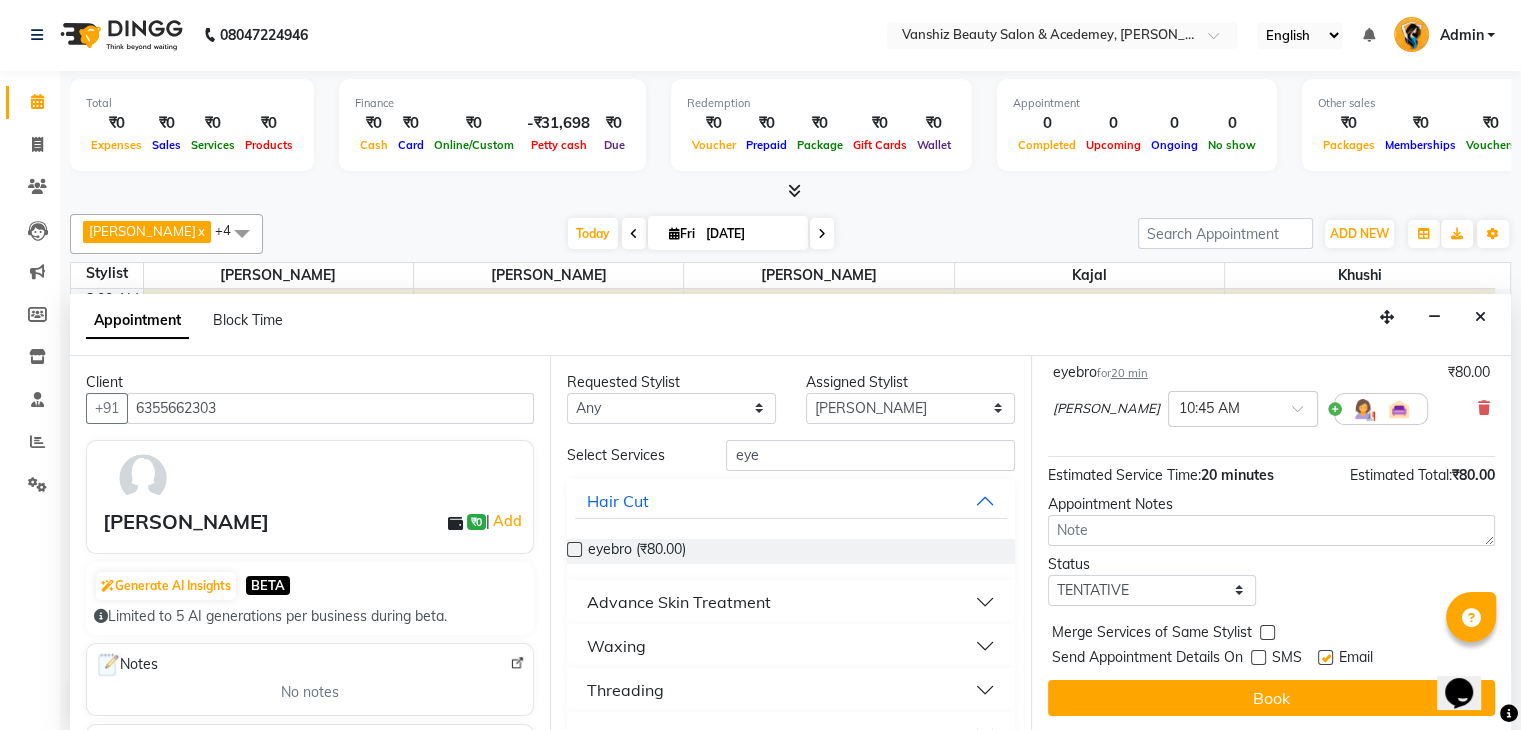 click at bounding box center (1325, 657) 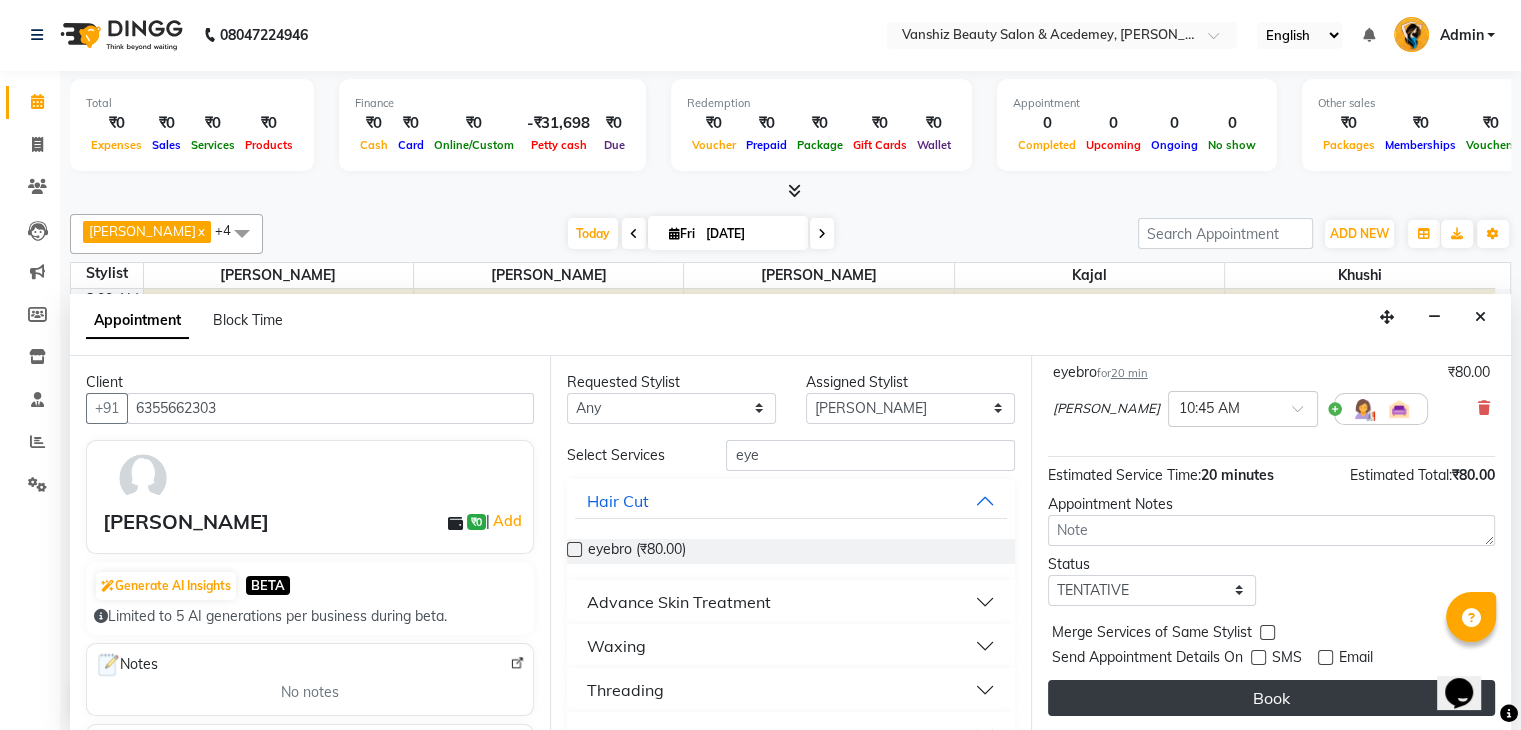 click on "Book" at bounding box center [1271, 698] 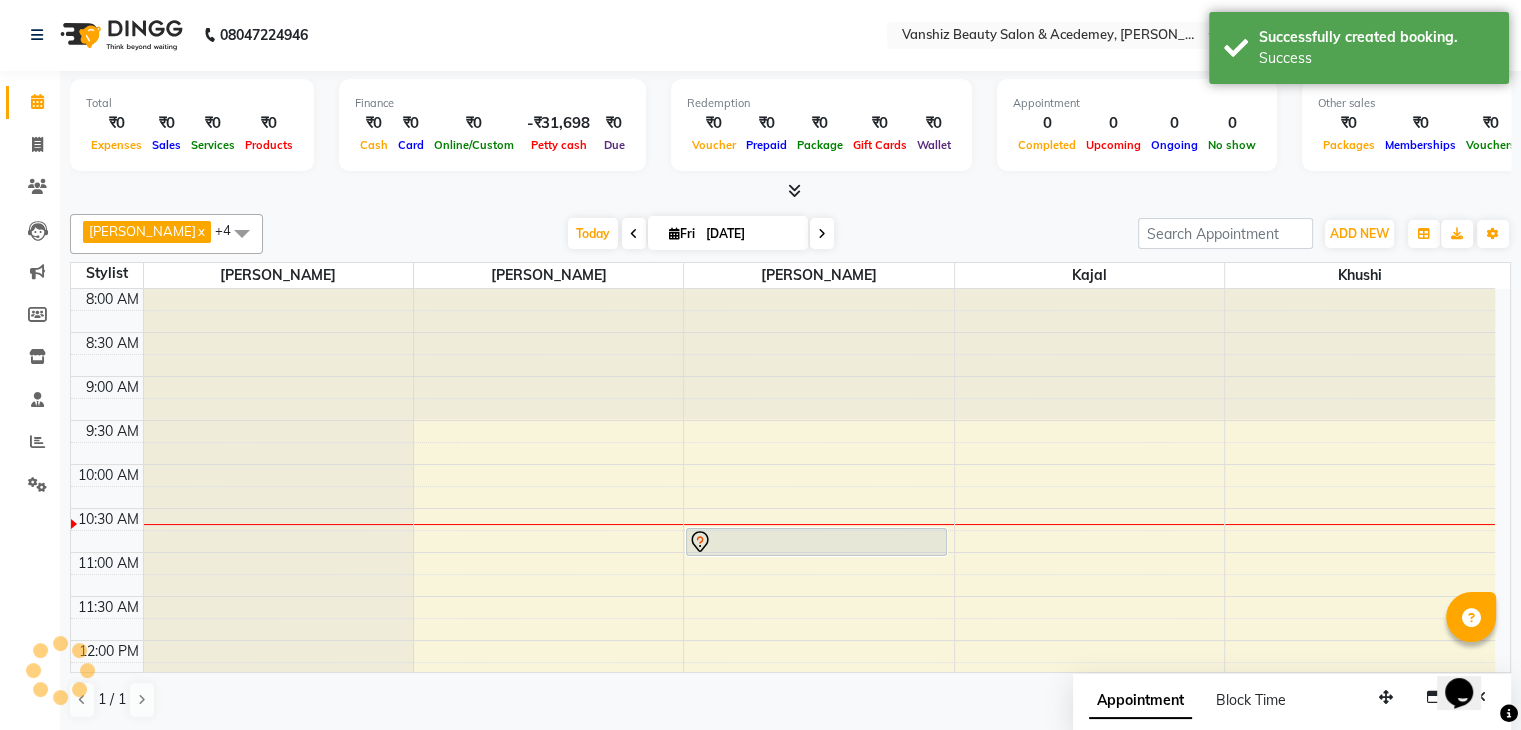 scroll, scrollTop: 0, scrollLeft: 0, axis: both 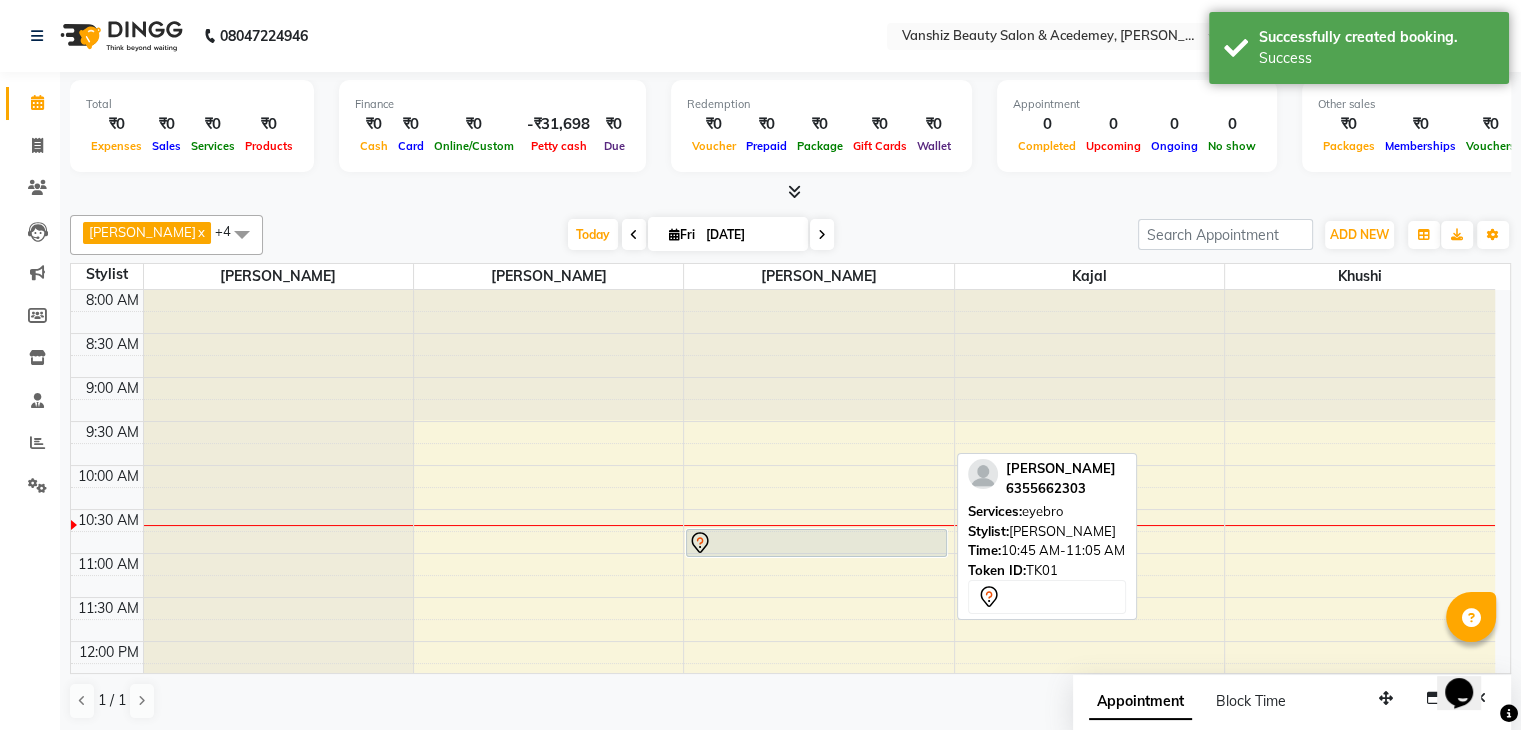 click at bounding box center (816, 543) 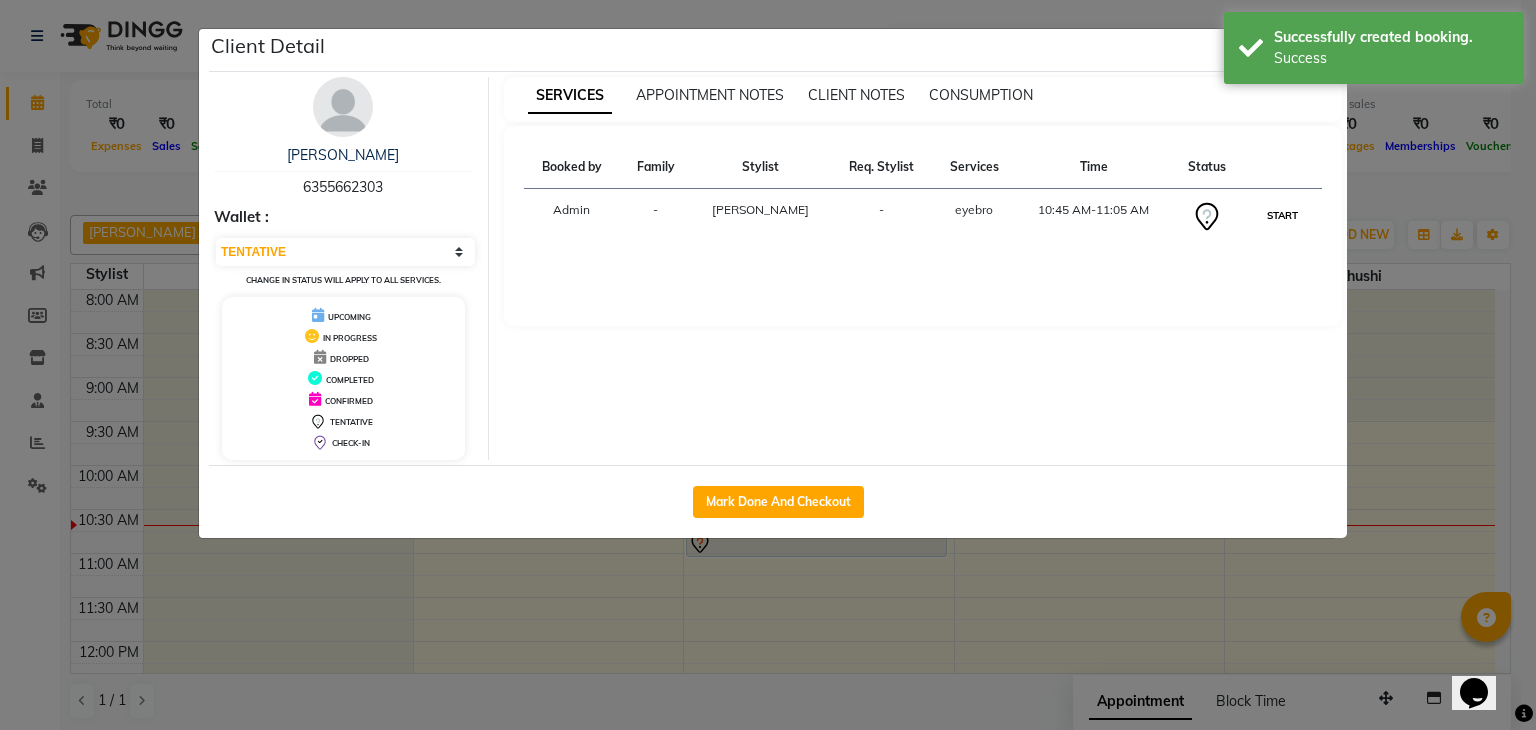 click on "START" at bounding box center (1282, 215) 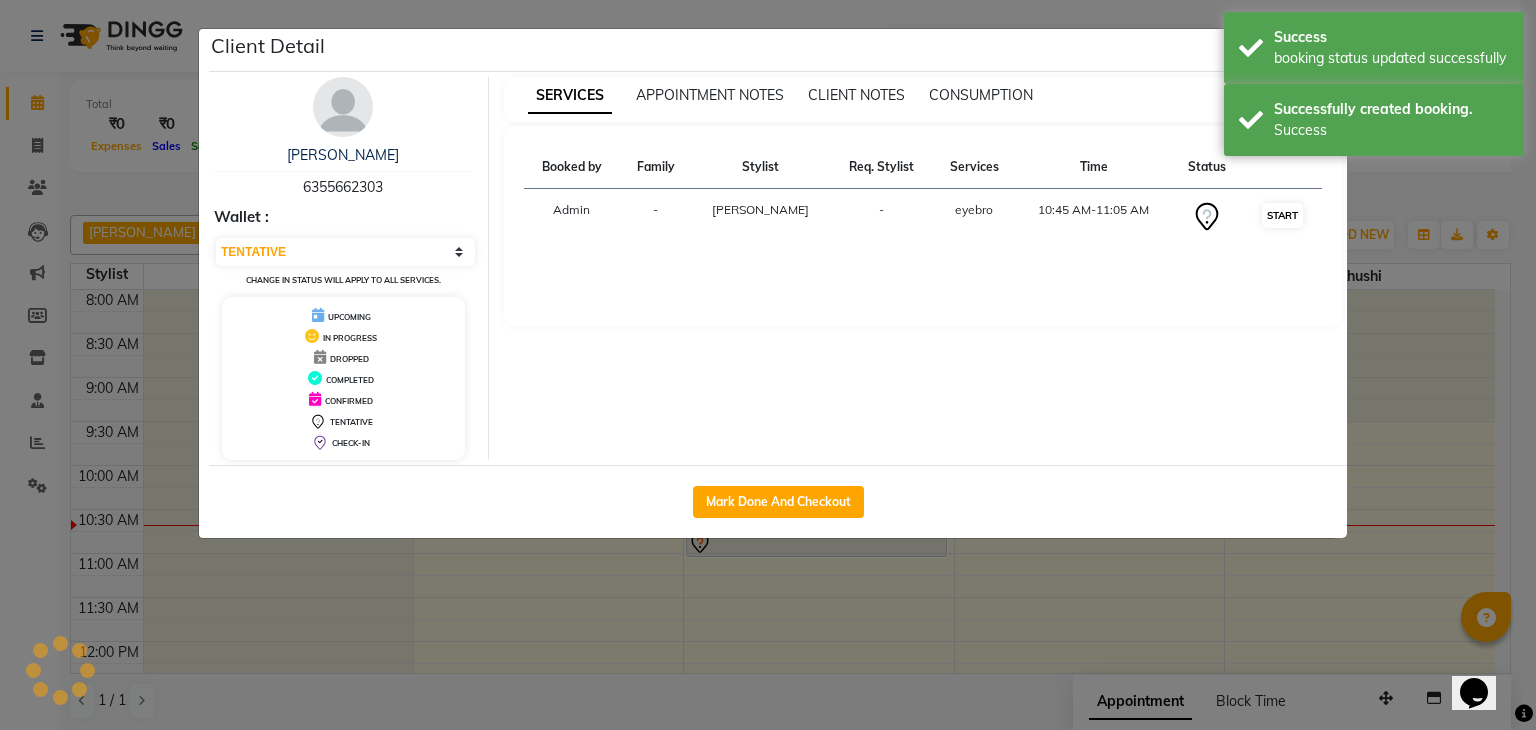 select on "1" 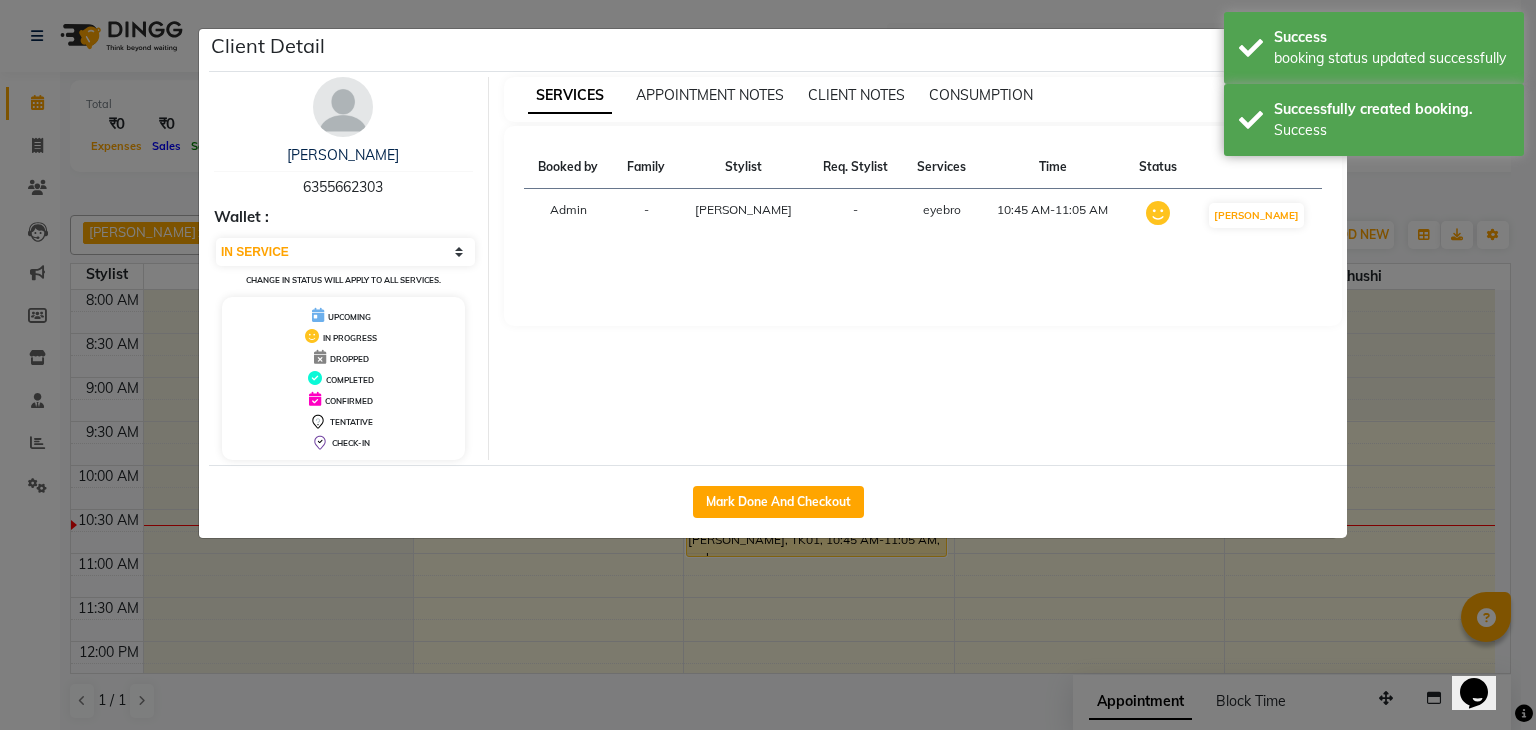 click on "Client Detail  [PERSON_NAME]   6355662303 Wallet : Select IN SERVICE CONFIRMED TENTATIVE CHECK IN MARK DONE DROPPED UPCOMING Change in status will apply to all services. UPCOMING IN PROGRESS DROPPED COMPLETED CONFIRMED TENTATIVE CHECK-IN SERVICES APPOINTMENT NOTES CLIENT NOTES CONSUMPTION Booked by Family Stylist Req. Stylist Services Time Status  Admin  - [PERSON_NAME] -  eyebro   10:45 AM-11:05 AM   MARK DONE   Mark Done And Checkout" 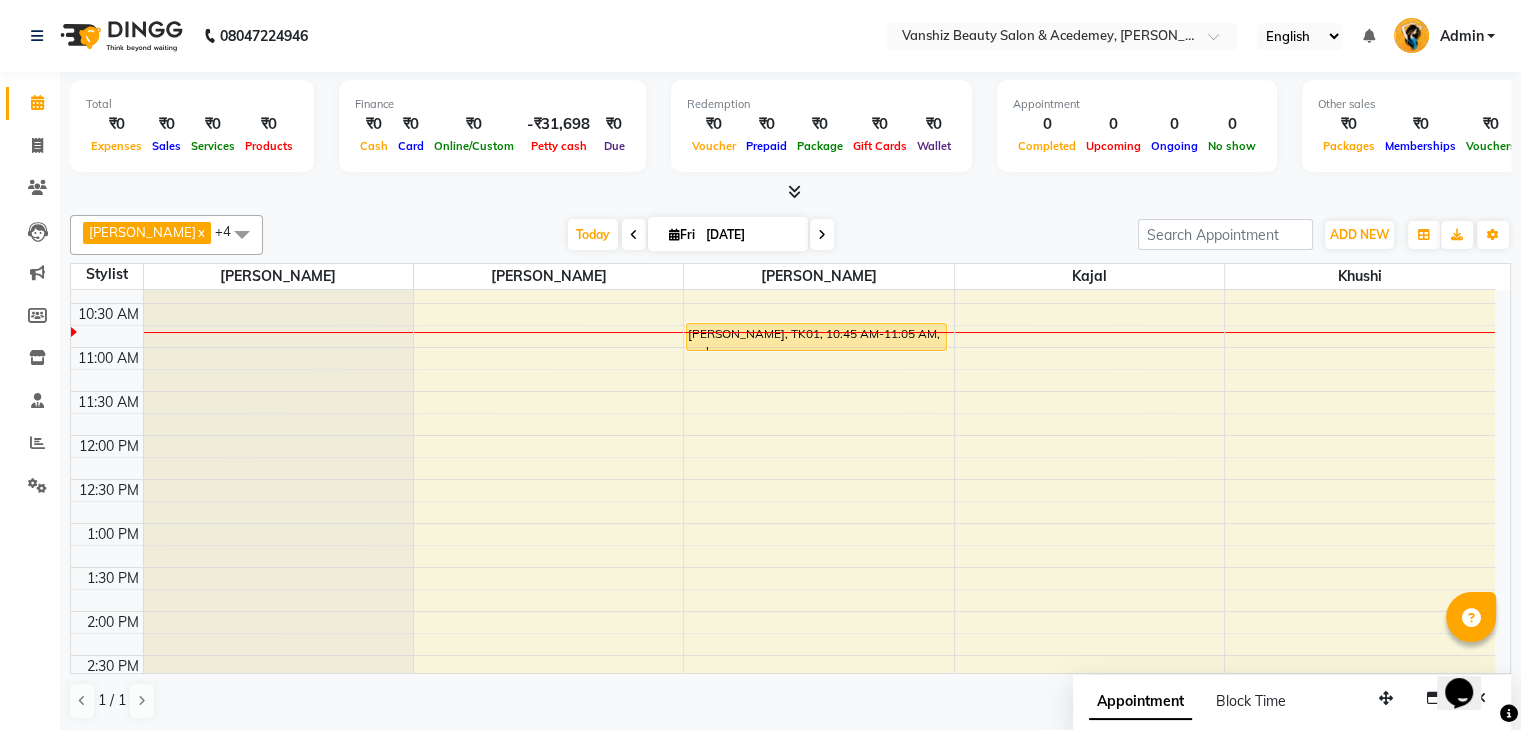 scroll, scrollTop: 251, scrollLeft: 0, axis: vertical 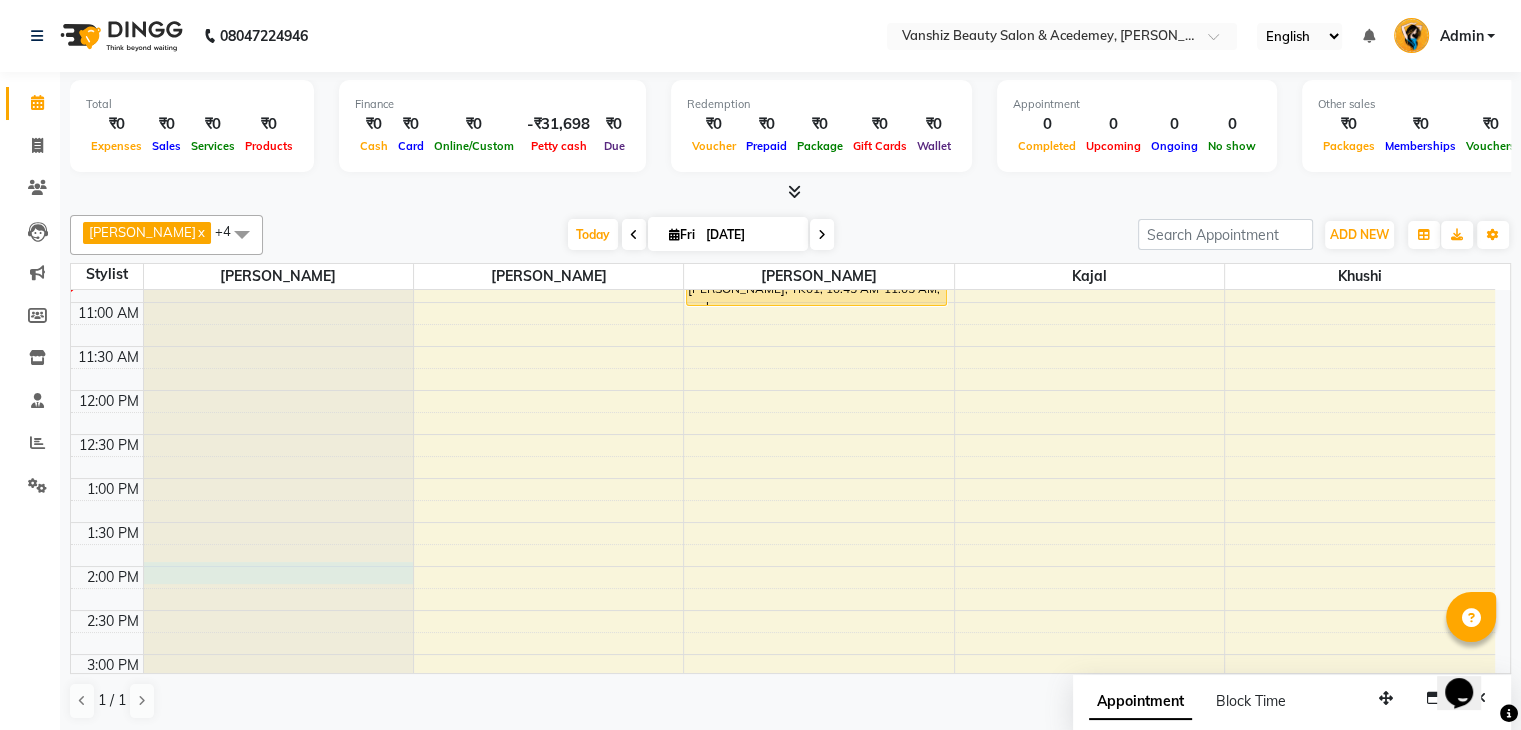 click at bounding box center [278, 39] 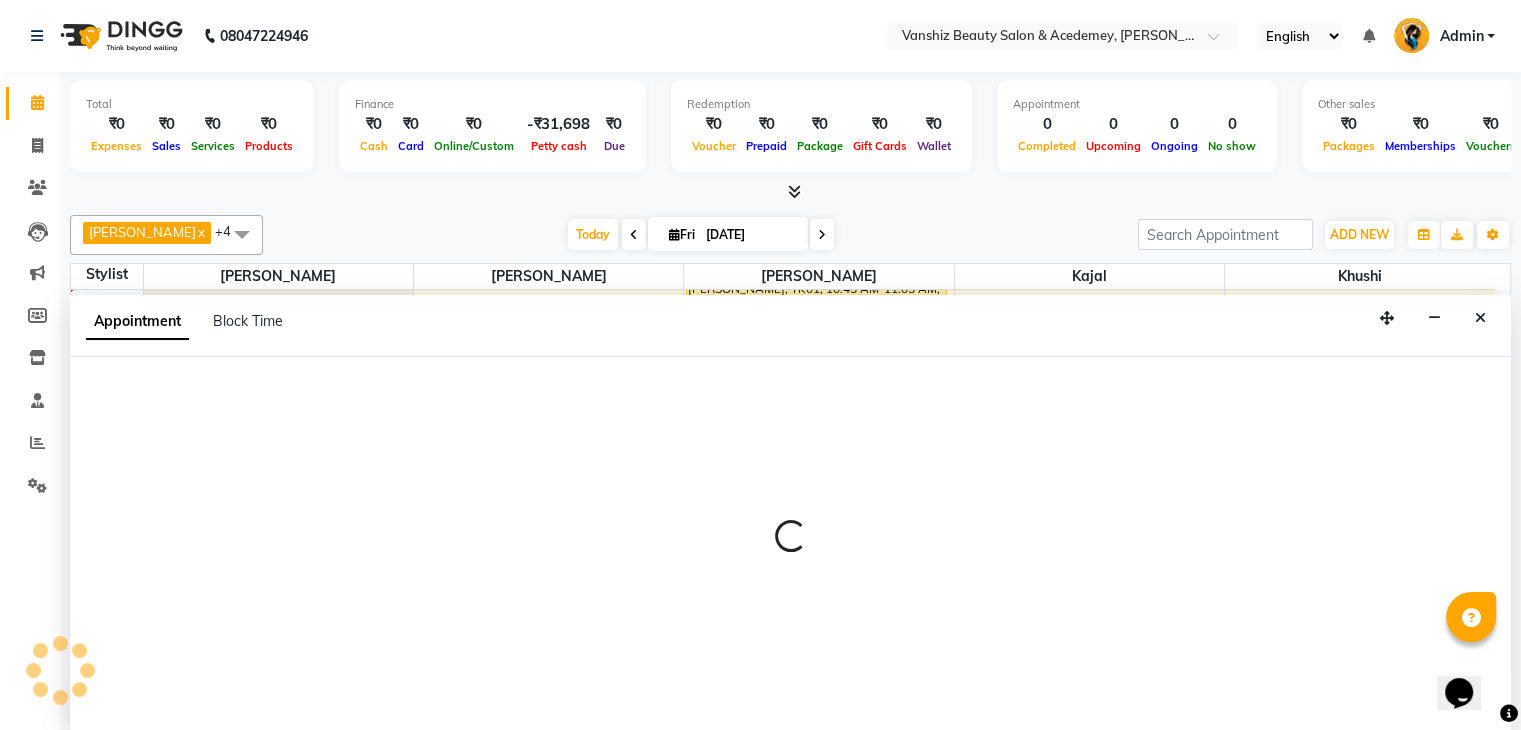 scroll, scrollTop: 1, scrollLeft: 0, axis: vertical 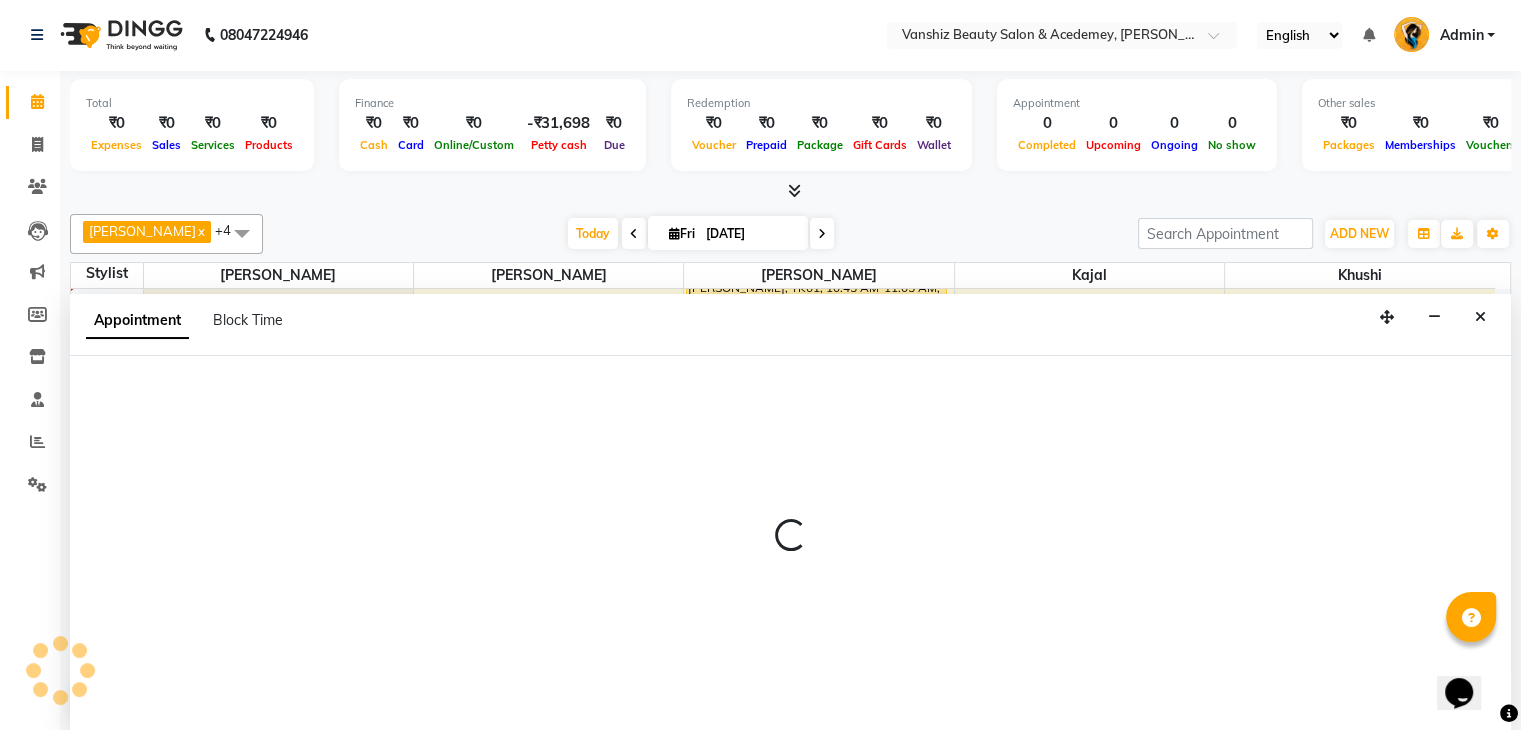 select on "38128" 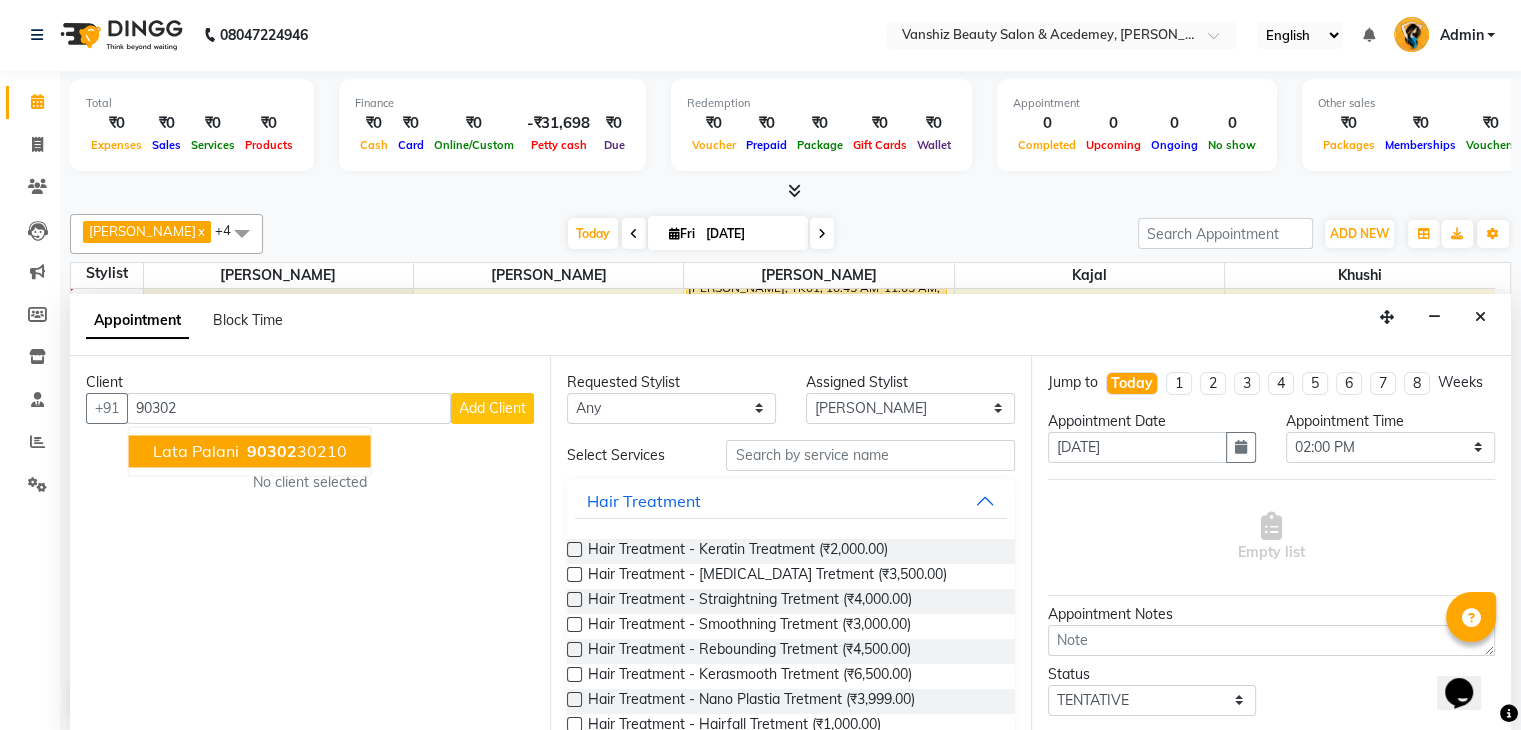 click on "90302" at bounding box center (272, 451) 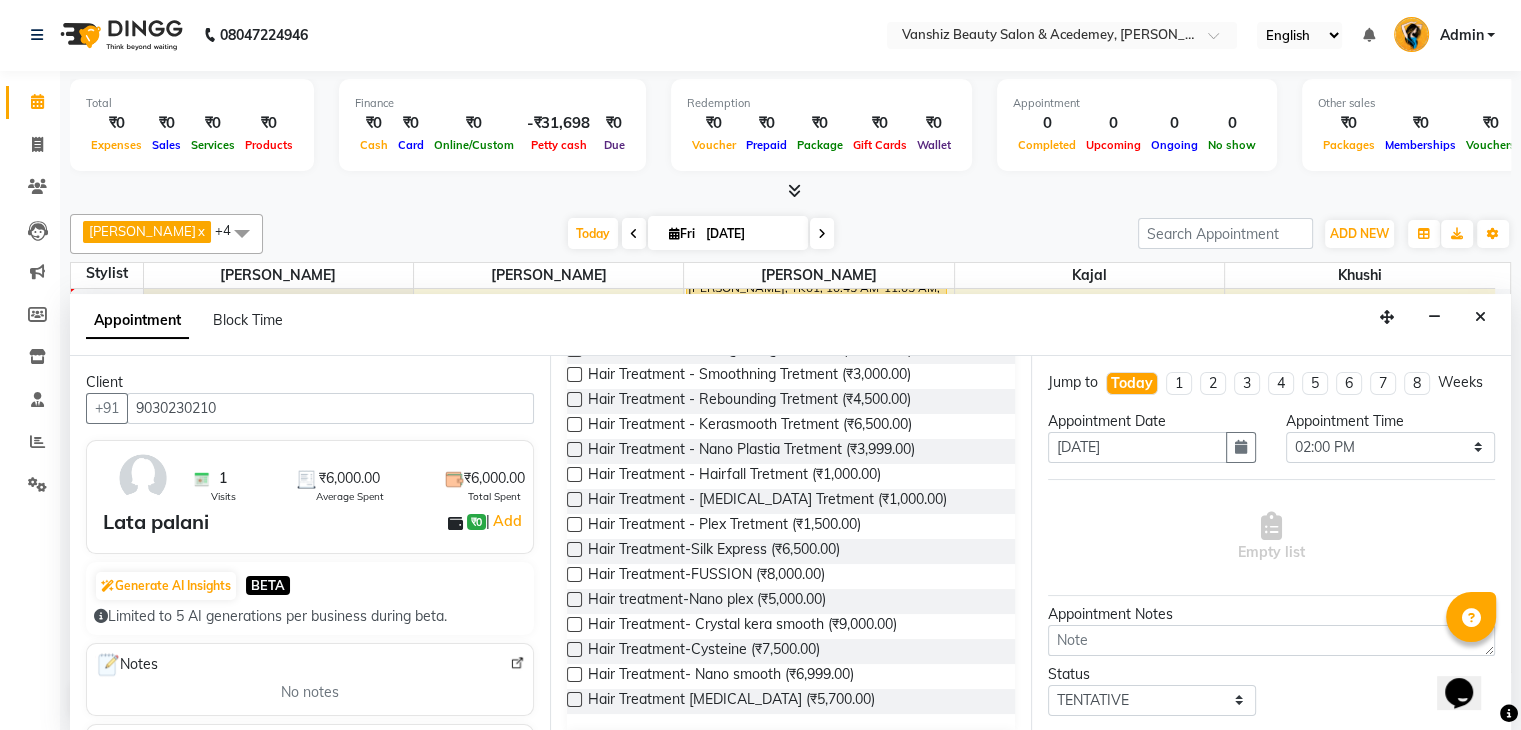 scroll, scrollTop: 251, scrollLeft: 0, axis: vertical 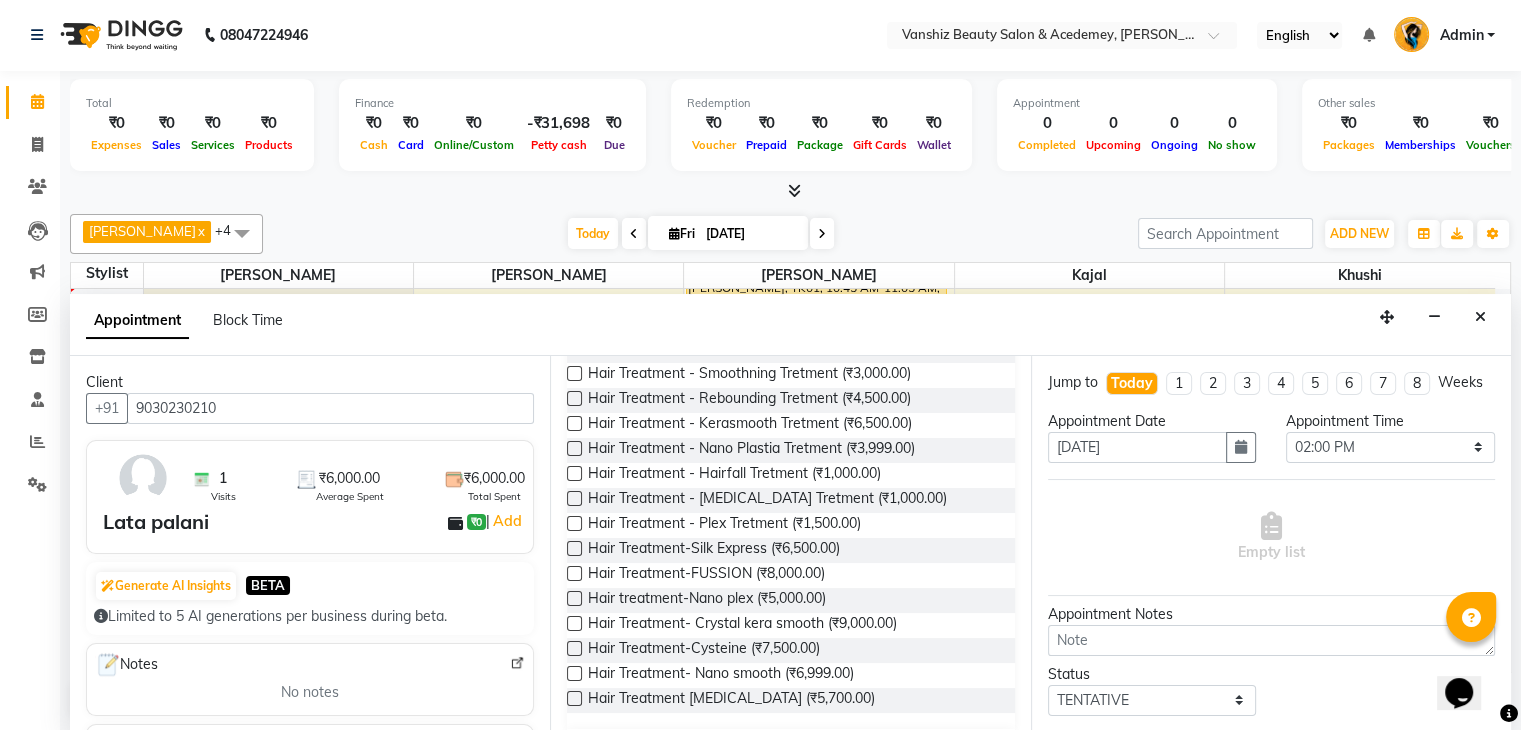 type on "9030230210" 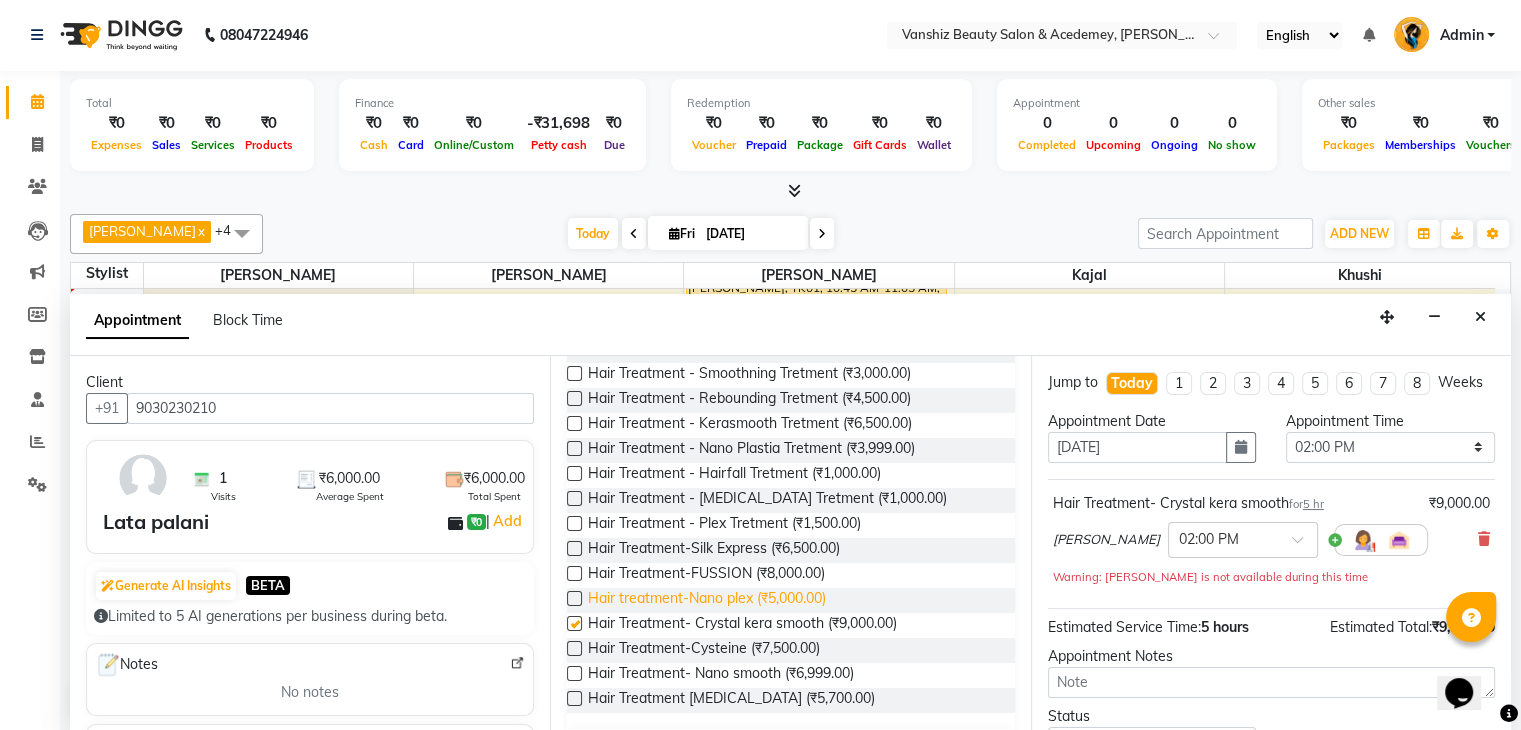 checkbox on "false" 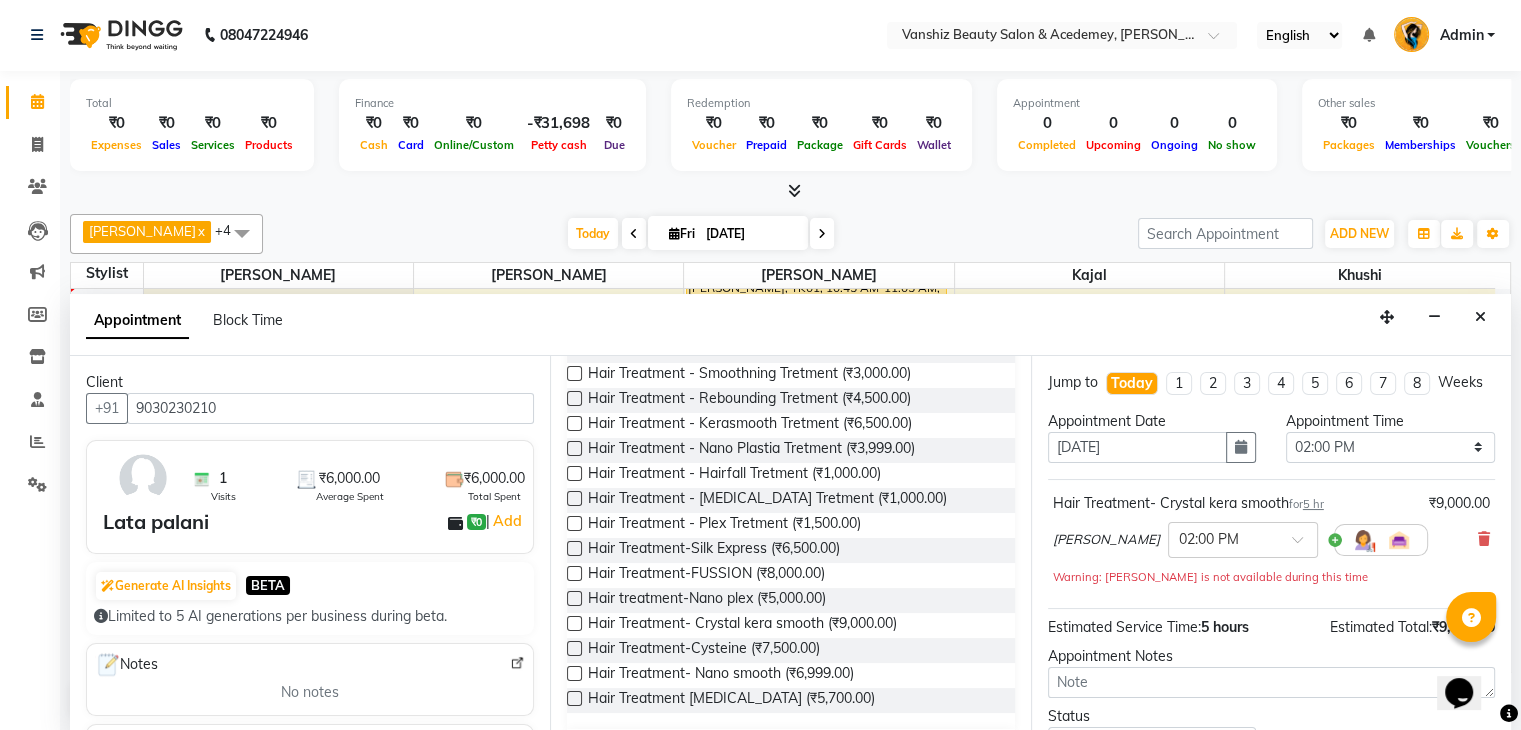 scroll, scrollTop: 170, scrollLeft: 0, axis: vertical 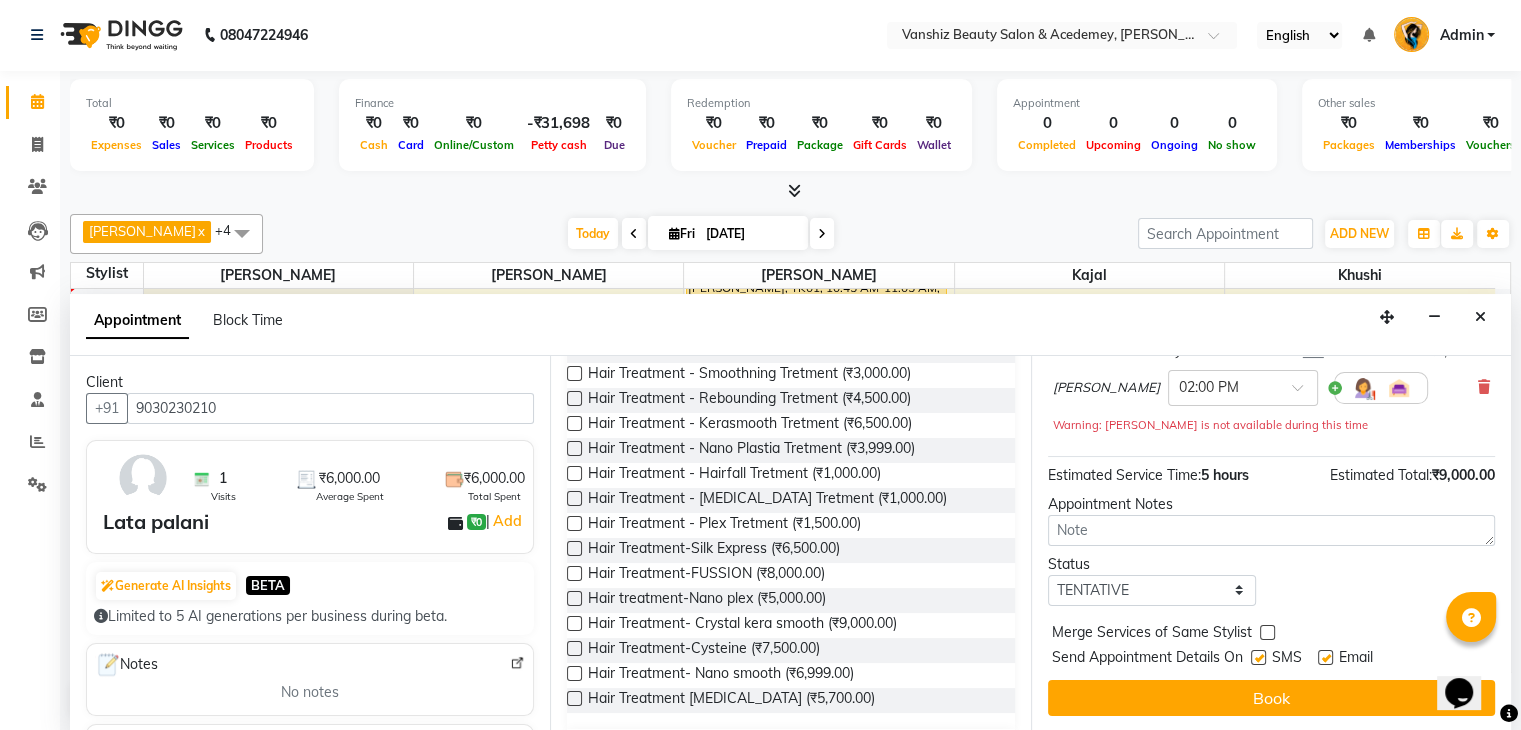 click at bounding box center [1325, 657] 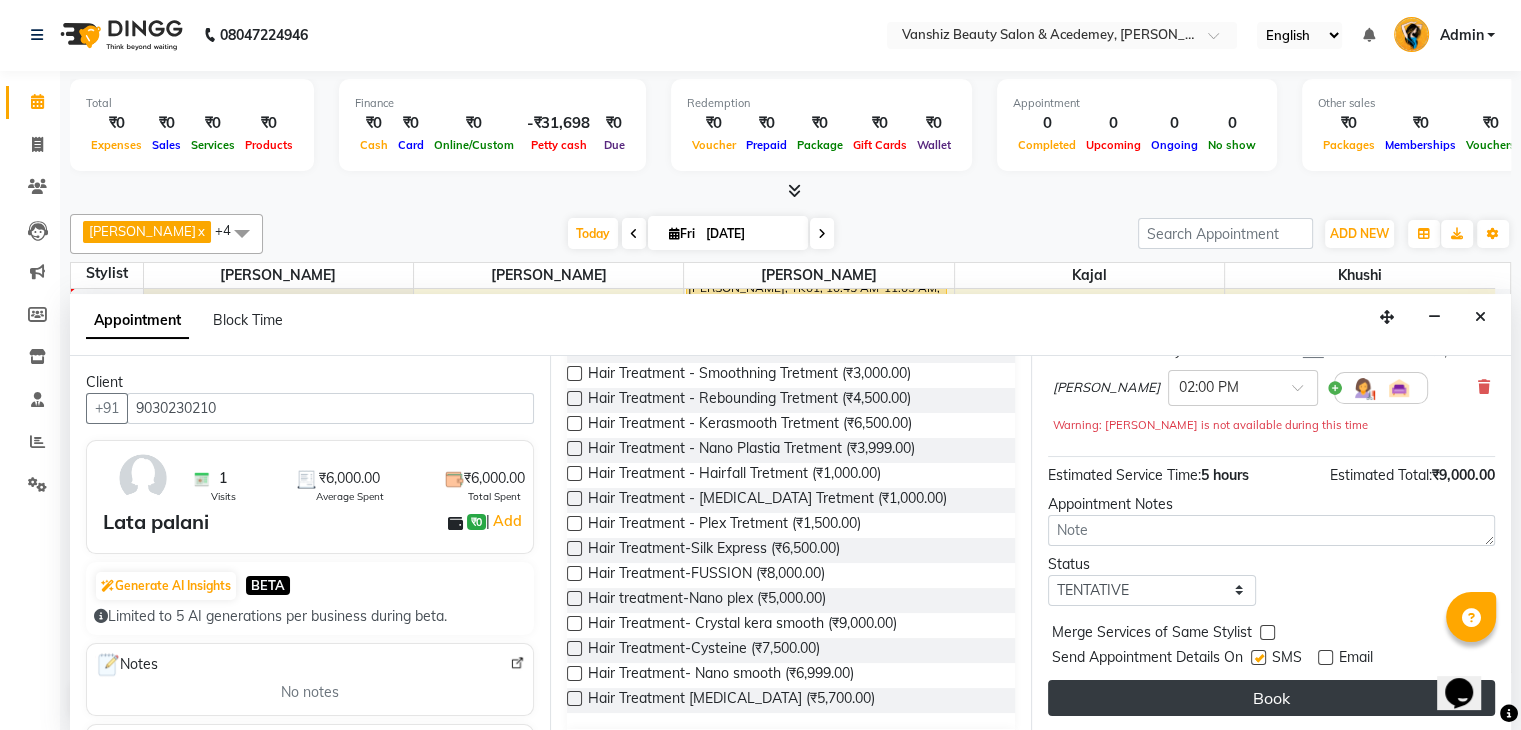 click on "Book" at bounding box center [1271, 698] 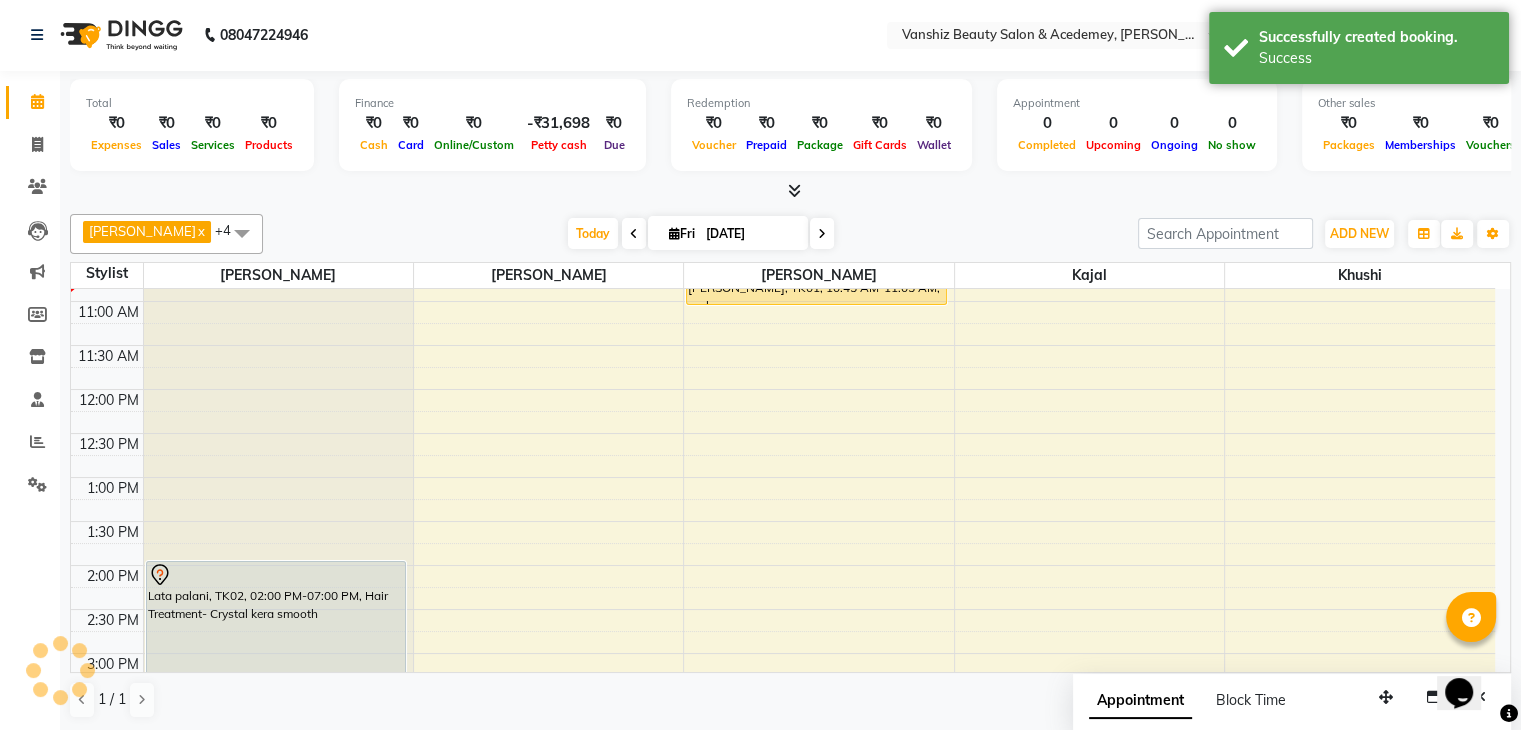scroll, scrollTop: 0, scrollLeft: 0, axis: both 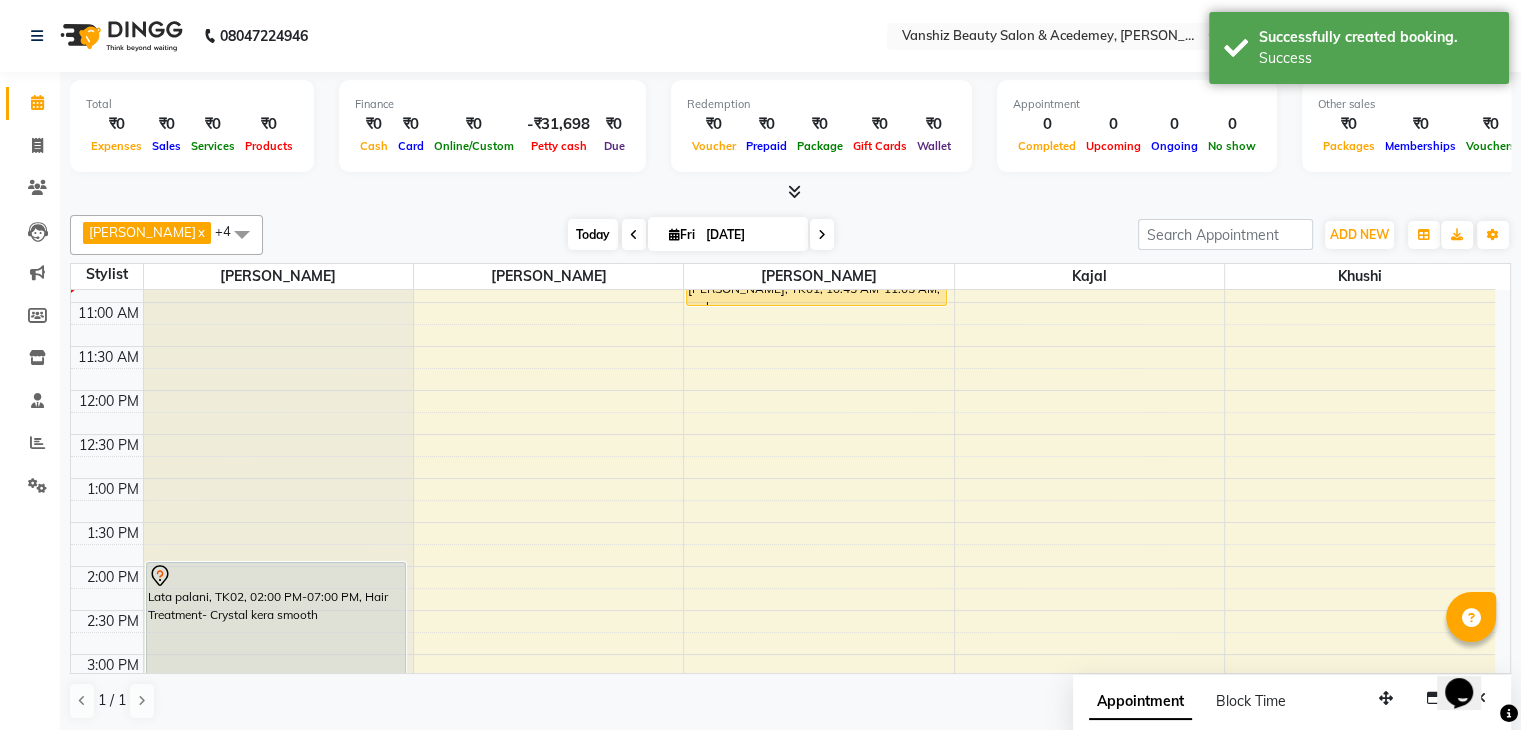 click on "Today" at bounding box center (593, 234) 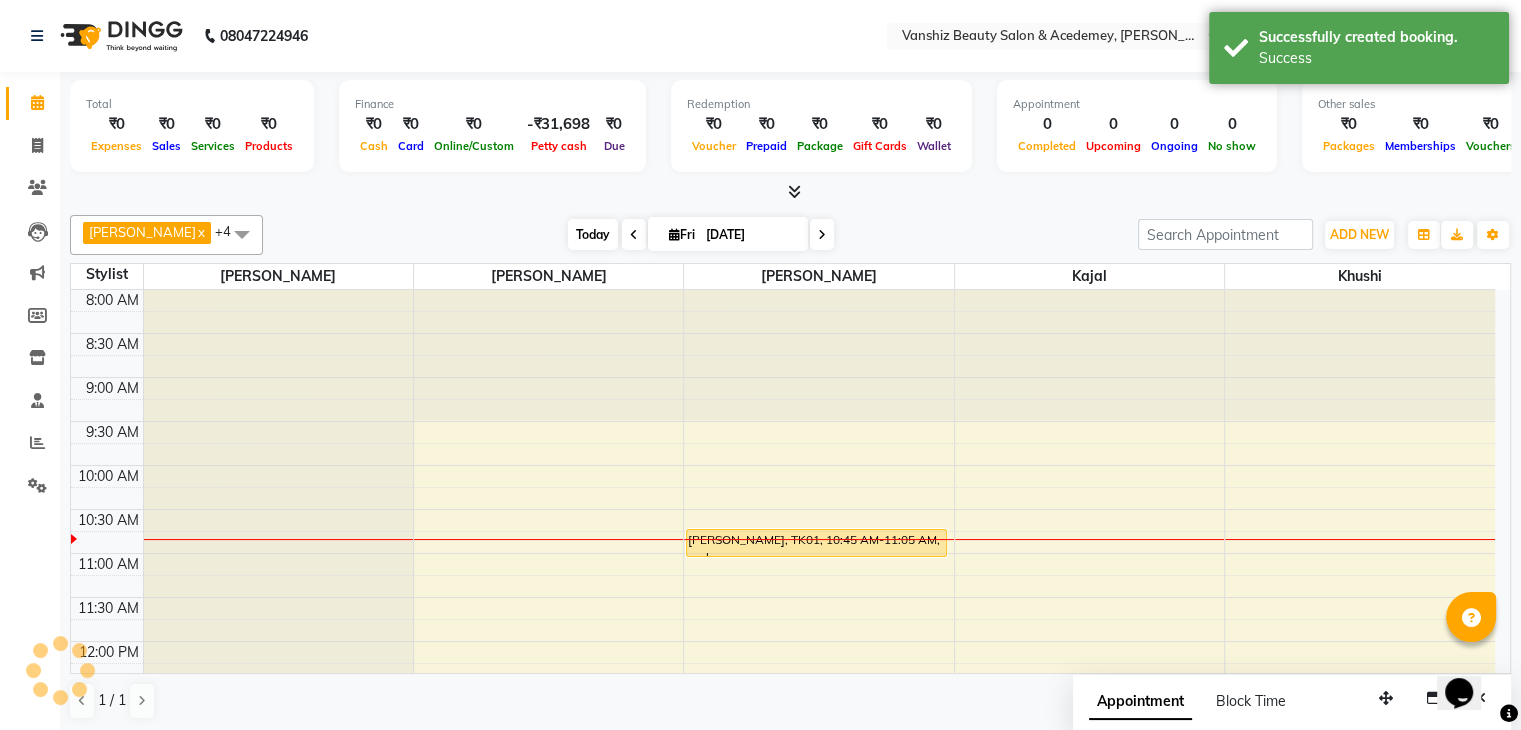 scroll, scrollTop: 176, scrollLeft: 0, axis: vertical 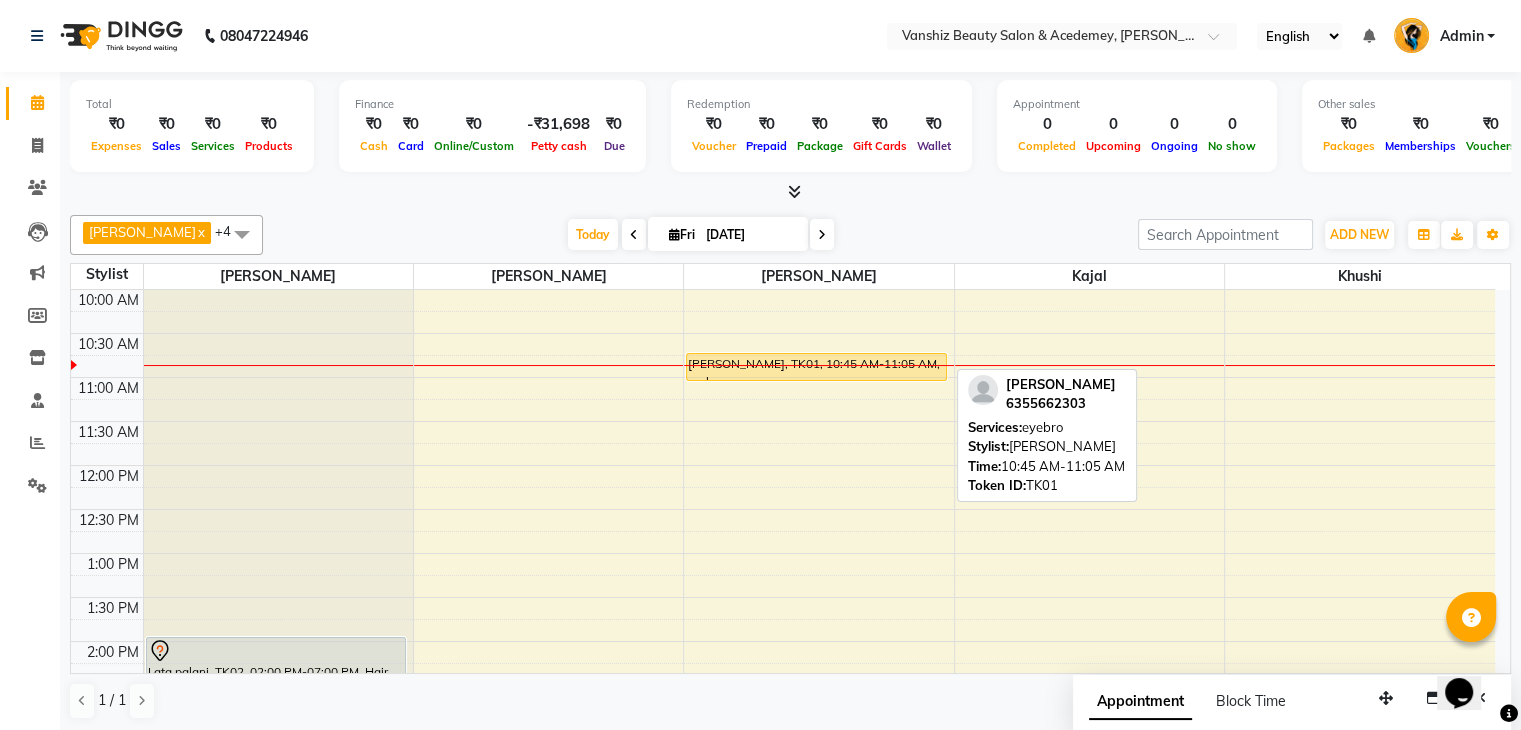 click on "[PERSON_NAME], TK01, 10:45 AM-11:05 AM, eyebro" at bounding box center (816, 367) 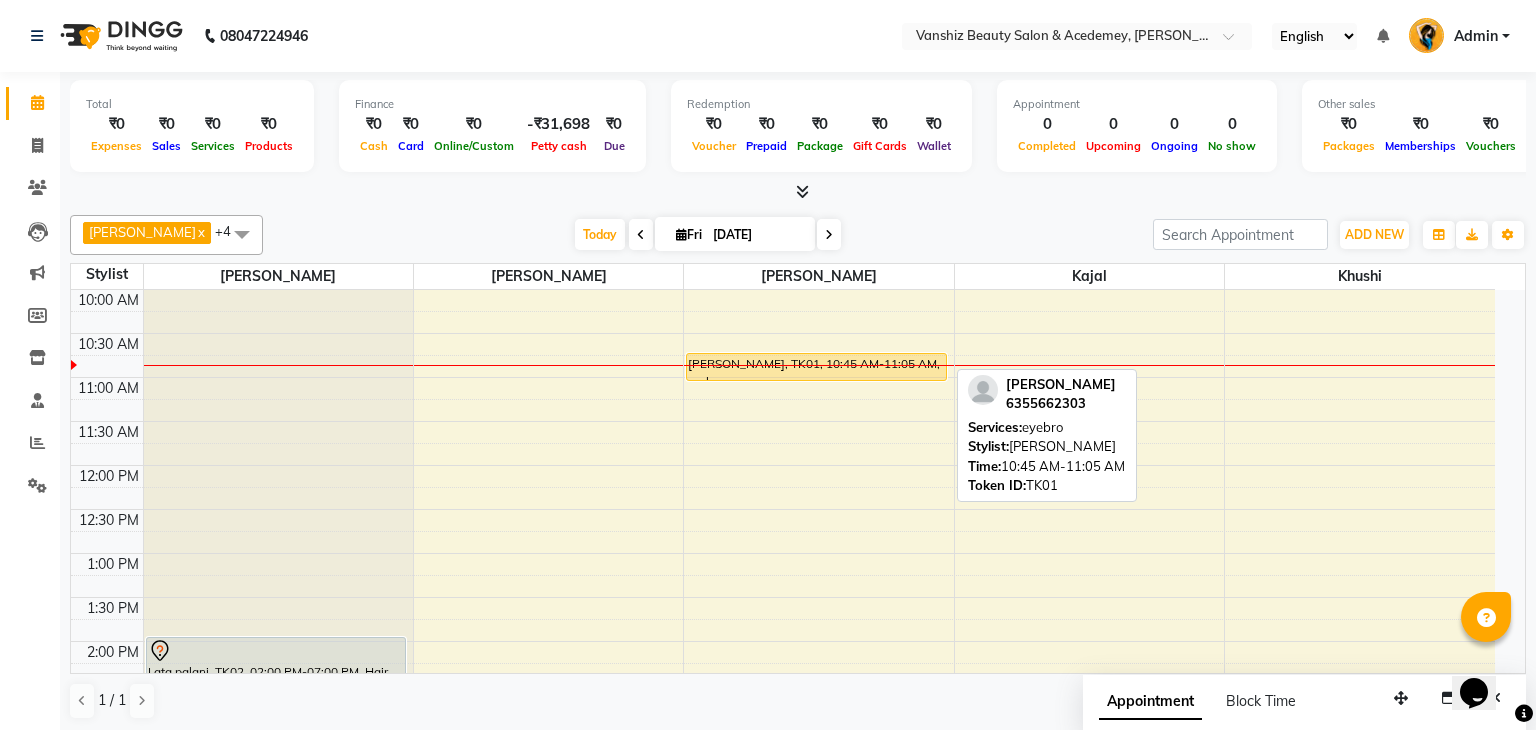 select on "1" 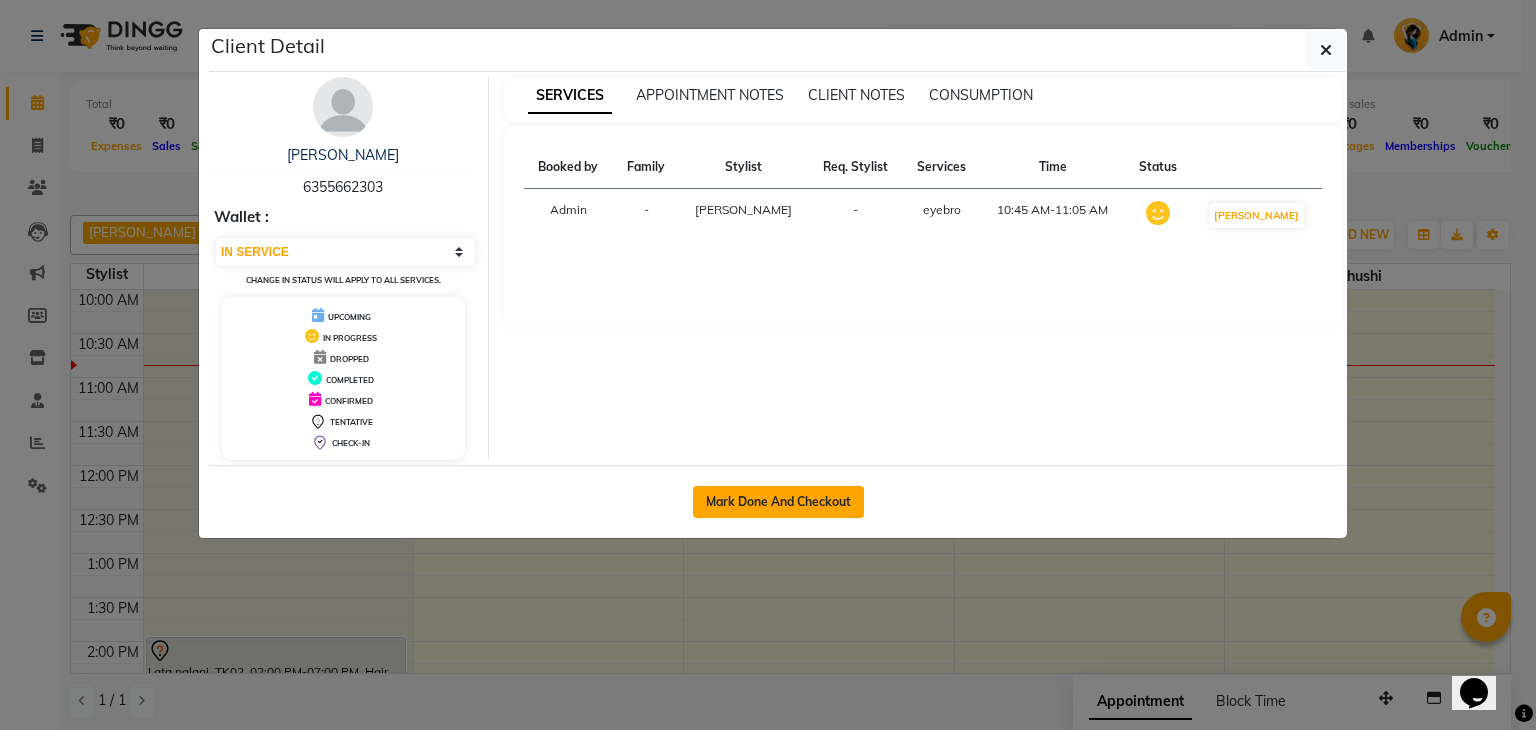 click on "Mark Done And Checkout" 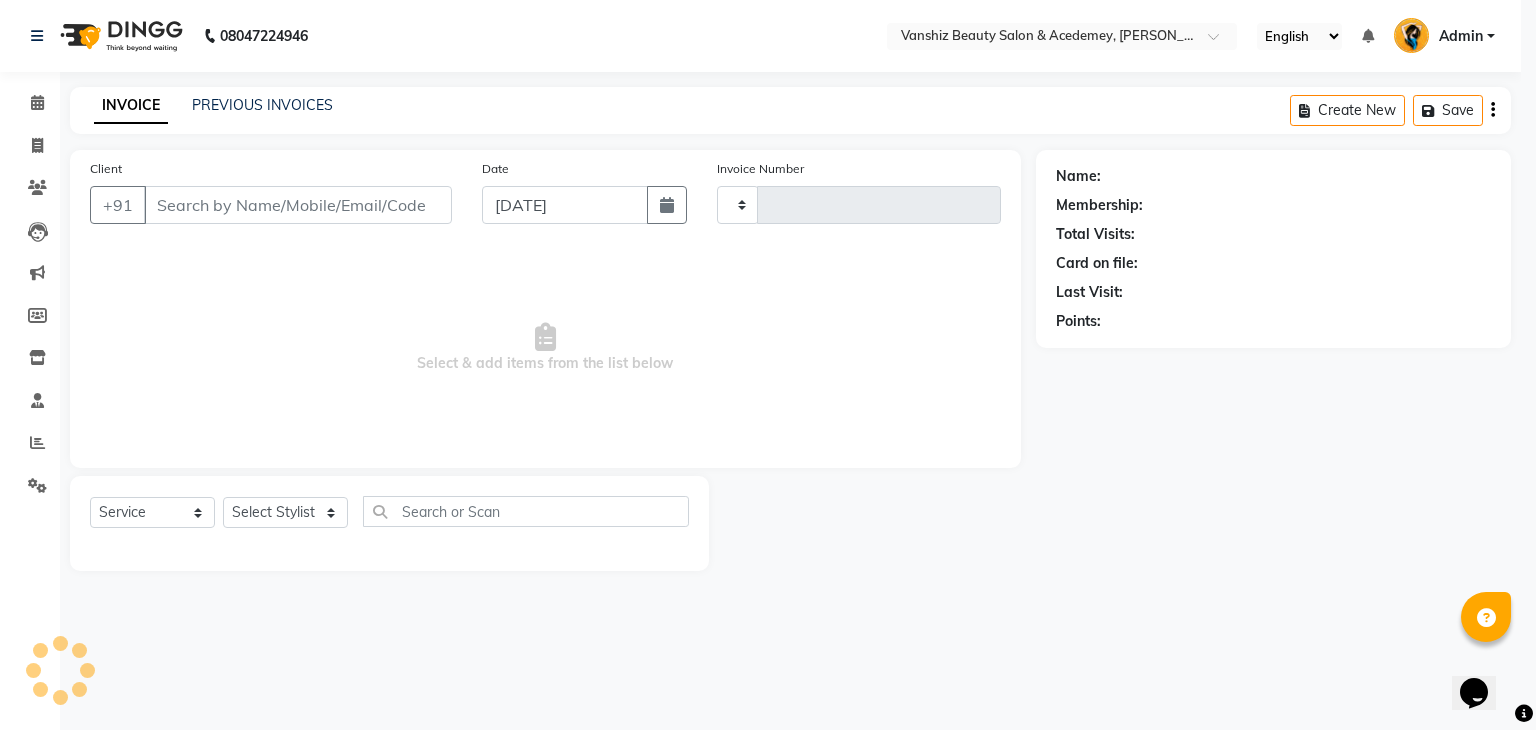 type on "0846" 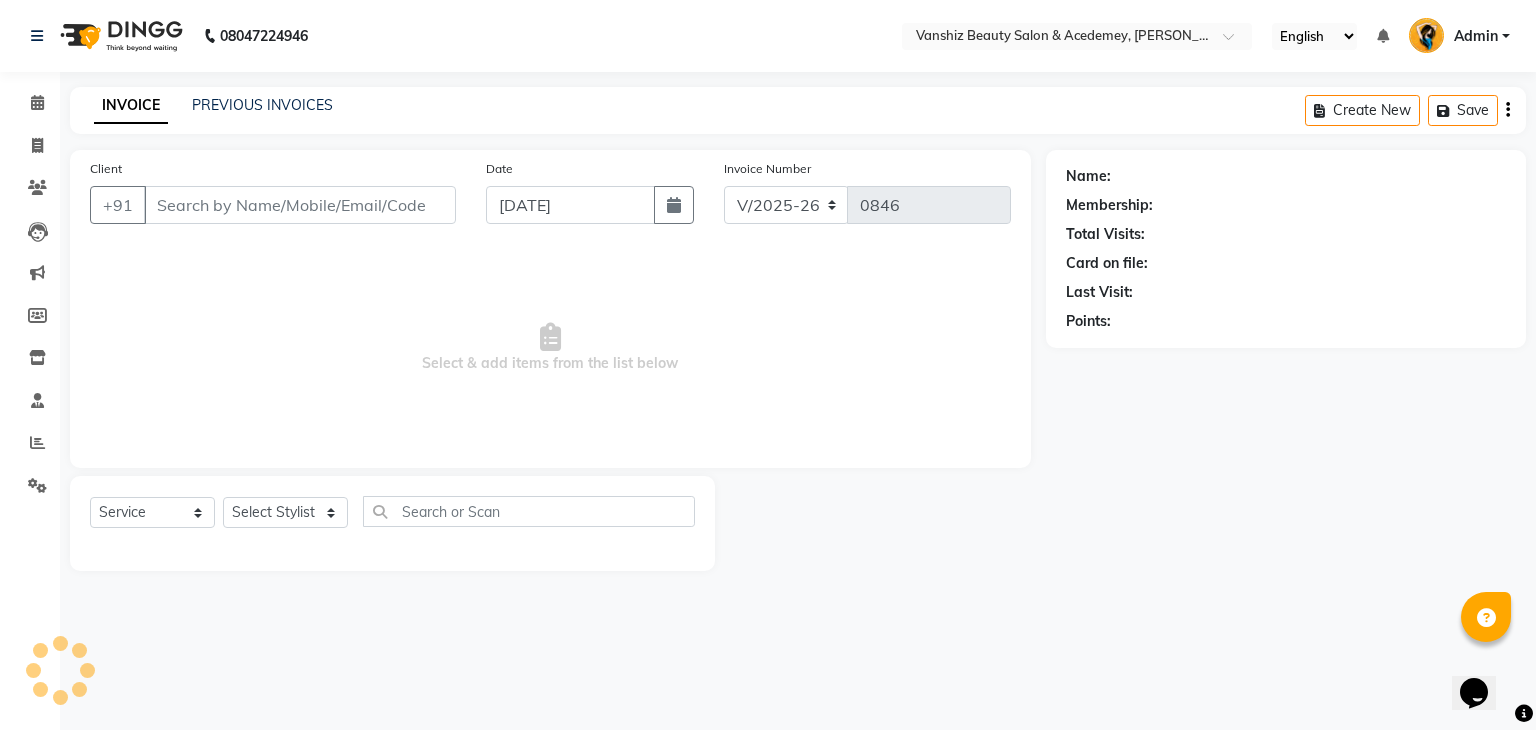 type on "6355662303" 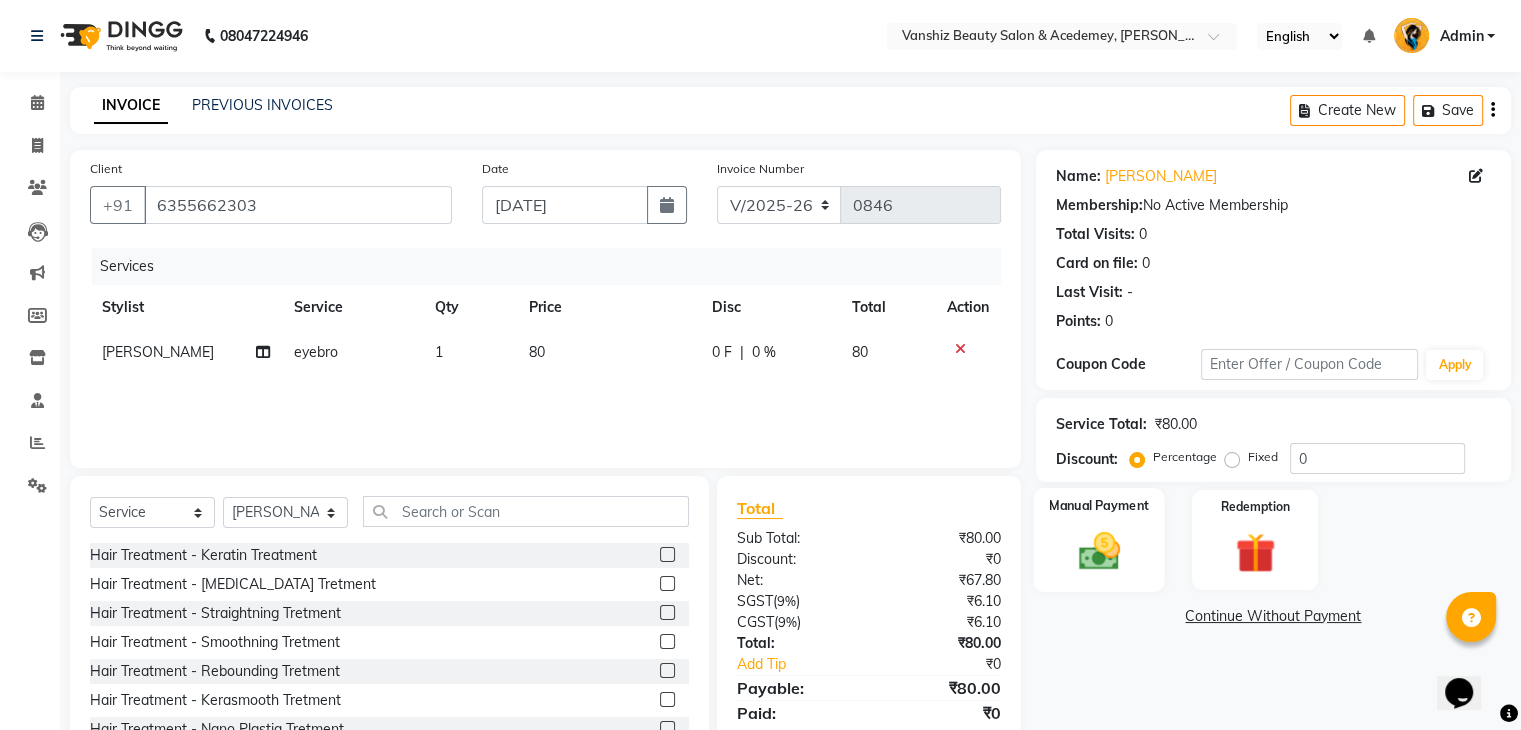 click 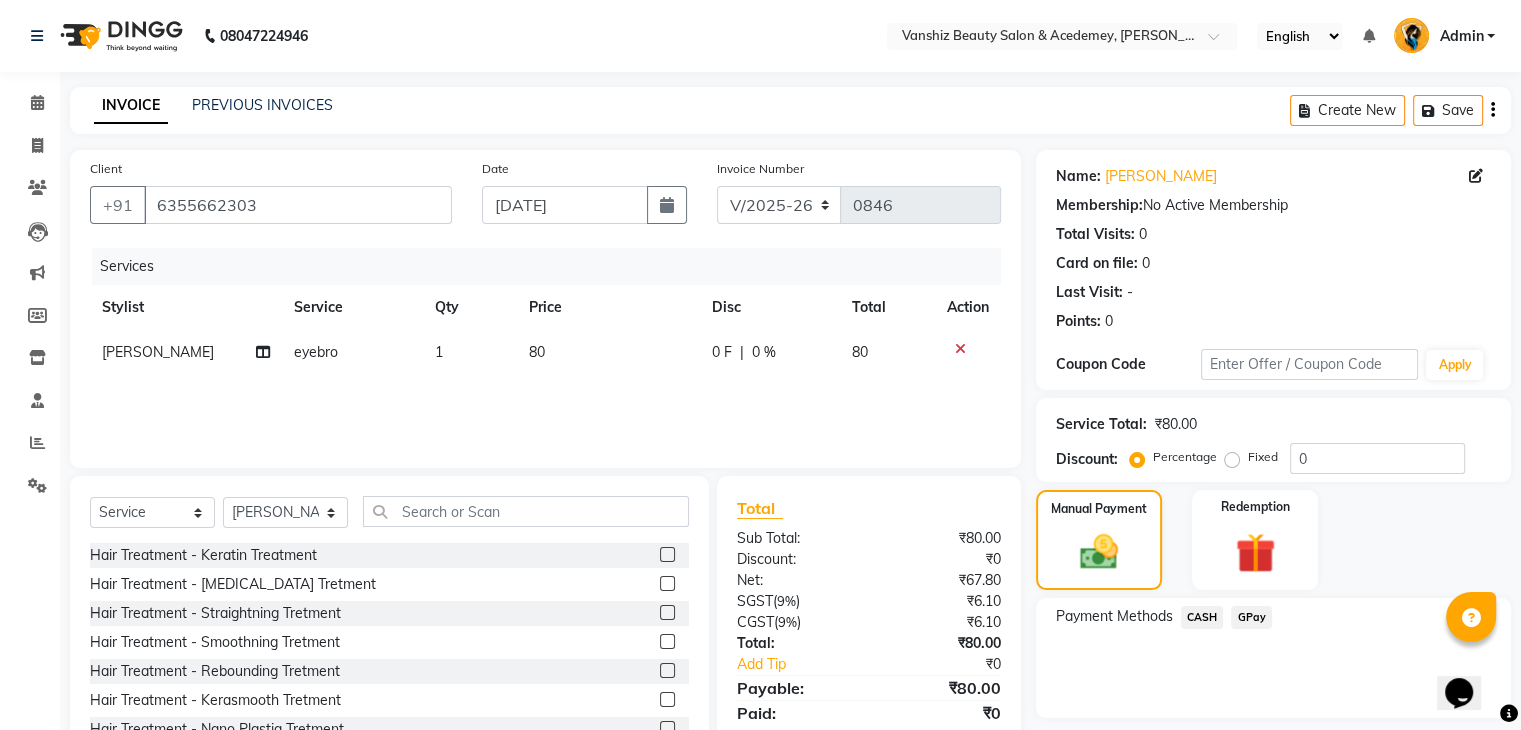 click on "CASH" 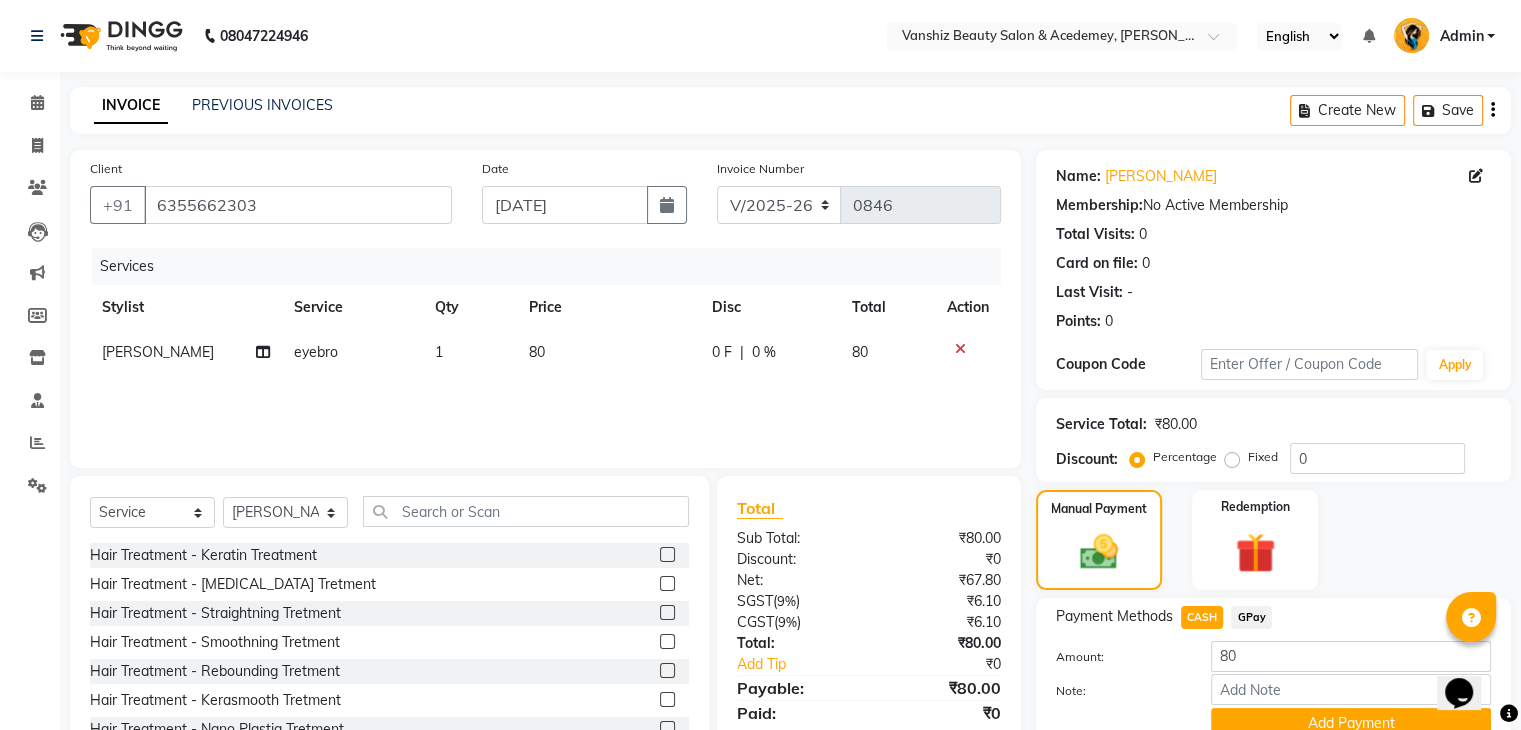 scroll, scrollTop: 89, scrollLeft: 0, axis: vertical 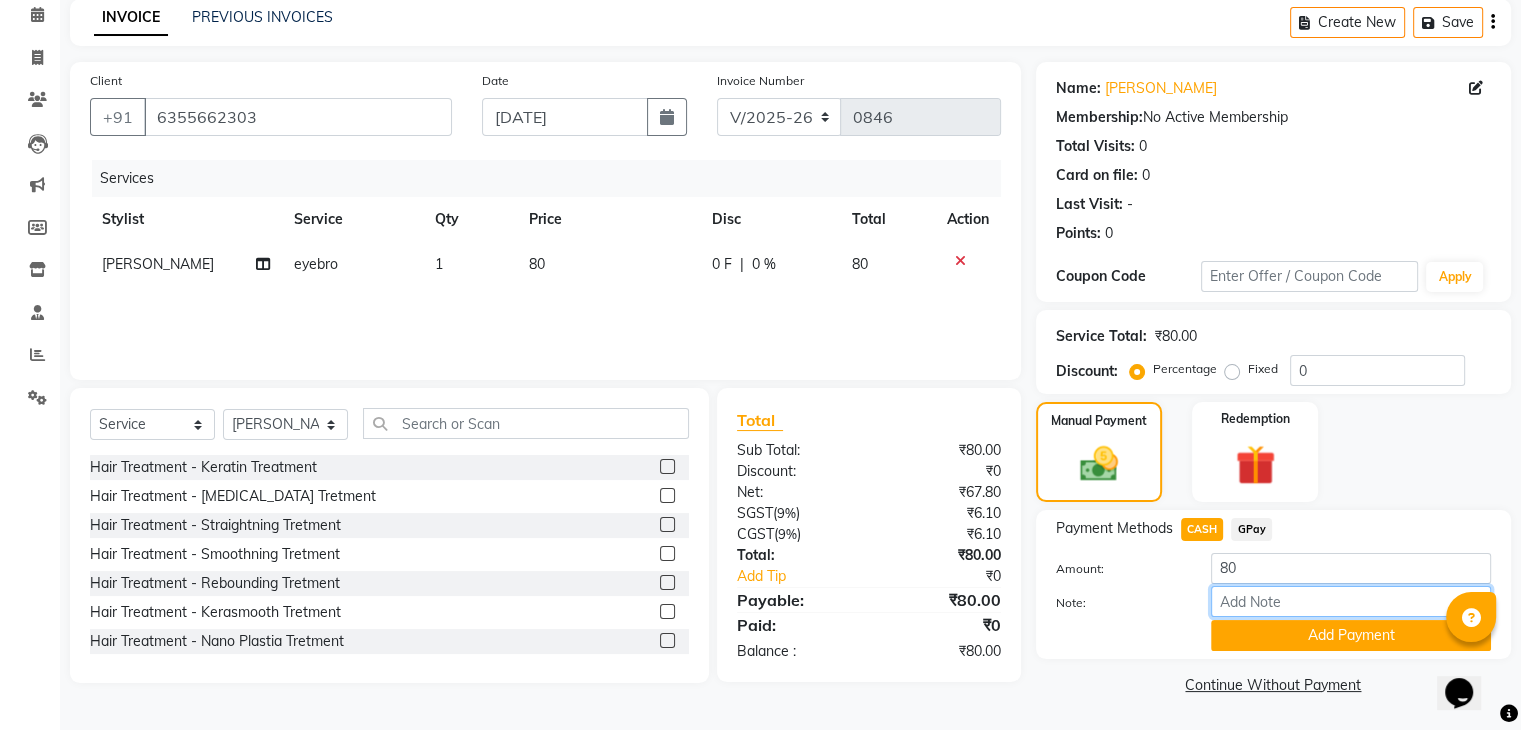 click on "Note:" at bounding box center (1351, 601) 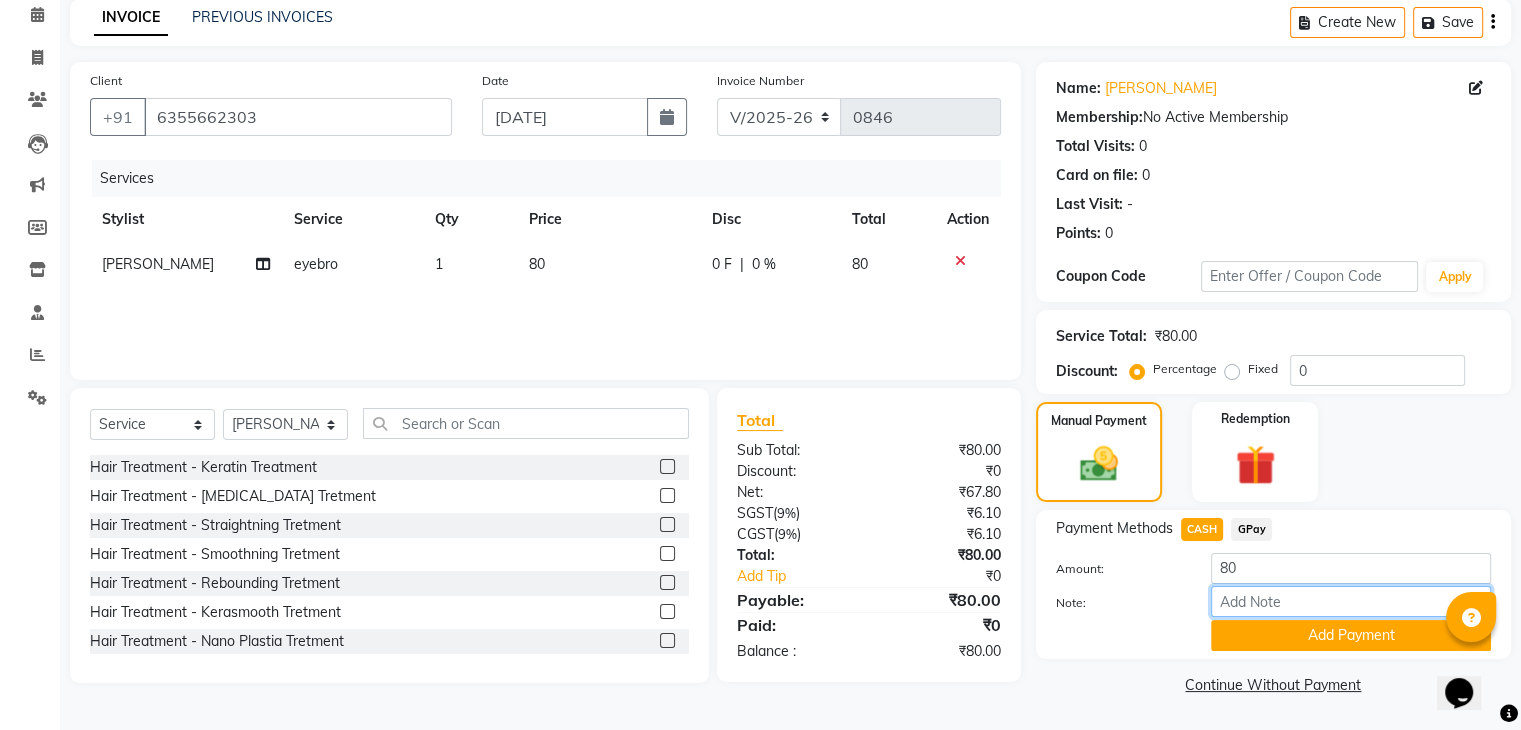 type on "cash" 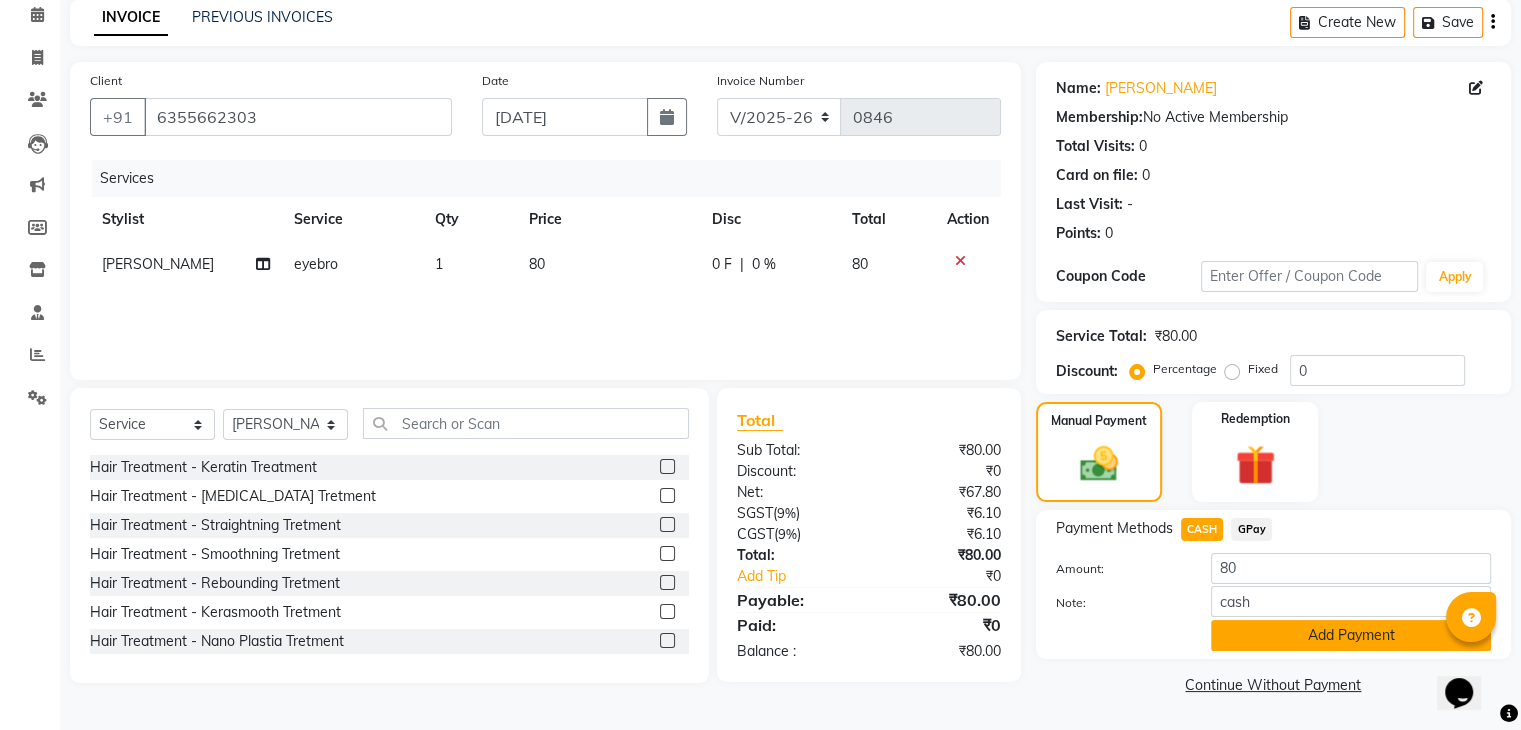 click on "Add Payment" 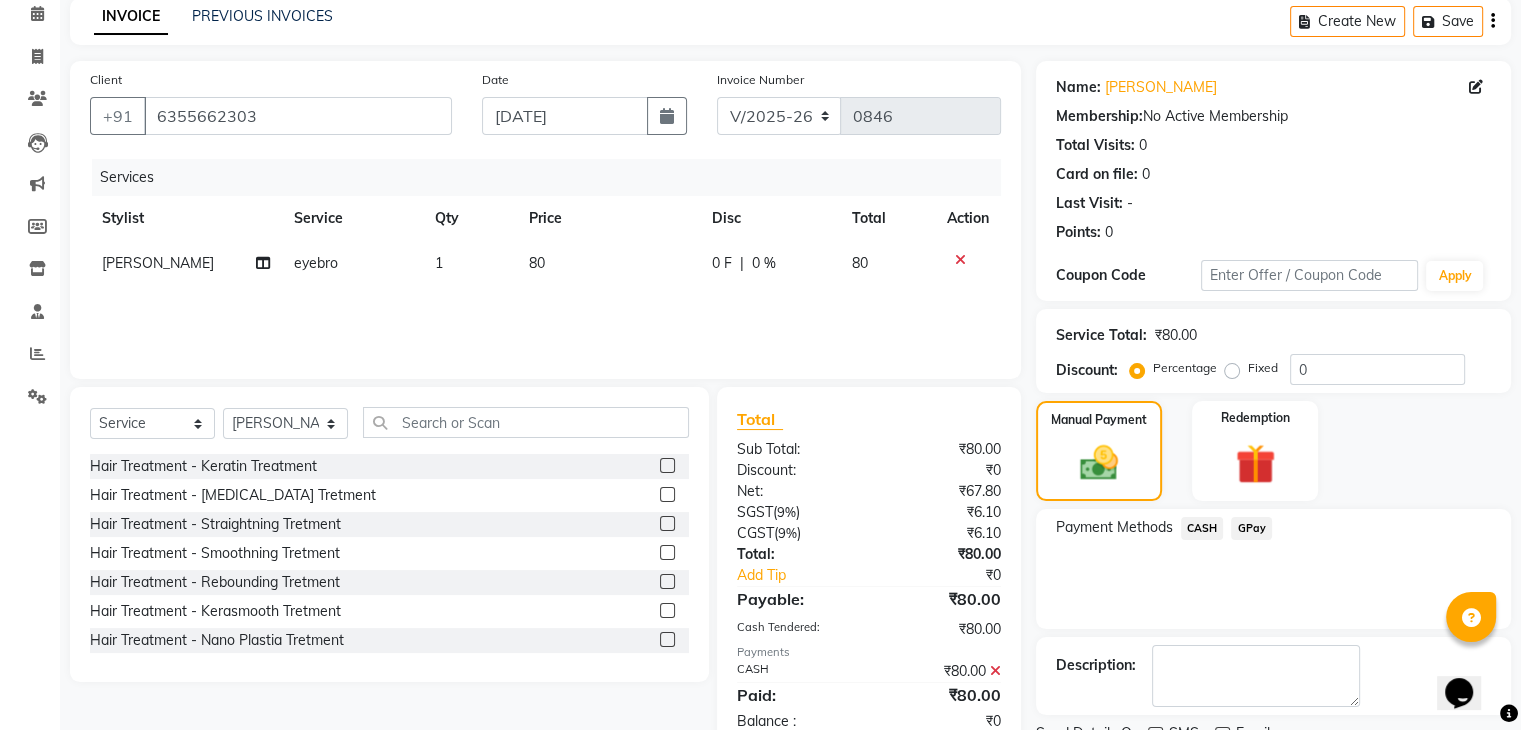 scroll, scrollTop: 171, scrollLeft: 0, axis: vertical 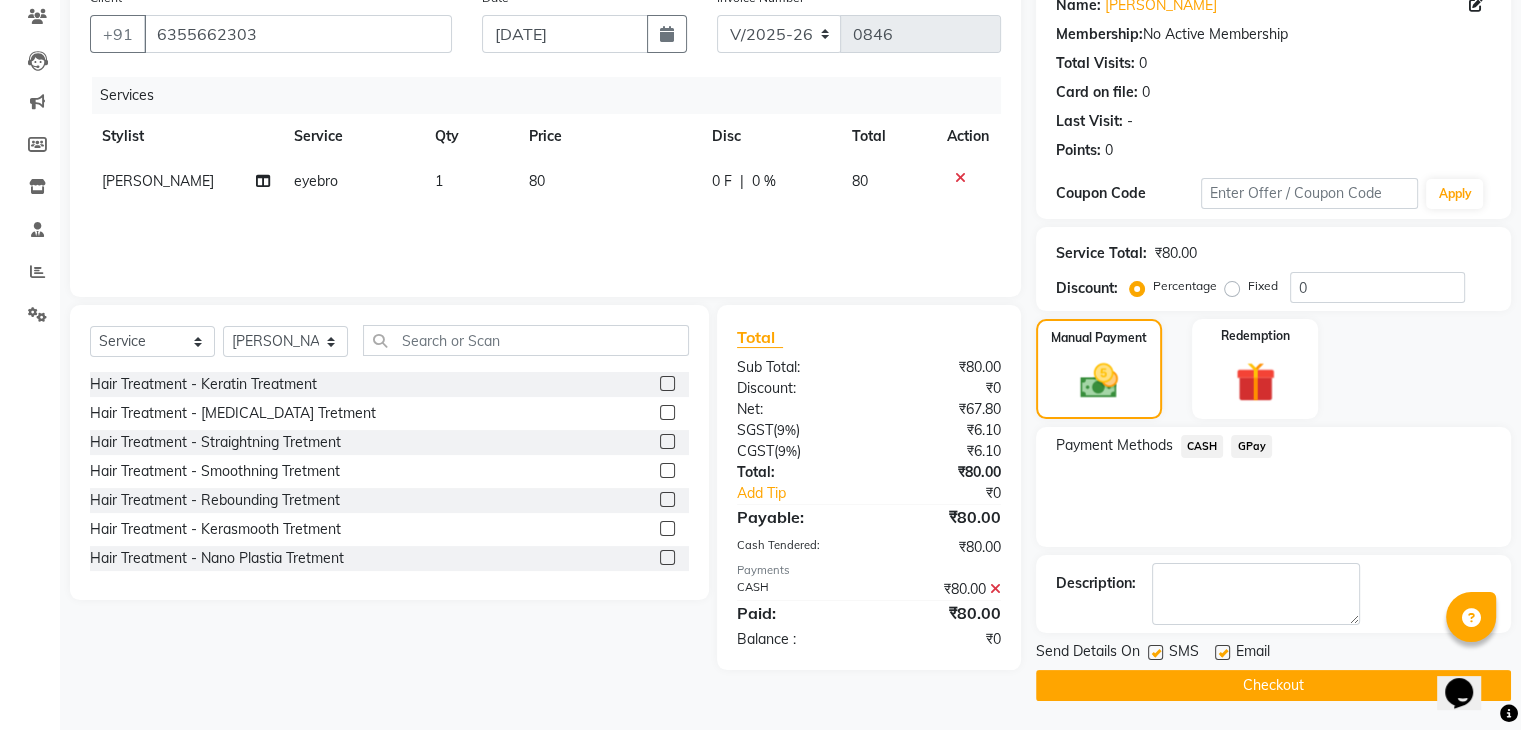 click 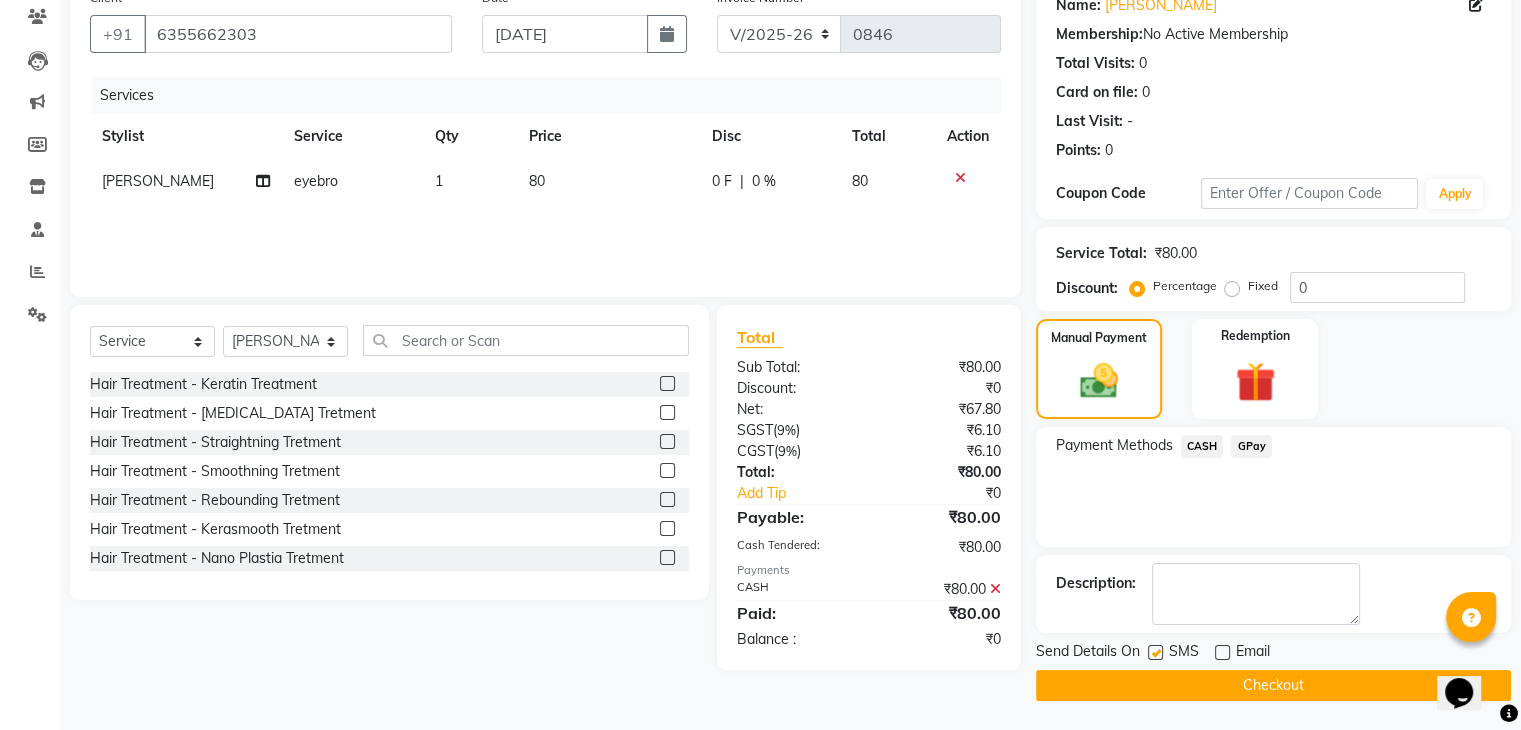 click 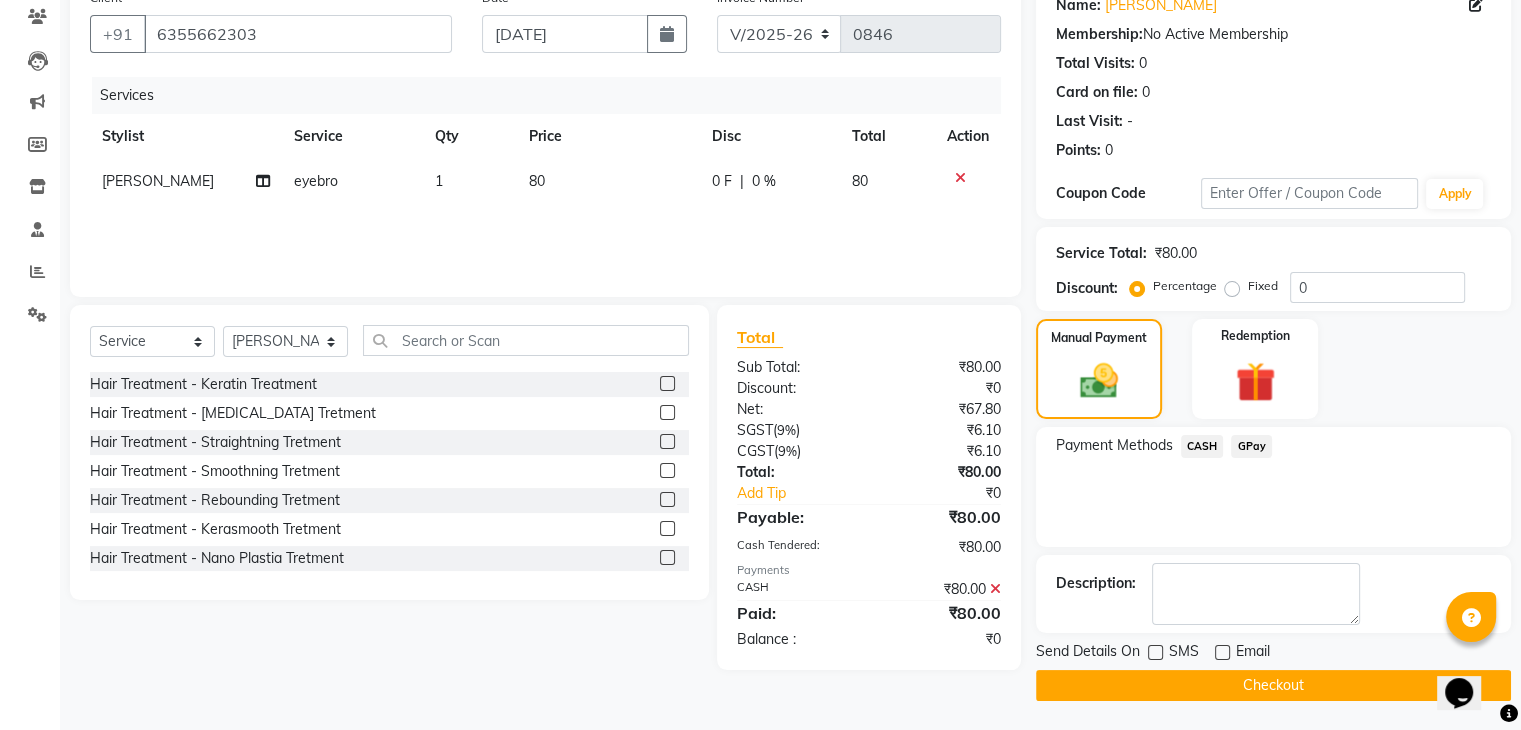 click on "Checkout" 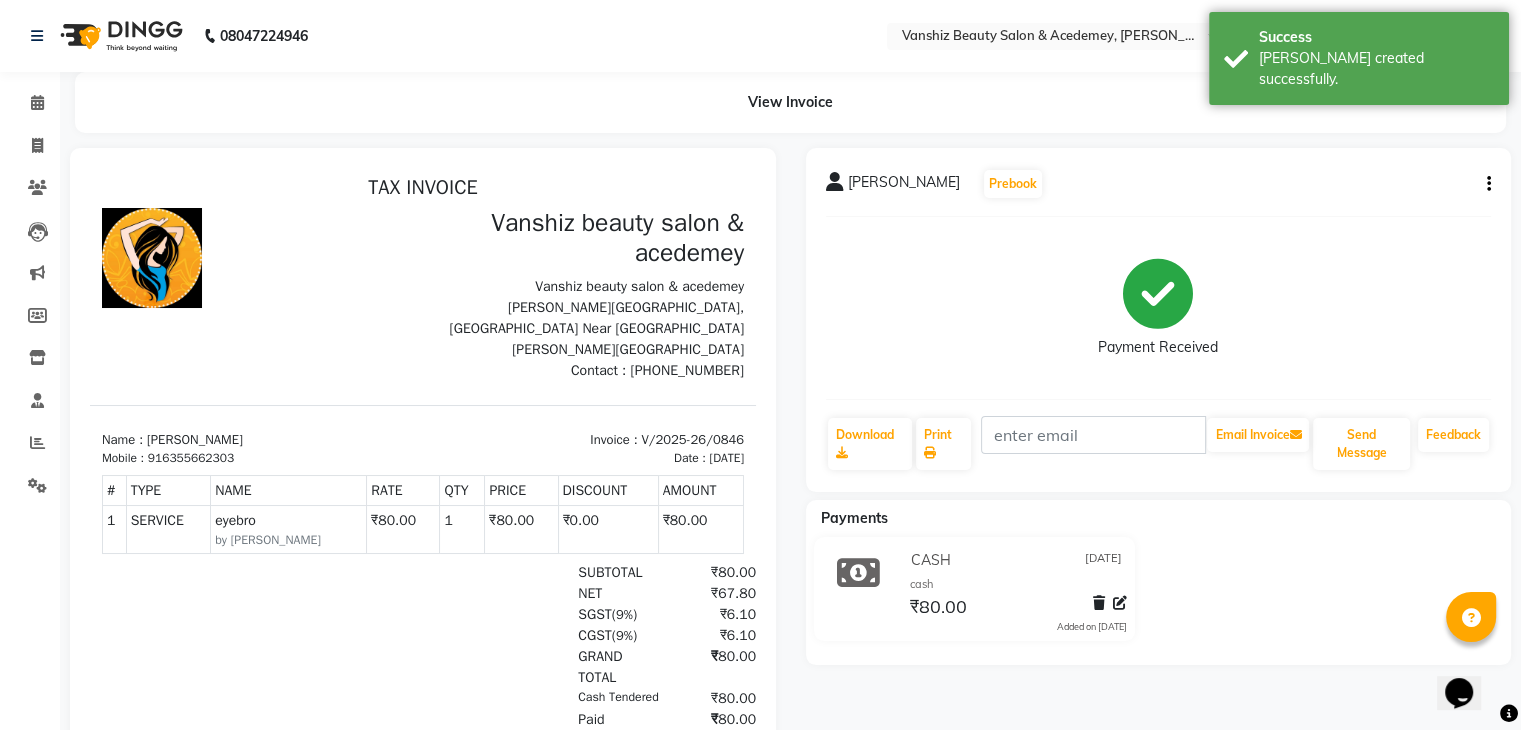 scroll, scrollTop: 0, scrollLeft: 0, axis: both 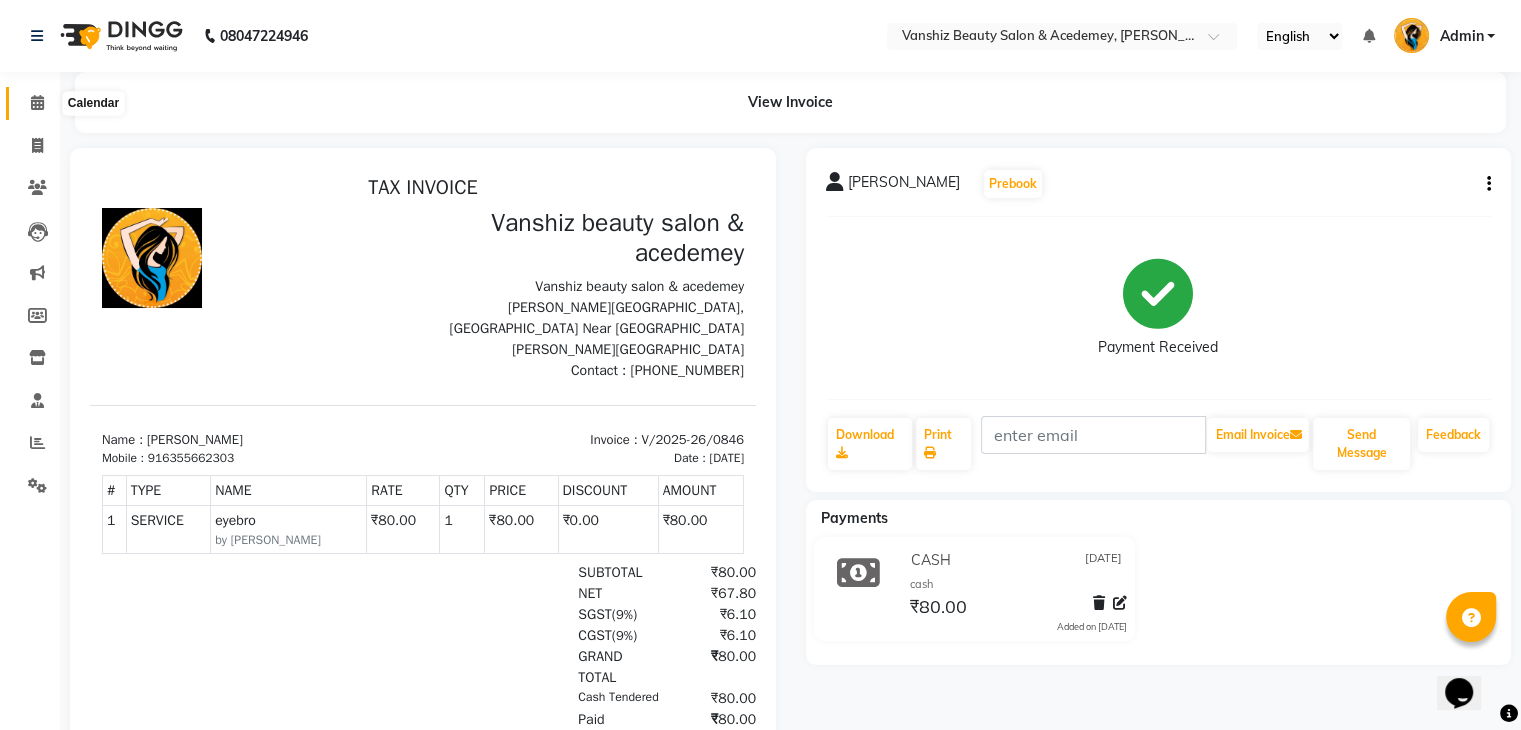 click 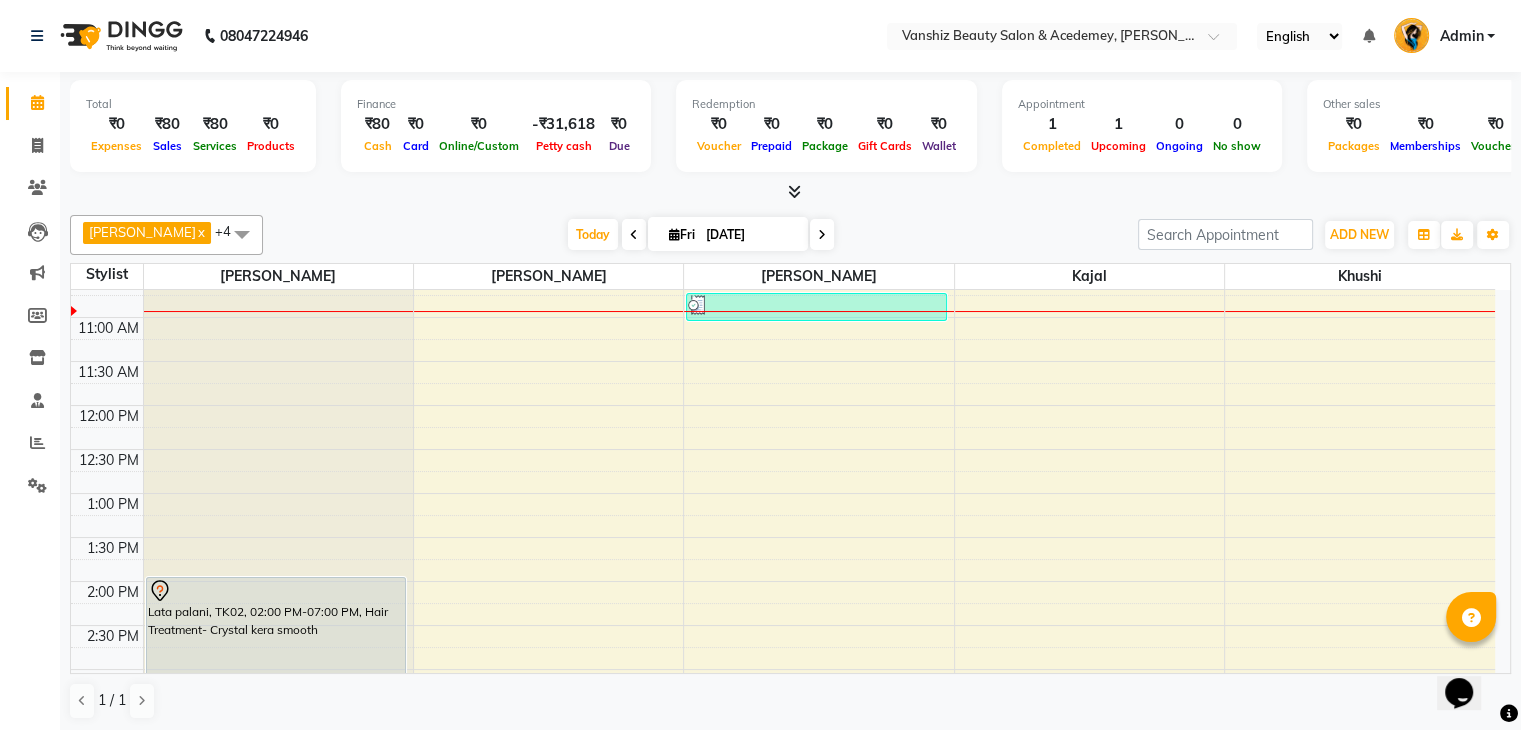 scroll, scrollTop: 252, scrollLeft: 0, axis: vertical 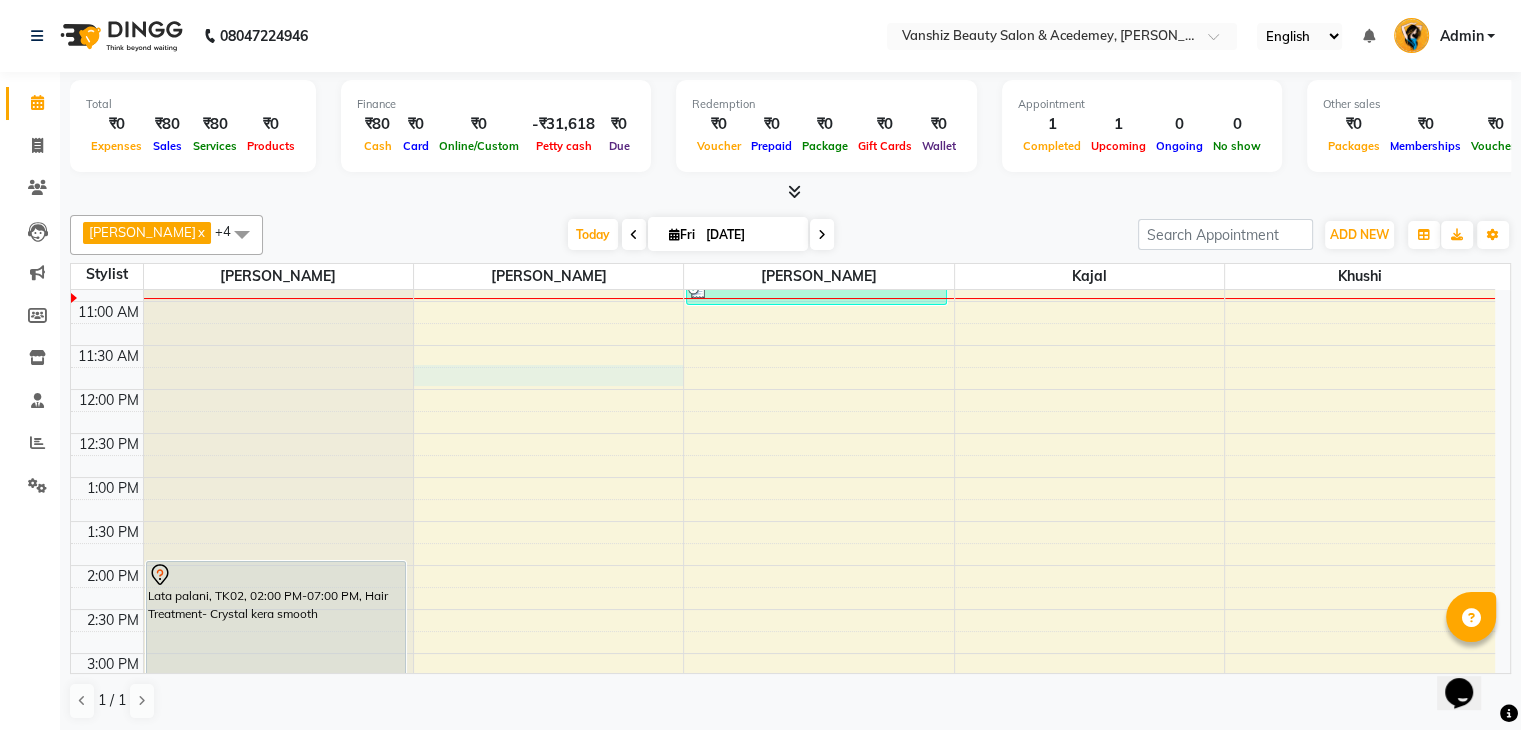 click on "8:00 AM 8:30 AM 9:00 AM 9:30 AM 10:00 AM 10:30 AM 11:00 AM 11:30 AM 12:00 PM 12:30 PM 1:00 PM 1:30 PM 2:00 PM 2:30 PM 3:00 PM 3:30 PM 4:00 PM 4:30 PM 5:00 PM 5:30 PM 6:00 PM 6:30 PM 7:00 PM 7:30 PM 8:00 PM 8:30 PM             [GEOGRAPHIC_DATA], TK02, 02:00 PM-07:00 PM, Hair Treatment- Crystal kera smooth     [PERSON_NAME], TK01, 10:45 AM-11:05 AM, eyebro" at bounding box center (783, 609) 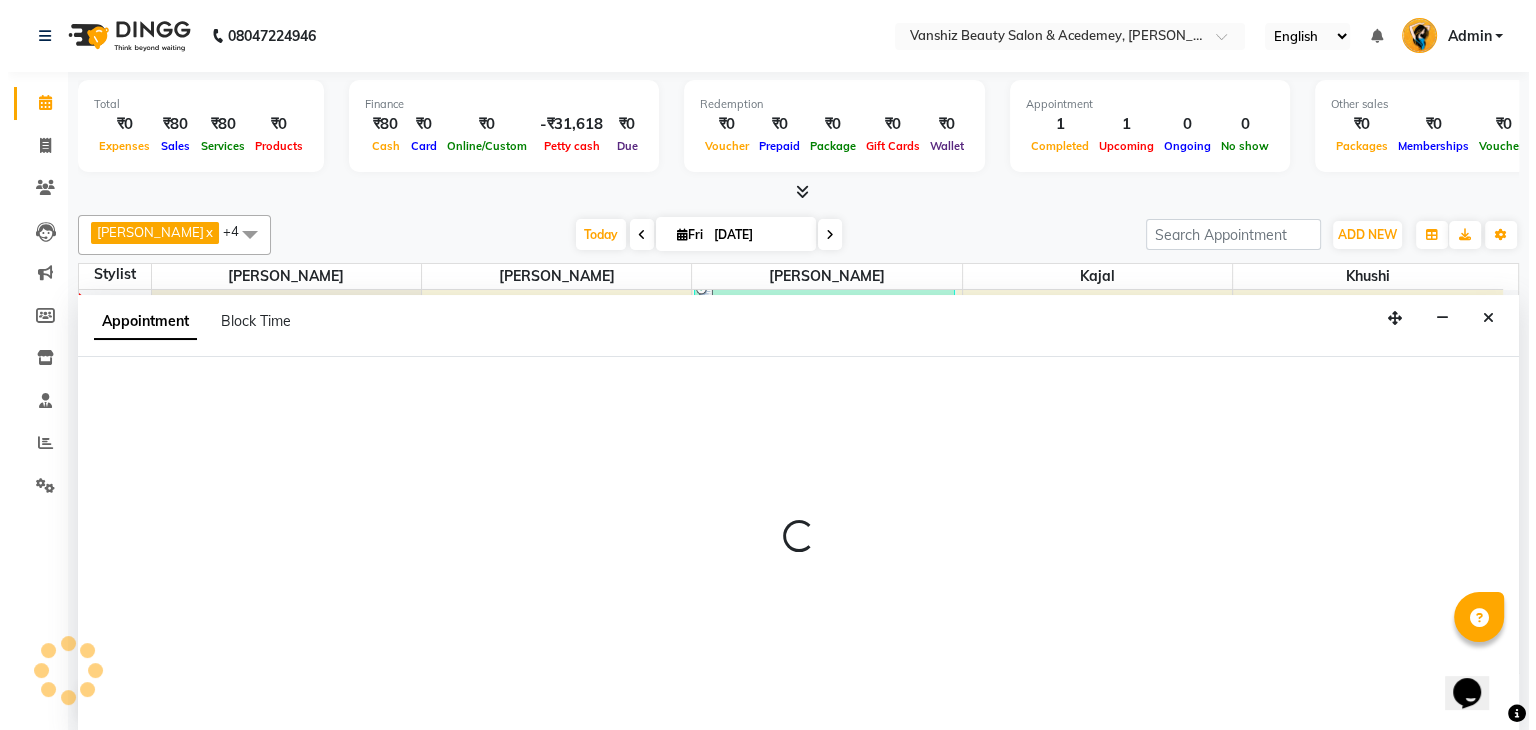 scroll, scrollTop: 1, scrollLeft: 0, axis: vertical 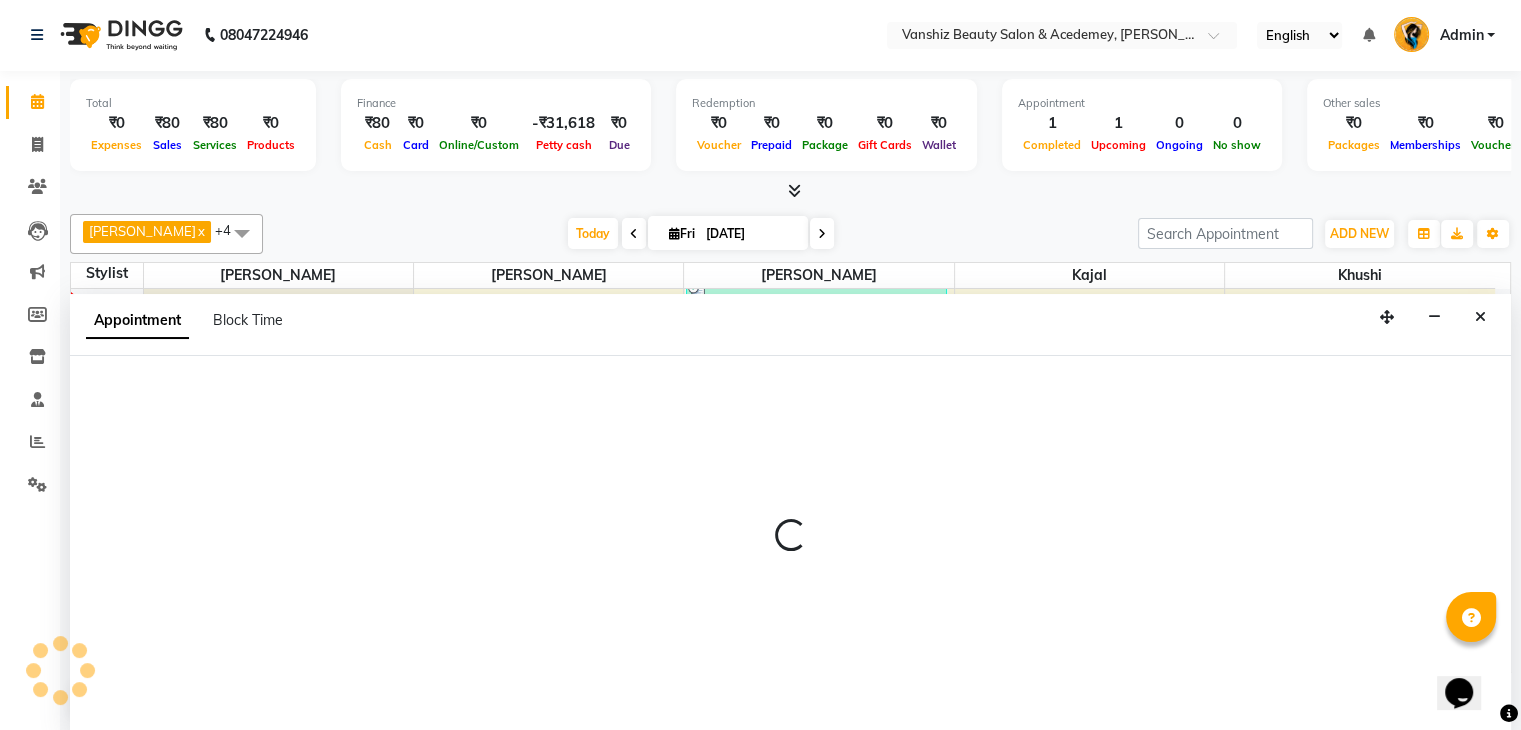 select on "59477" 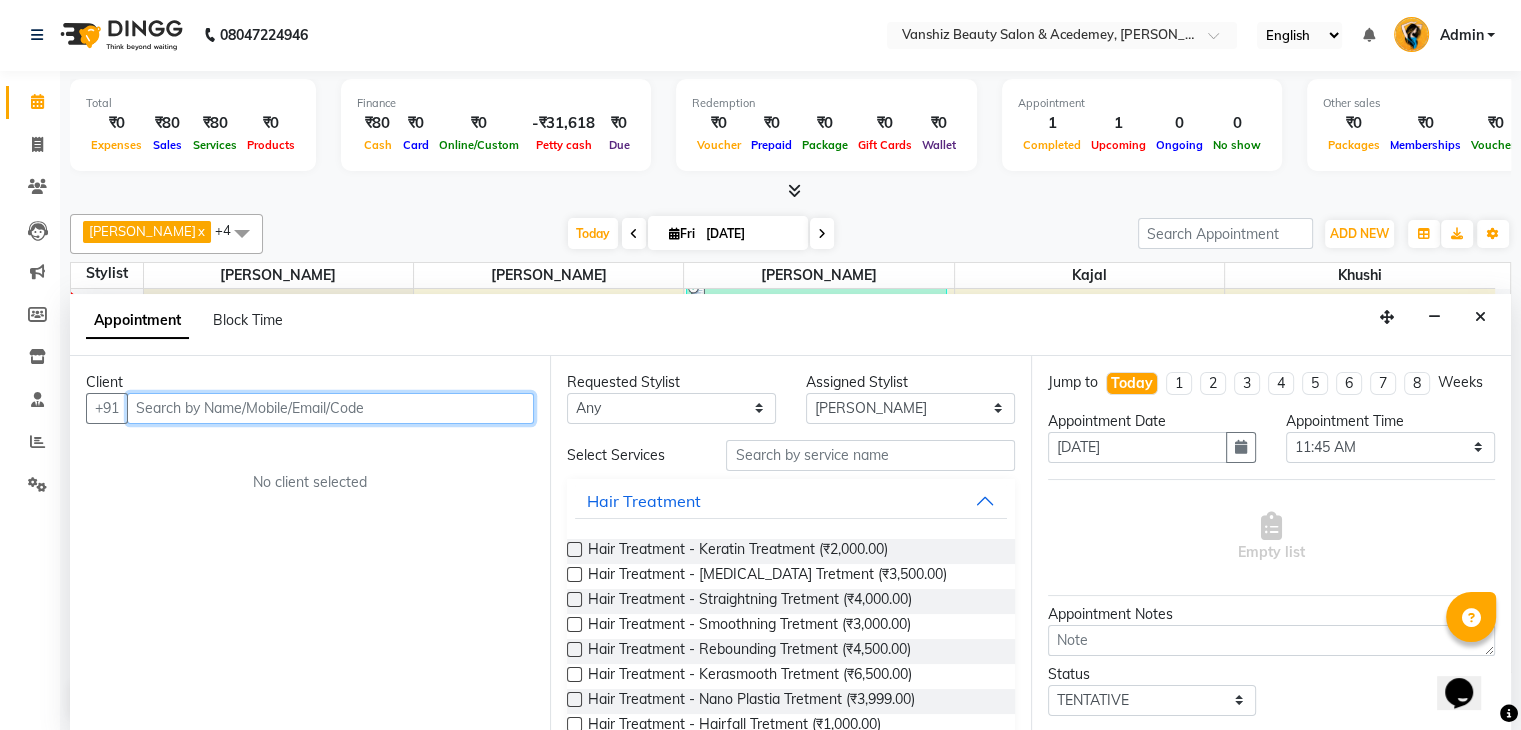 click at bounding box center [330, 408] 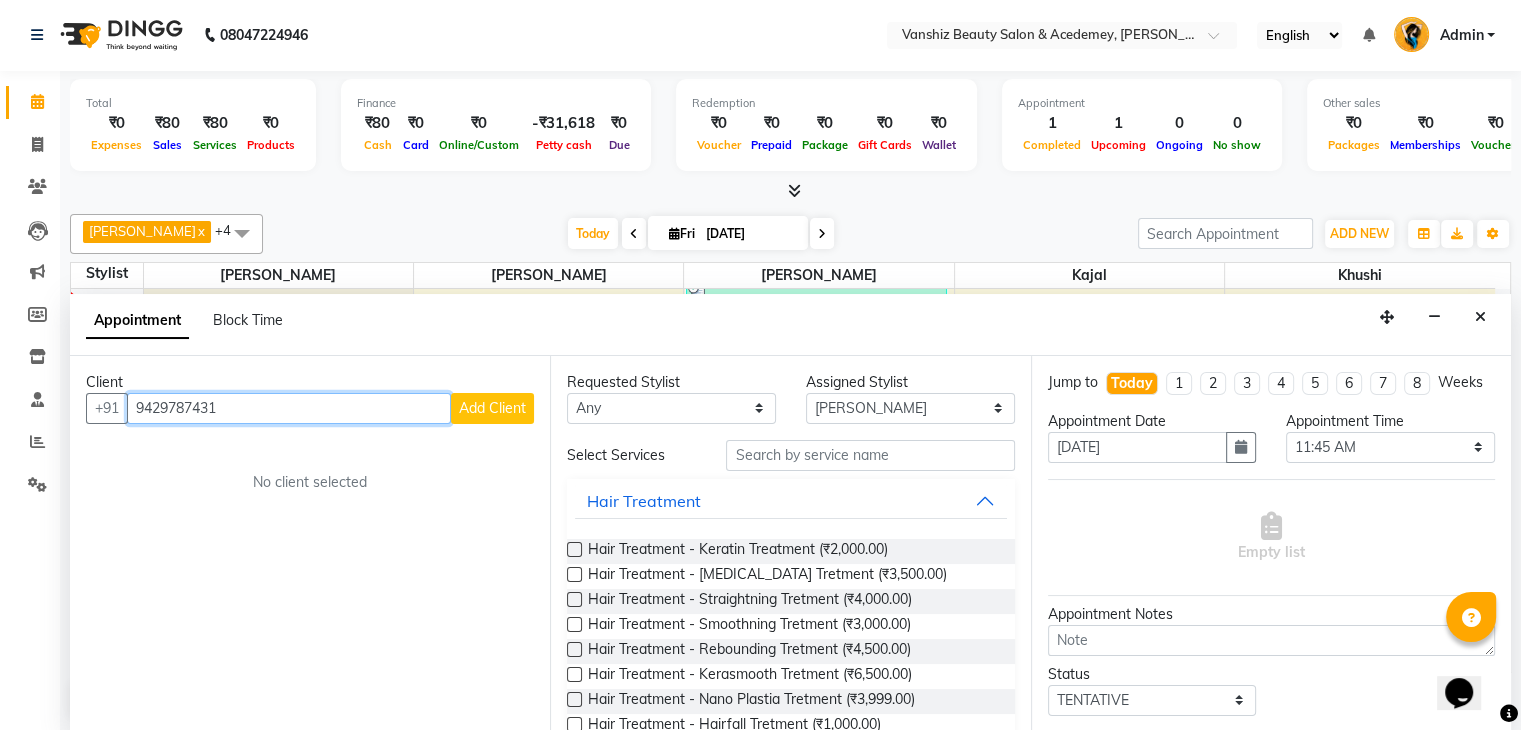 type on "9429787431" 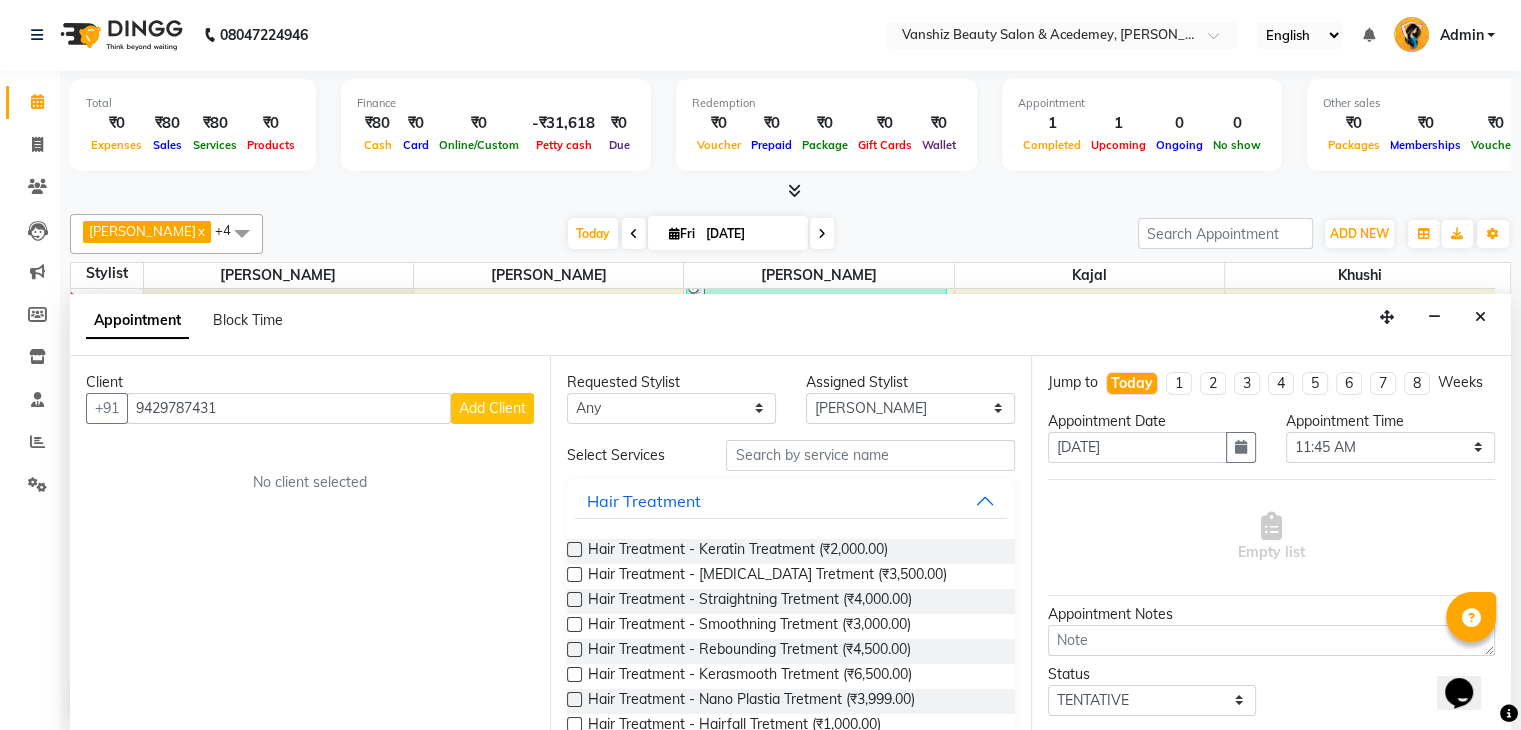 click on "Add Client" at bounding box center [492, 408] 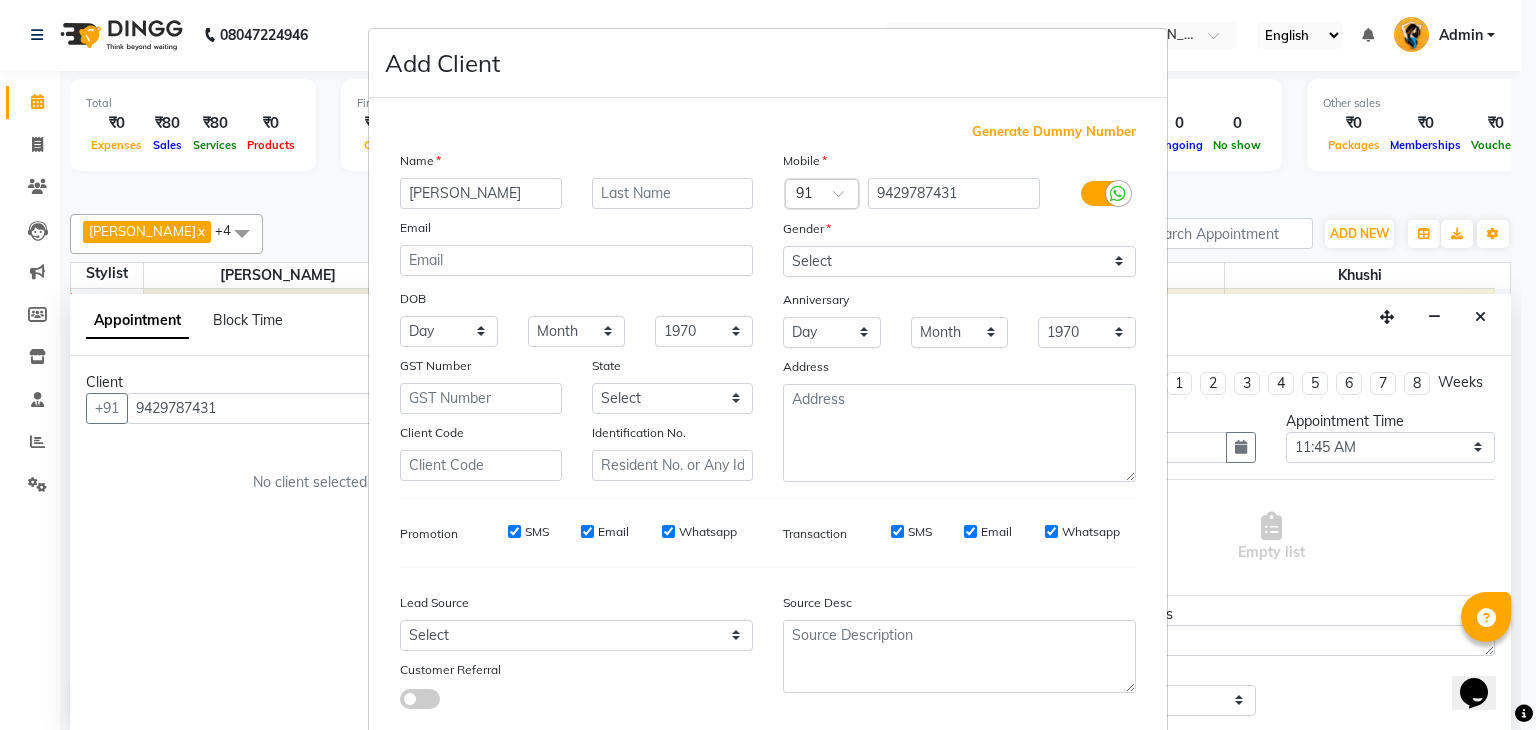 type on "[PERSON_NAME]" 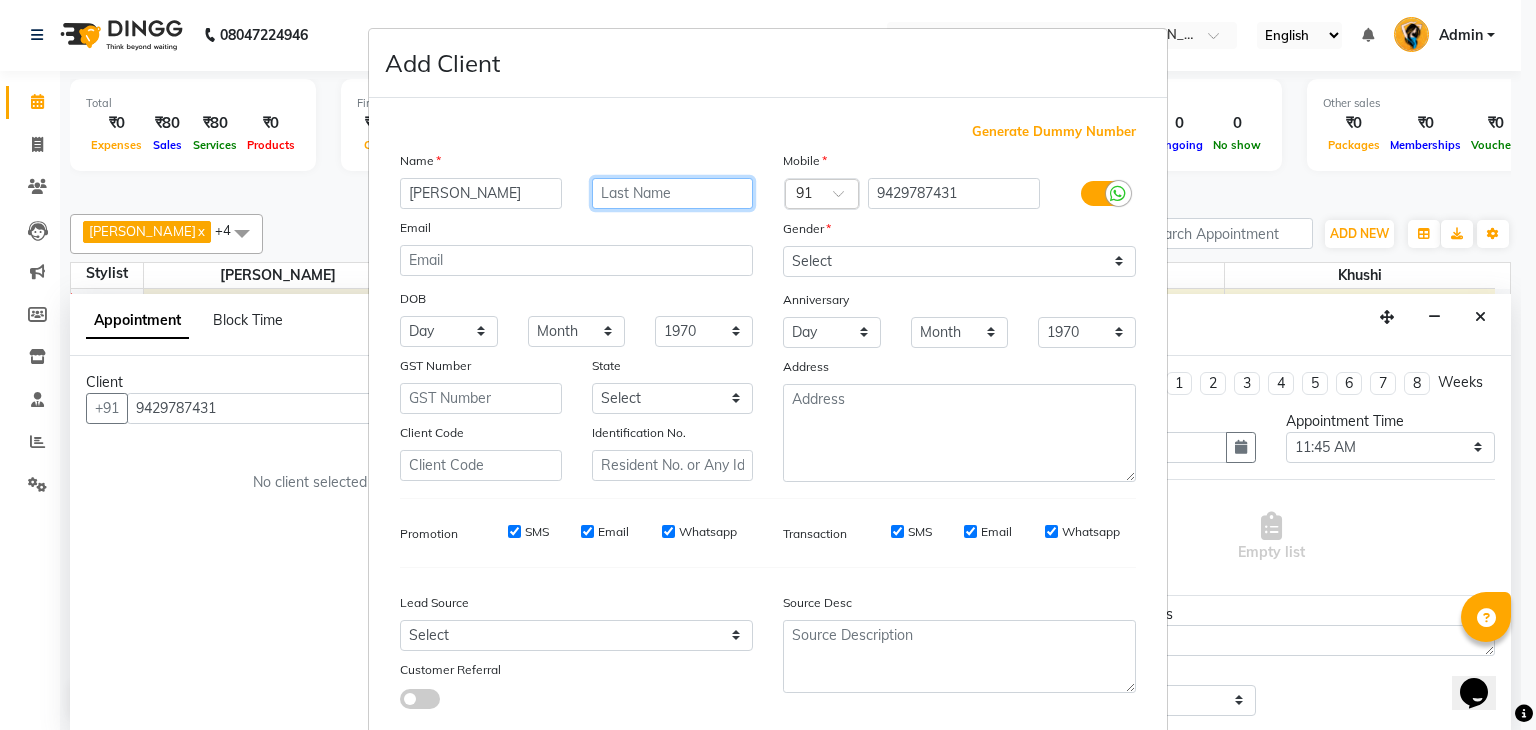 click at bounding box center [673, 193] 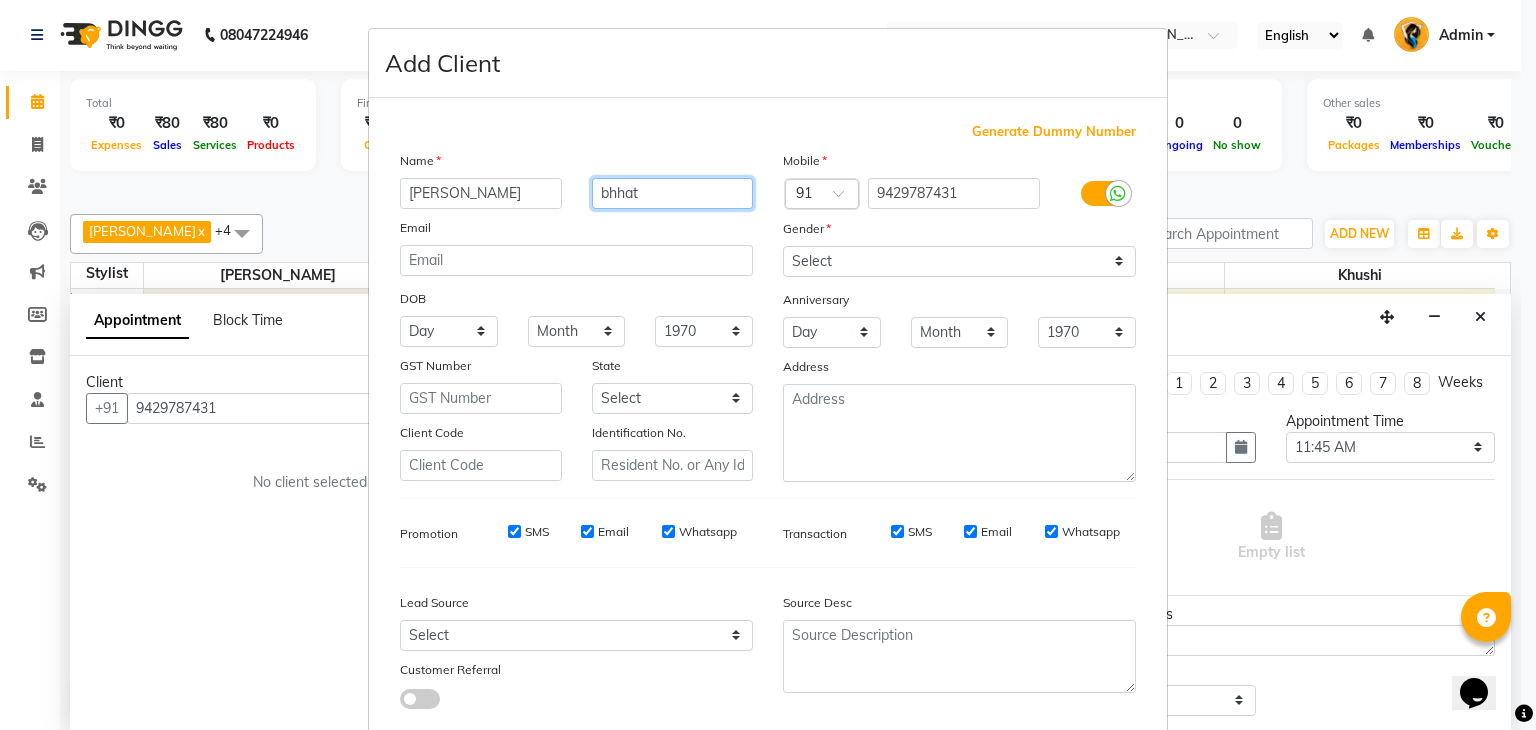 type on "bhhat" 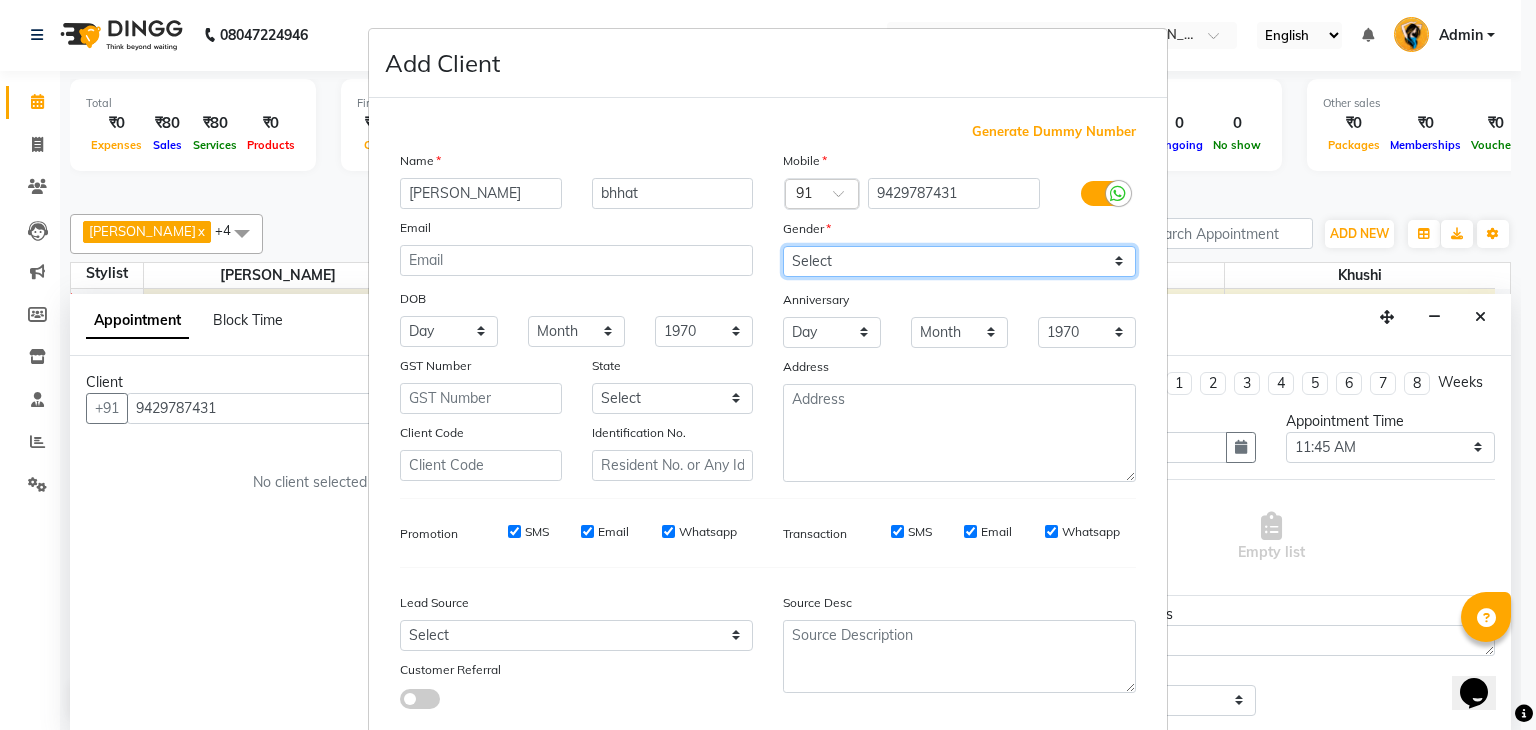 click on "Select [DEMOGRAPHIC_DATA] [DEMOGRAPHIC_DATA] Other Prefer Not To Say" at bounding box center [959, 261] 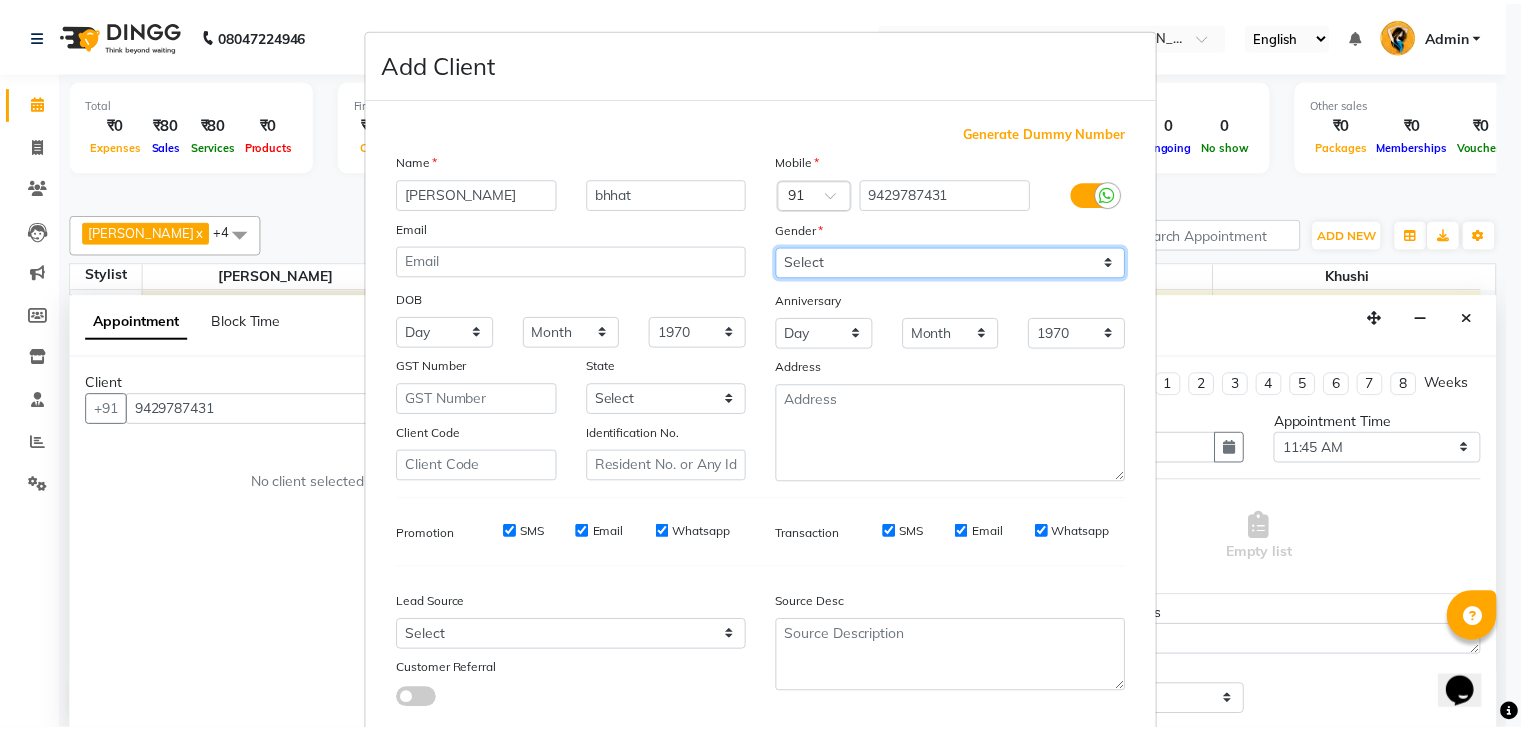 scroll, scrollTop: 127, scrollLeft: 0, axis: vertical 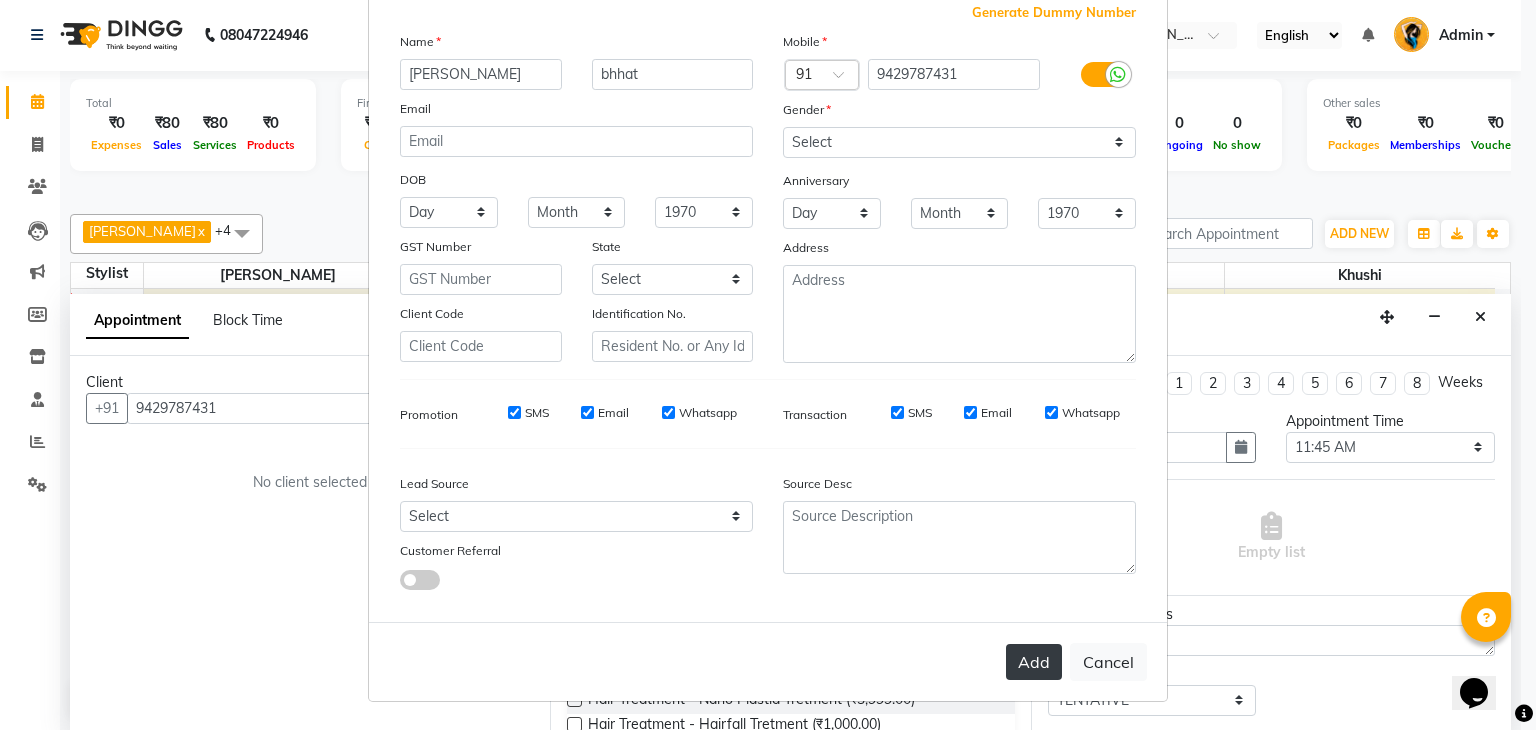 click on "Add" at bounding box center (1034, 662) 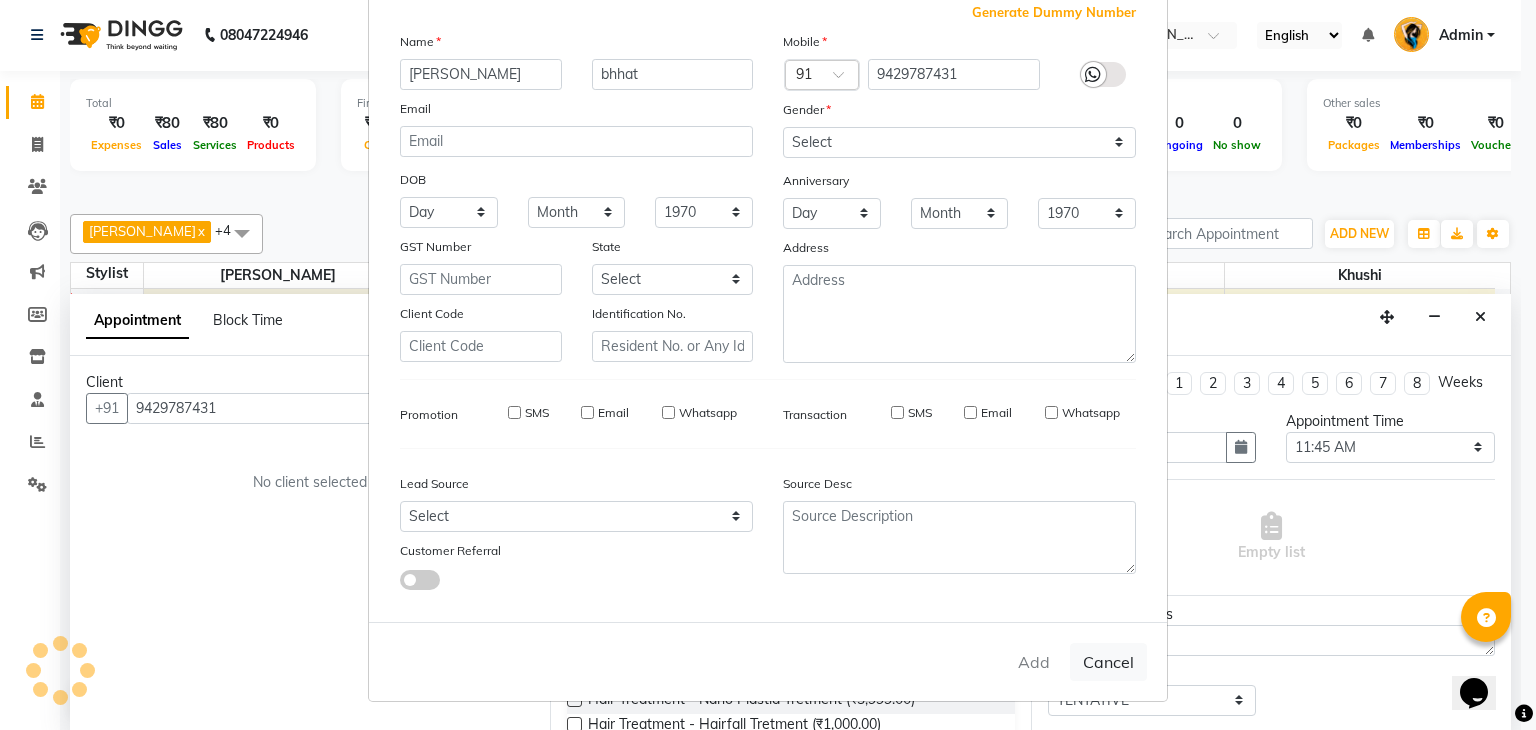 type 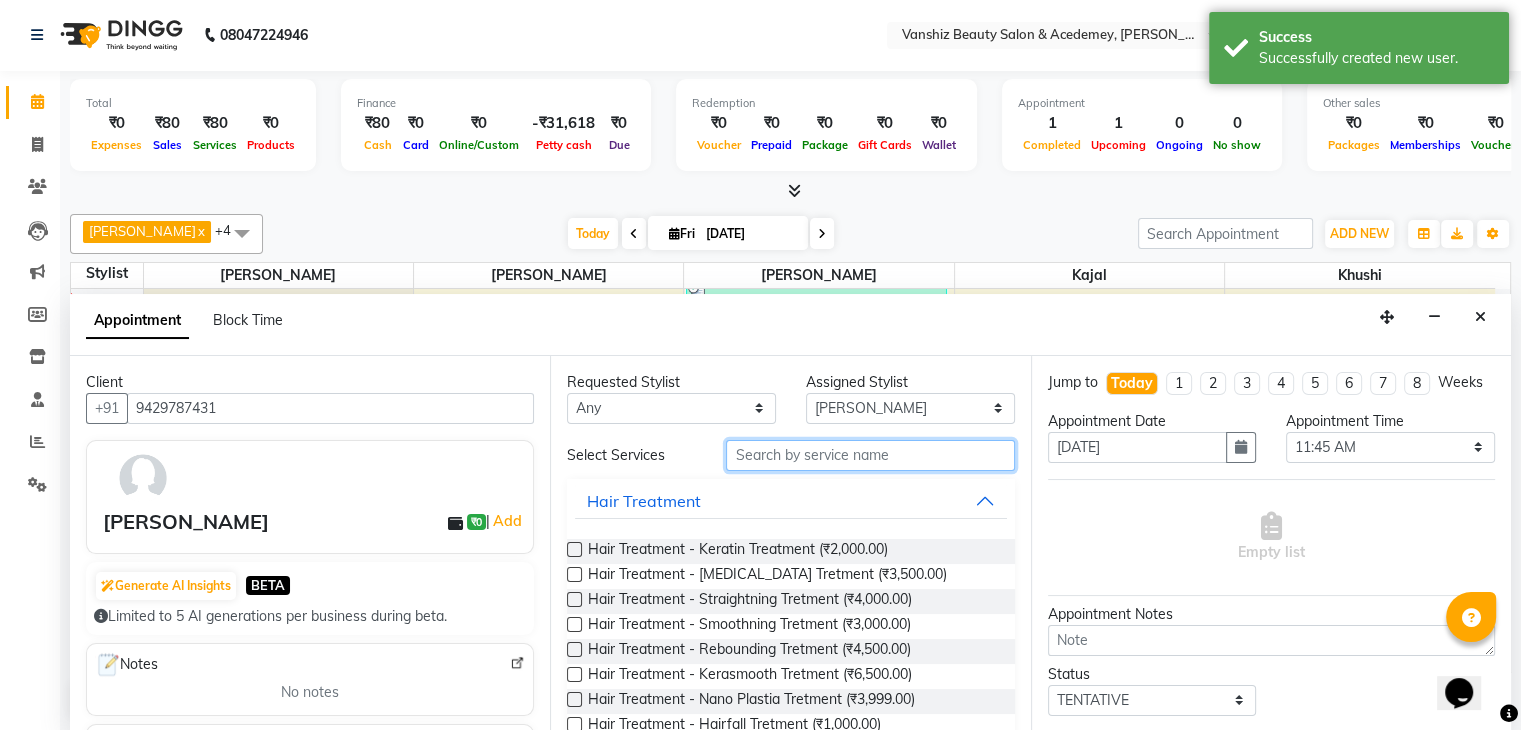 click at bounding box center (870, 455) 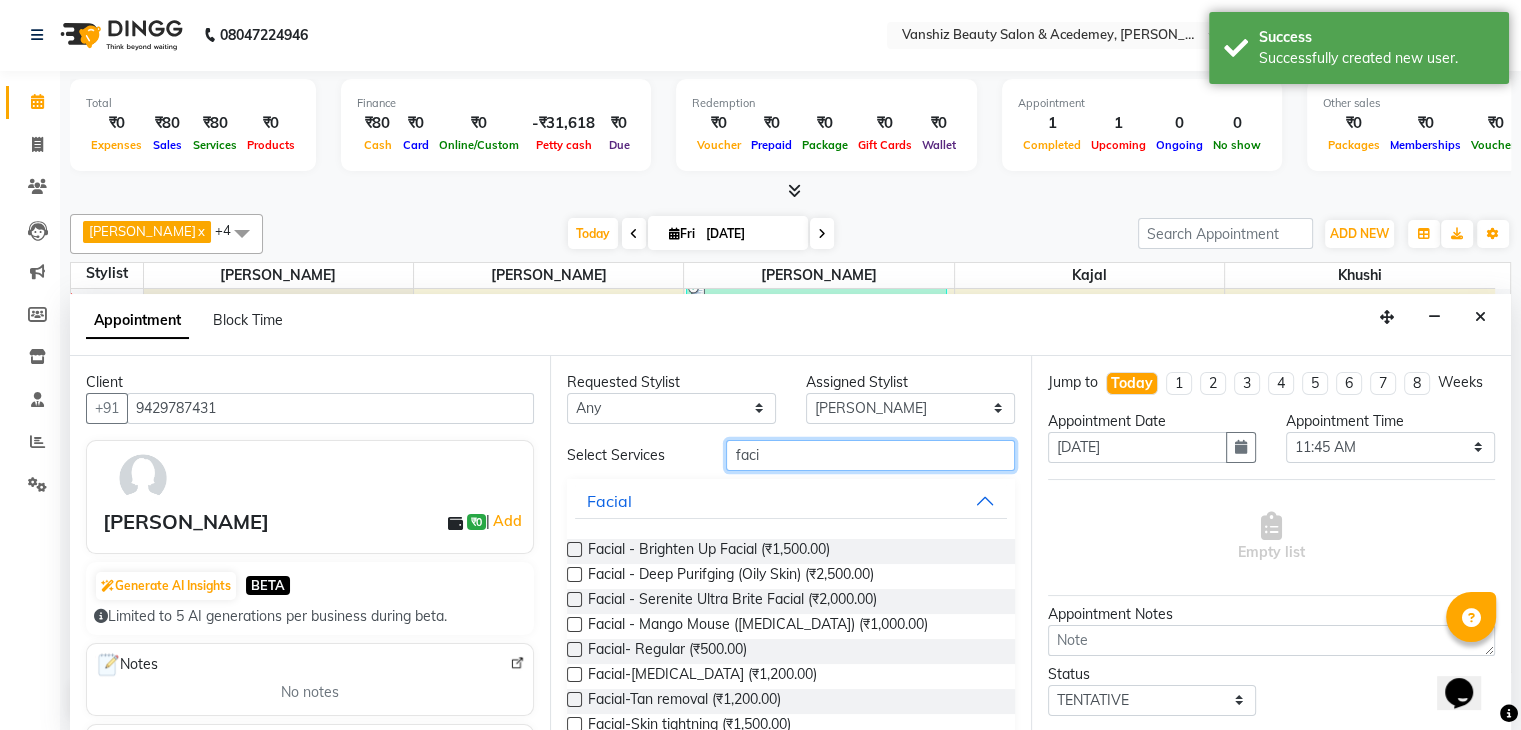 type on "faci" 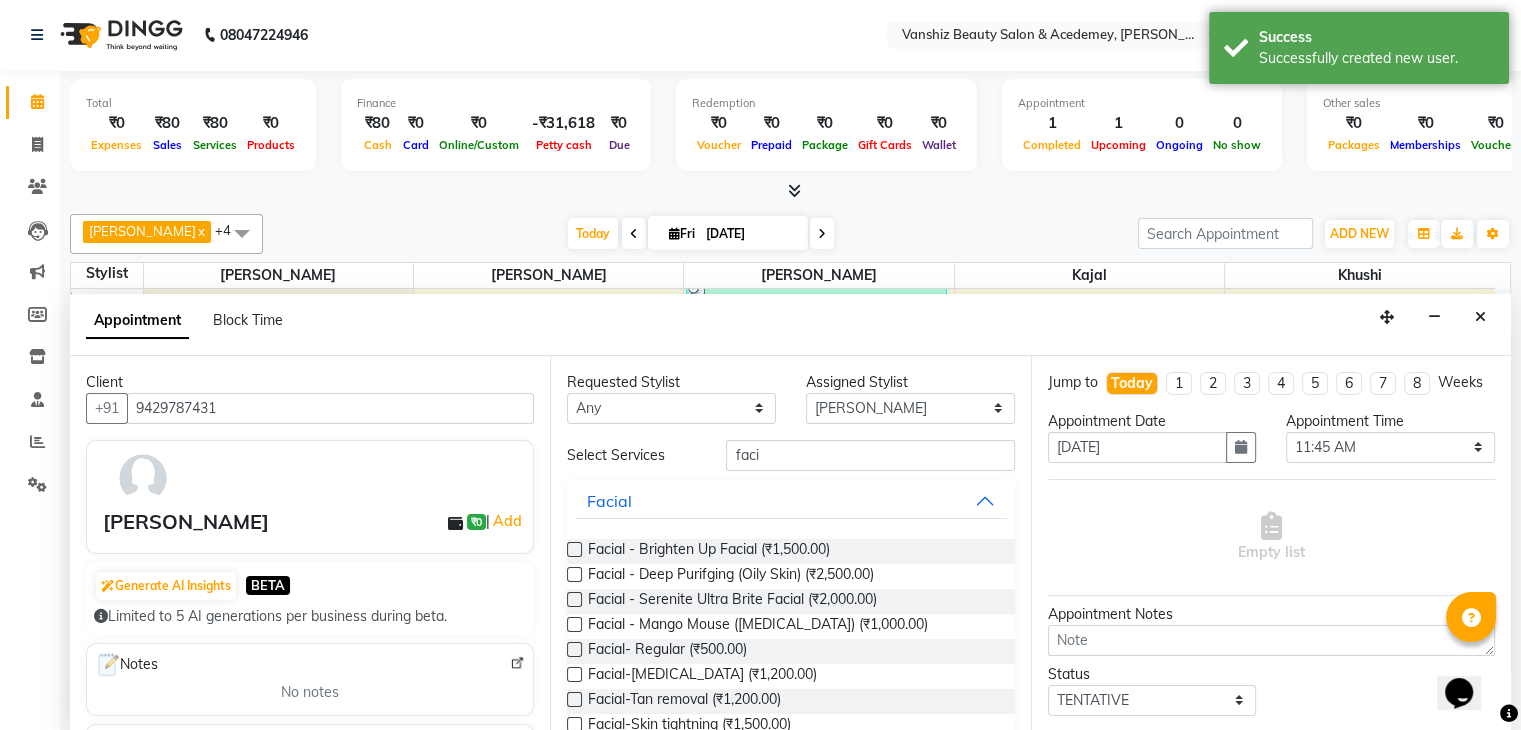 click at bounding box center (574, 649) 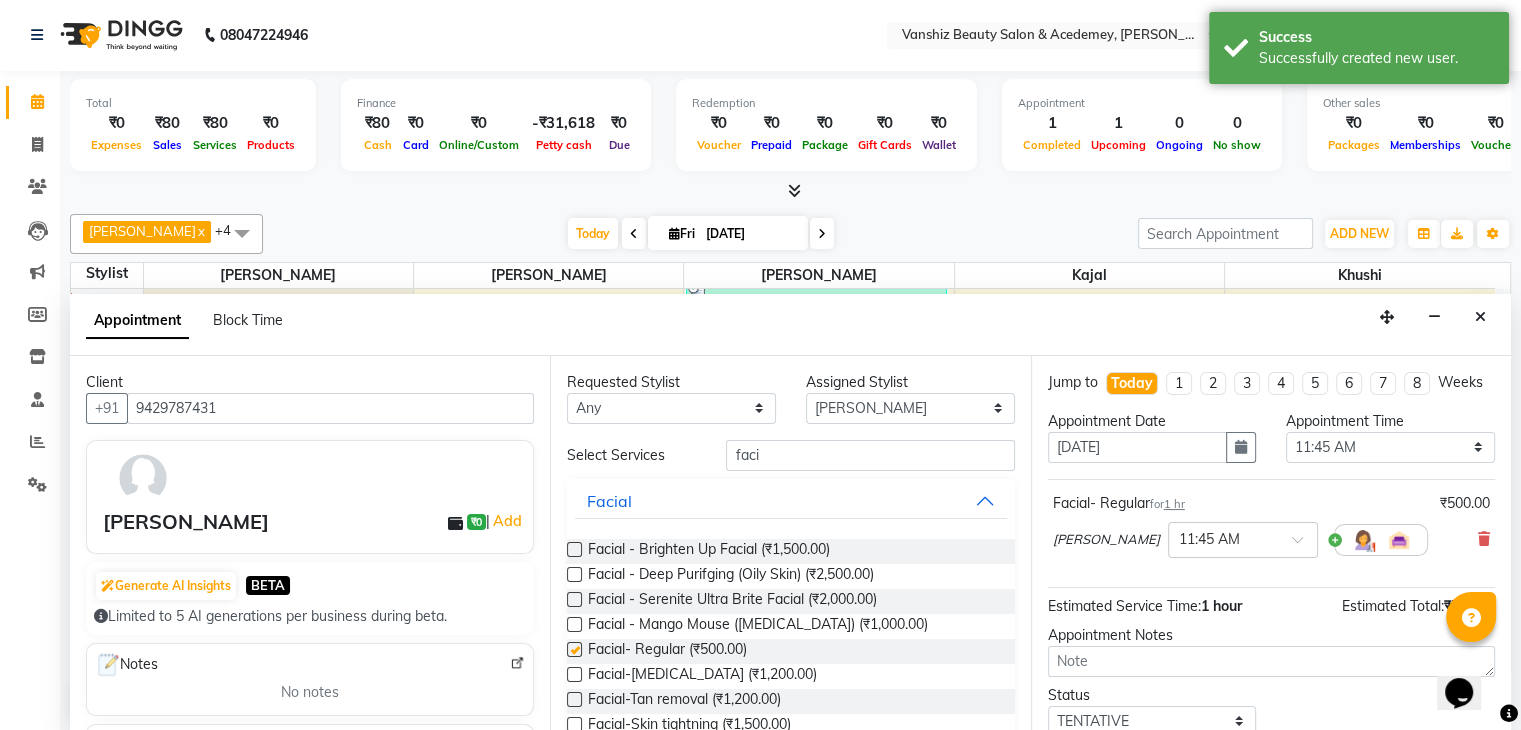 checkbox on "false" 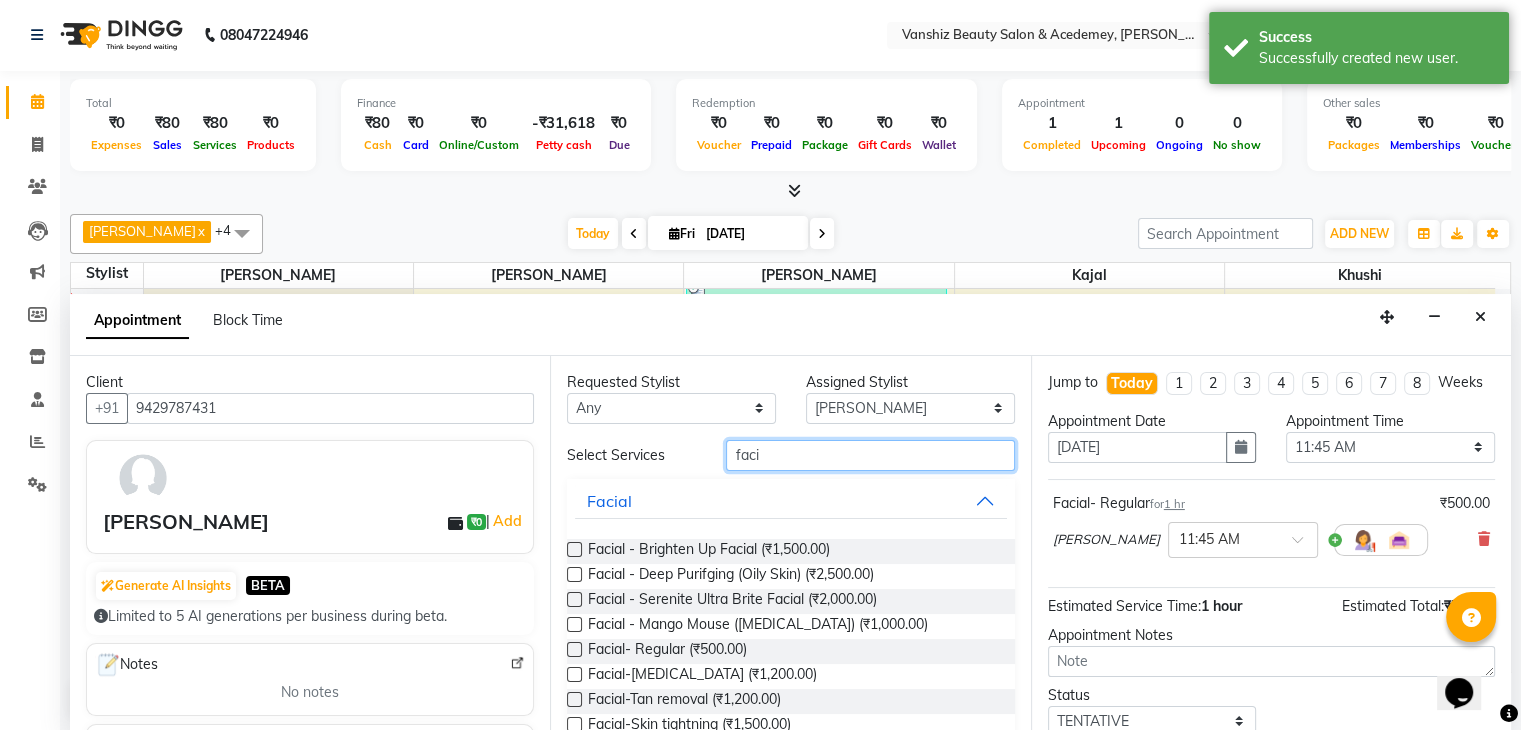 click on "faci" at bounding box center (870, 455) 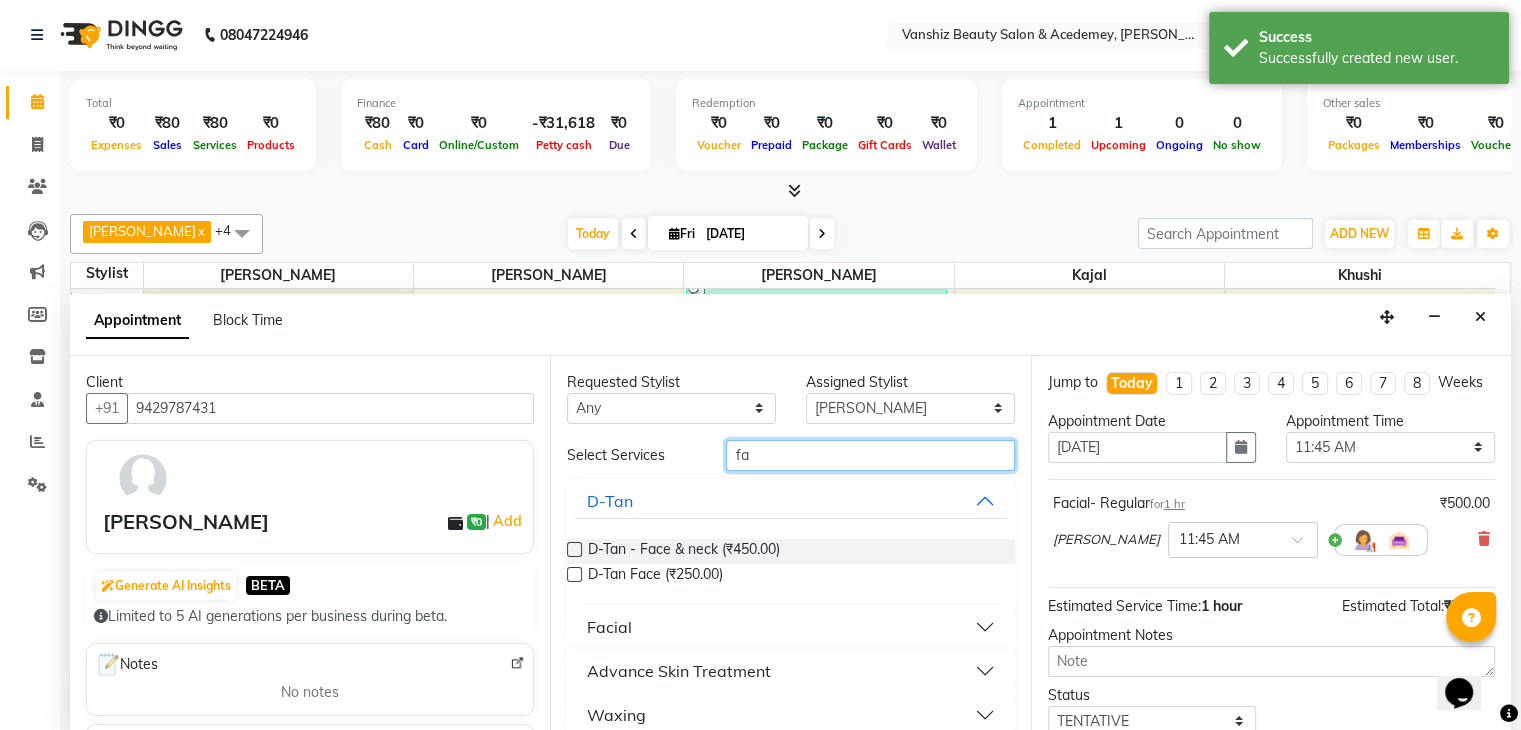 type on "f" 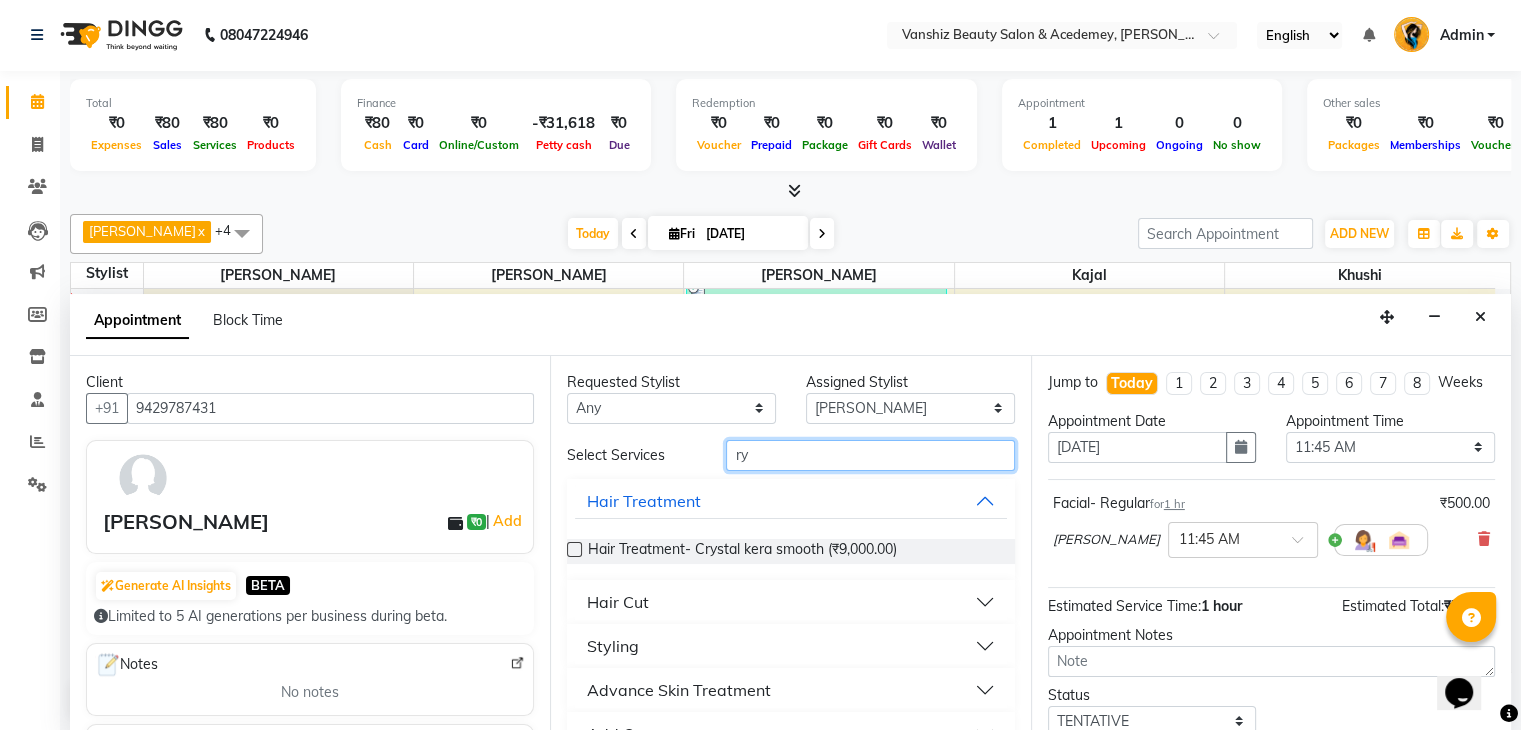 type on "r" 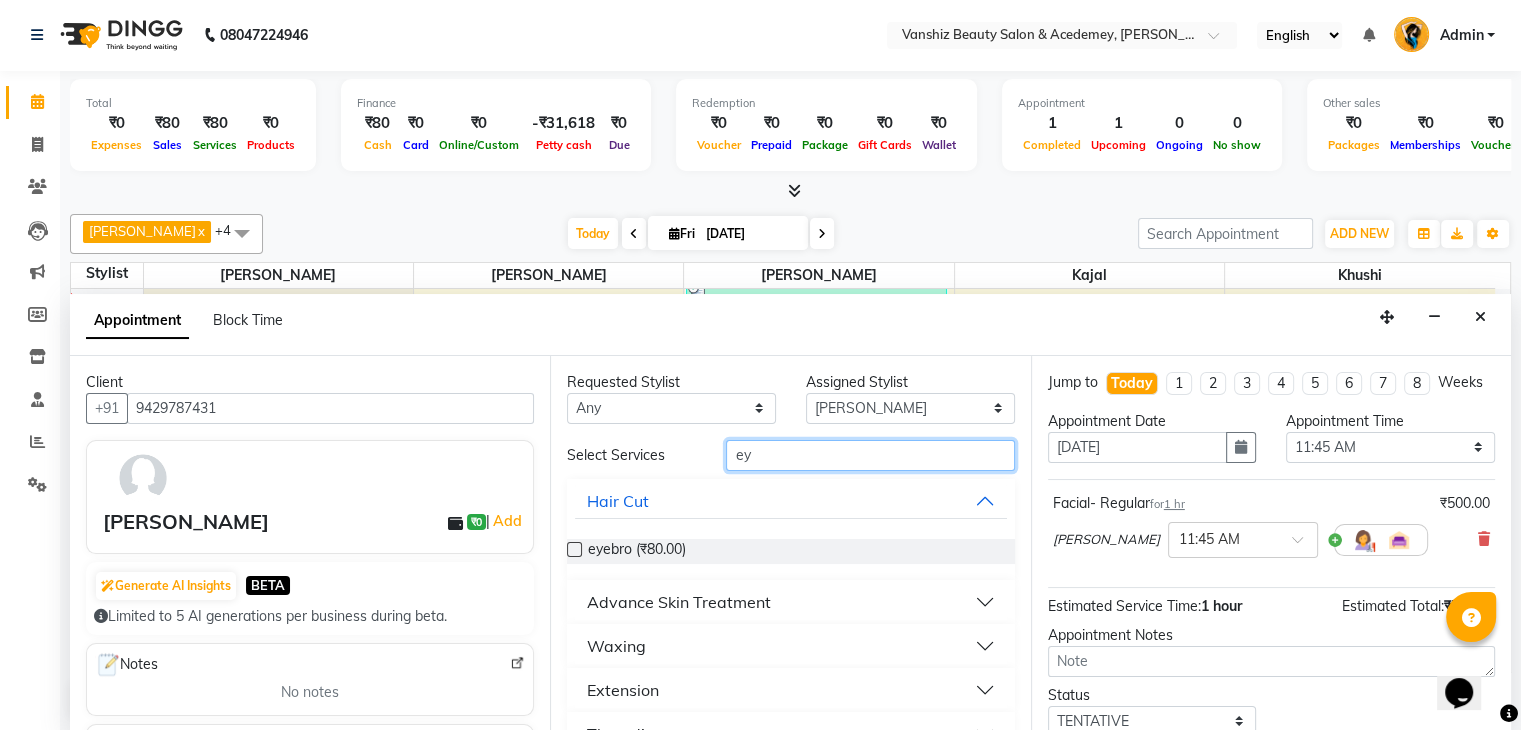 type on "ey" 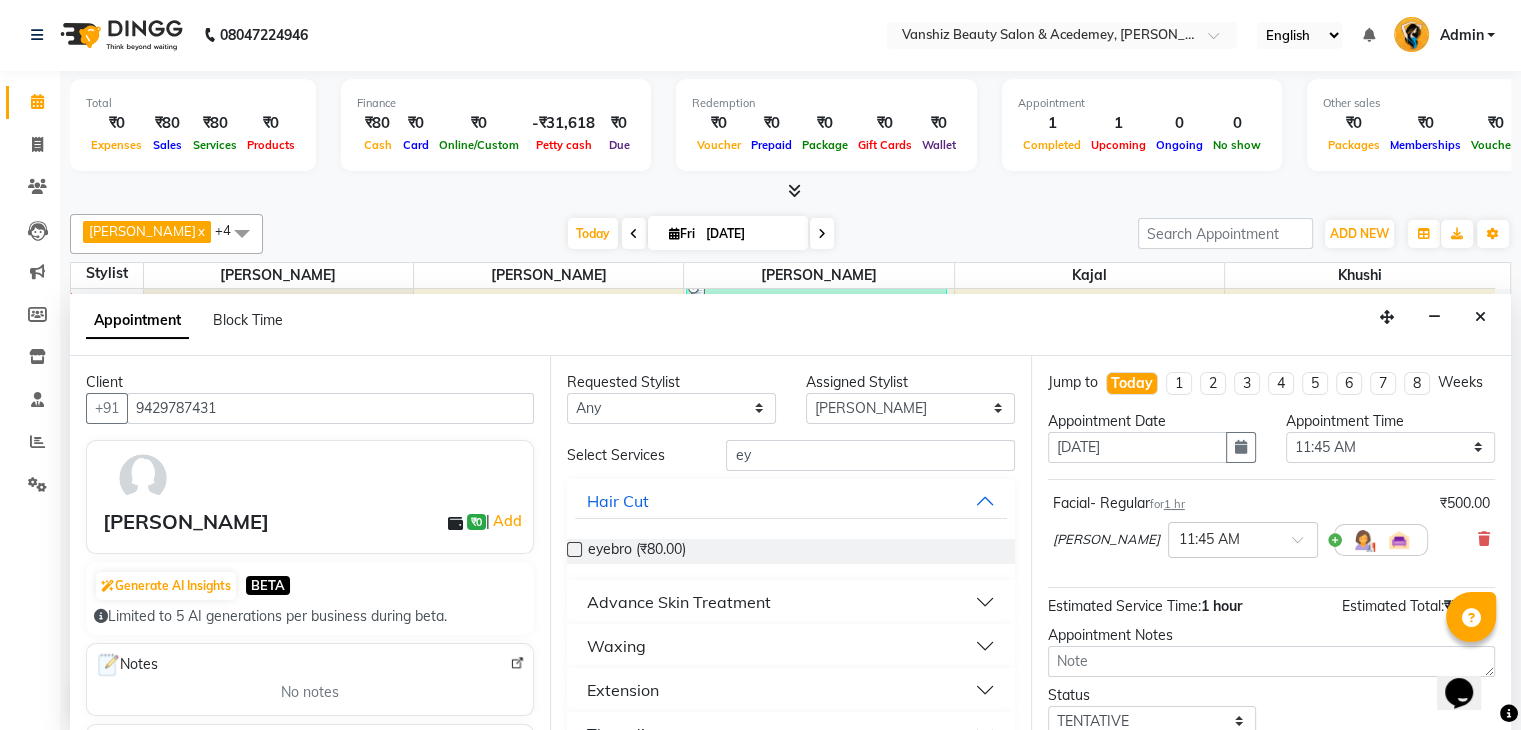 click at bounding box center [574, 549] 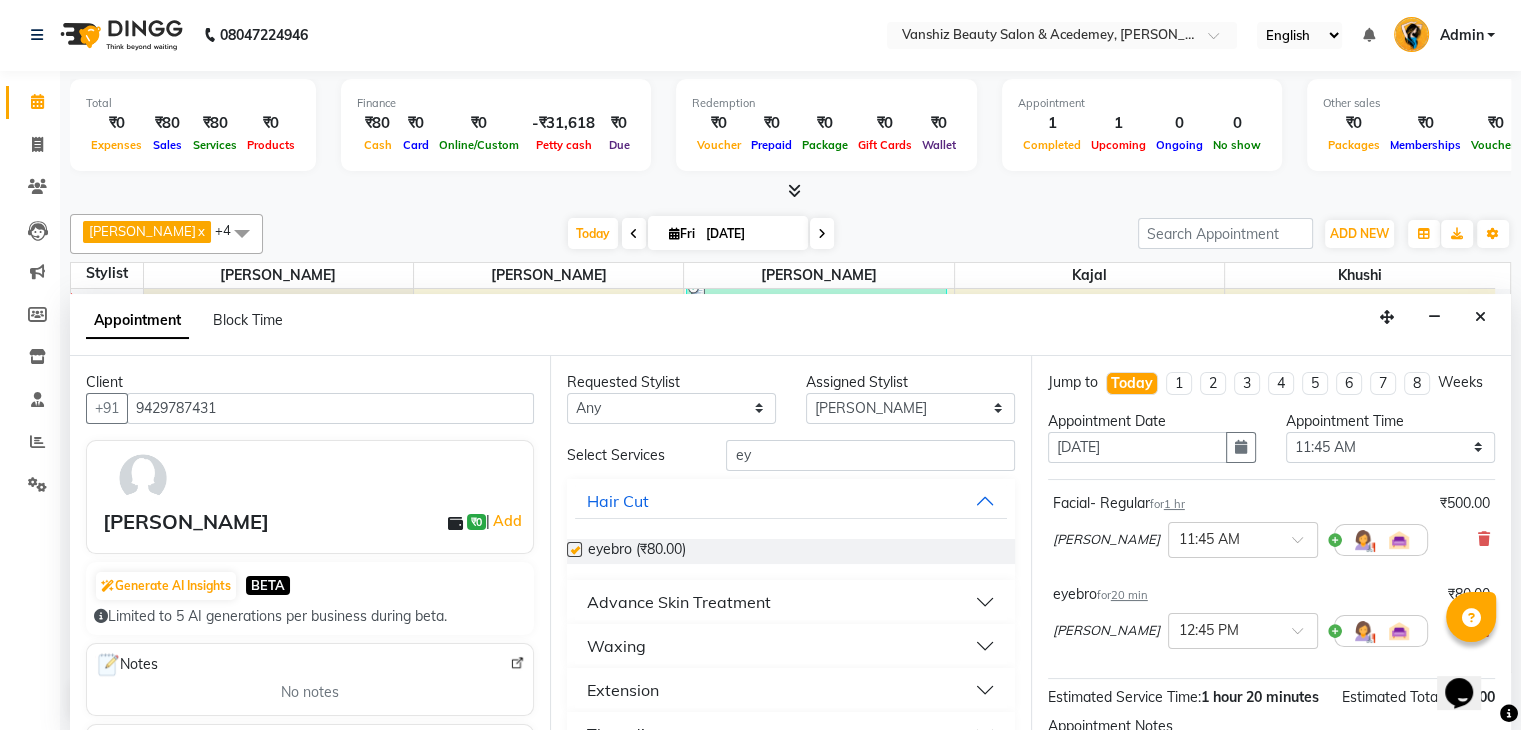 checkbox on "false" 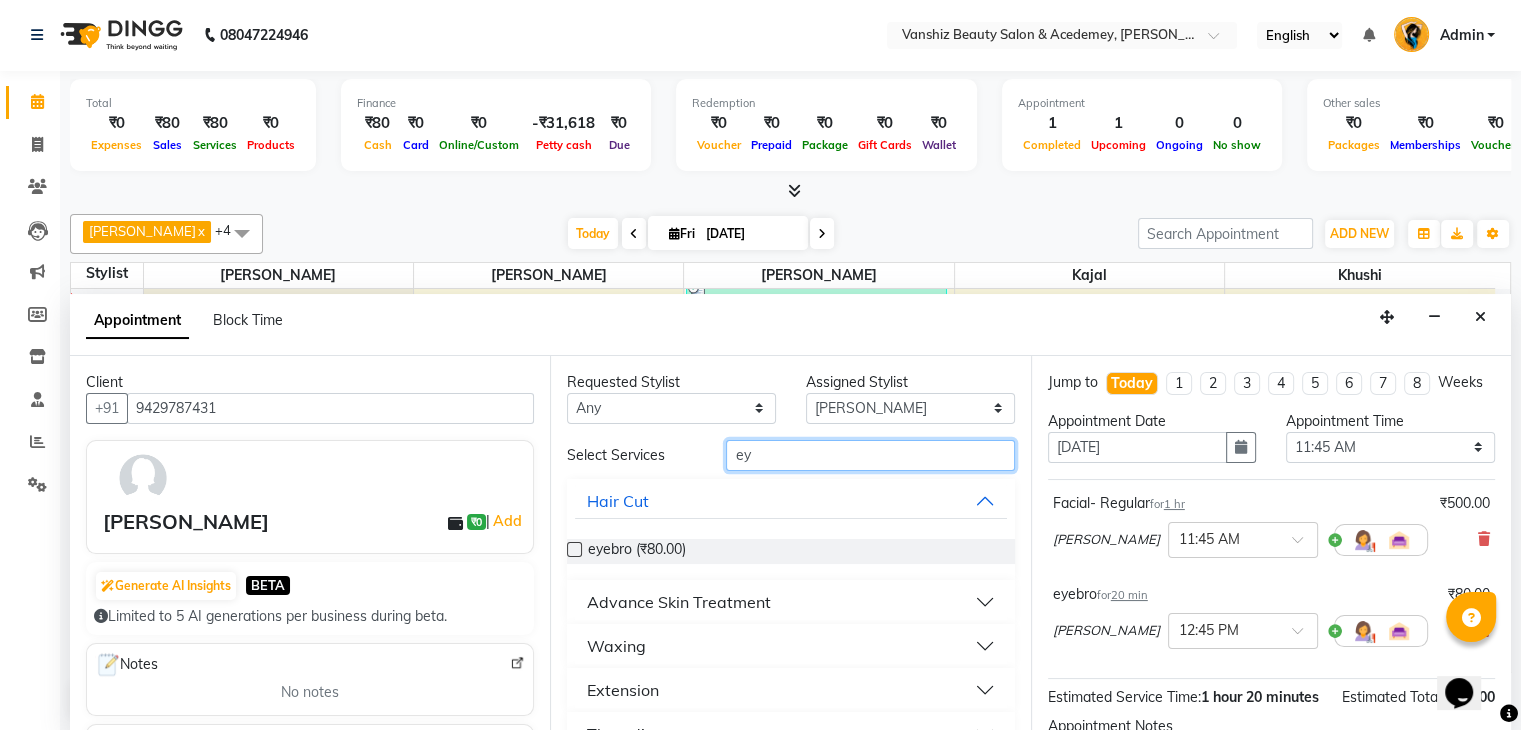click on "ey" at bounding box center [870, 455] 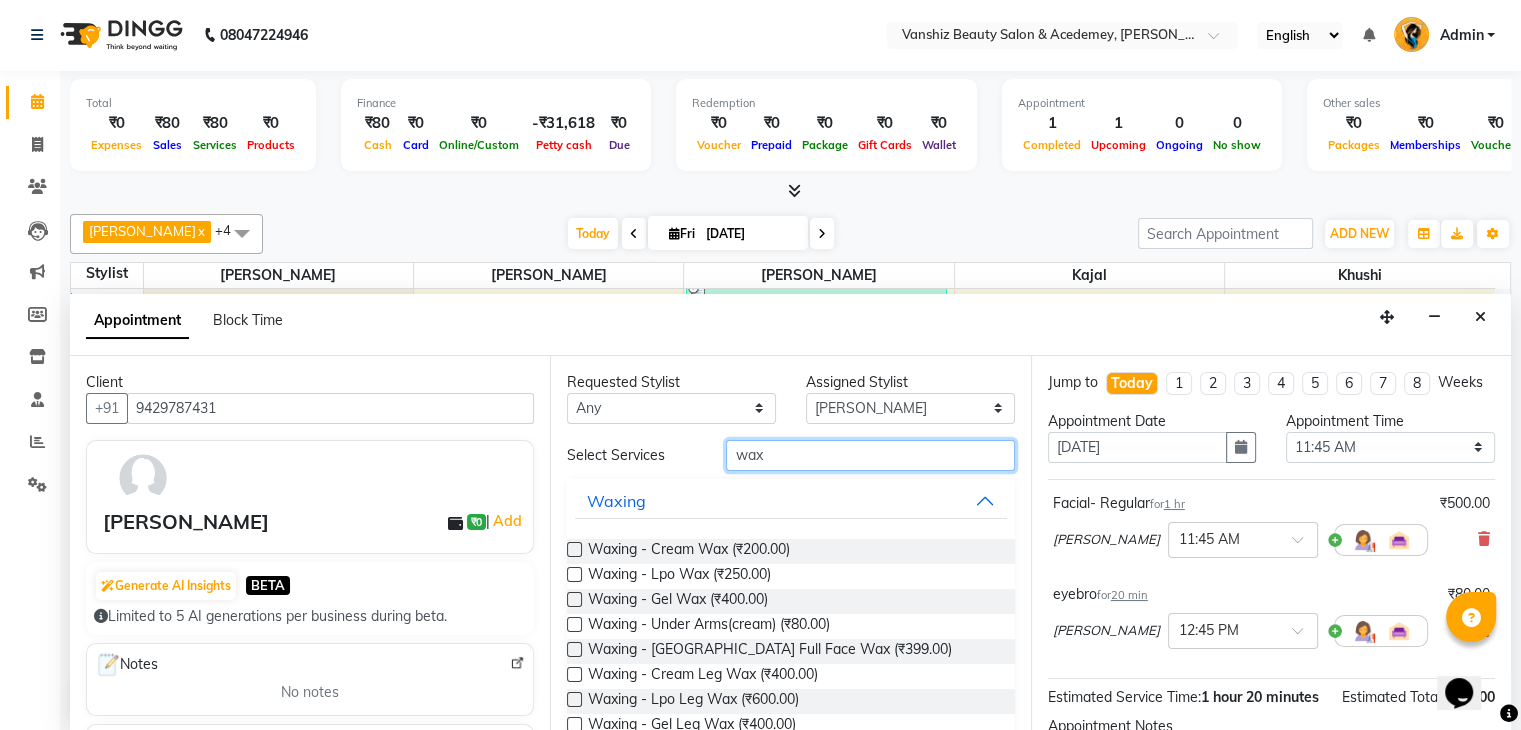 type on "wax" 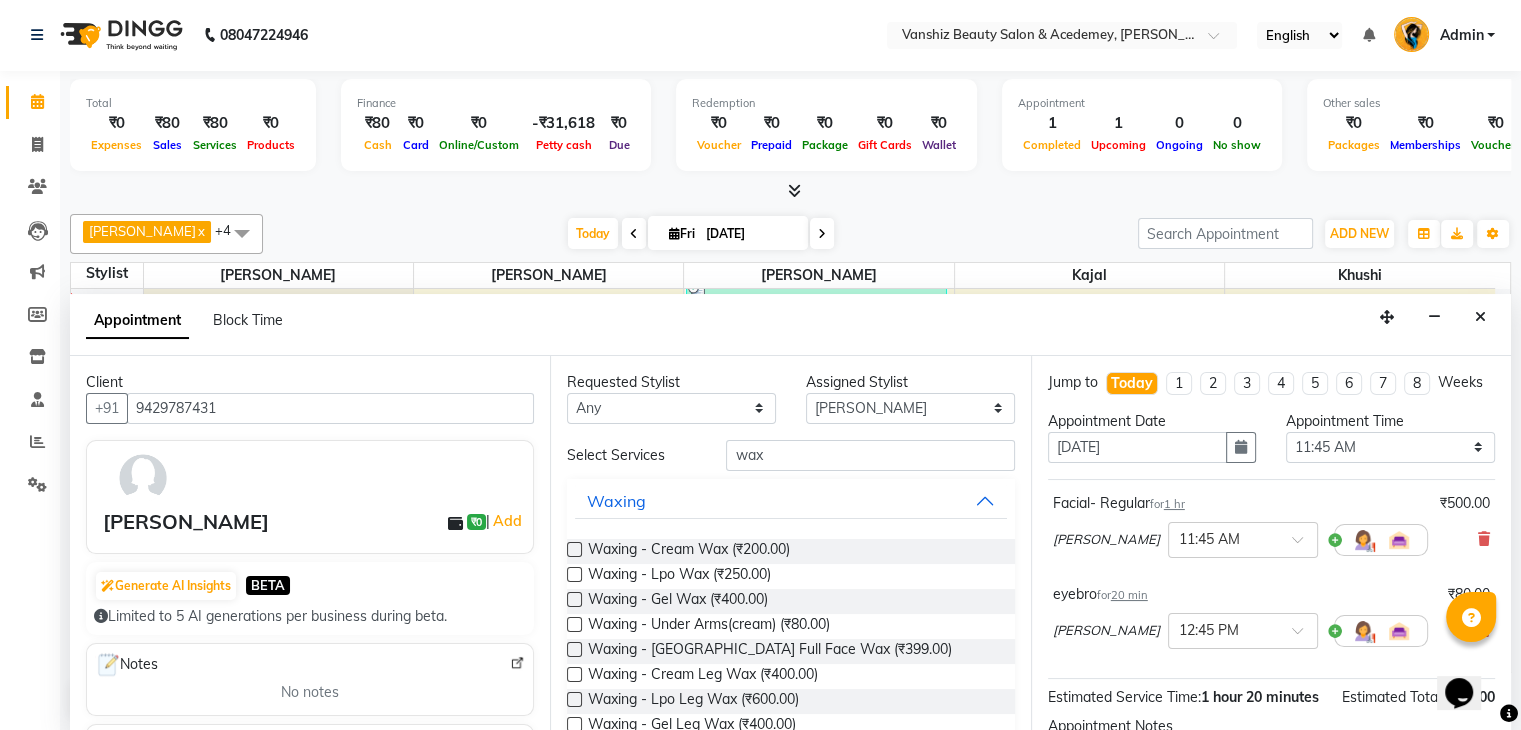 click at bounding box center (574, 624) 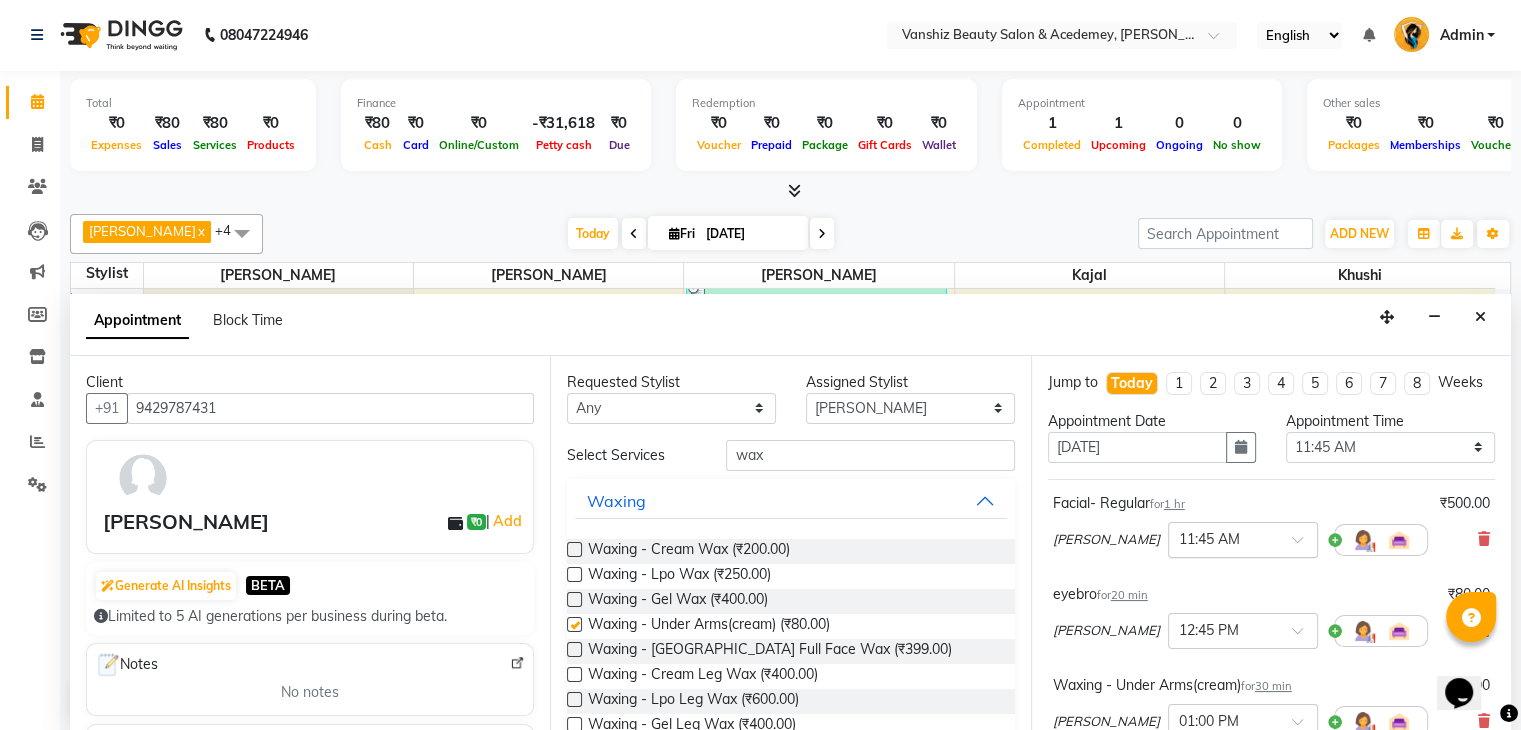 checkbox on "false" 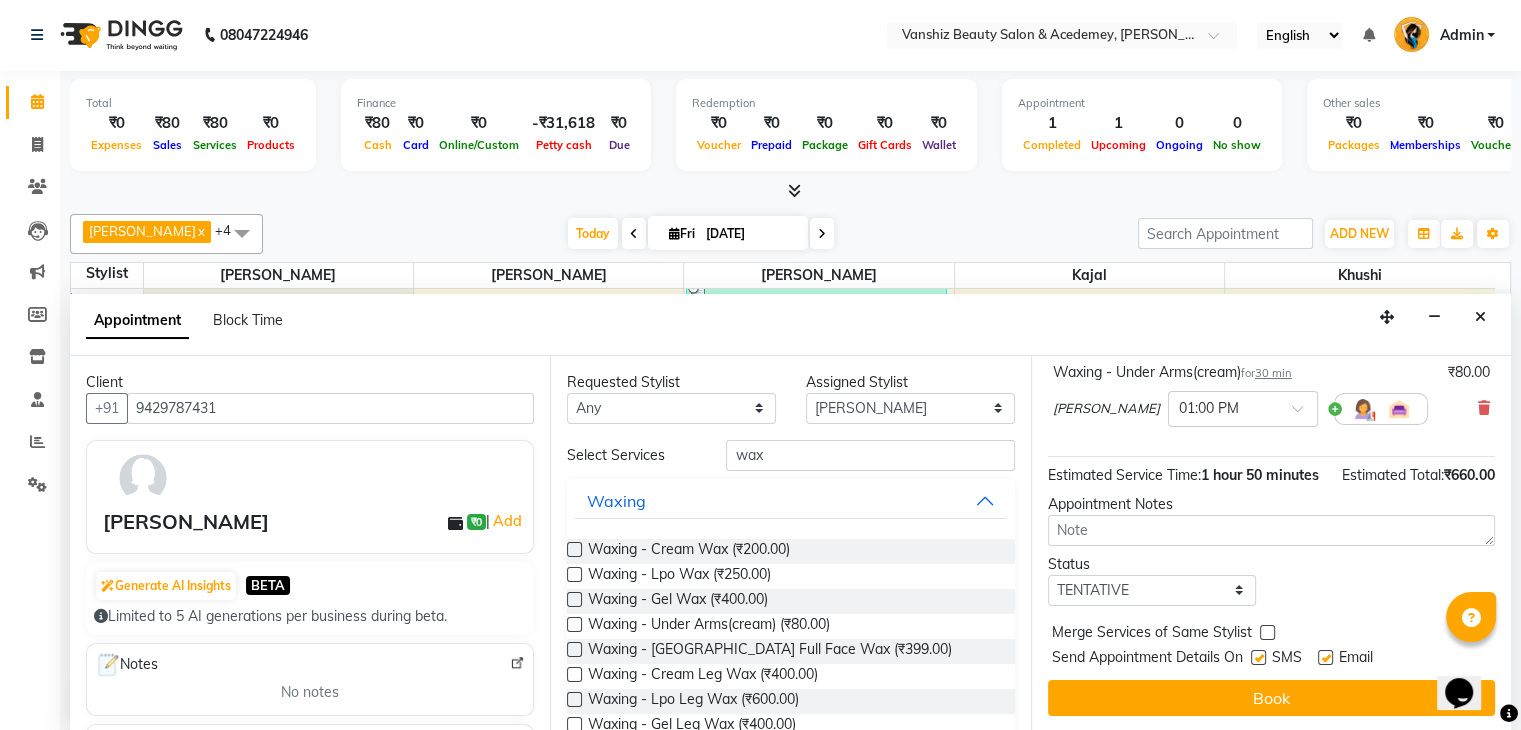 scroll, scrollTop: 352, scrollLeft: 0, axis: vertical 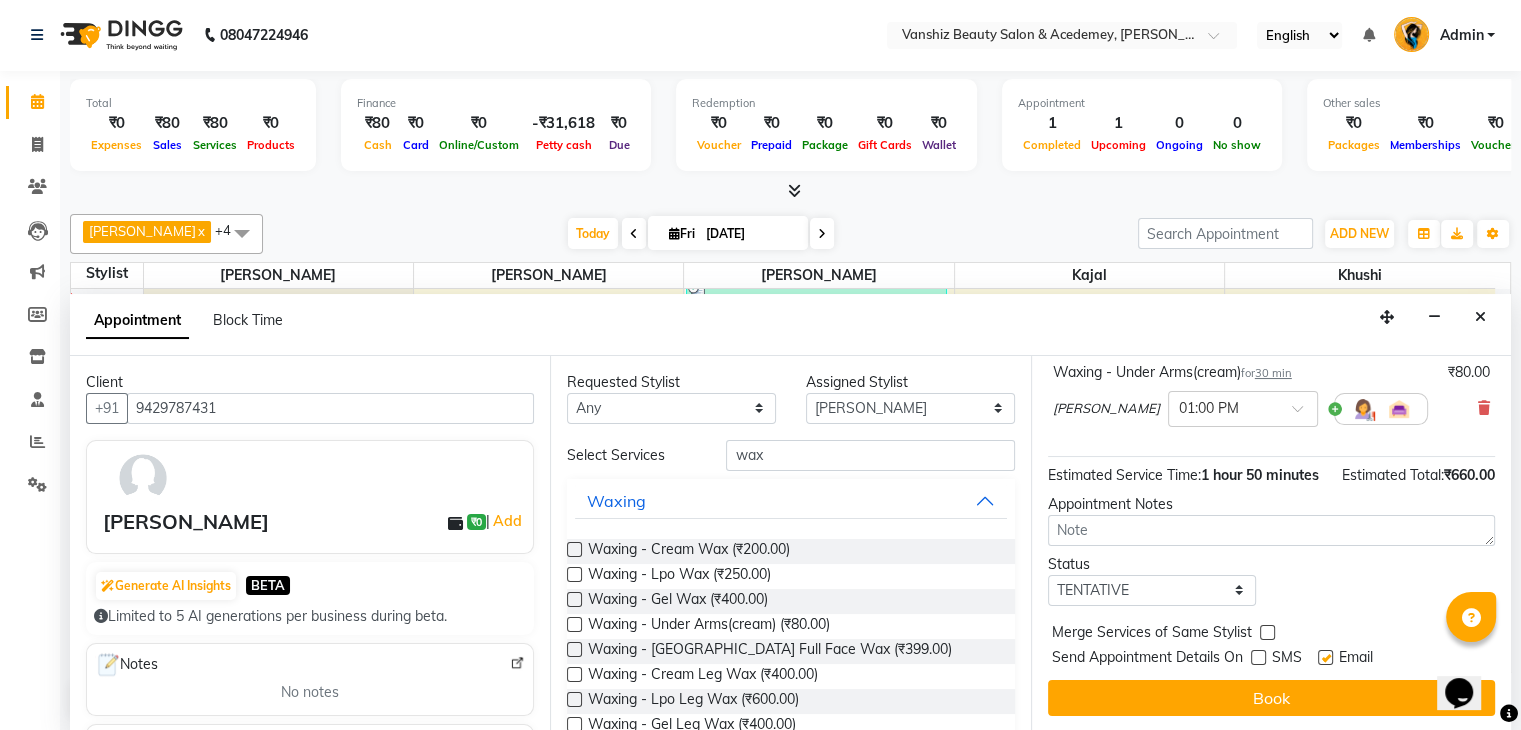 click at bounding box center (1325, 657) 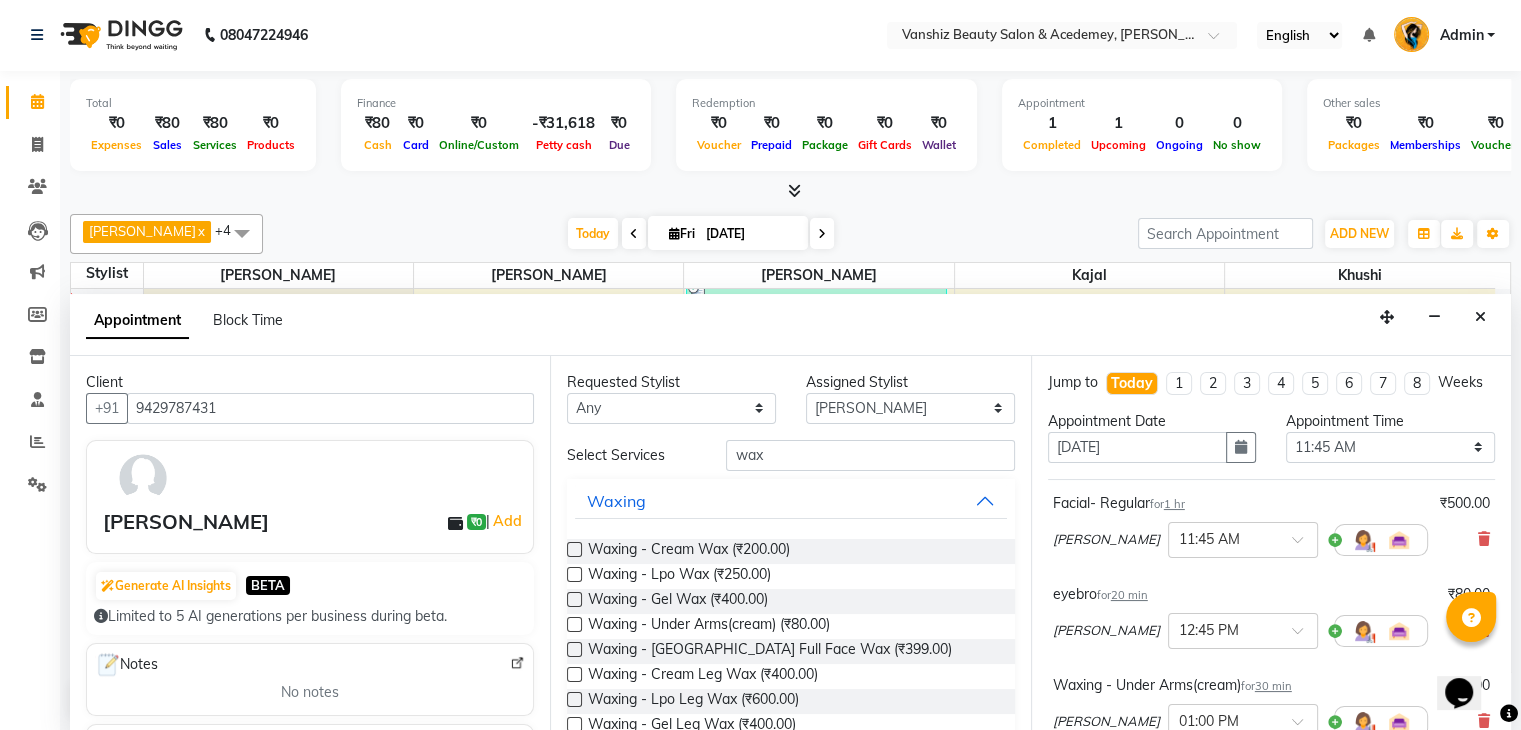 scroll, scrollTop: 352, scrollLeft: 0, axis: vertical 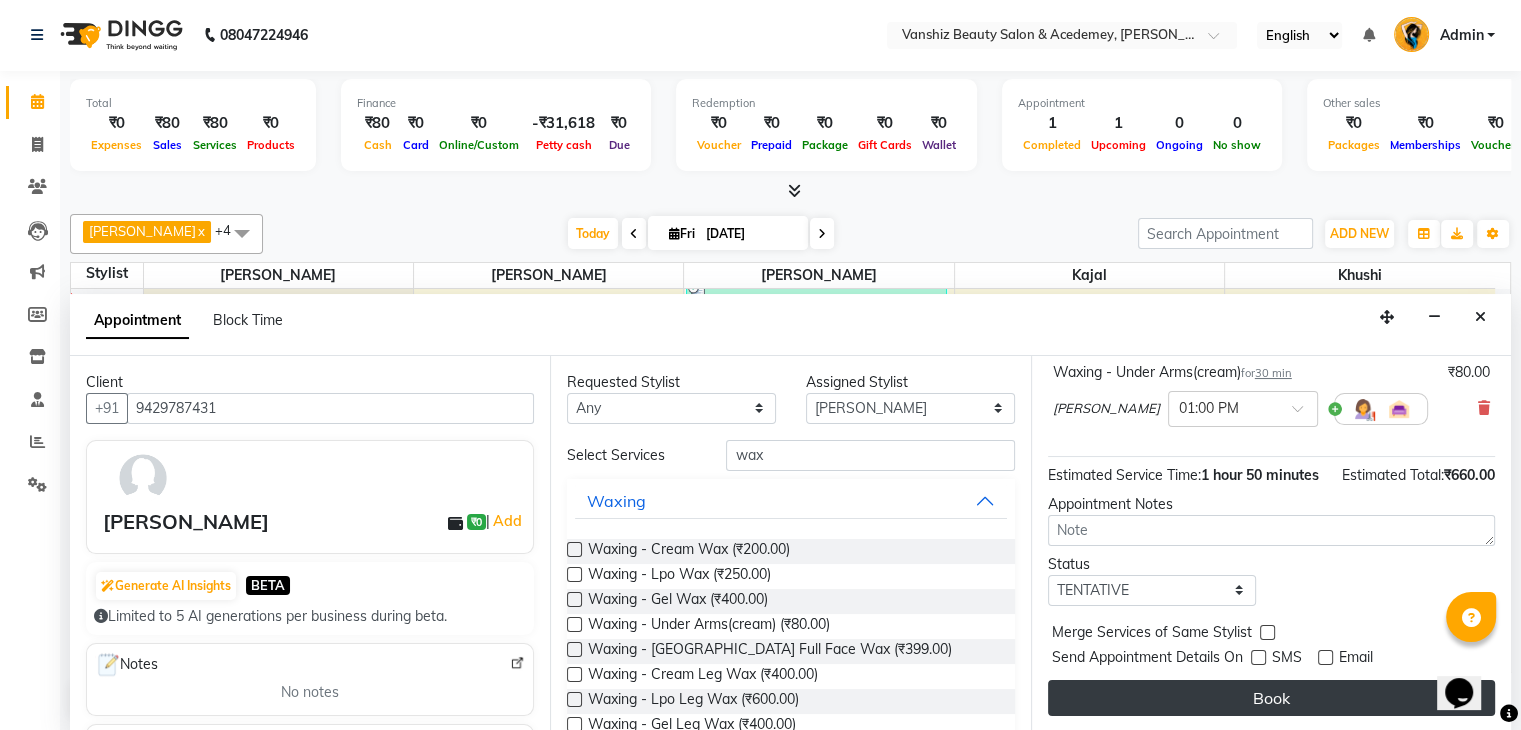 click on "Book" at bounding box center (1271, 698) 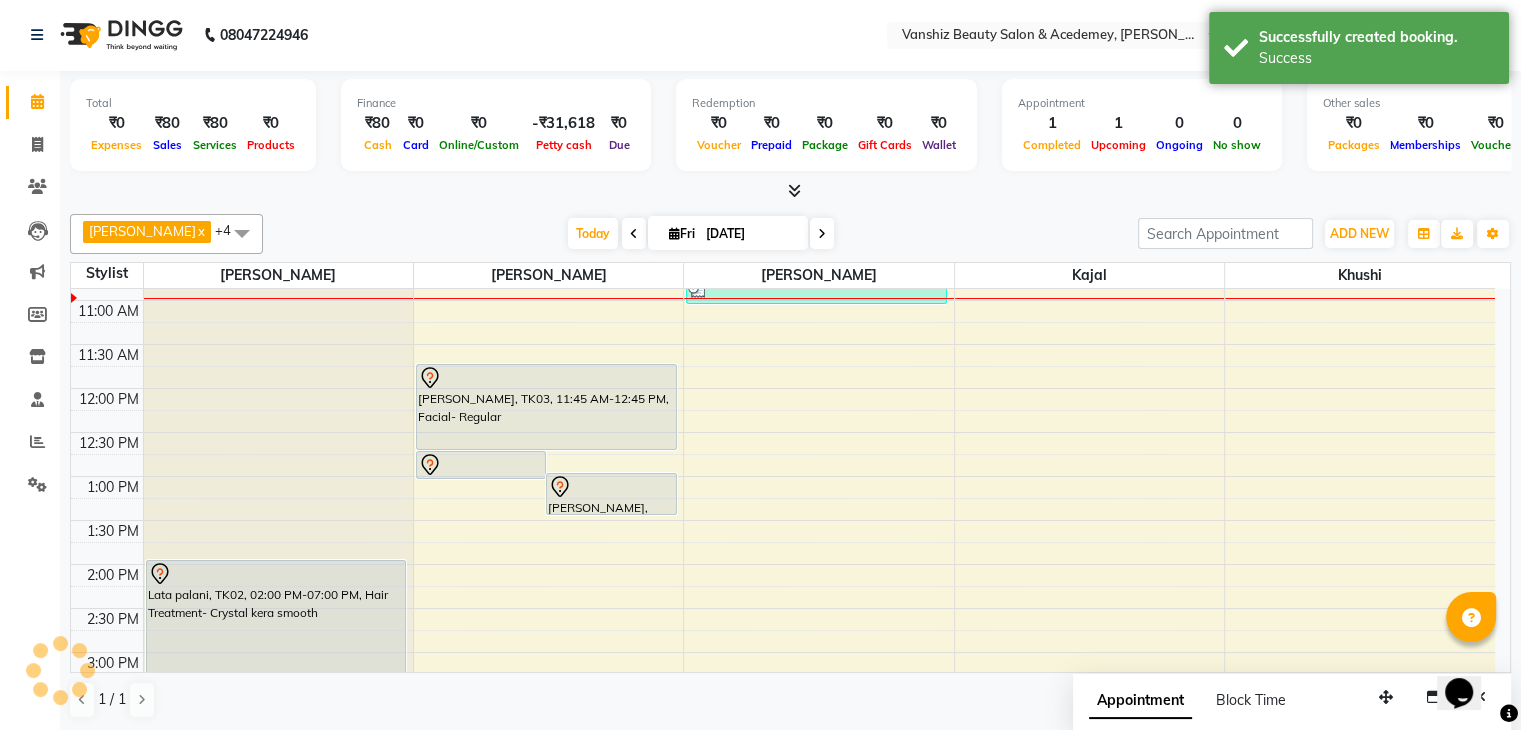 scroll, scrollTop: 0, scrollLeft: 0, axis: both 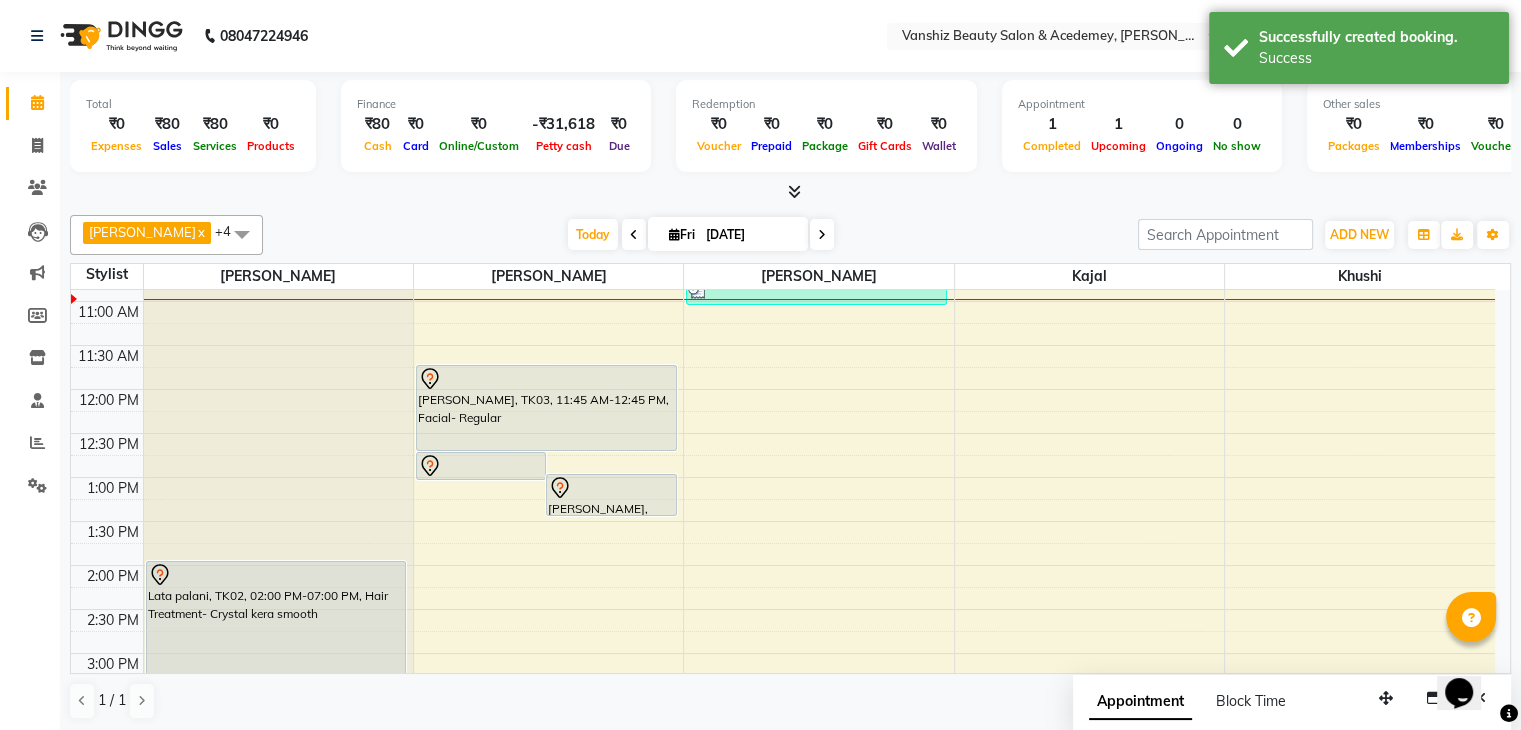 drag, startPoint x: 482, startPoint y: 472, endPoint x: 764, endPoint y: 406, distance: 289.62045 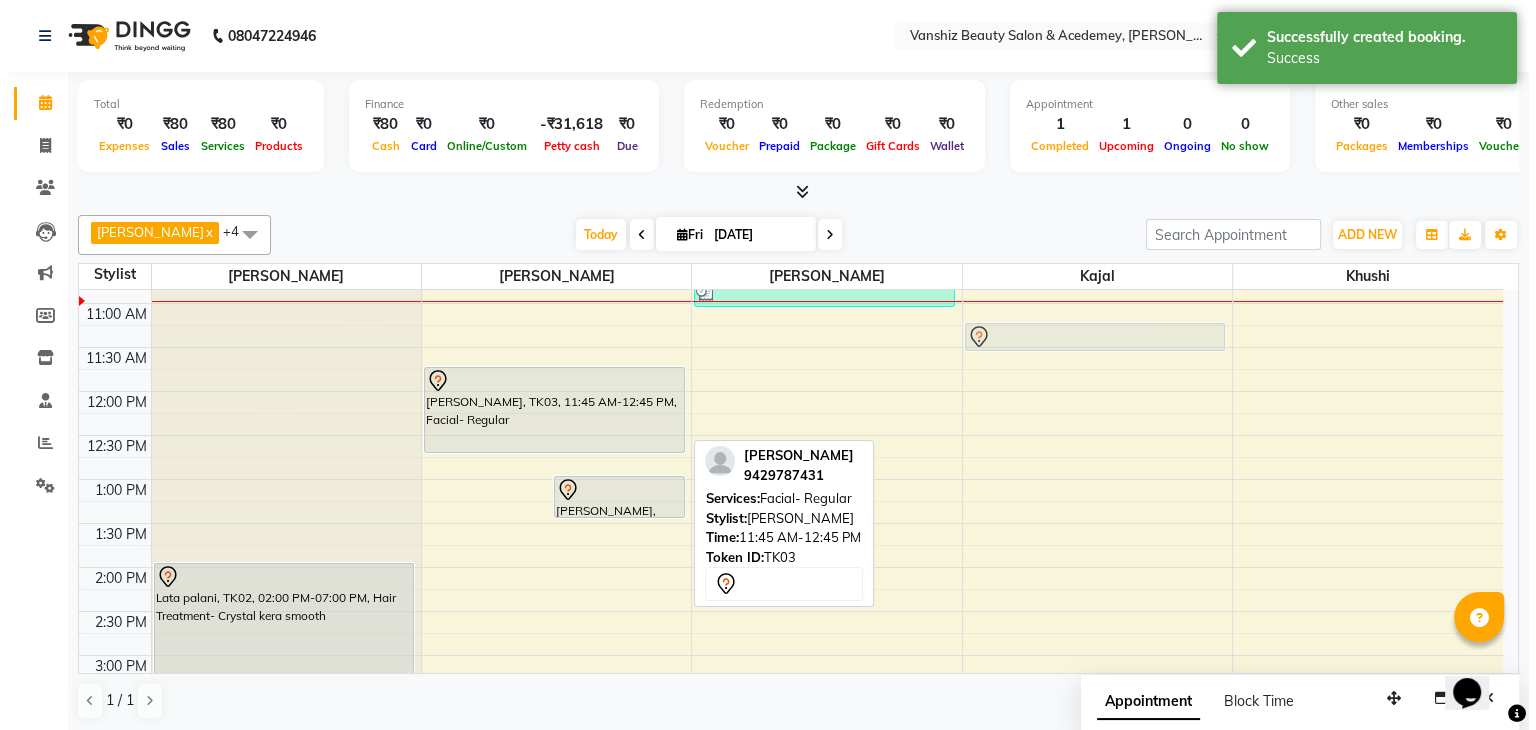 scroll, scrollTop: 240, scrollLeft: 0, axis: vertical 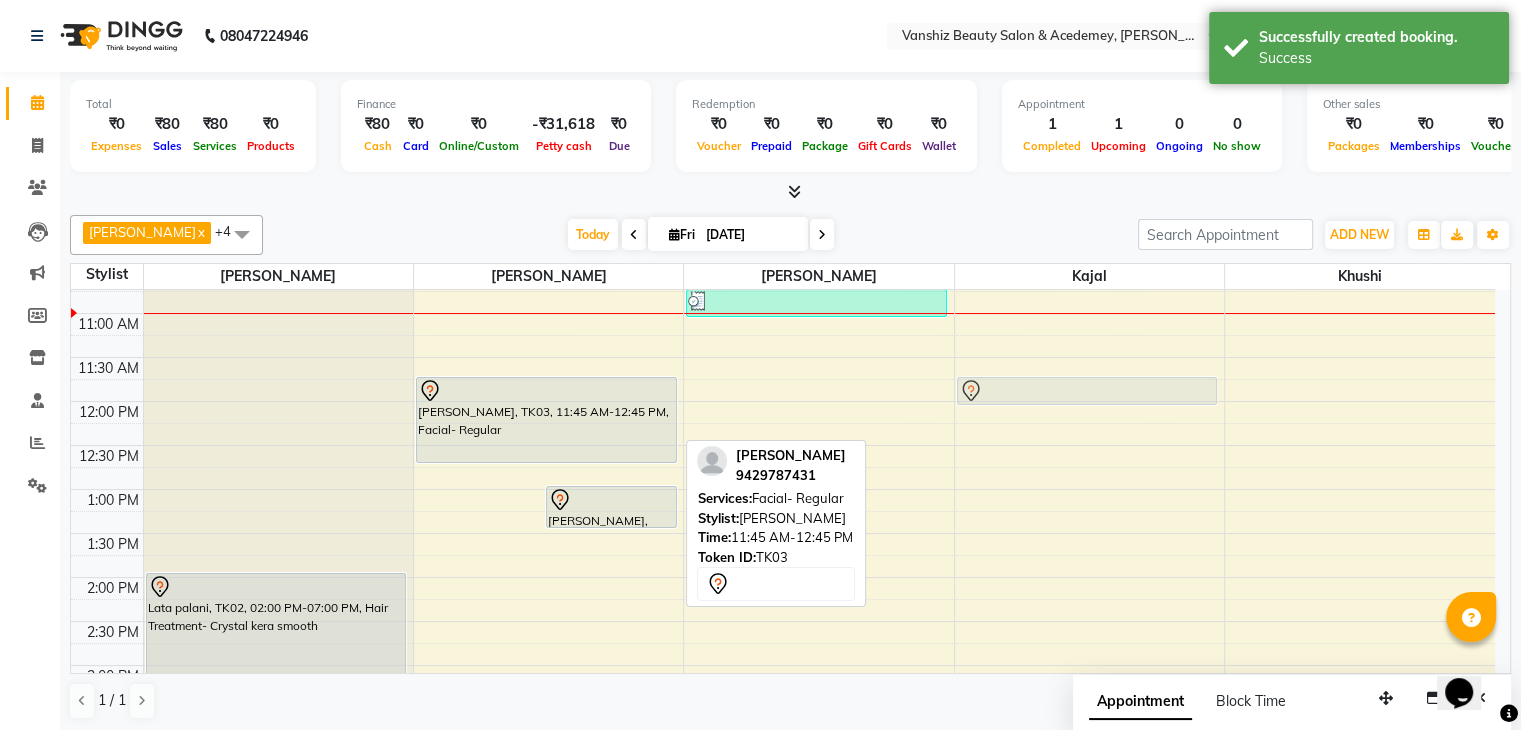 drag, startPoint x: 478, startPoint y: 454, endPoint x: 1191, endPoint y: 376, distance: 717.2538 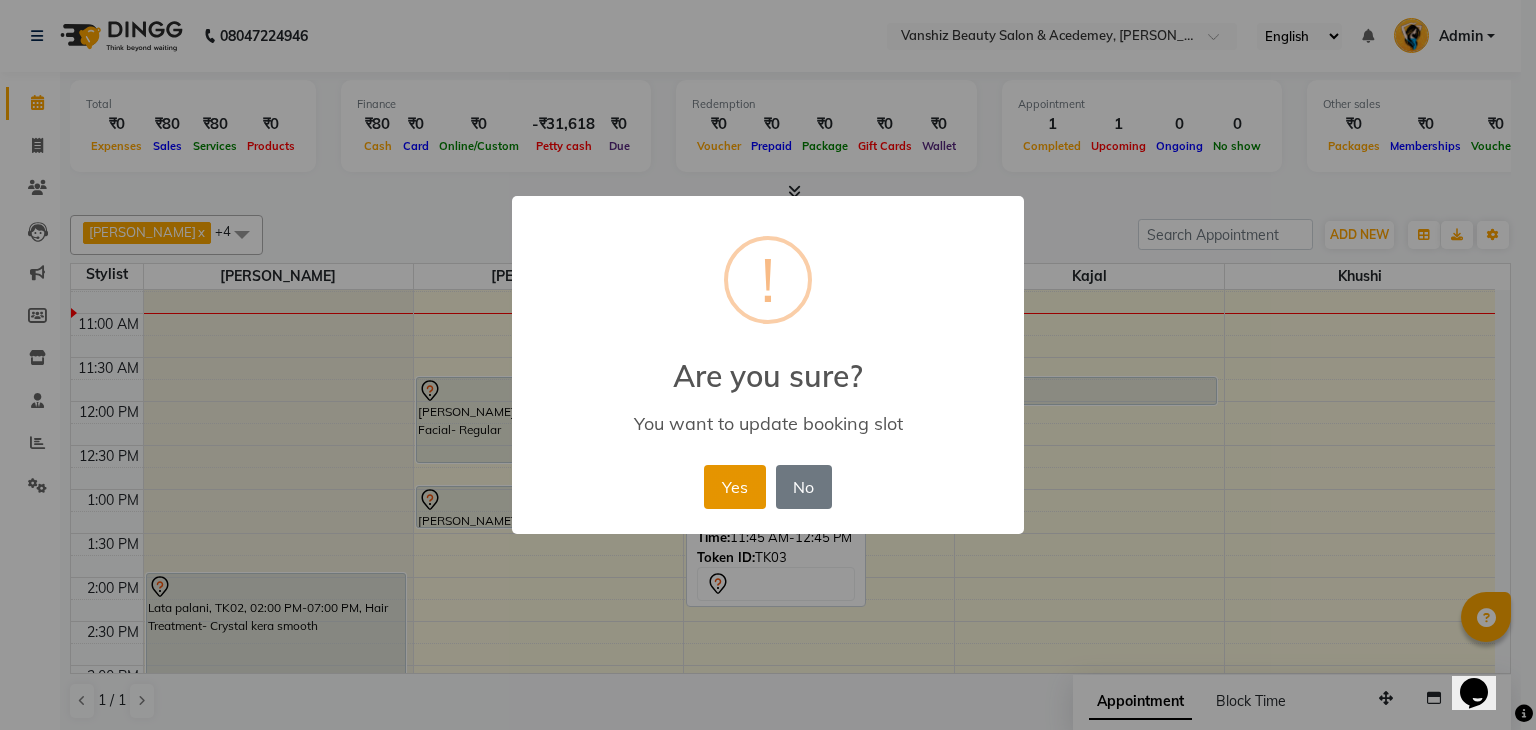 click on "Yes" at bounding box center (734, 487) 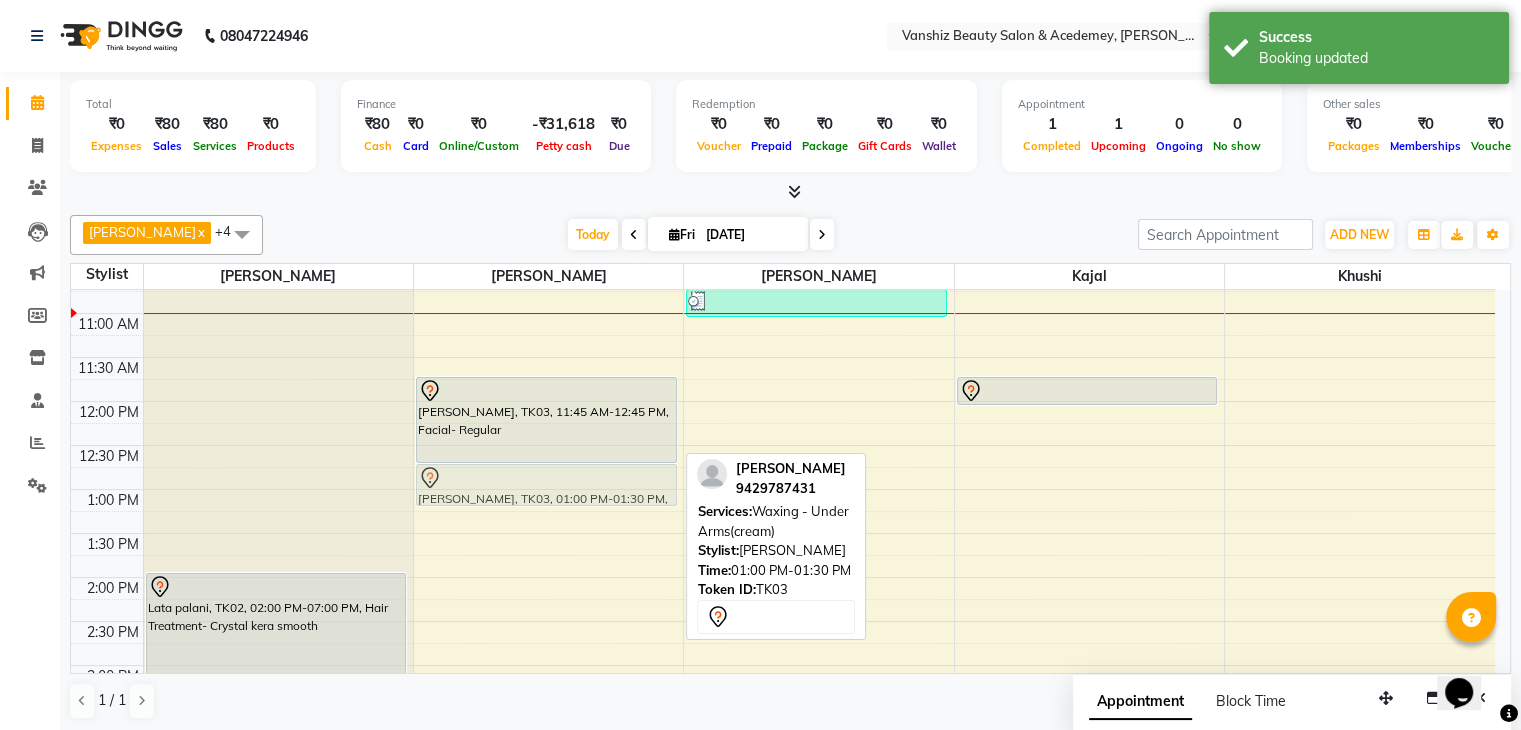 drag, startPoint x: 530, startPoint y: 498, endPoint x: 530, endPoint y: 474, distance: 24 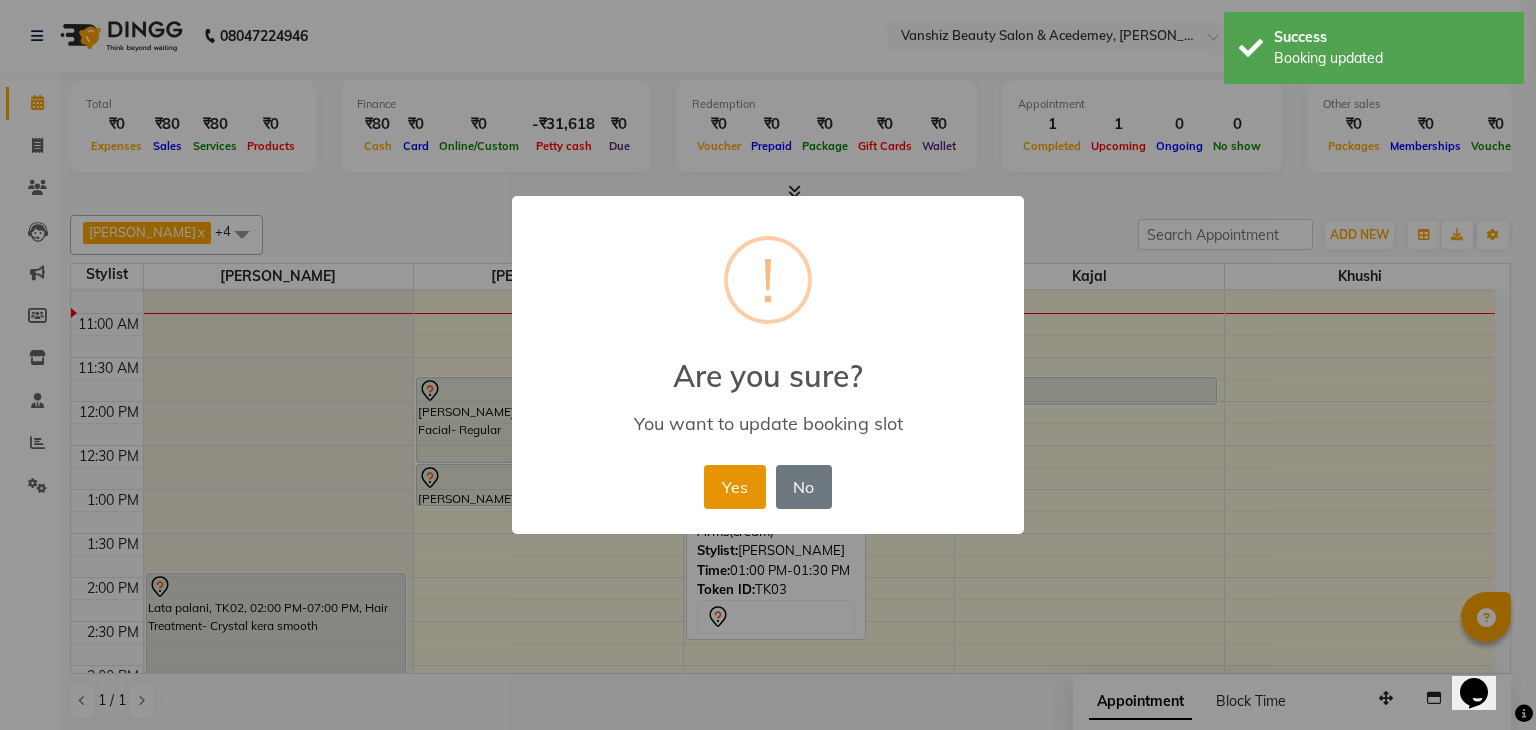 click on "Yes" at bounding box center (734, 487) 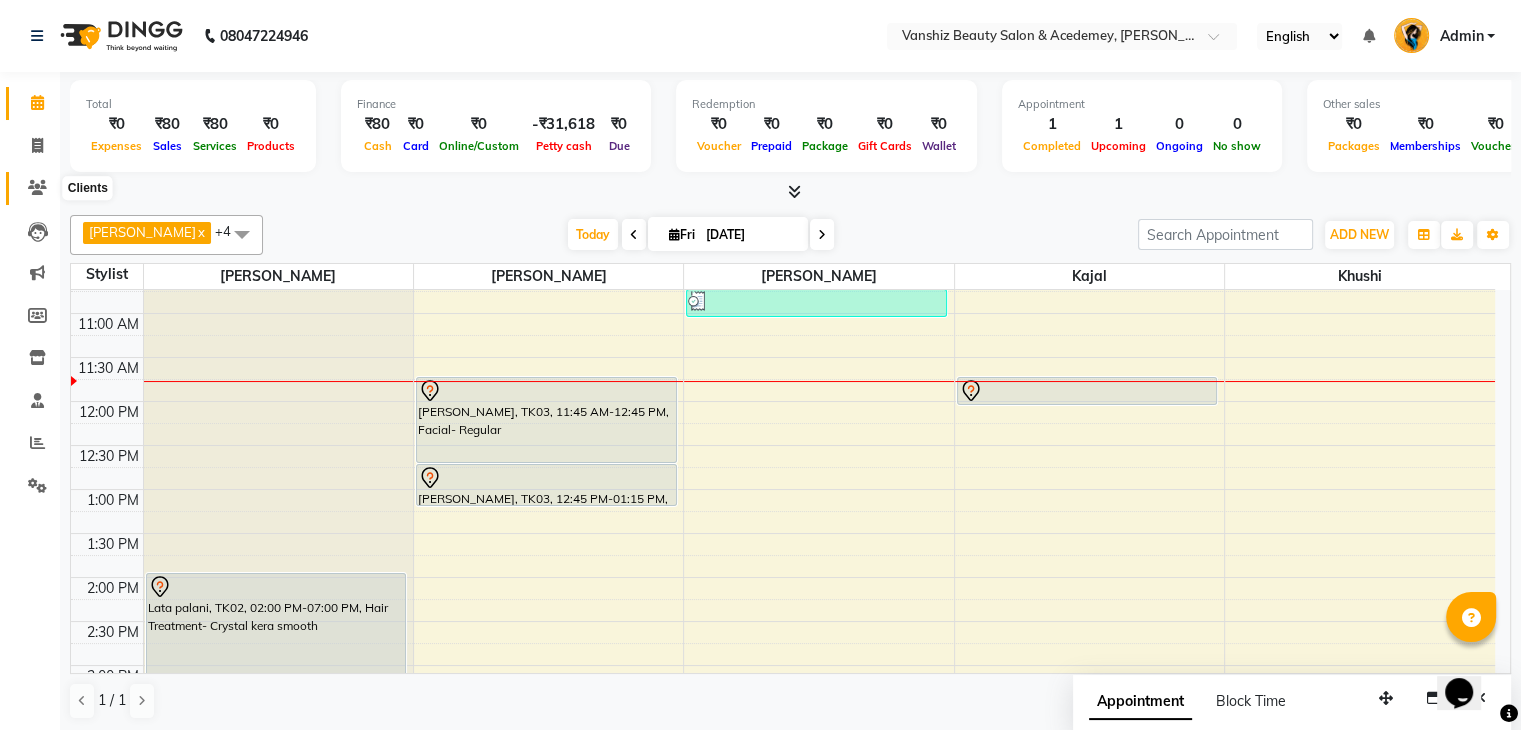 click 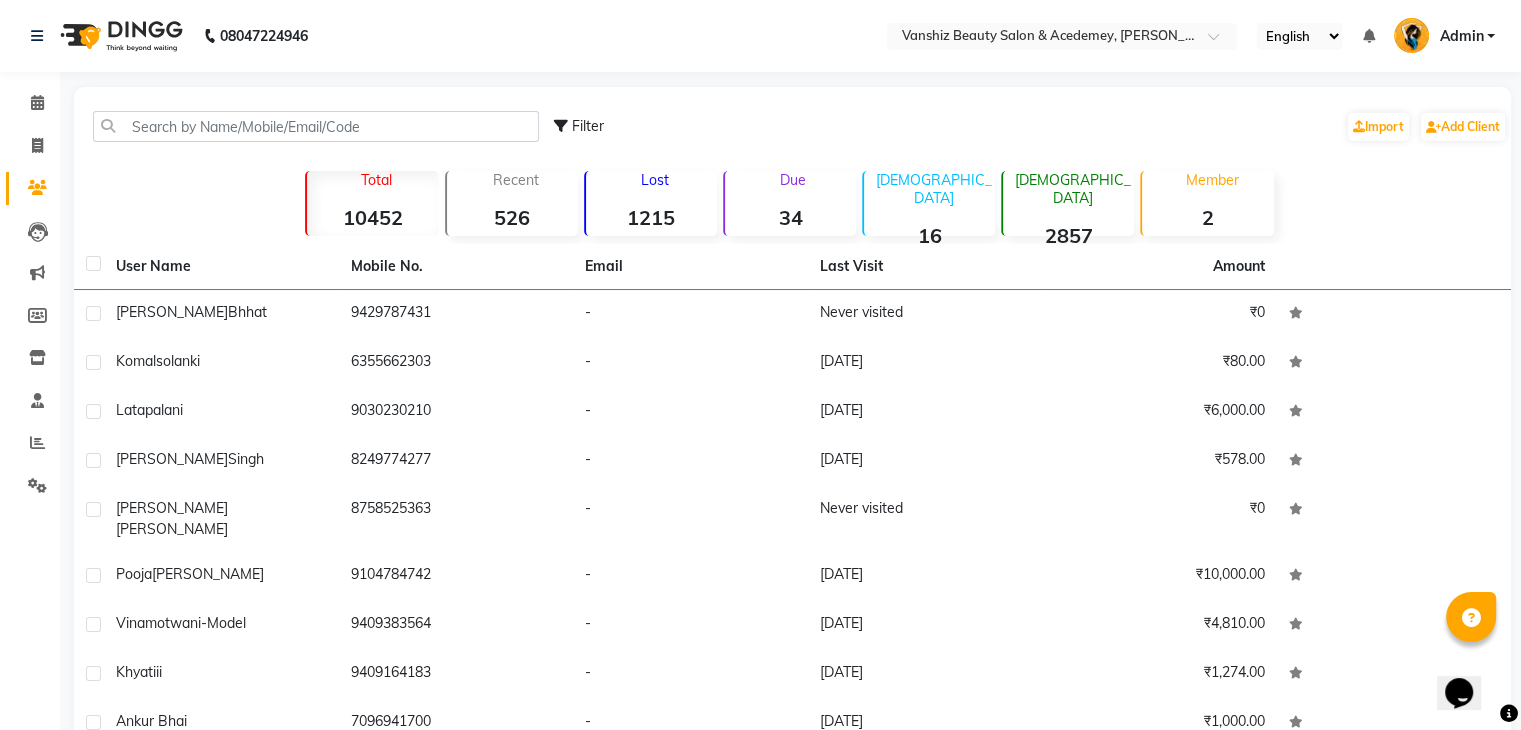 click 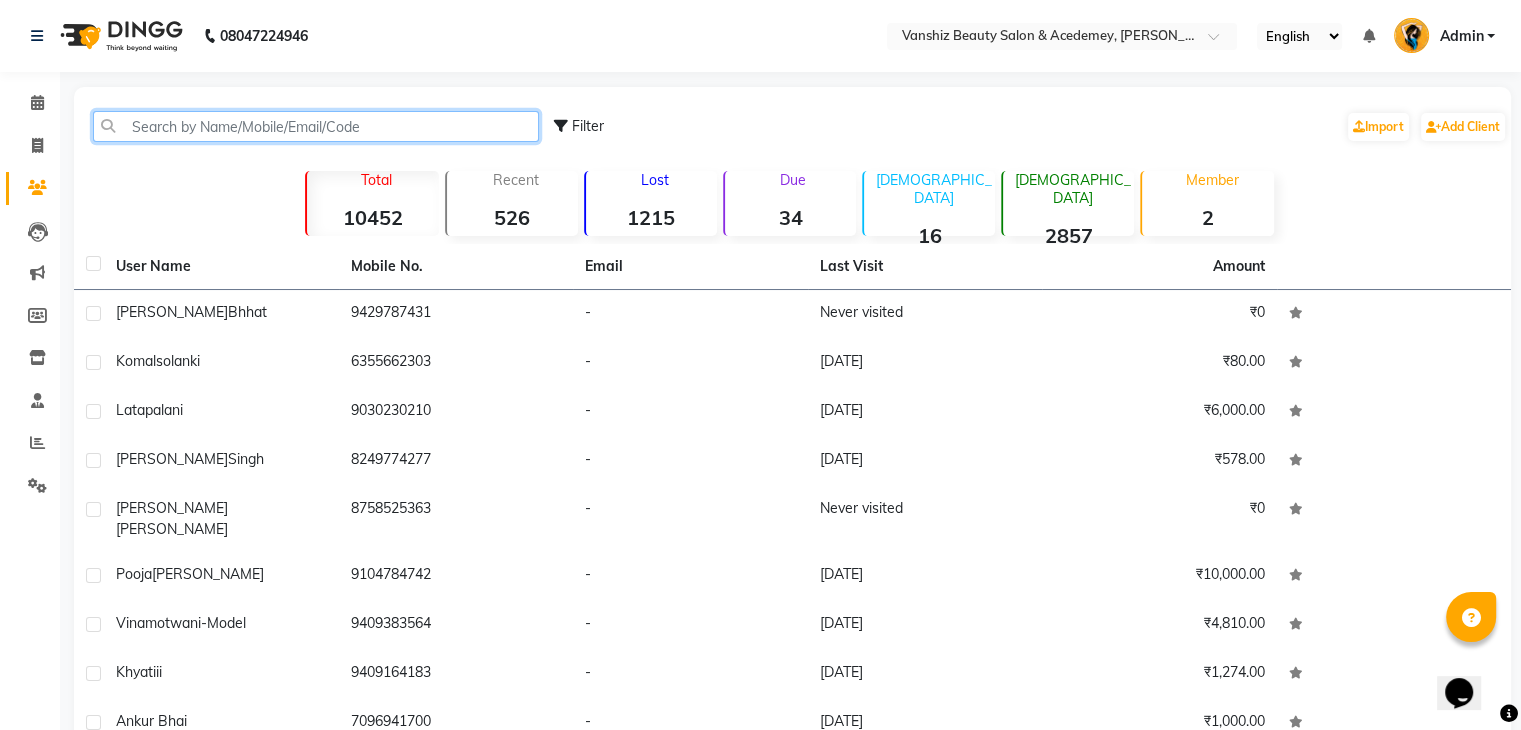 click 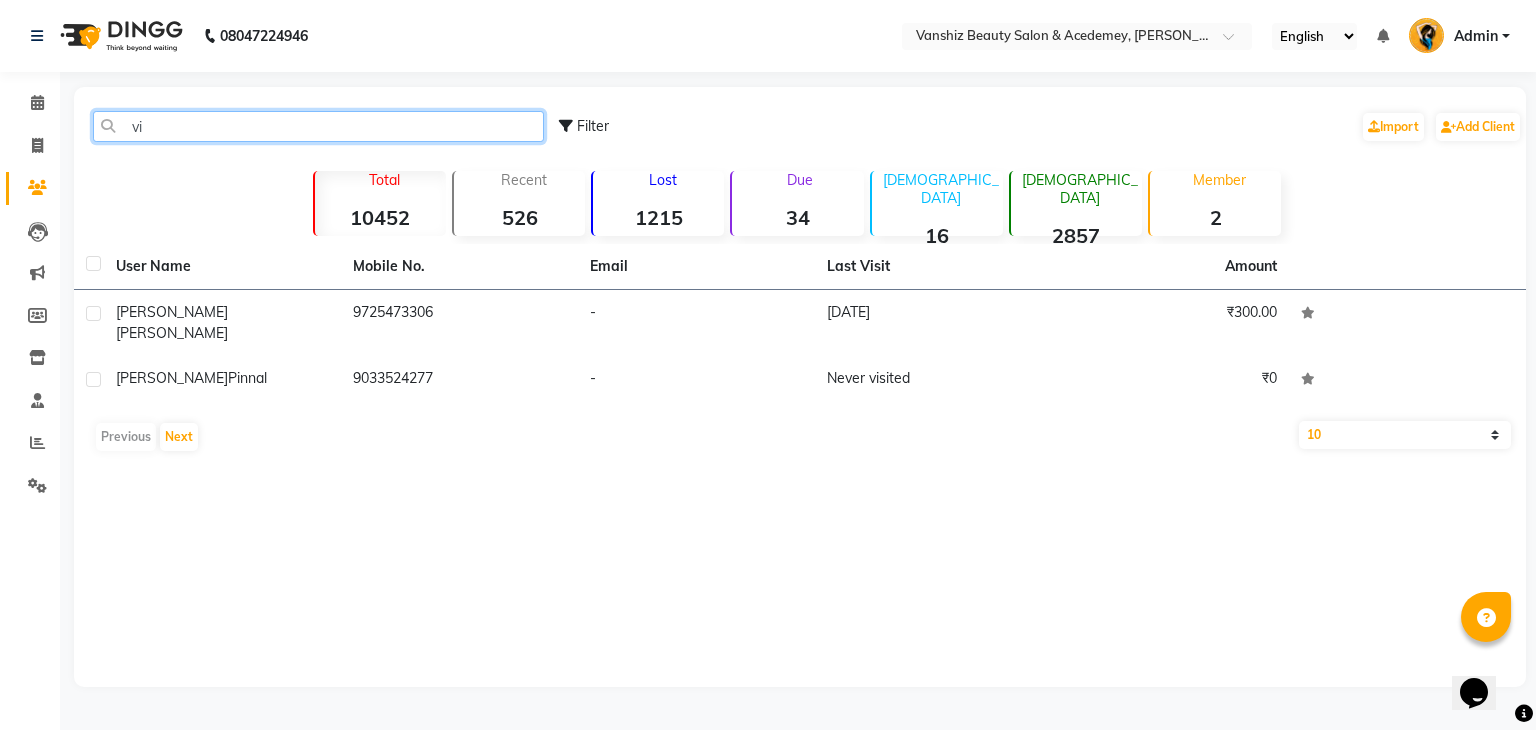 type on "v" 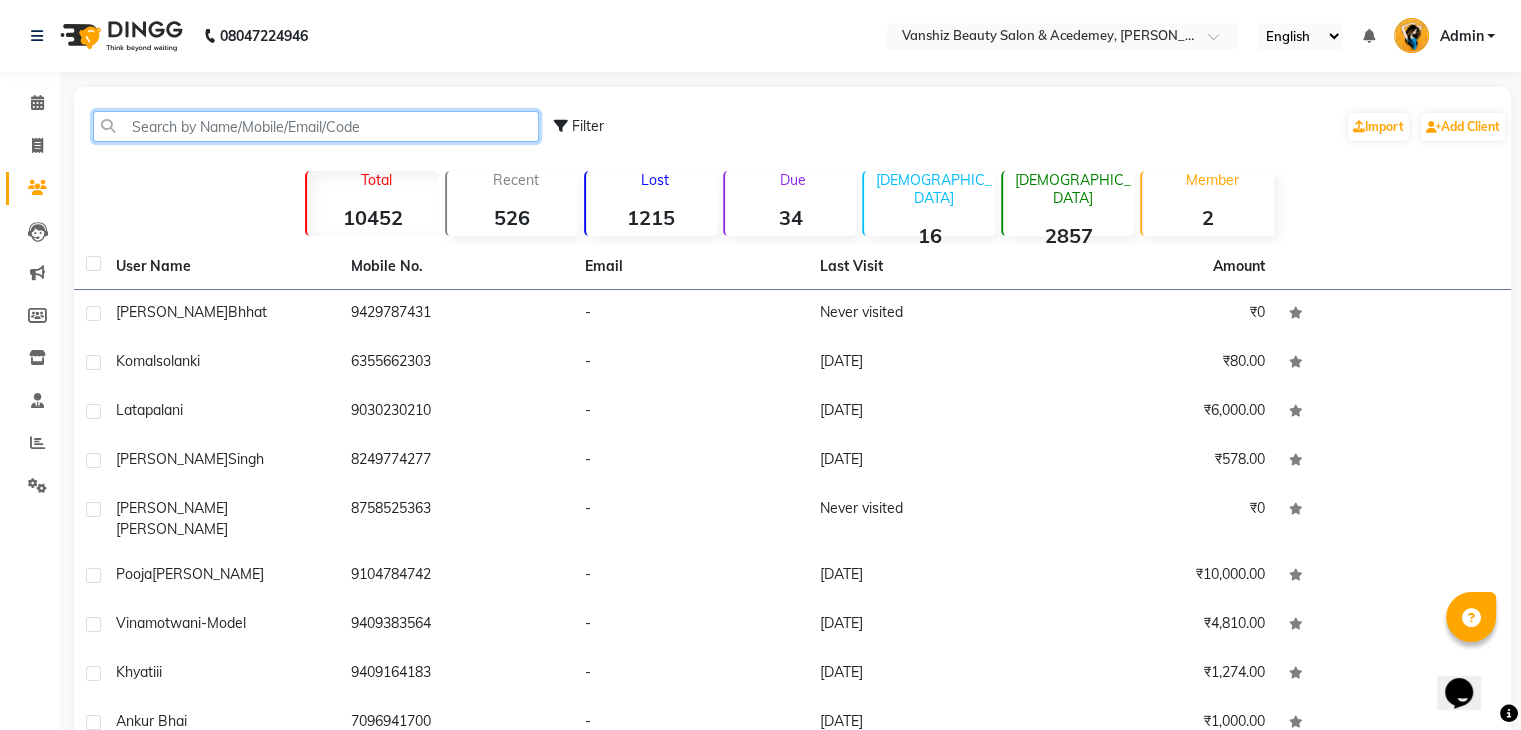 click 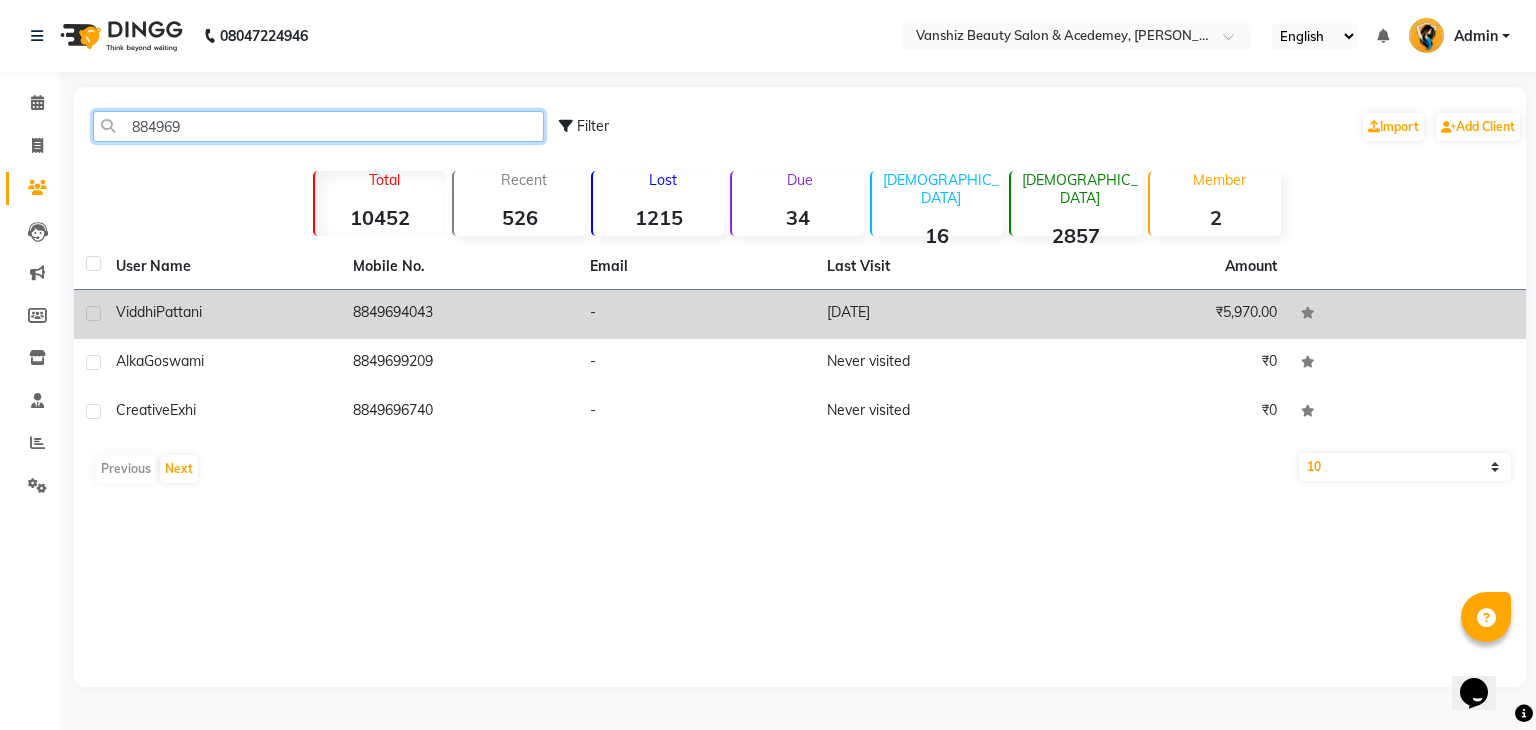 type on "884969" 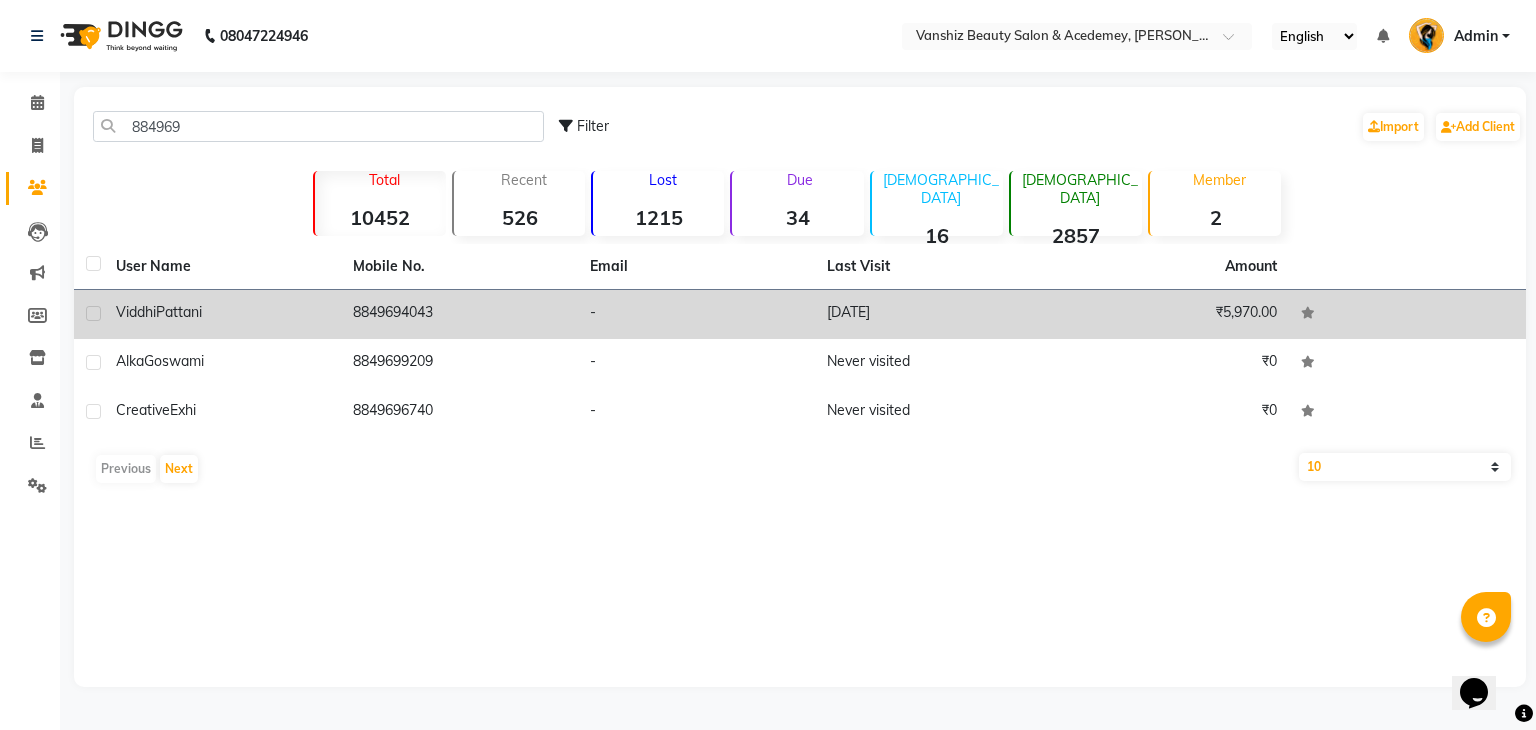 click on "8849694043" 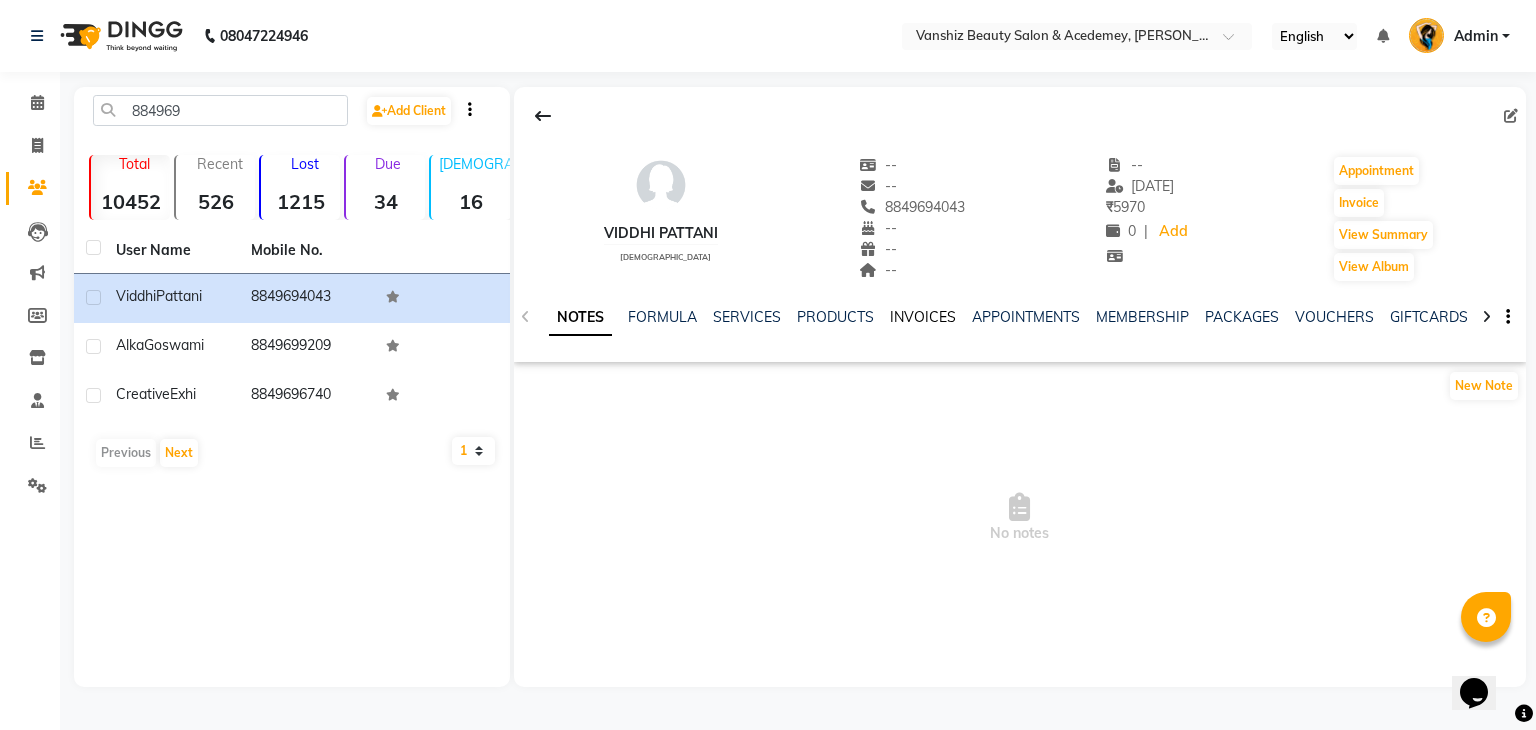 click on "INVOICES" 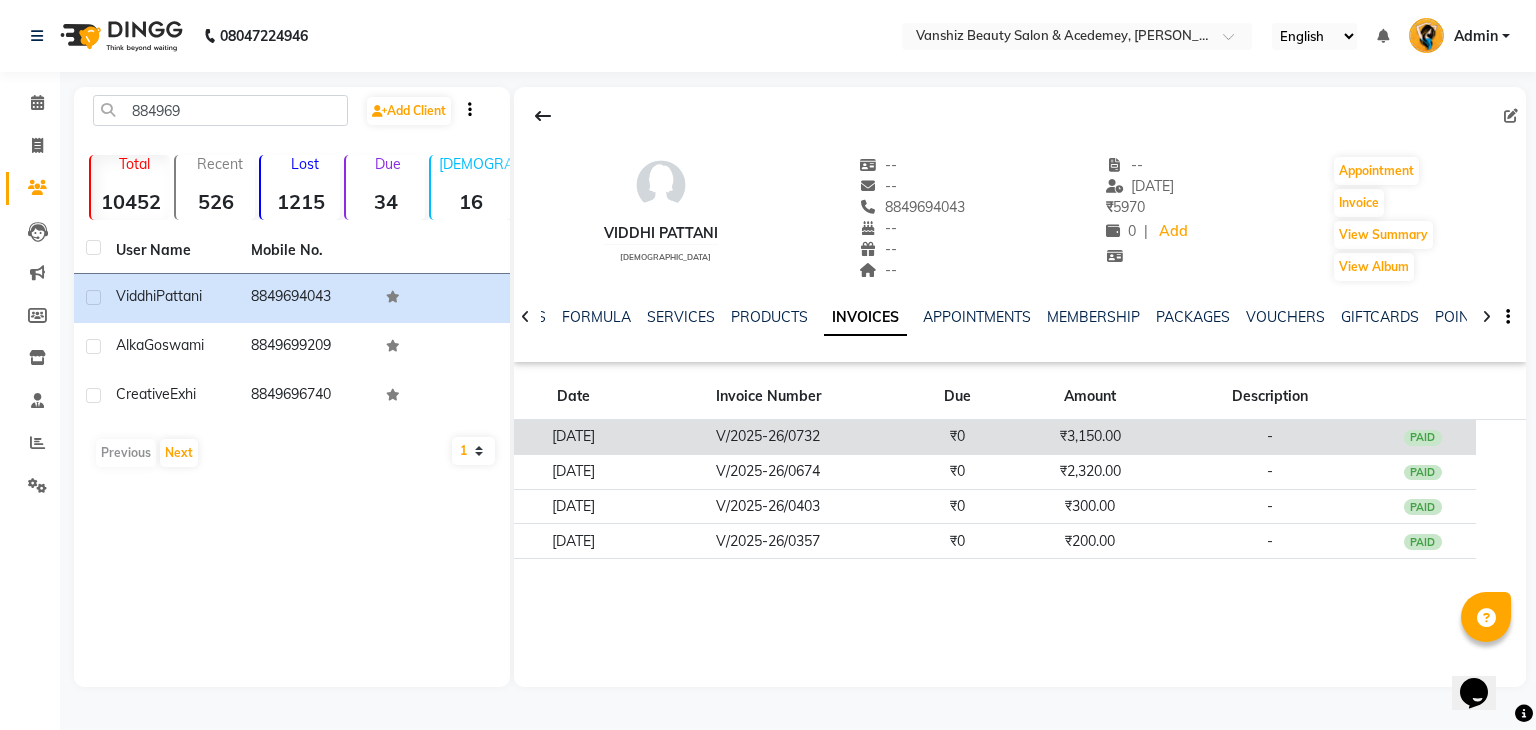 click on "₹0" 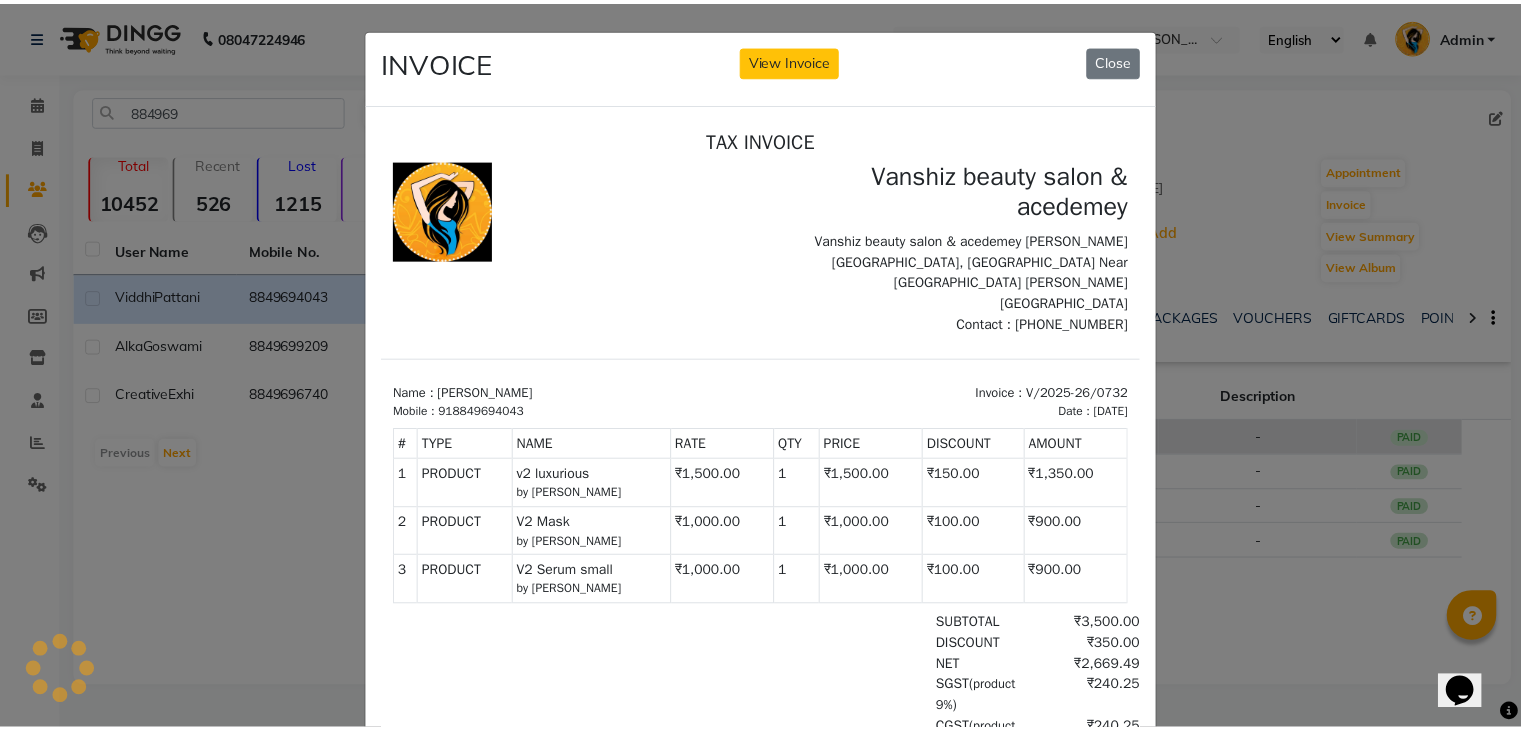 scroll, scrollTop: 0, scrollLeft: 0, axis: both 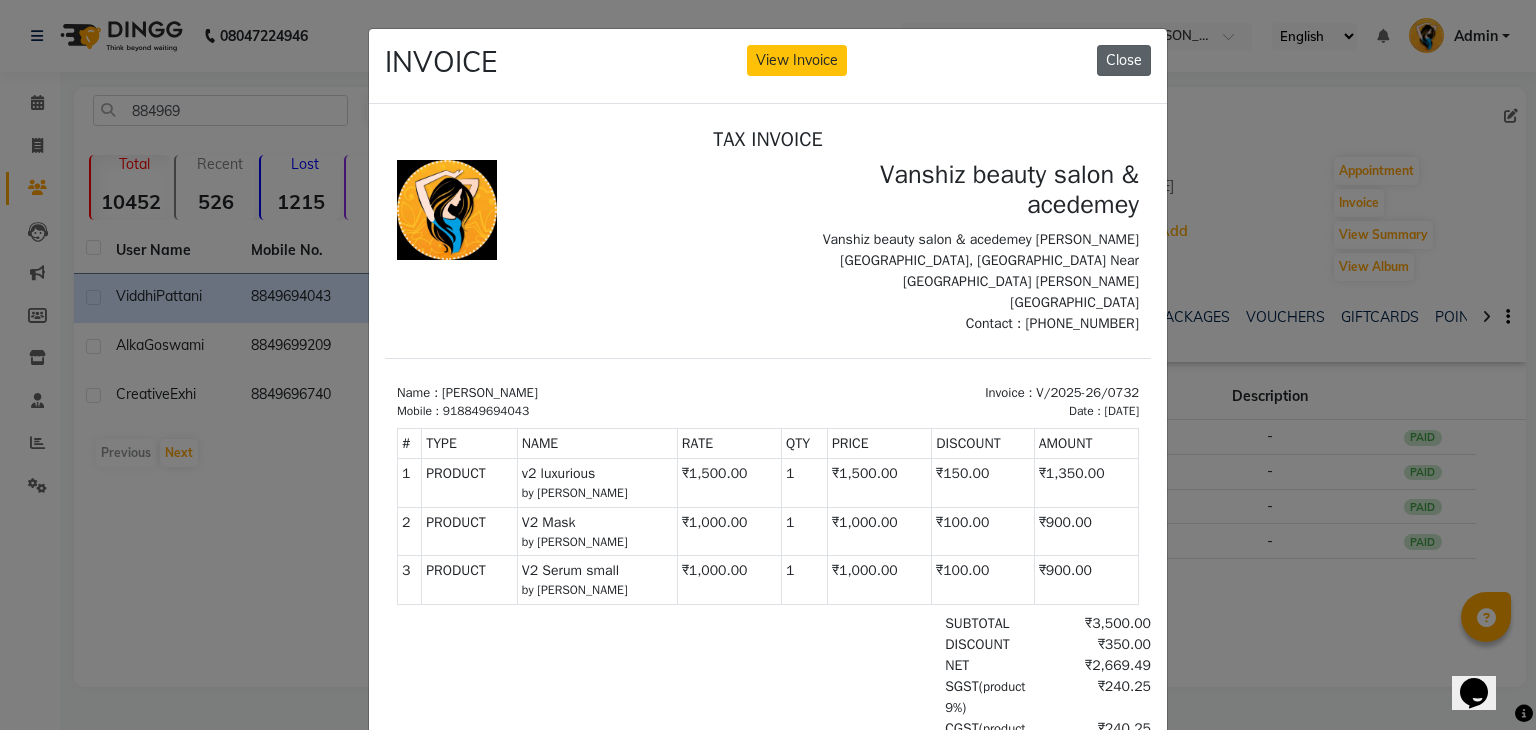 click on "Close" 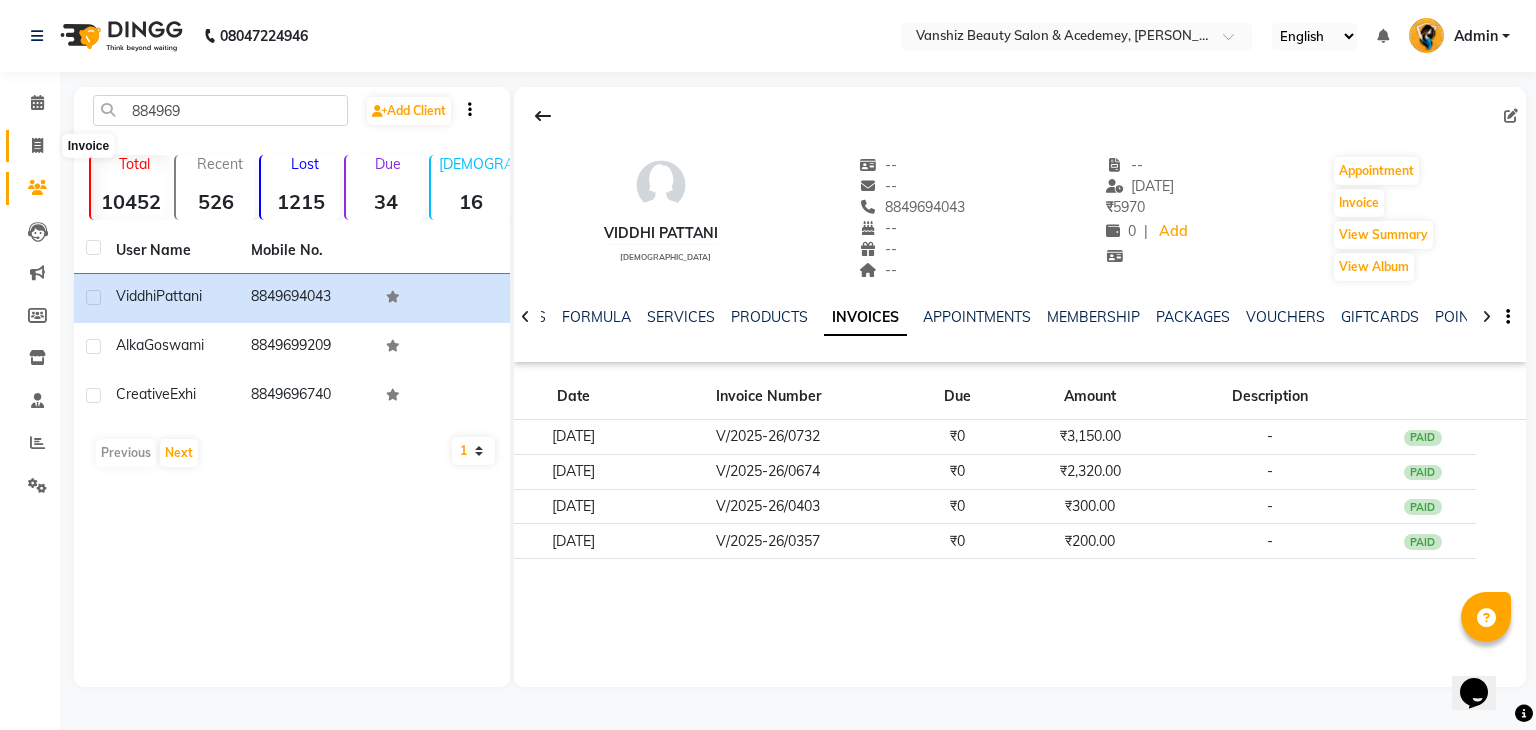 click 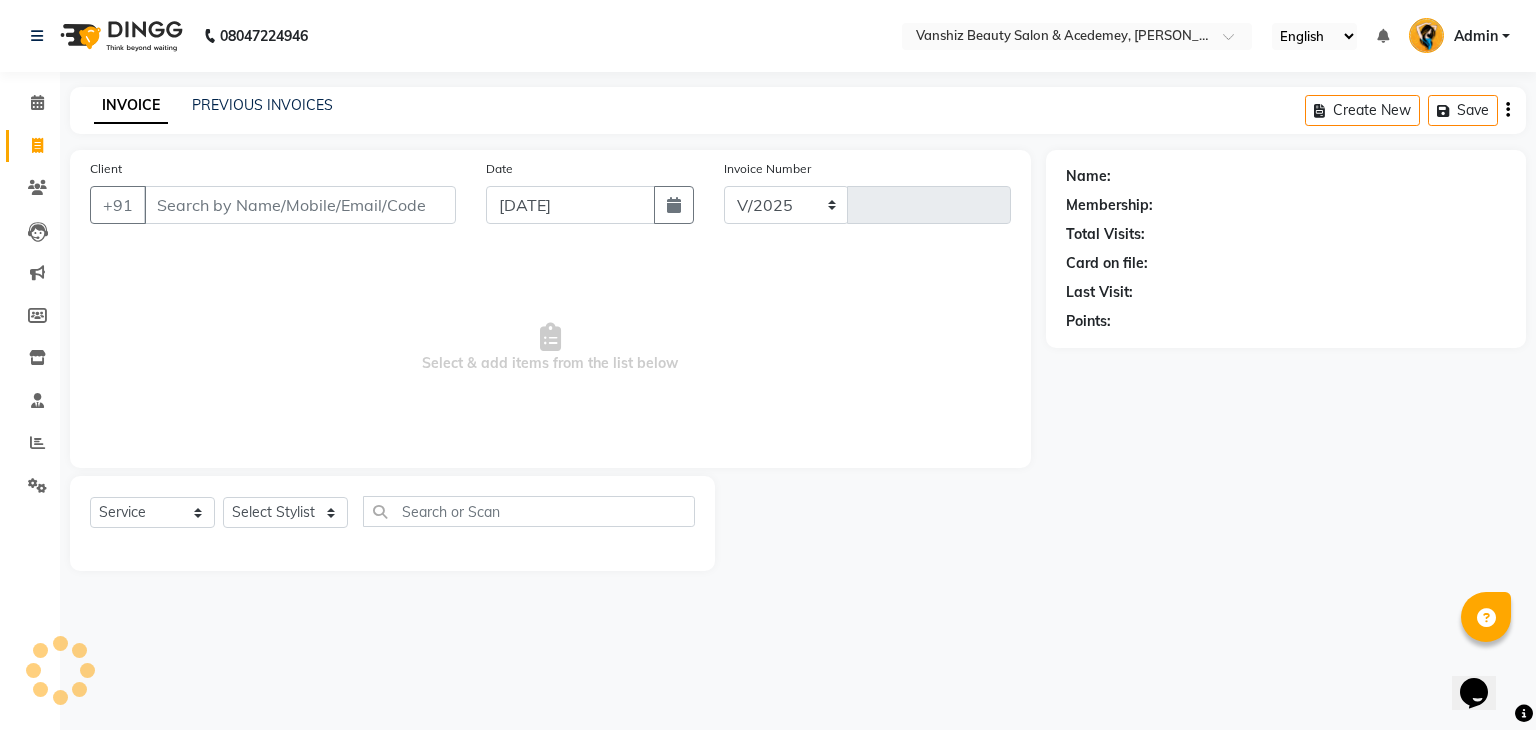 select on "5403" 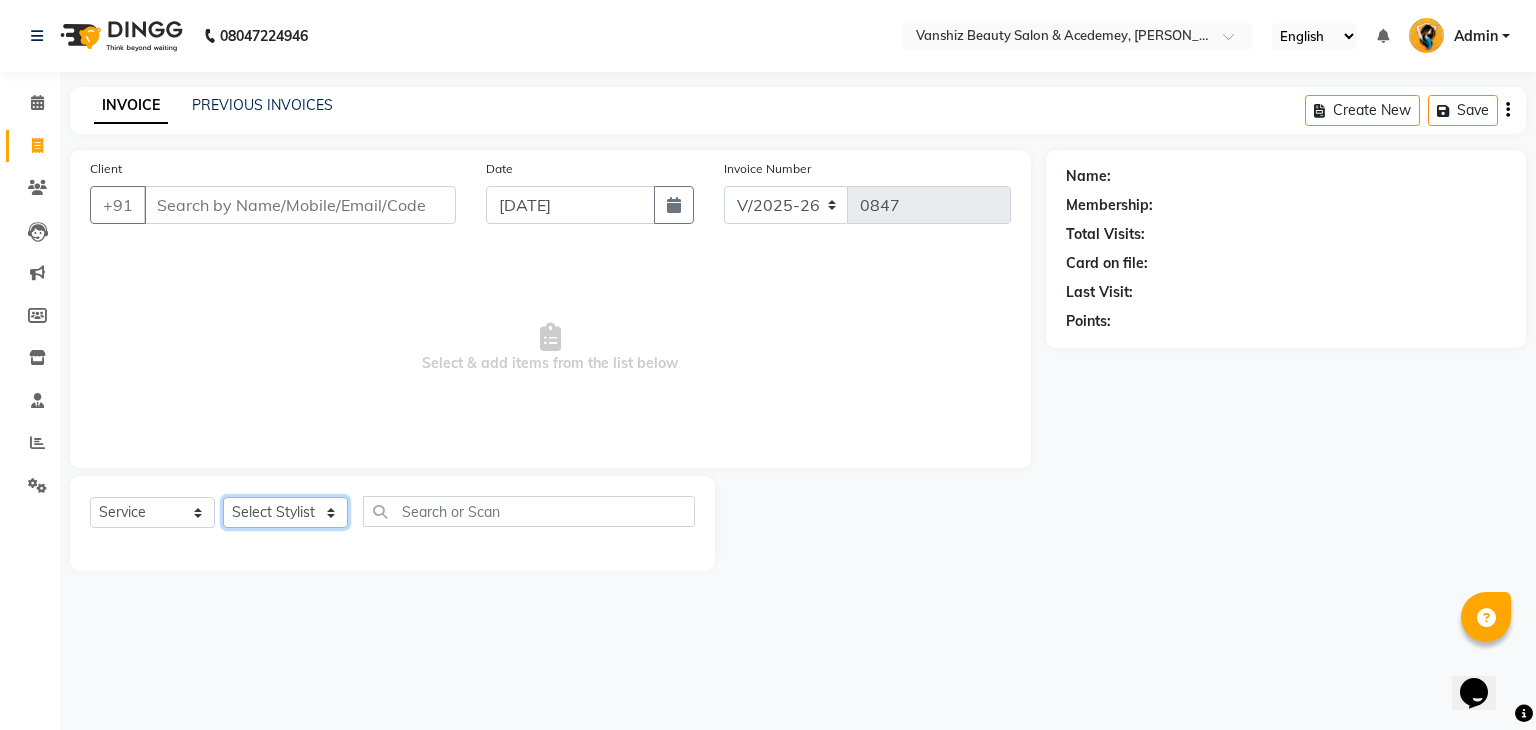 drag, startPoint x: 271, startPoint y: 513, endPoint x: 264, endPoint y: 411, distance: 102.239914 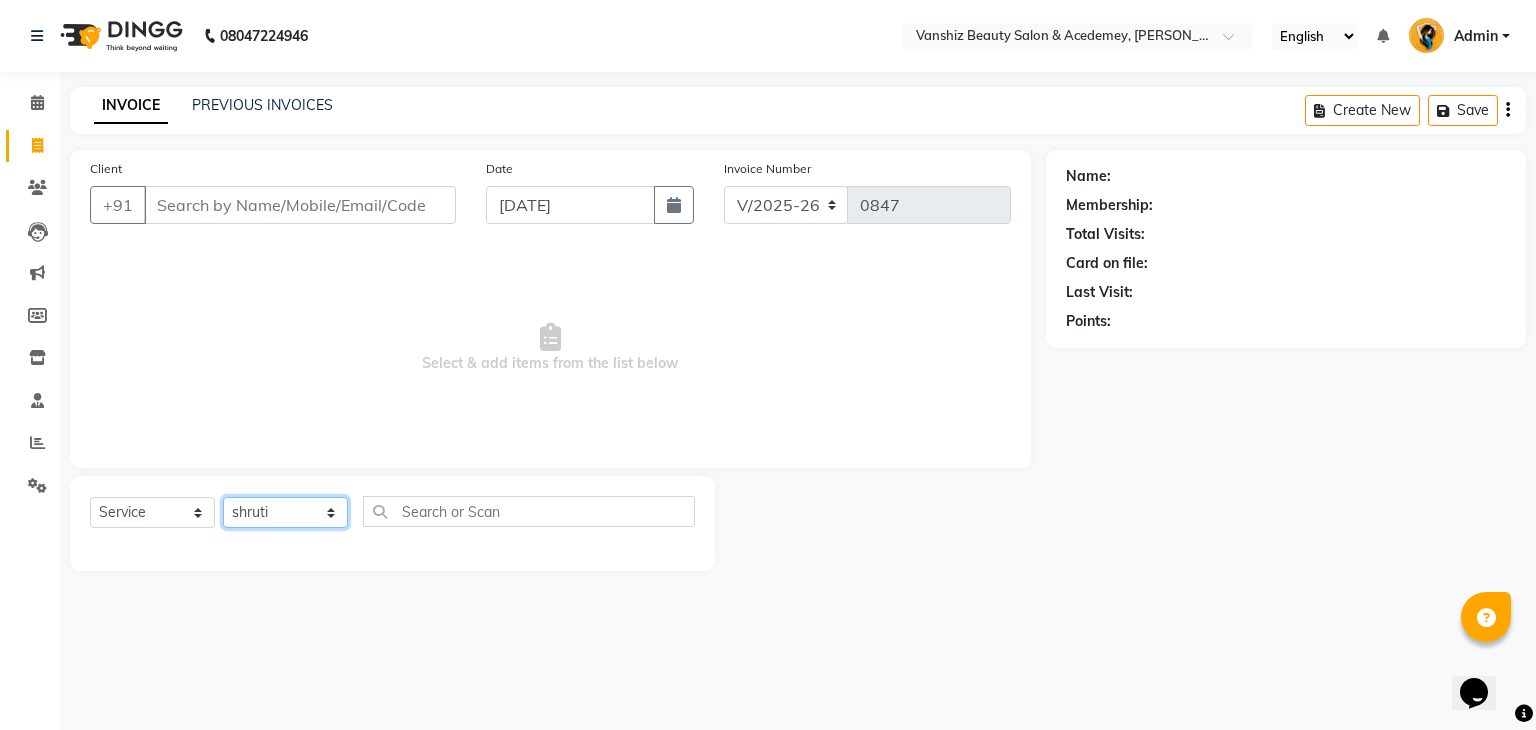 click on "Select Stylist [PERSON_NAME] [PERSON_NAME] kajal khushi [PERSON_NAME] [PERSON_NAME] [PERSON_NAME] [PERSON_NAME] [PERSON_NAME]  Stuati" 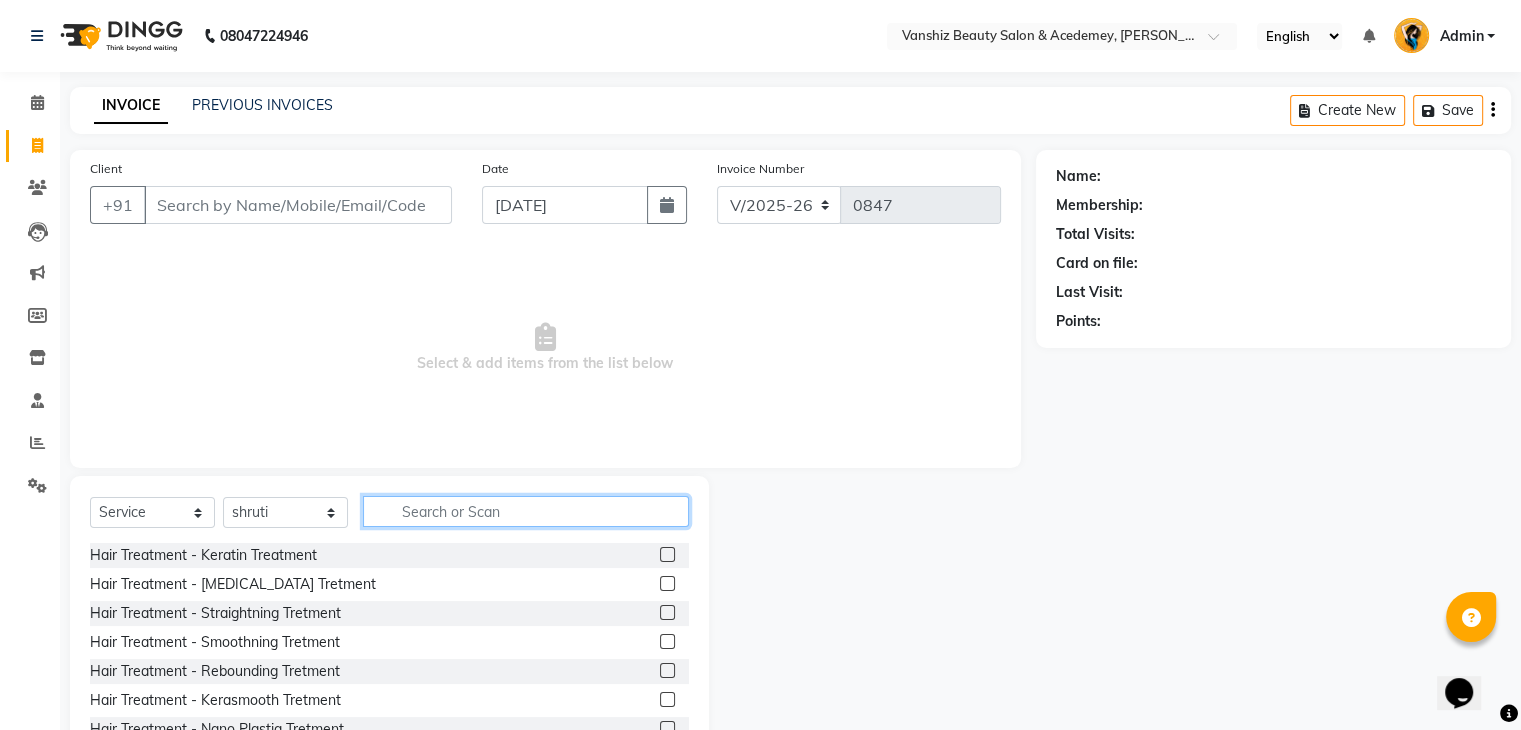 click 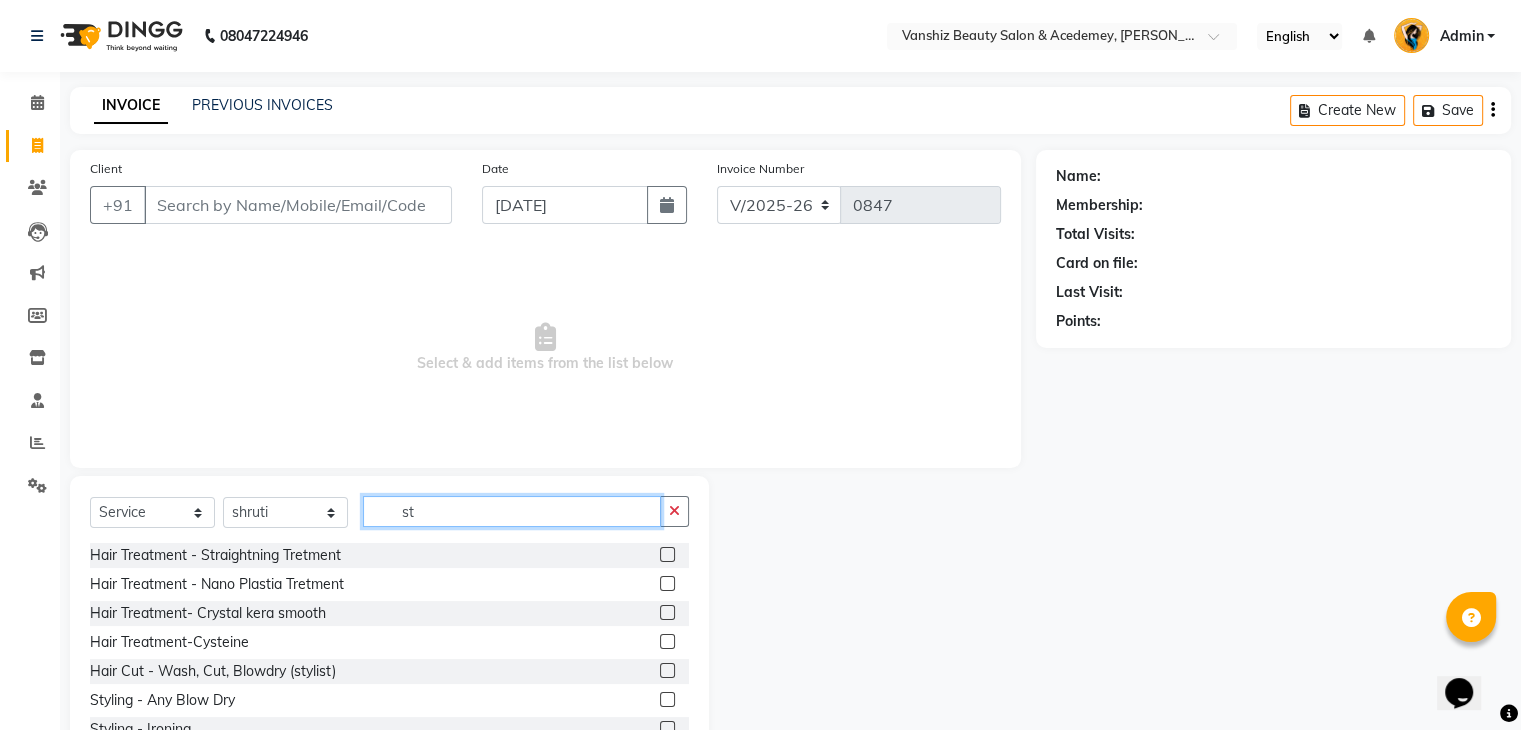 type on "s" 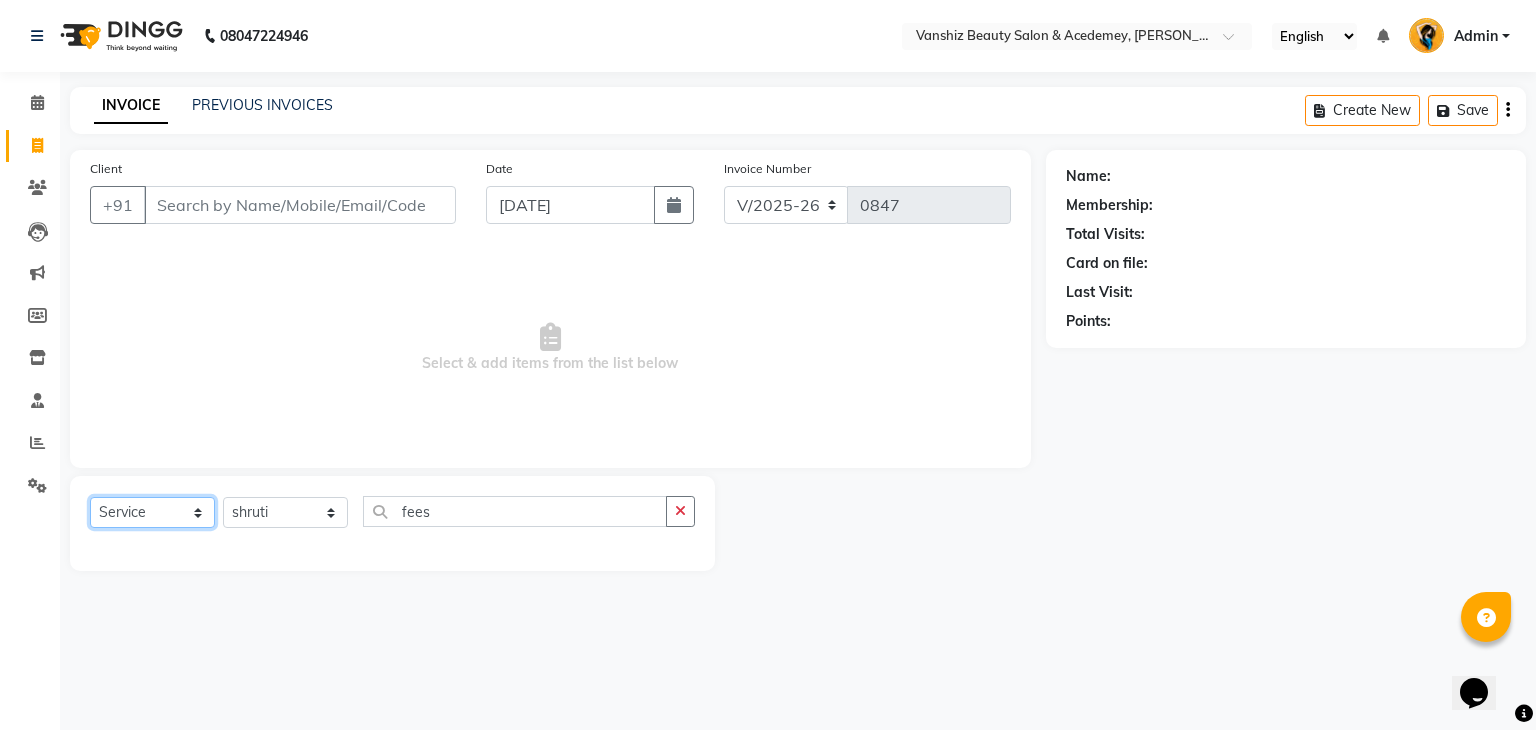 click on "Select  Service  Product  Membership  Package Voucher Prepaid Gift Card" 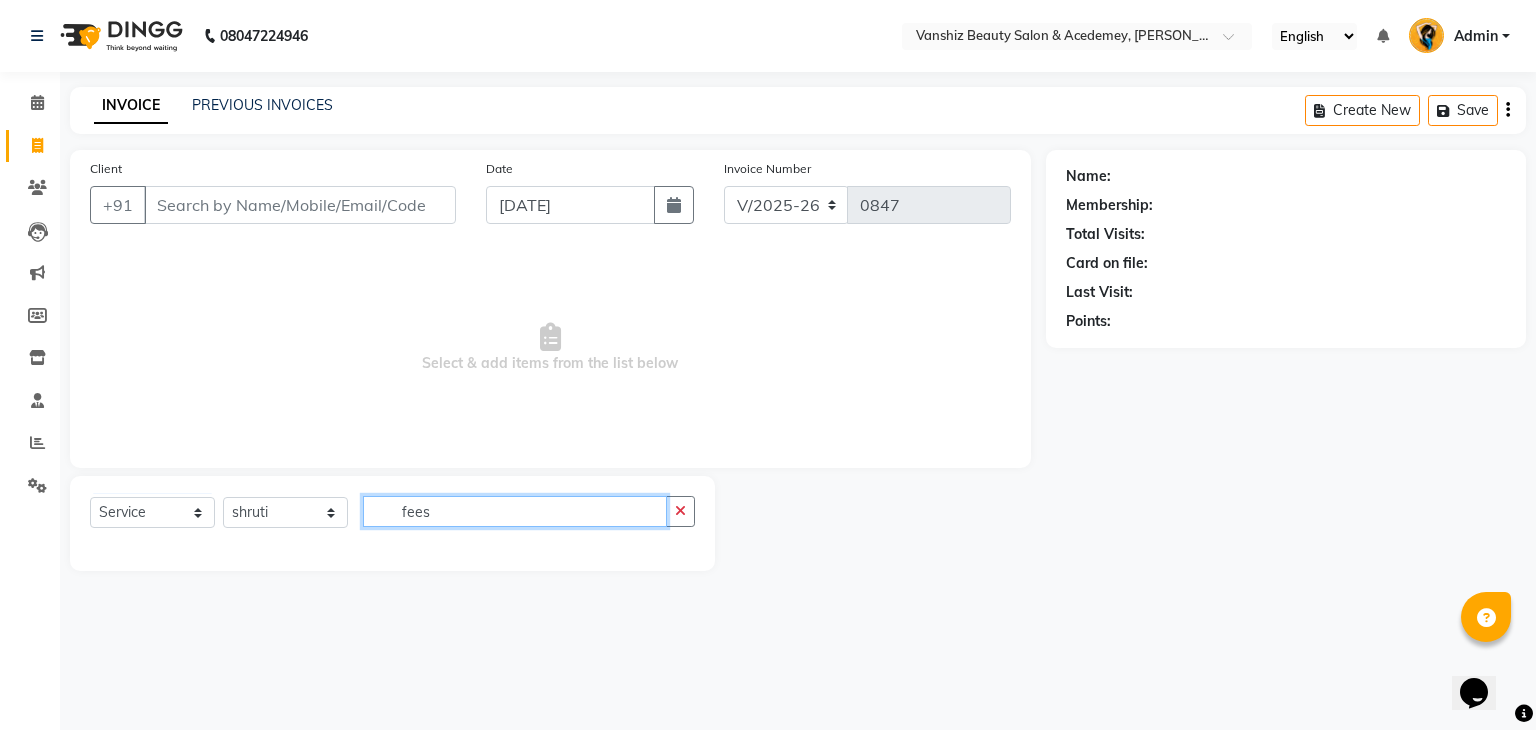 click on "fees" 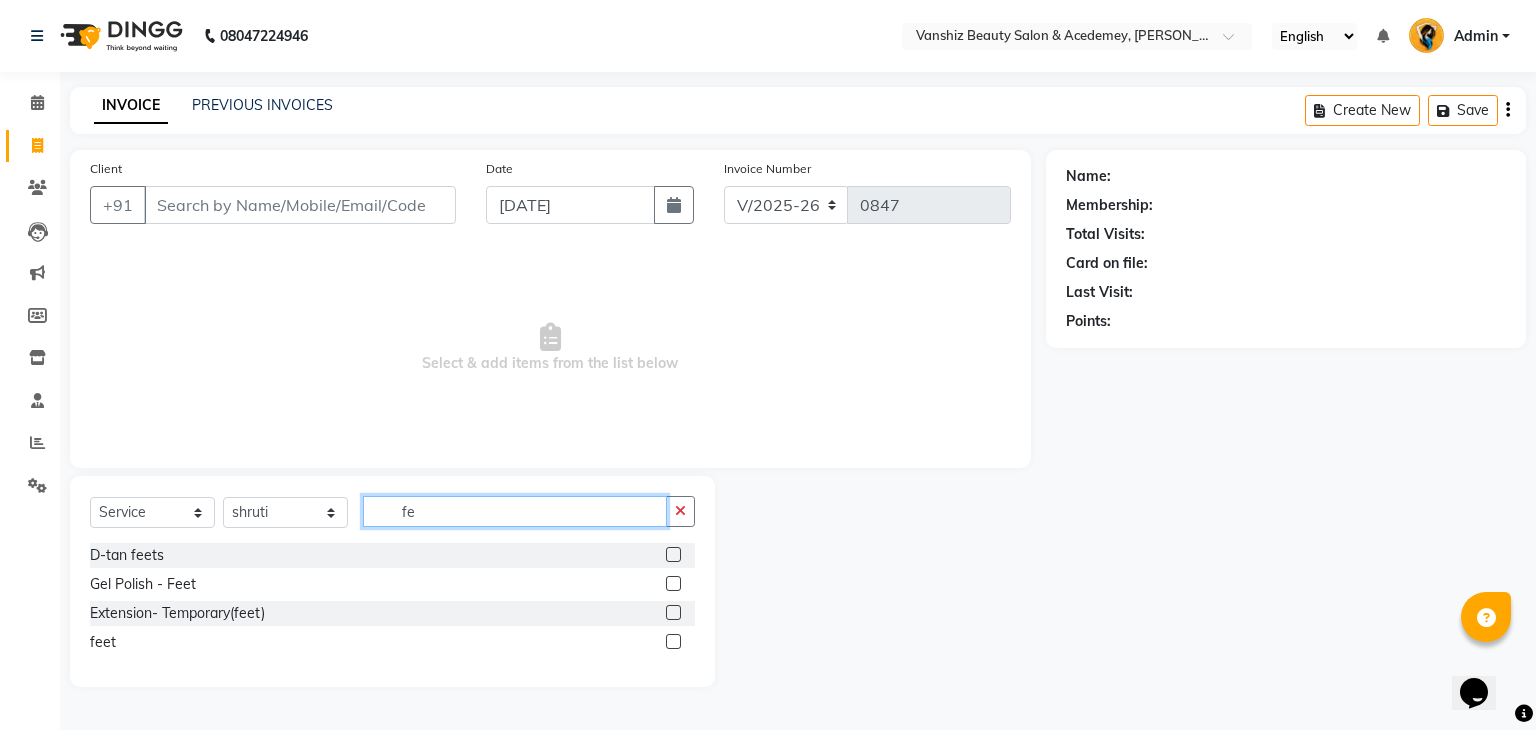 type on "f" 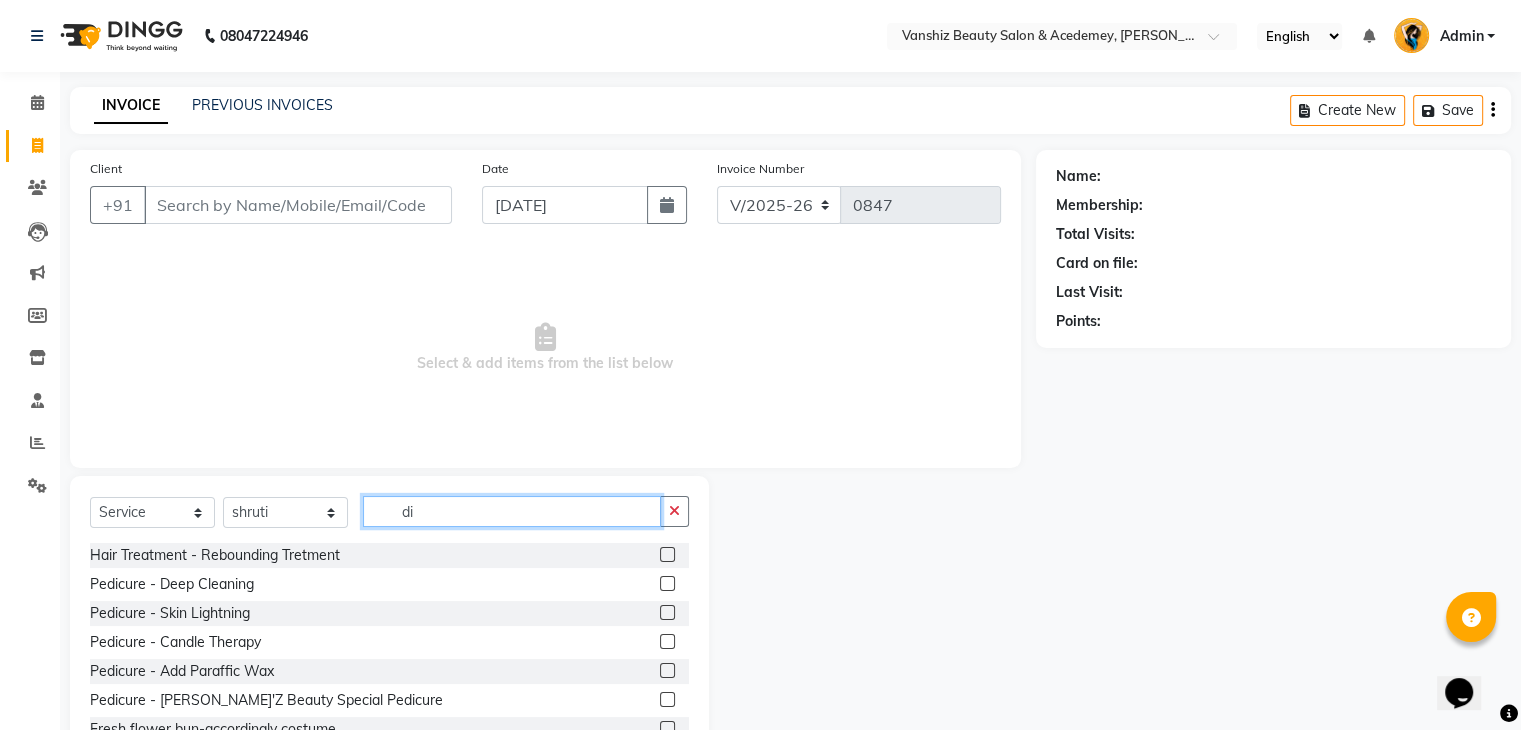 type on "d" 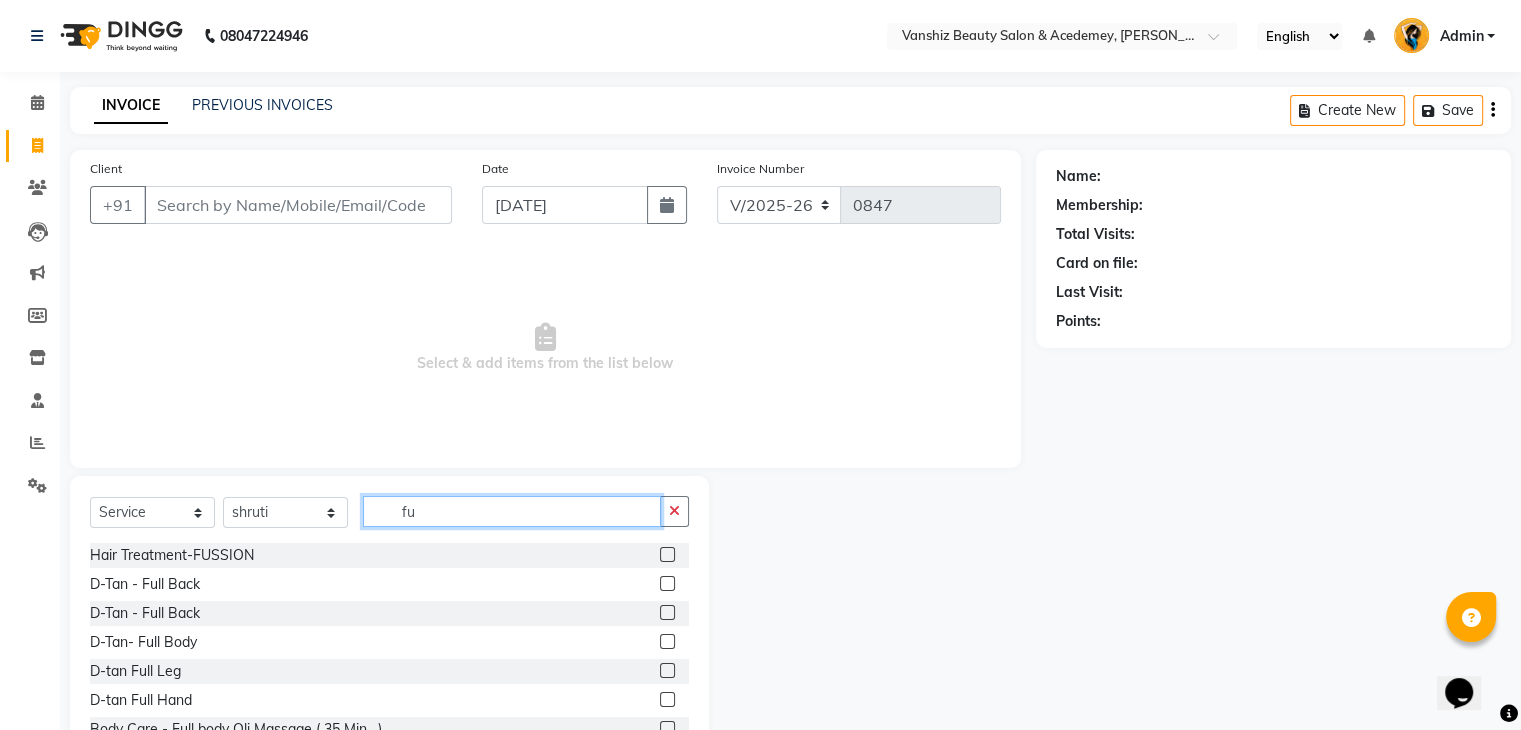 type on "f" 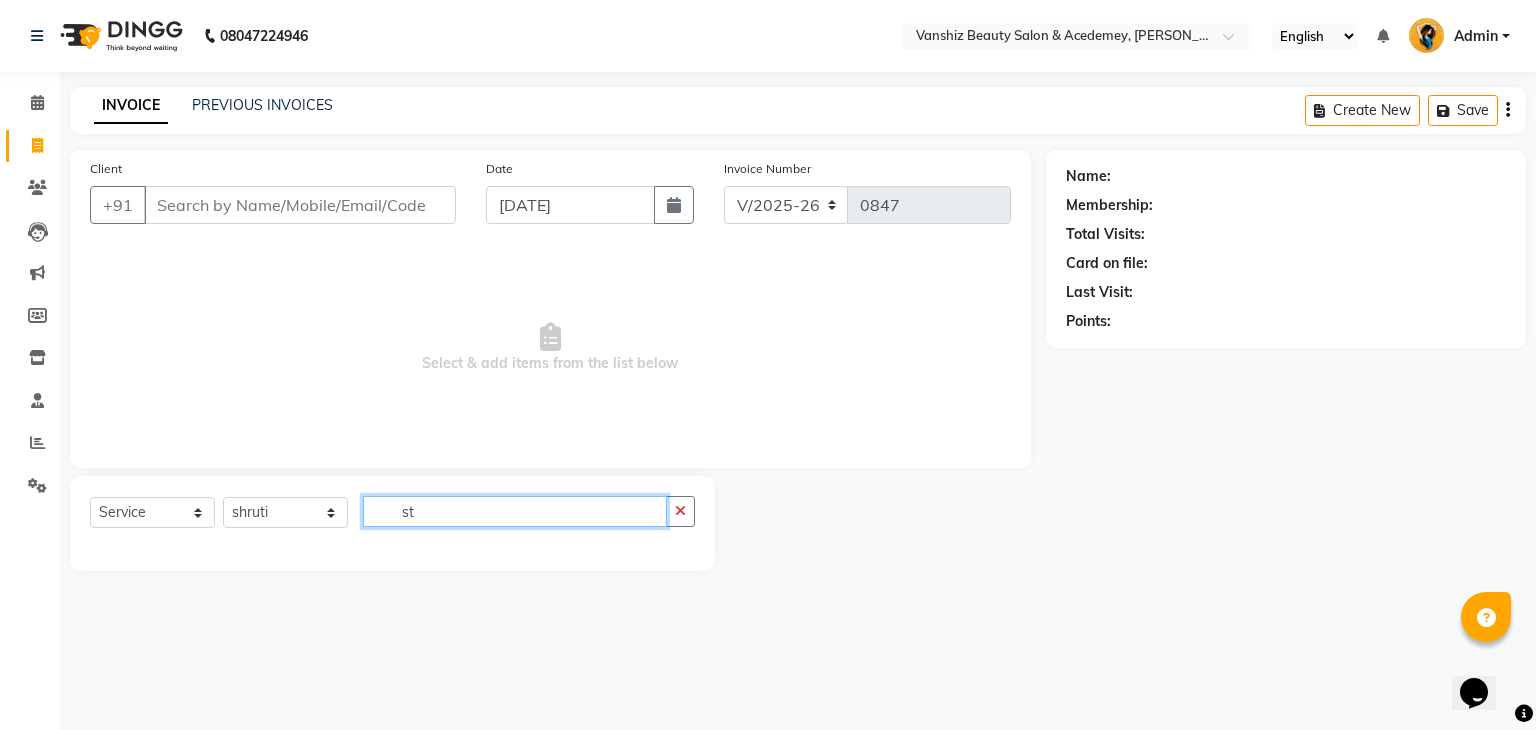 type on "s" 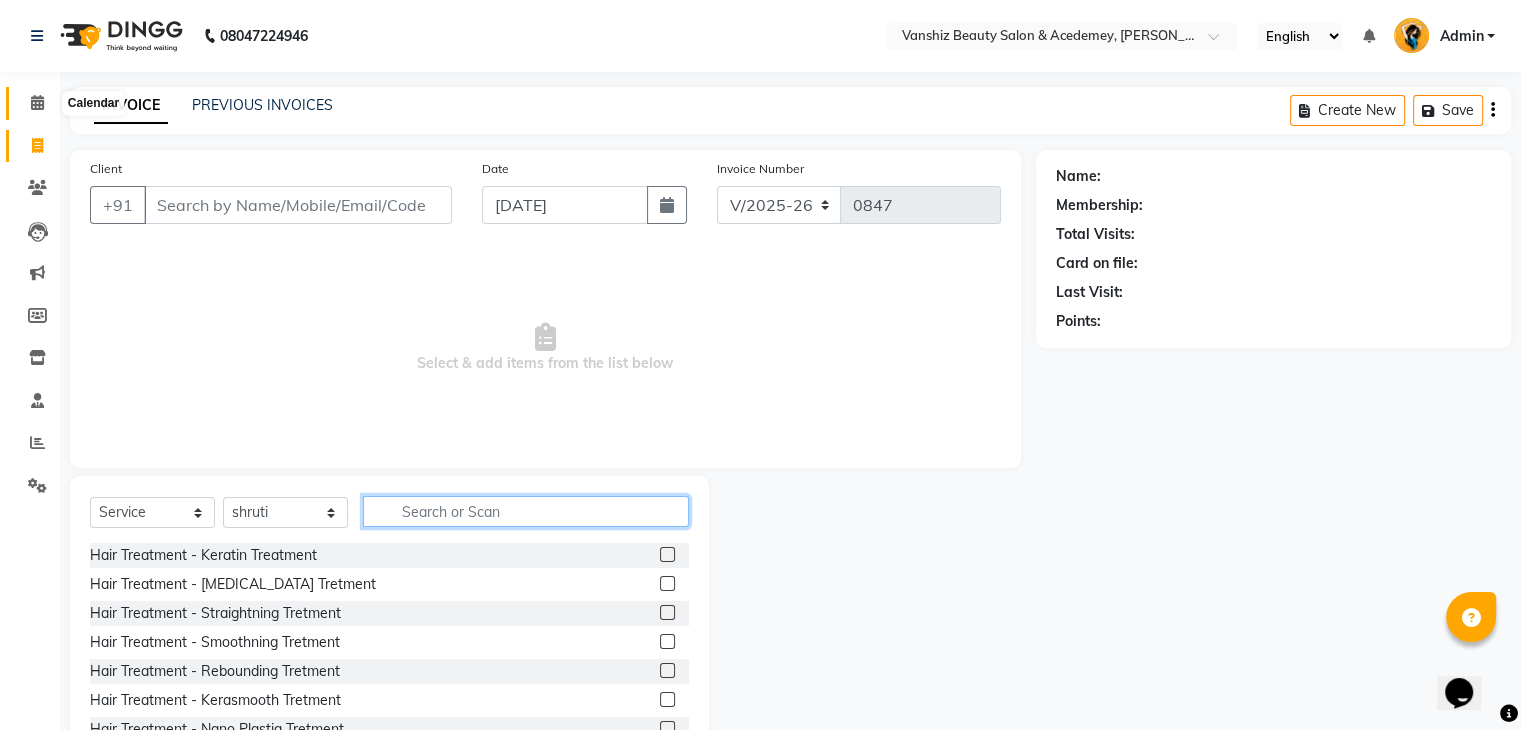 type 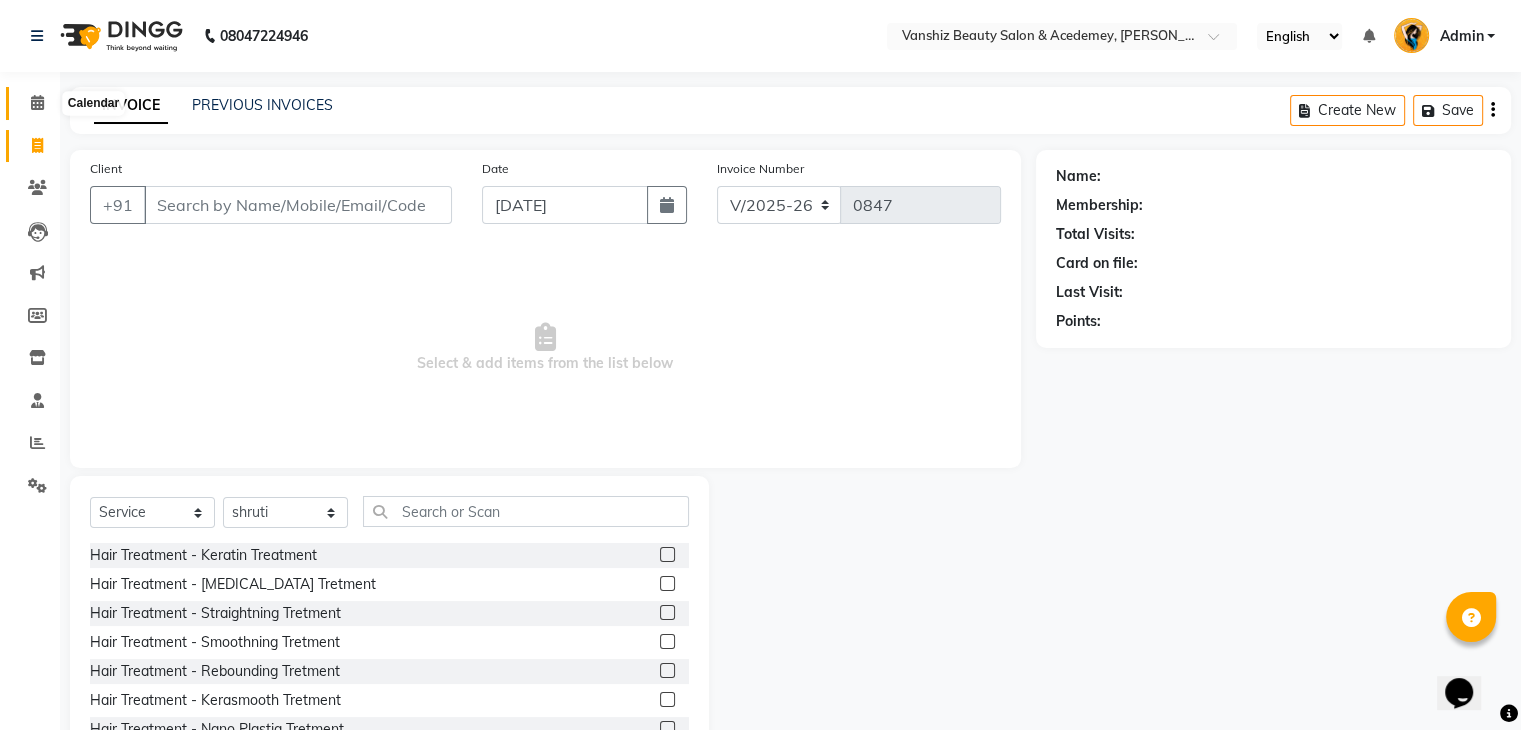 click 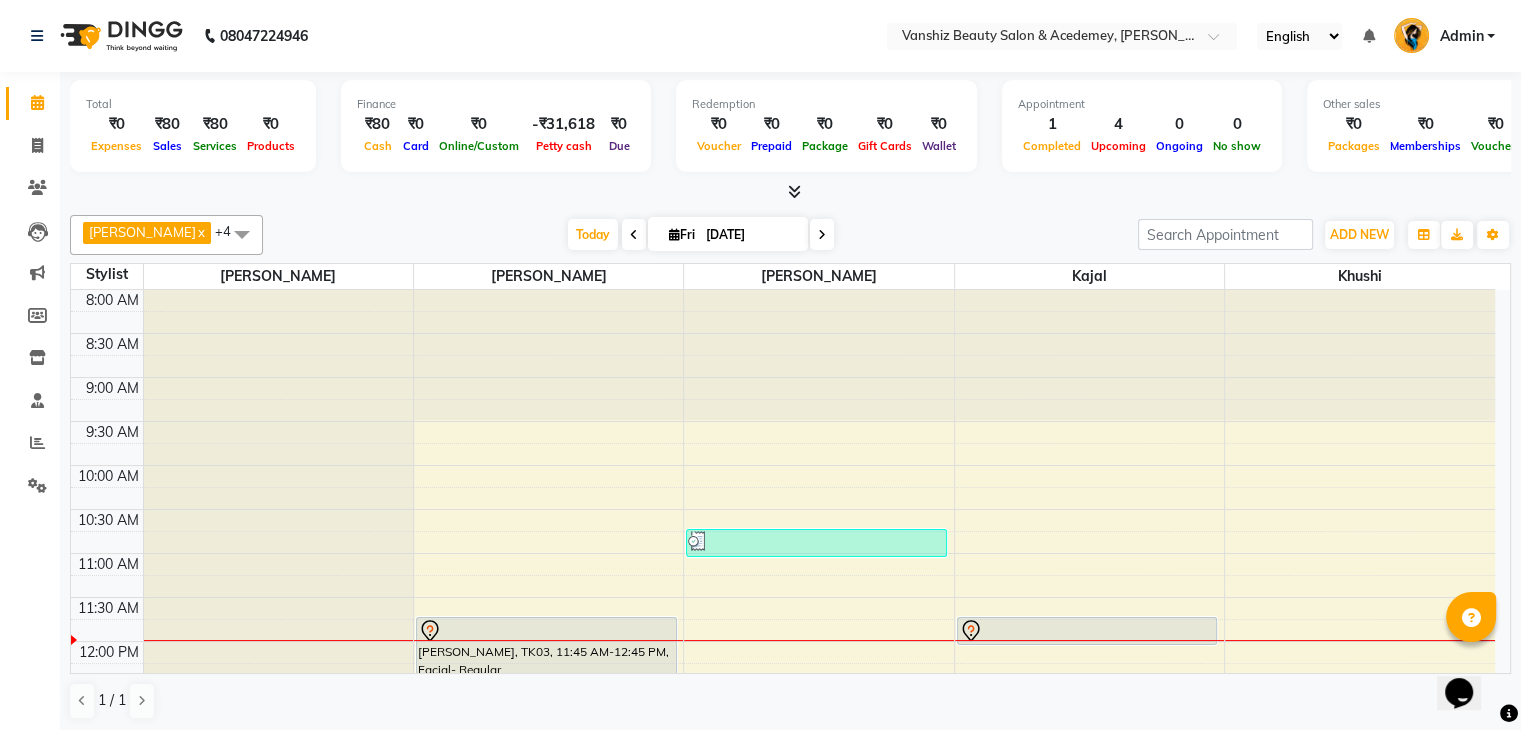 scroll, scrollTop: 100, scrollLeft: 0, axis: vertical 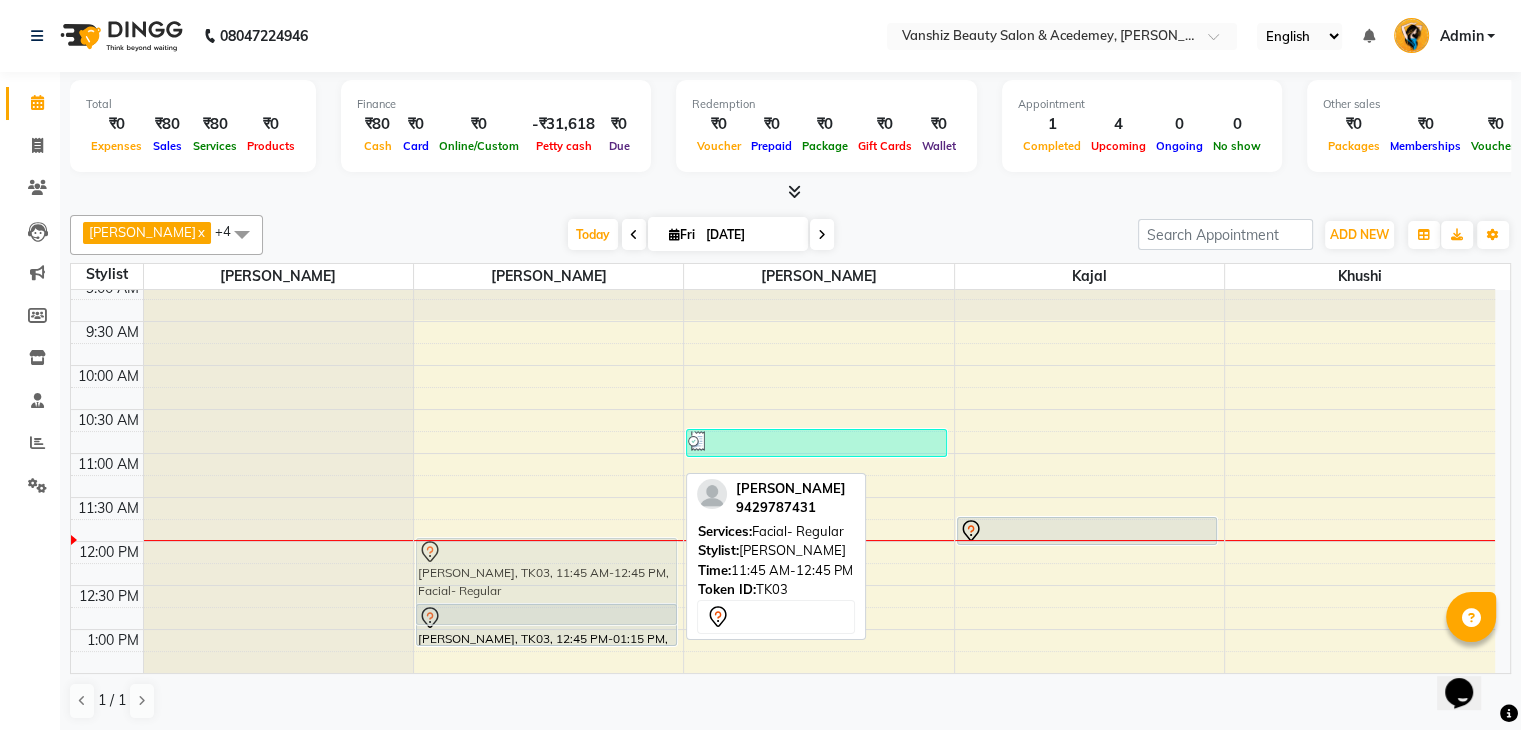 drag, startPoint x: 582, startPoint y: 556, endPoint x: 582, endPoint y: 576, distance: 20 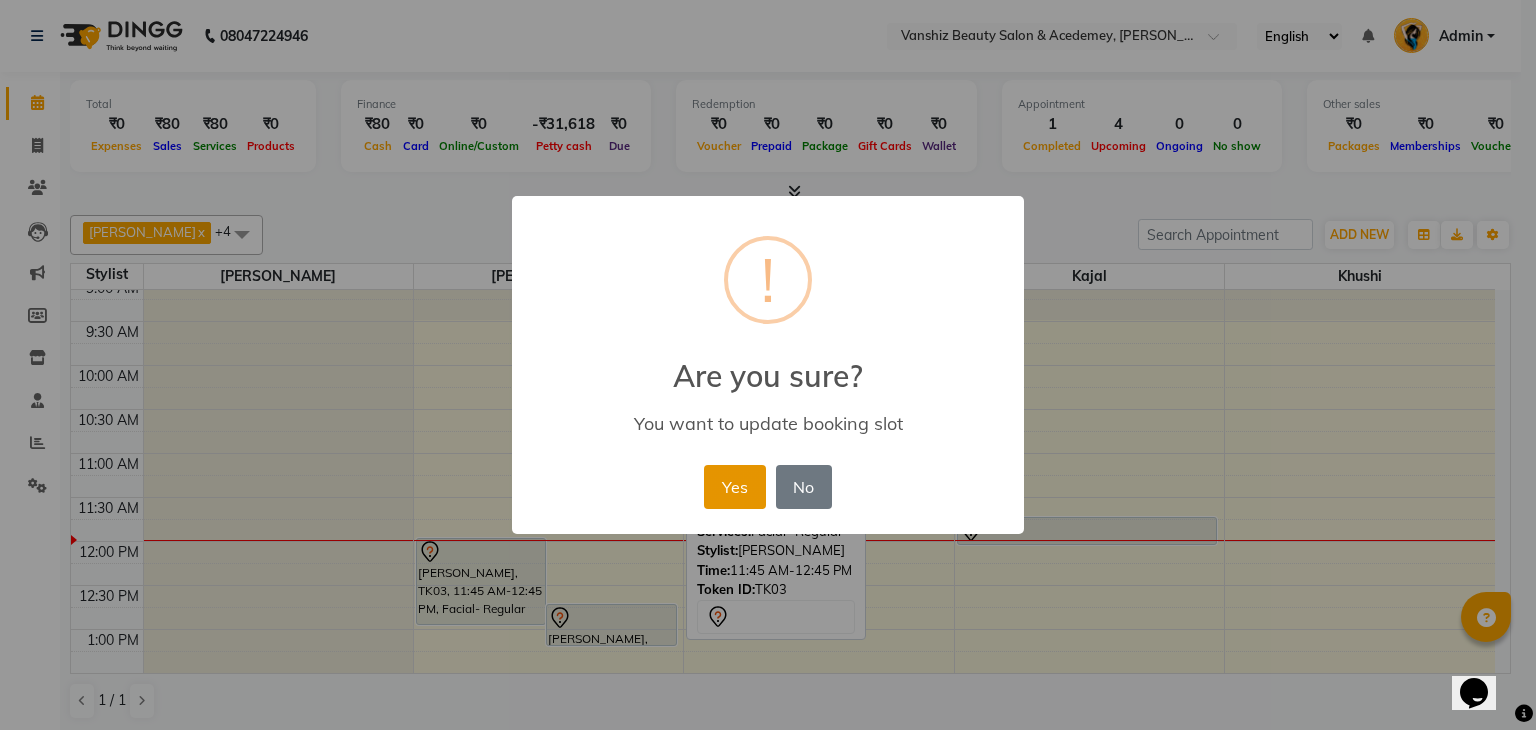 click on "Yes" at bounding box center (734, 487) 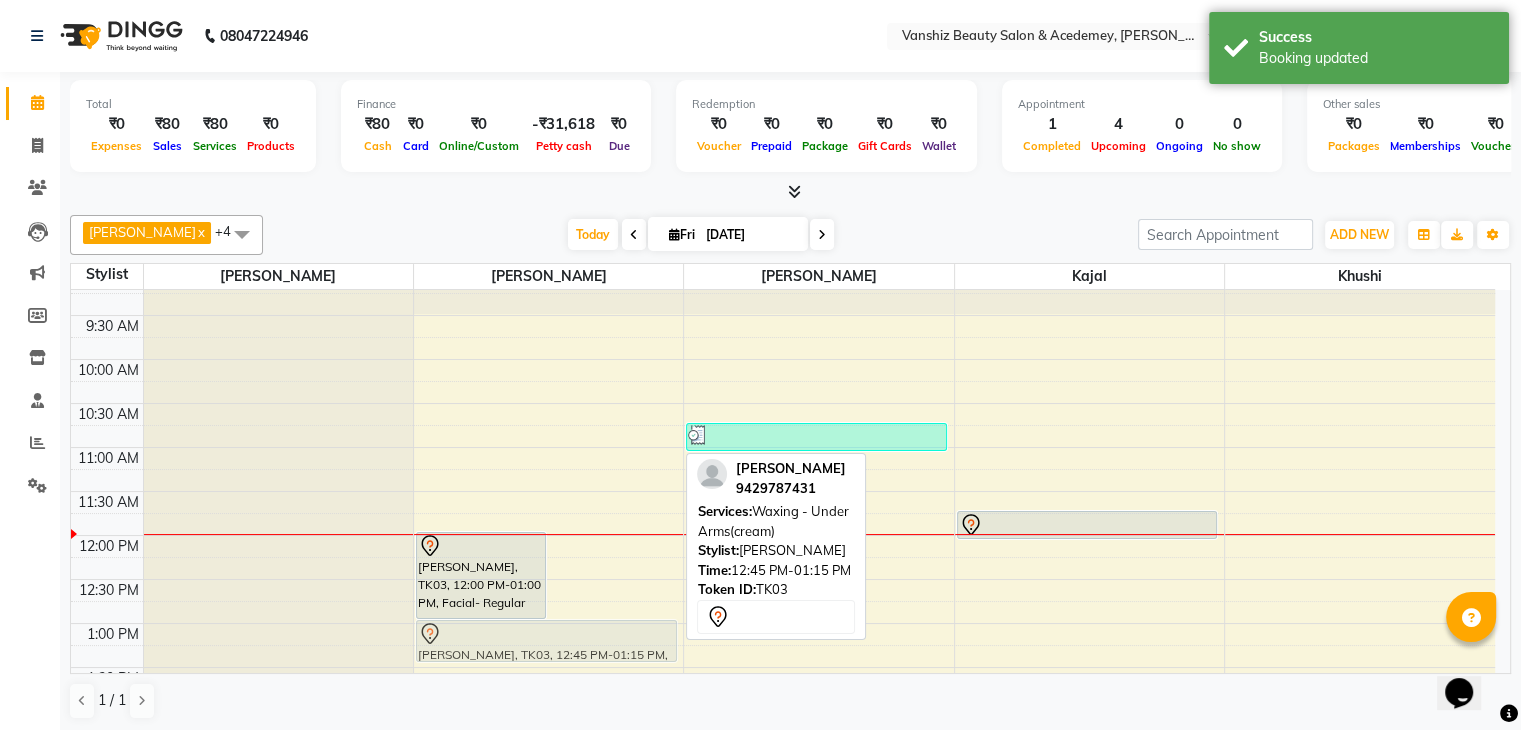 drag, startPoint x: 623, startPoint y: 615, endPoint x: 592, endPoint y: 631, distance: 34.88553 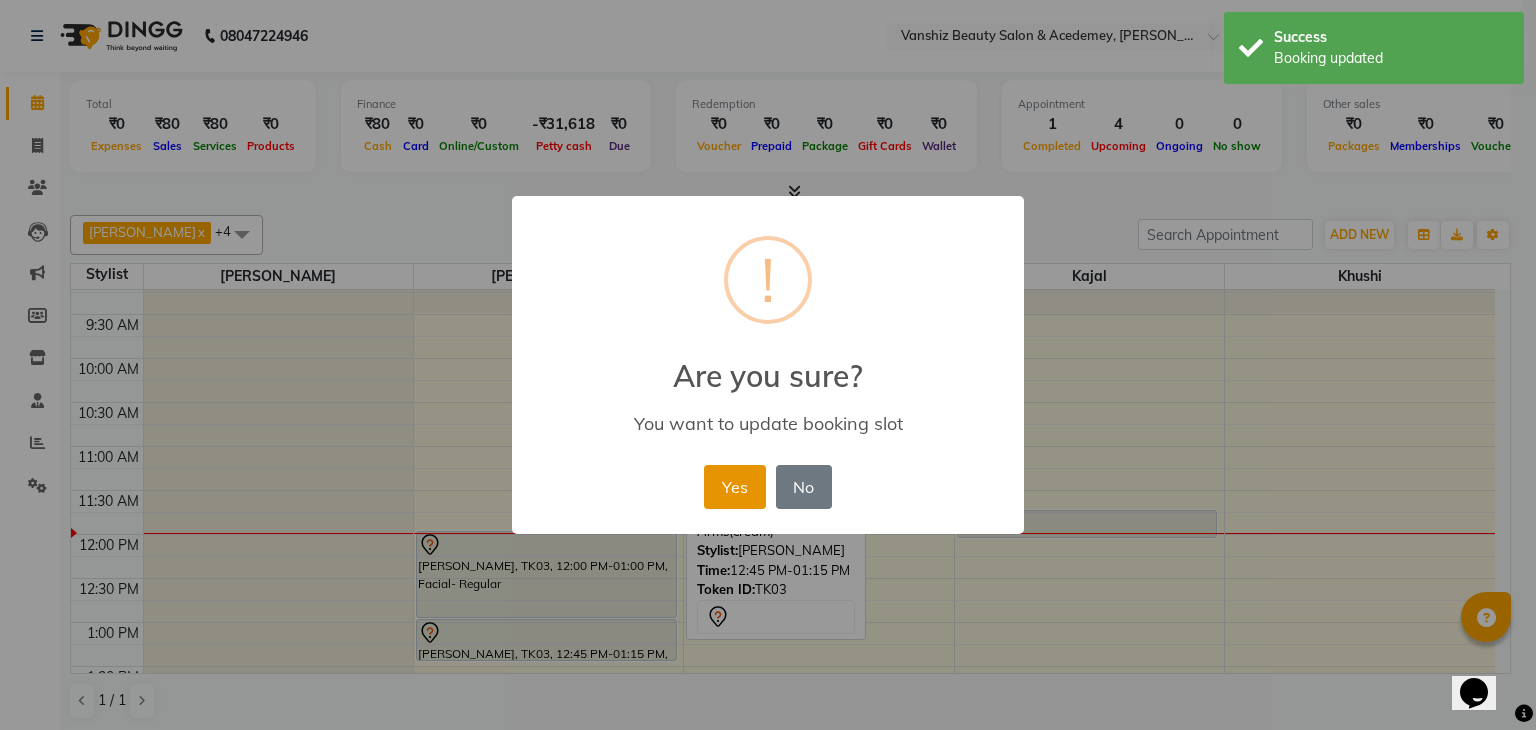 click on "Yes" at bounding box center [734, 487] 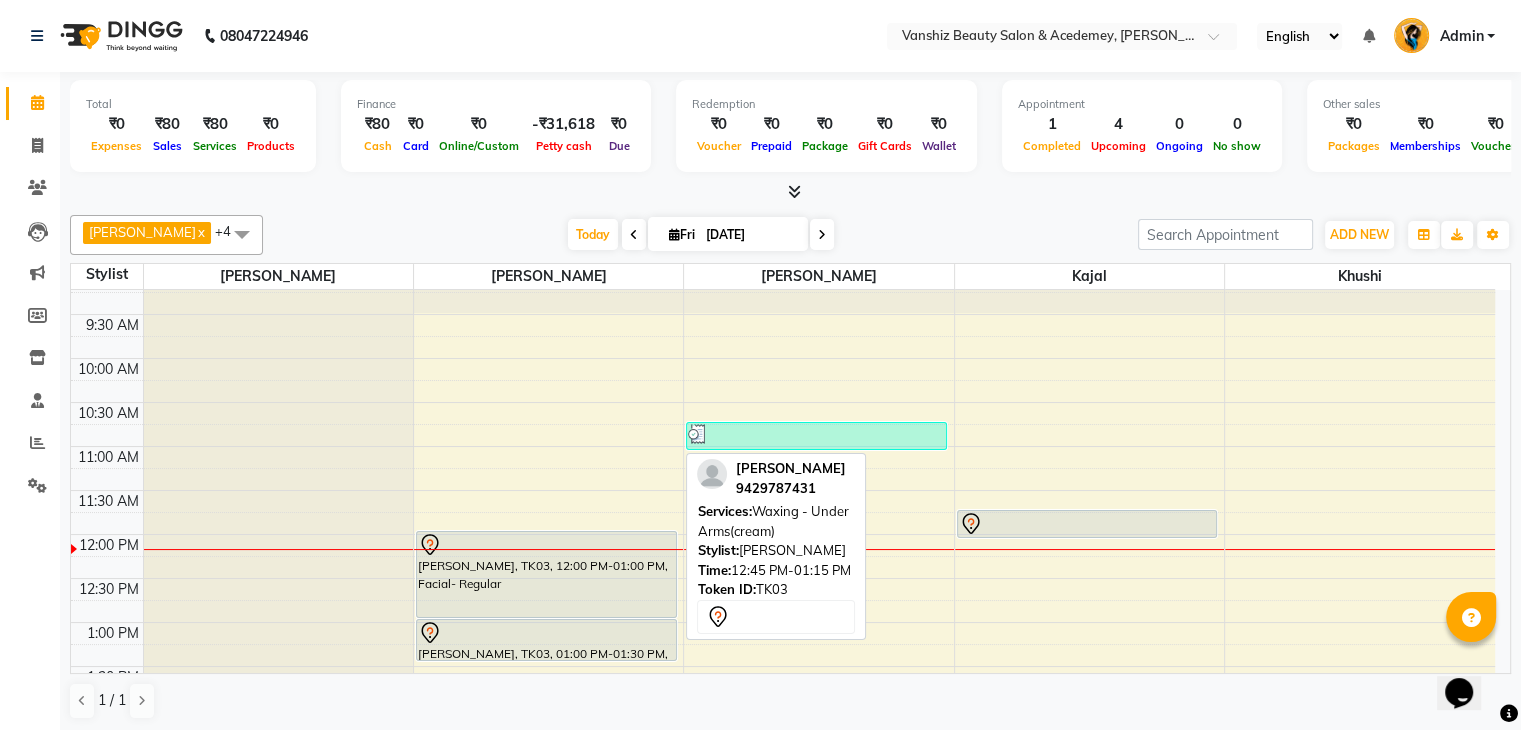 click on "Appointment  1 Completed 4 Upcoming 0 Ongoing 0 No show" at bounding box center (1142, 126) 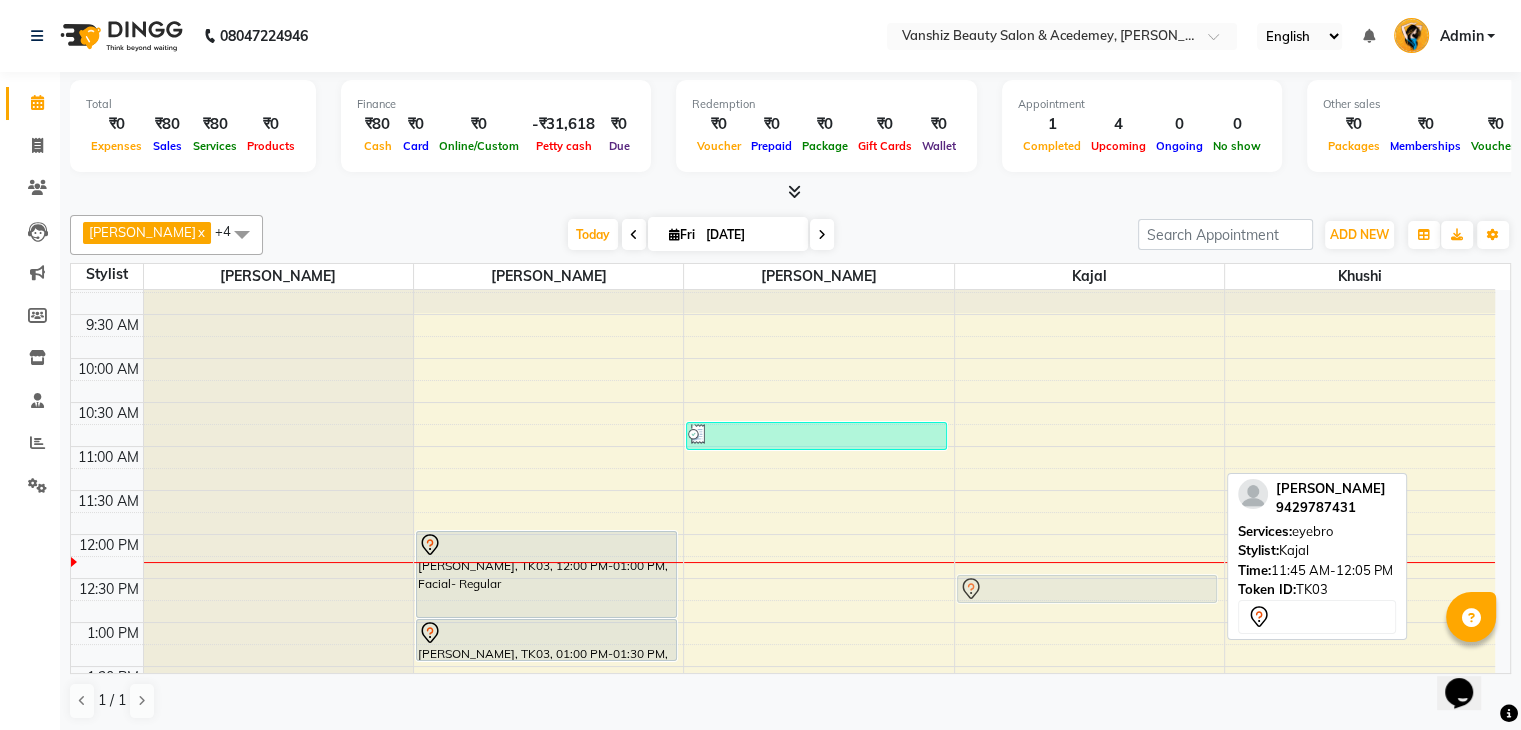 drag, startPoint x: 1036, startPoint y: 520, endPoint x: 1044, endPoint y: 578, distance: 58.549126 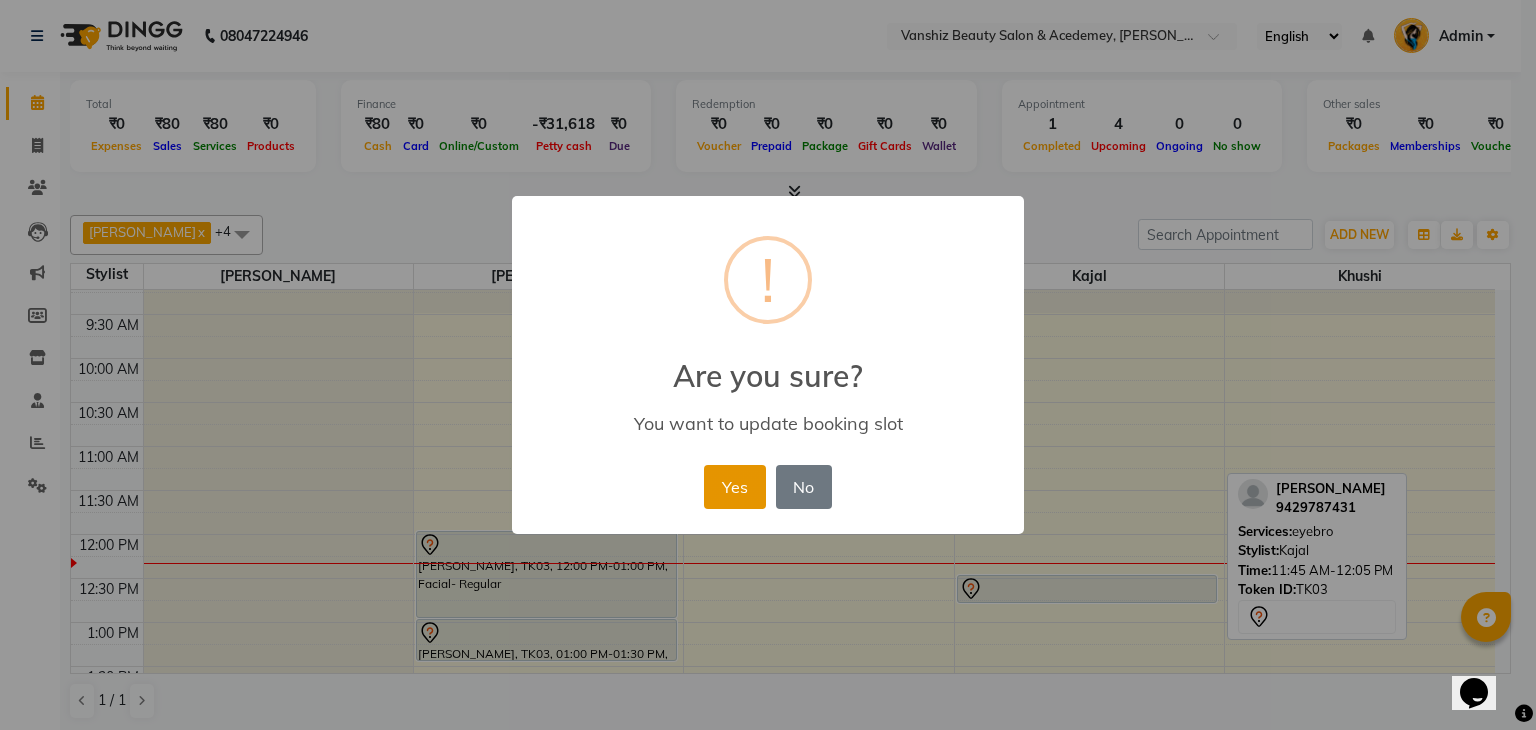 click on "Yes" at bounding box center [734, 487] 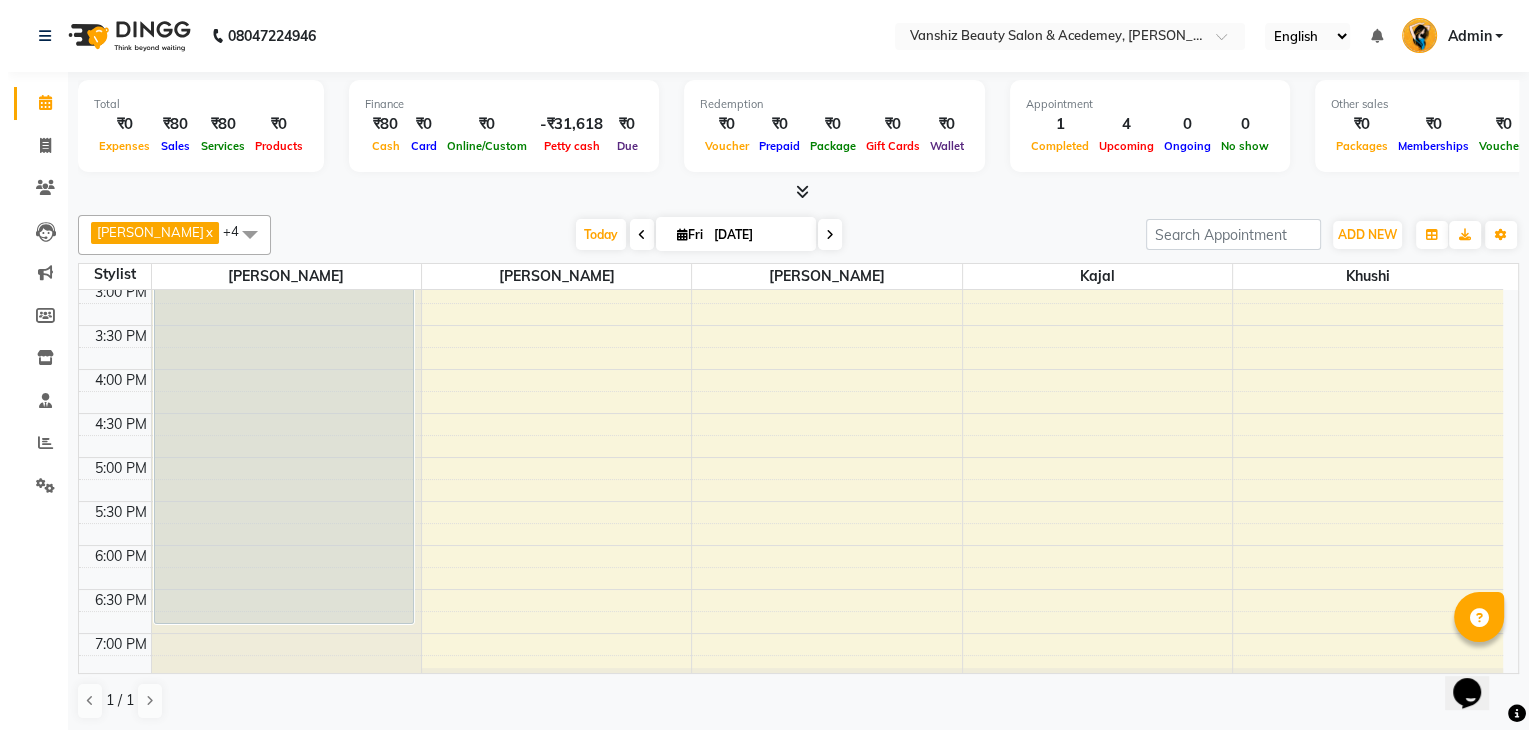 scroll, scrollTop: 506, scrollLeft: 0, axis: vertical 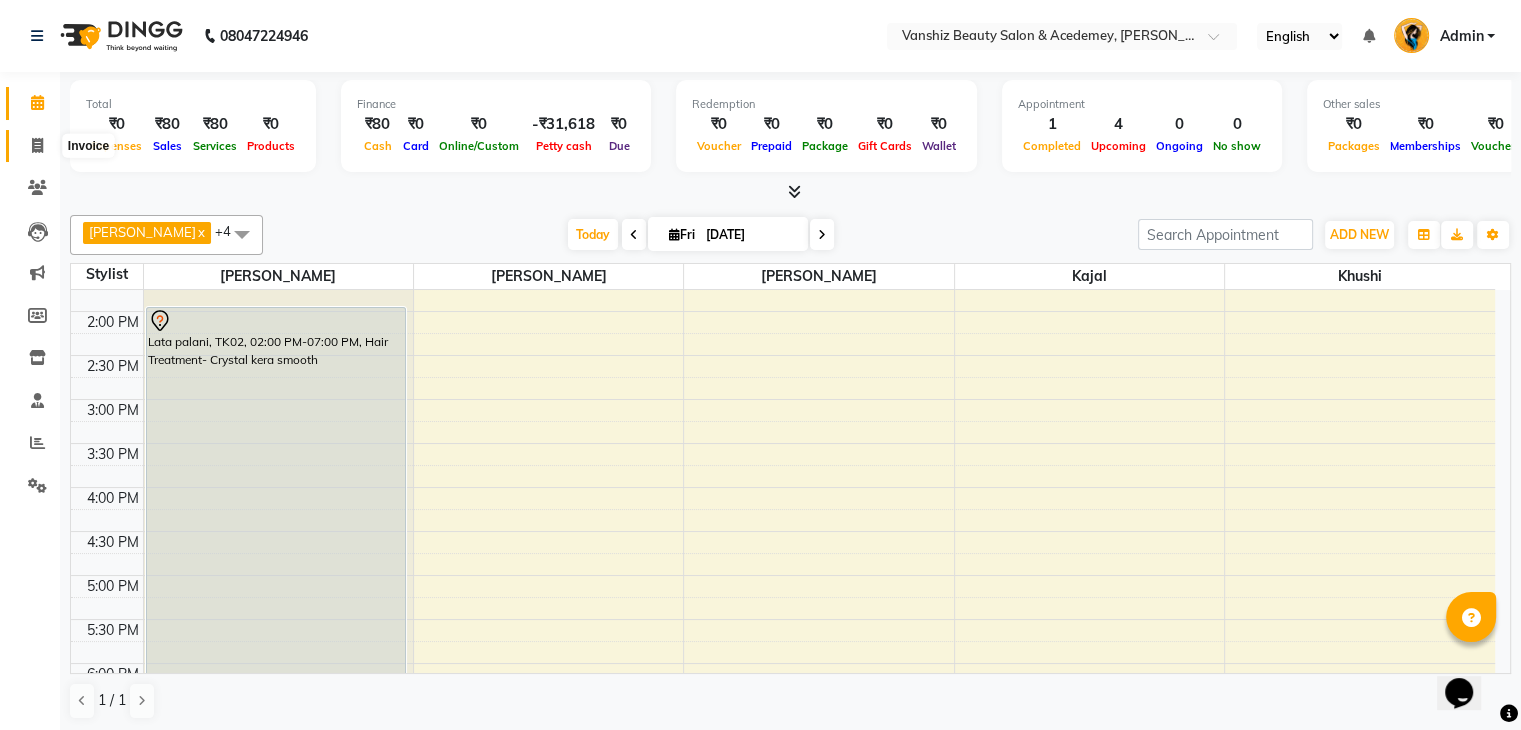 click 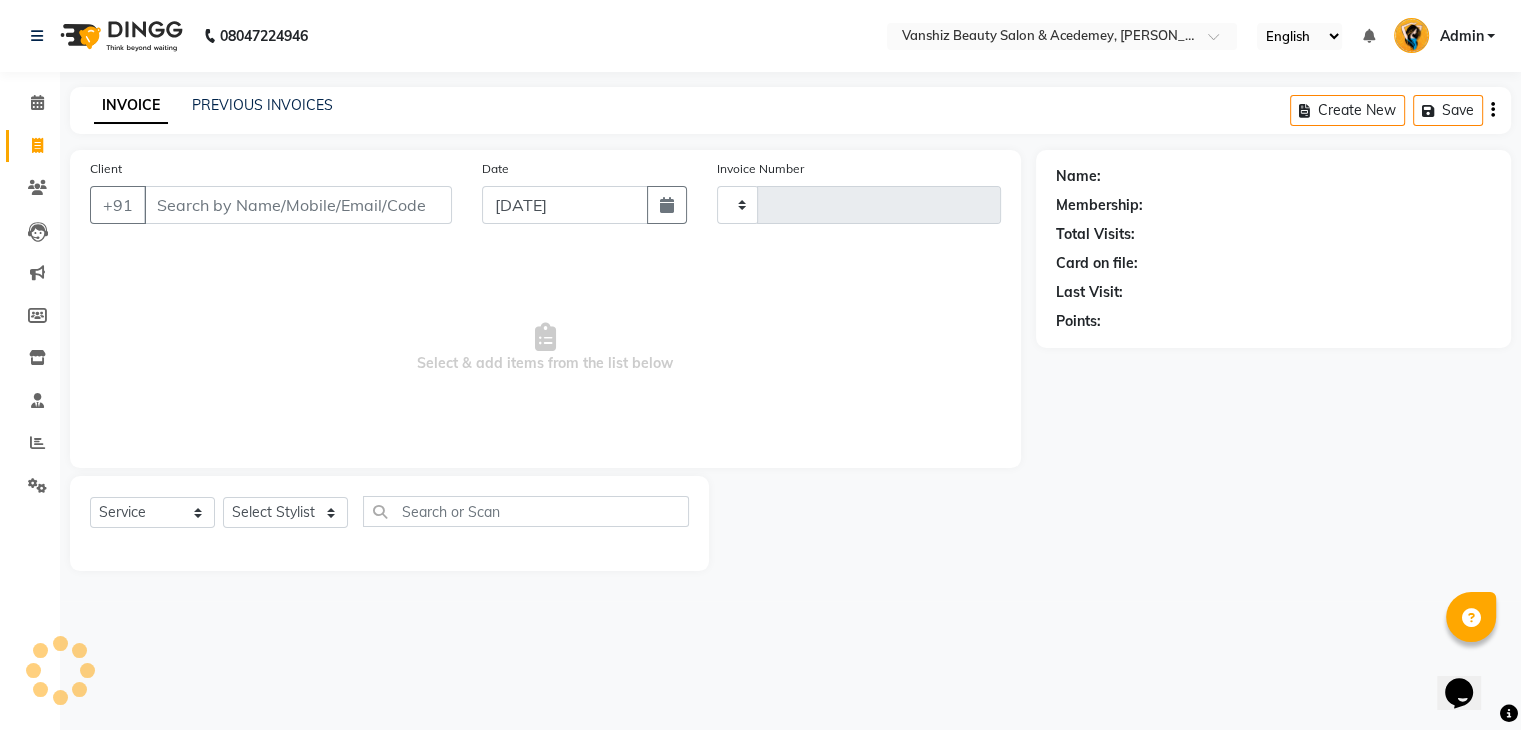 type on "0847" 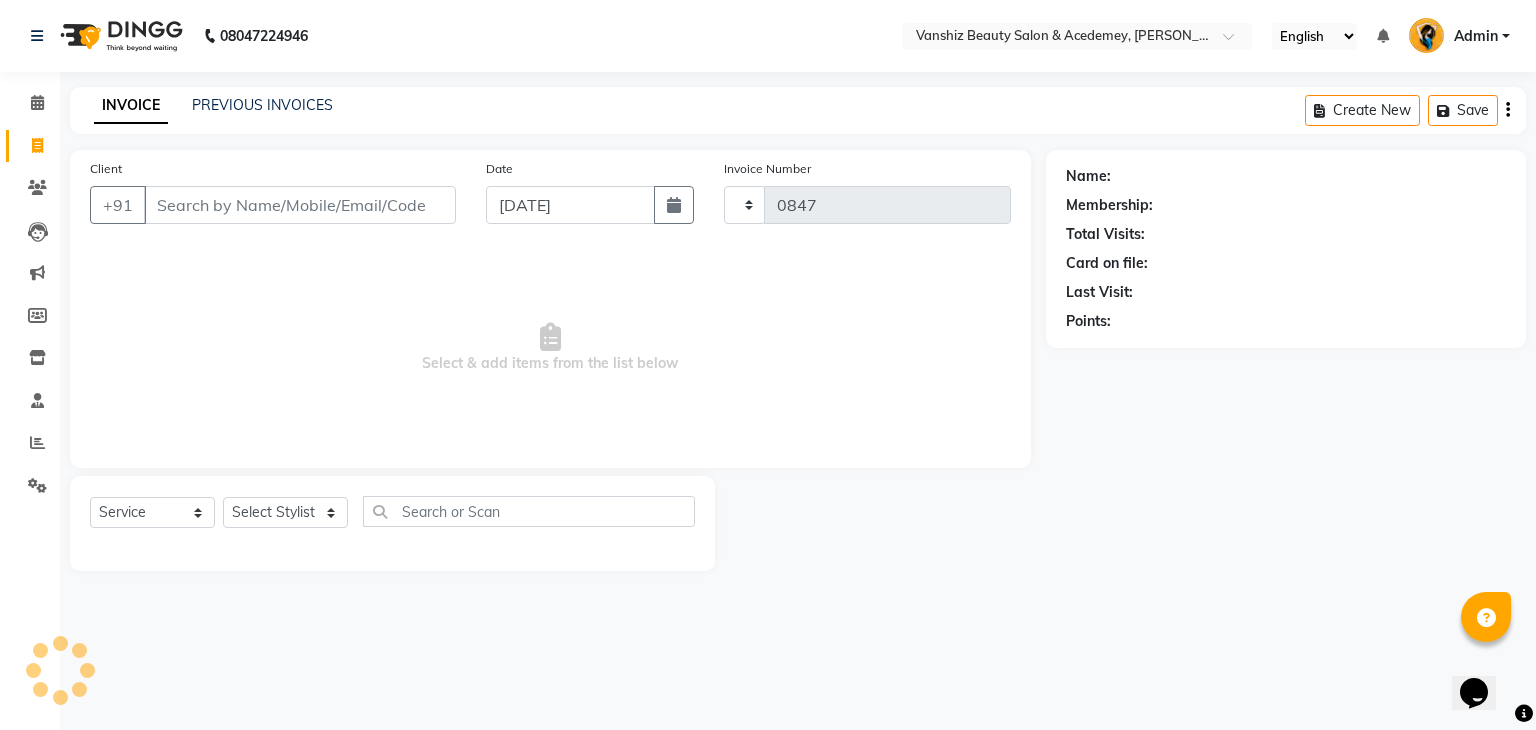 select on "5403" 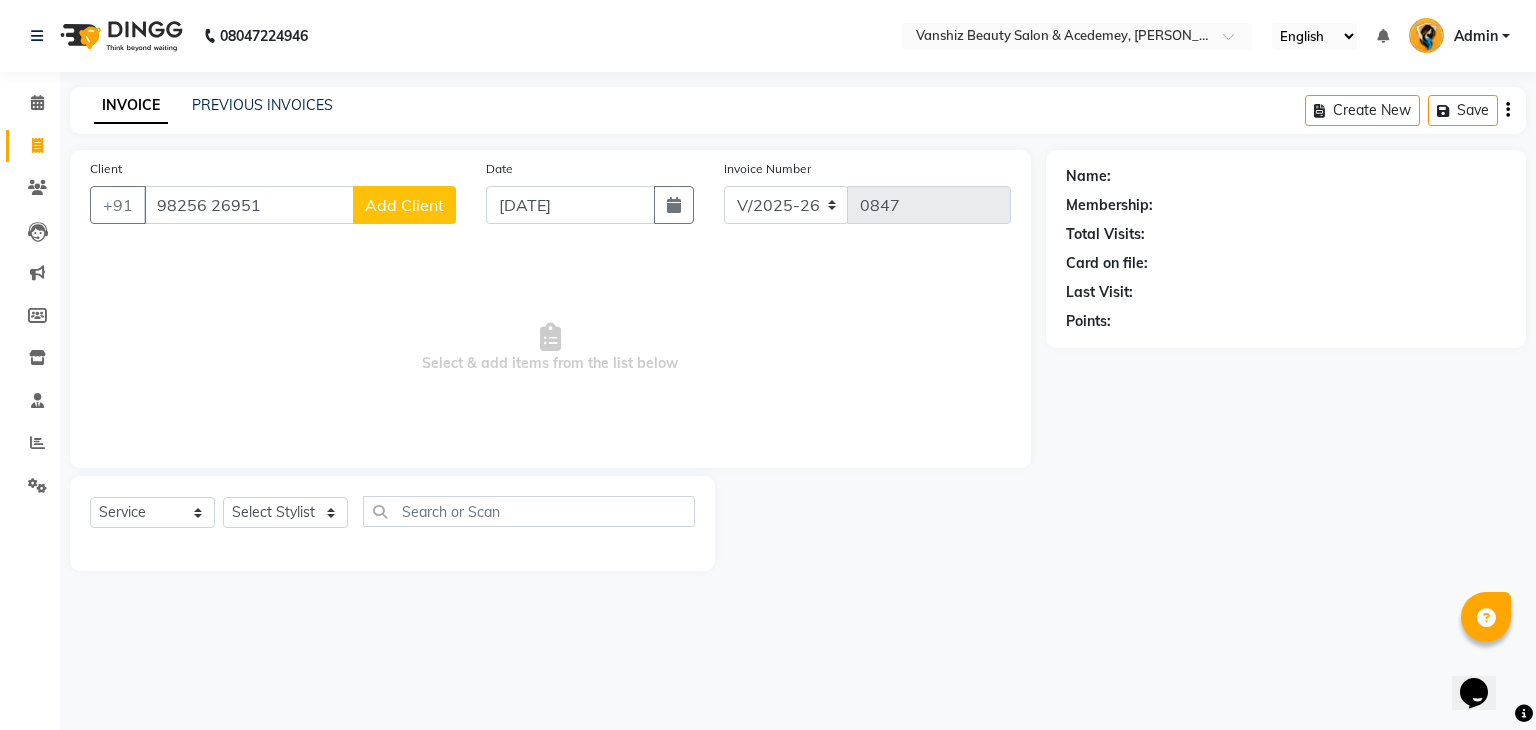 type on "98256 26951" 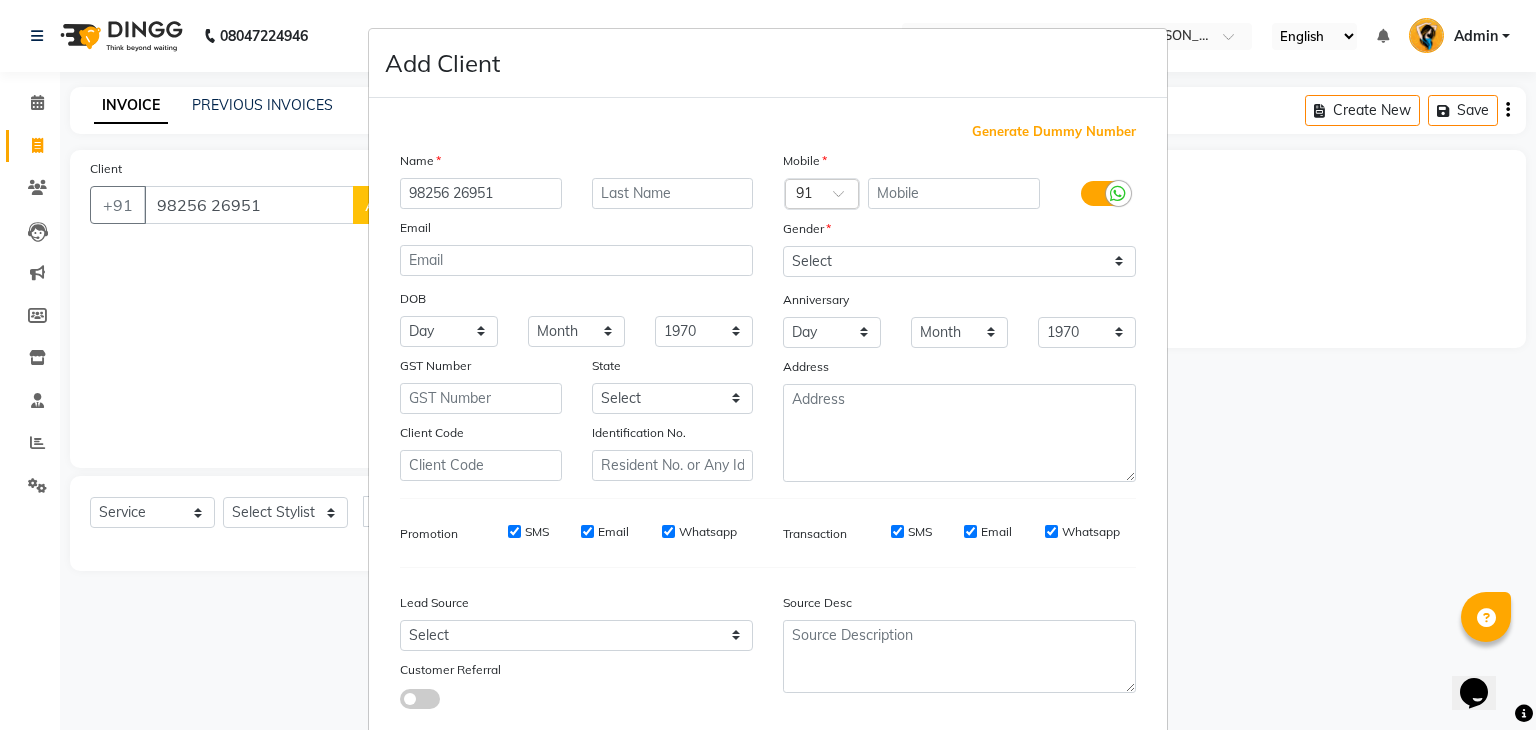 scroll, scrollTop: 127, scrollLeft: 0, axis: vertical 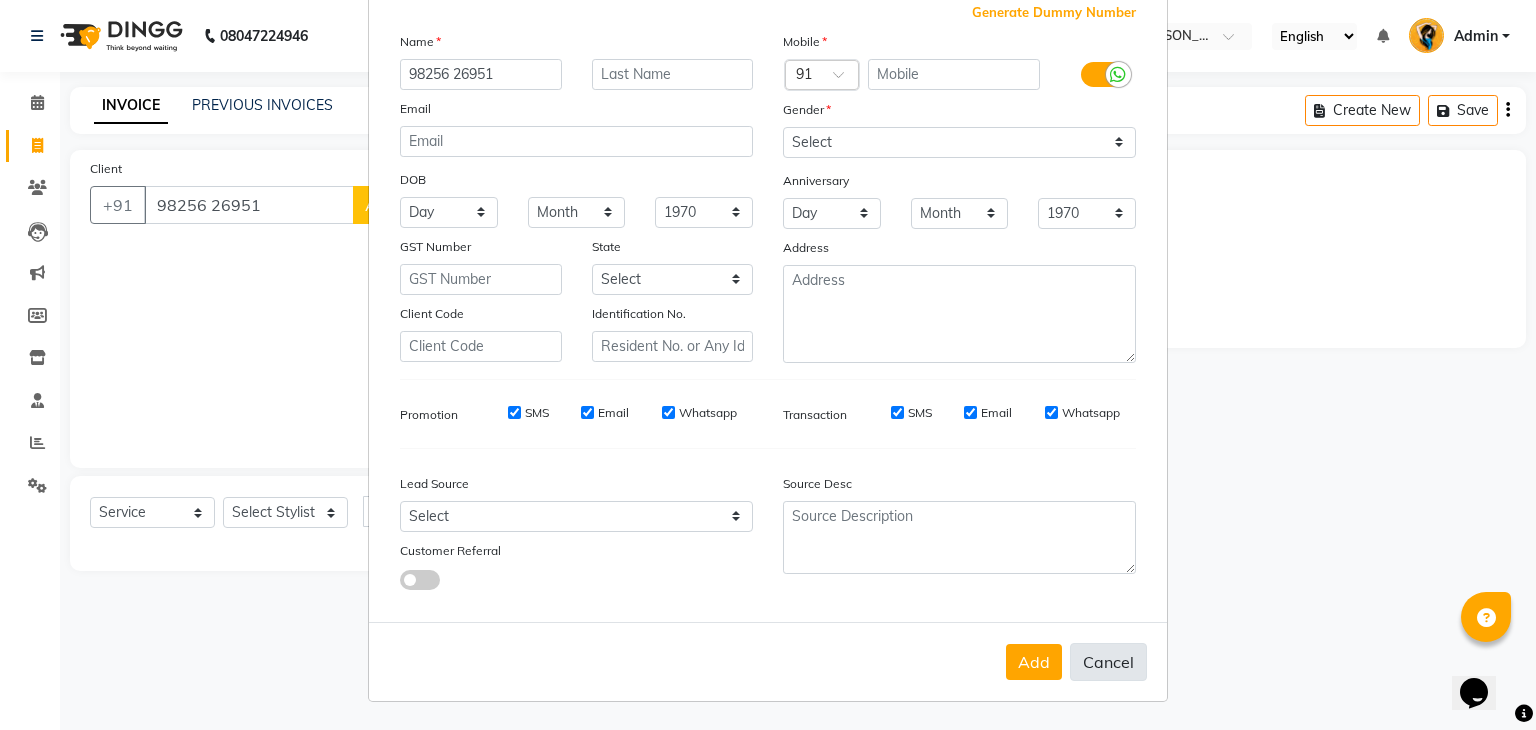 click on "Cancel" at bounding box center (1108, 662) 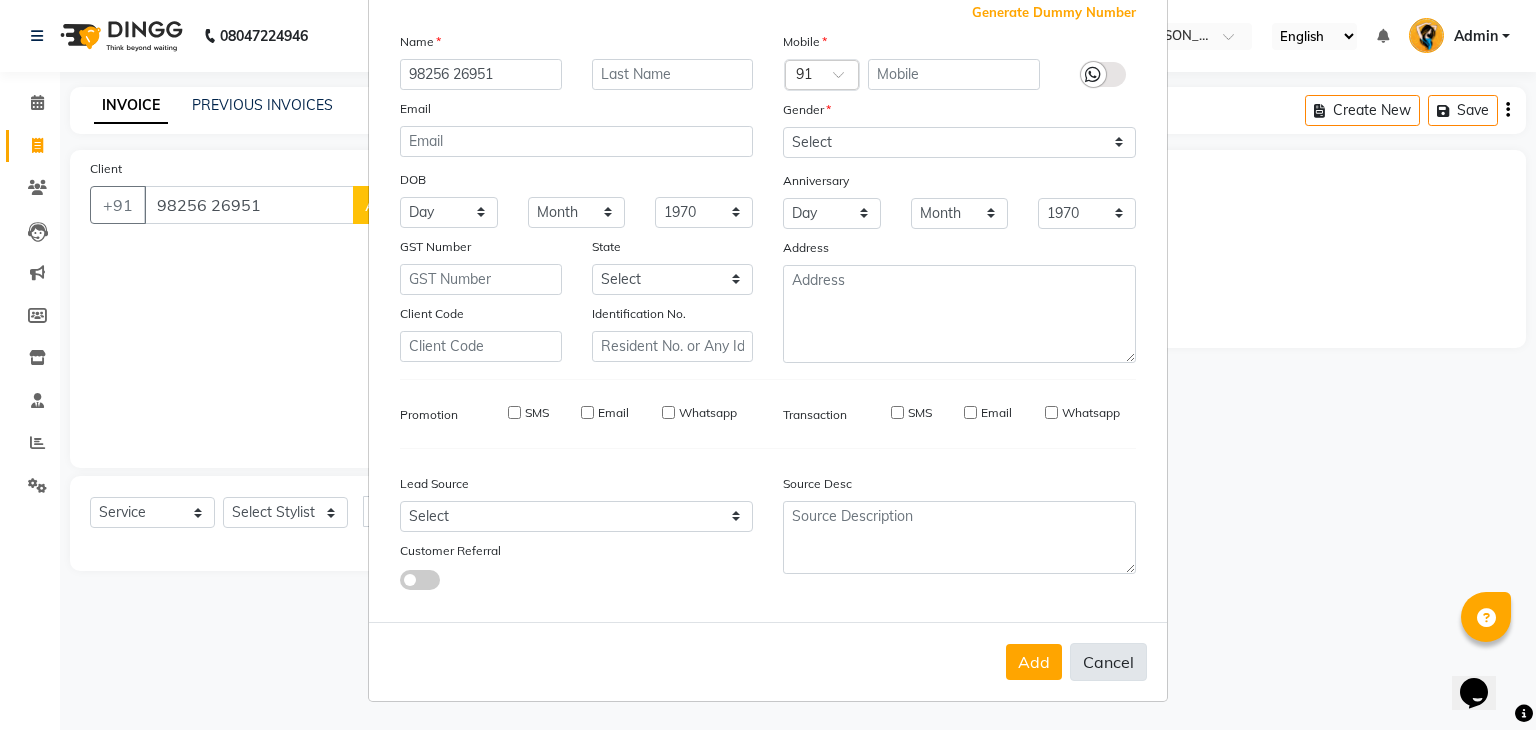 type 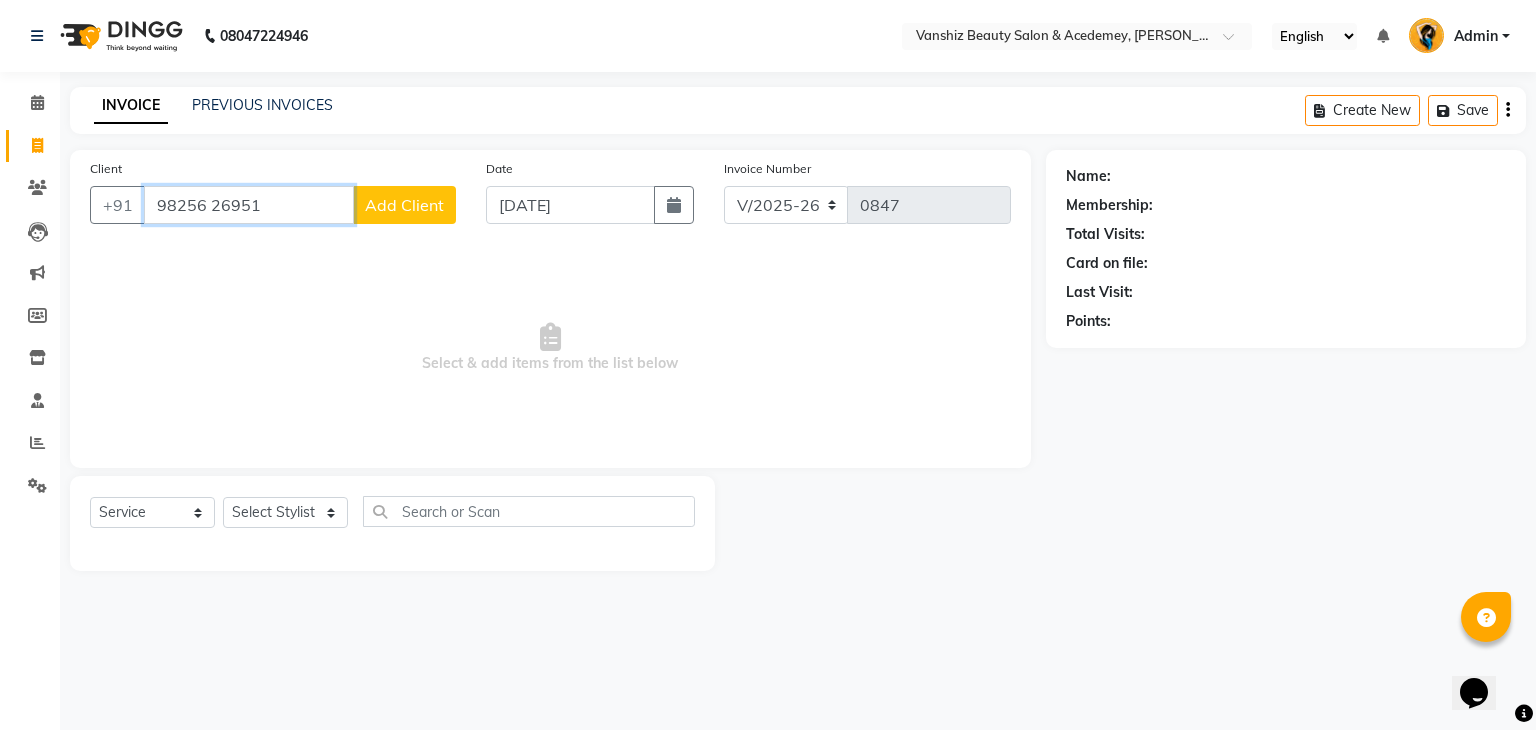click on "98256 26951" at bounding box center (249, 205) 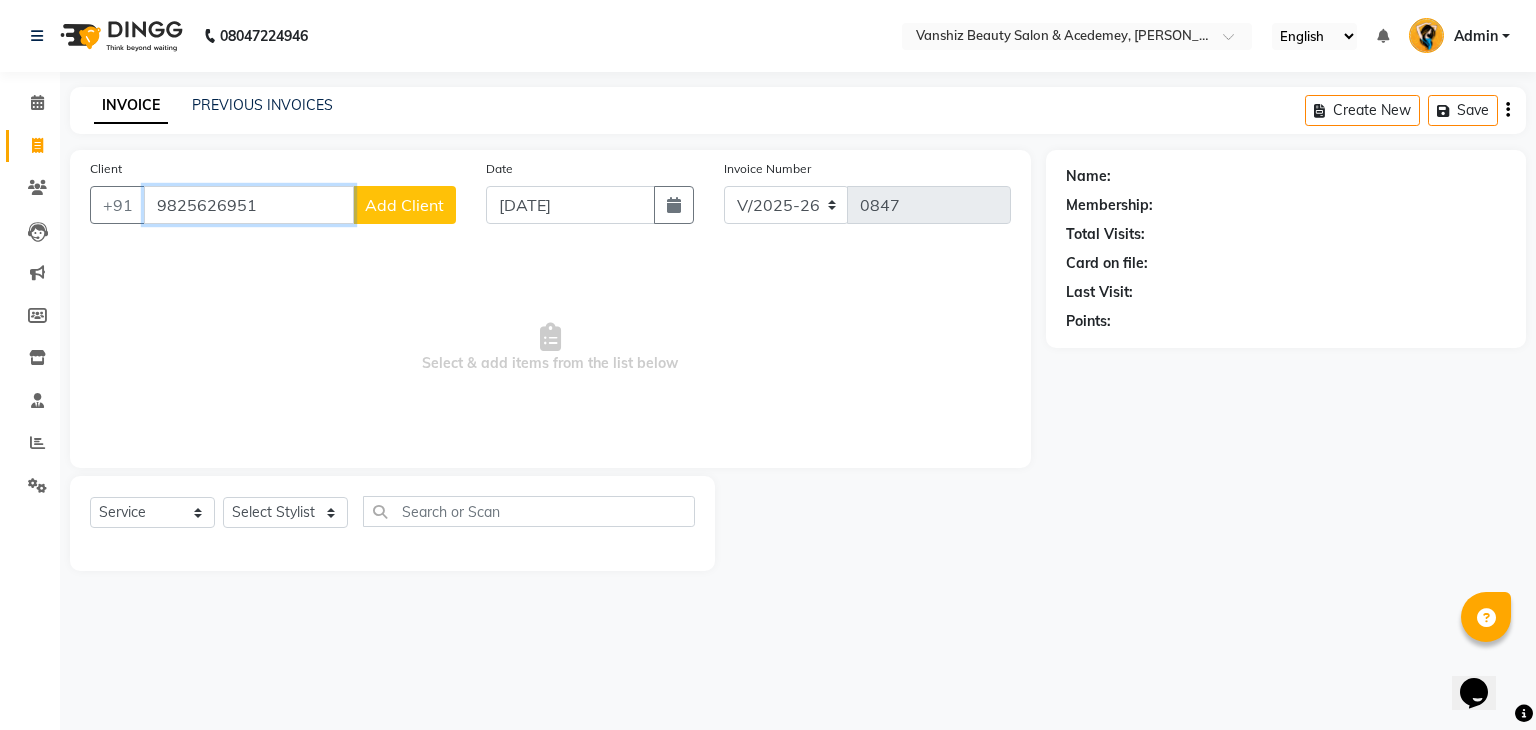 type on "9825626951" 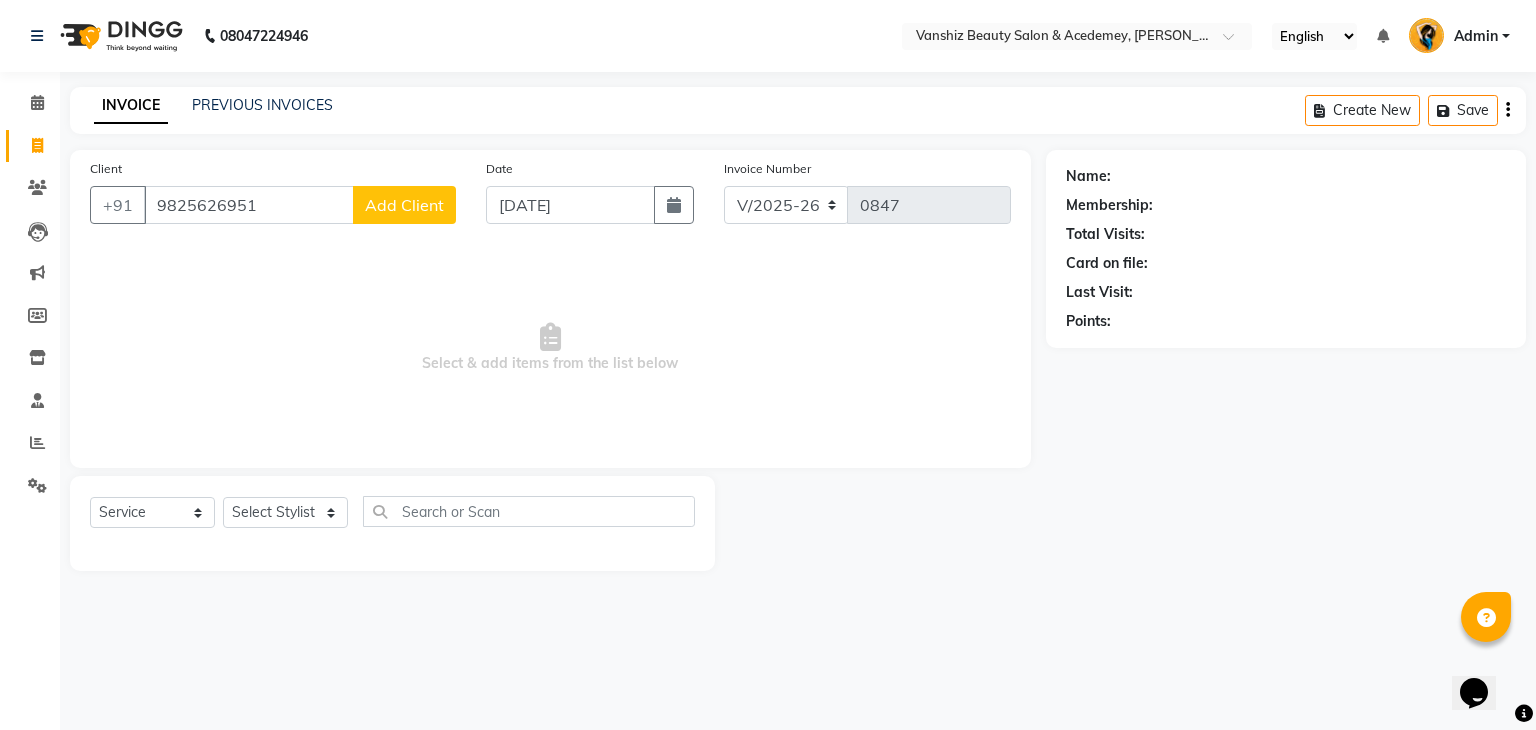click on "Add Client" 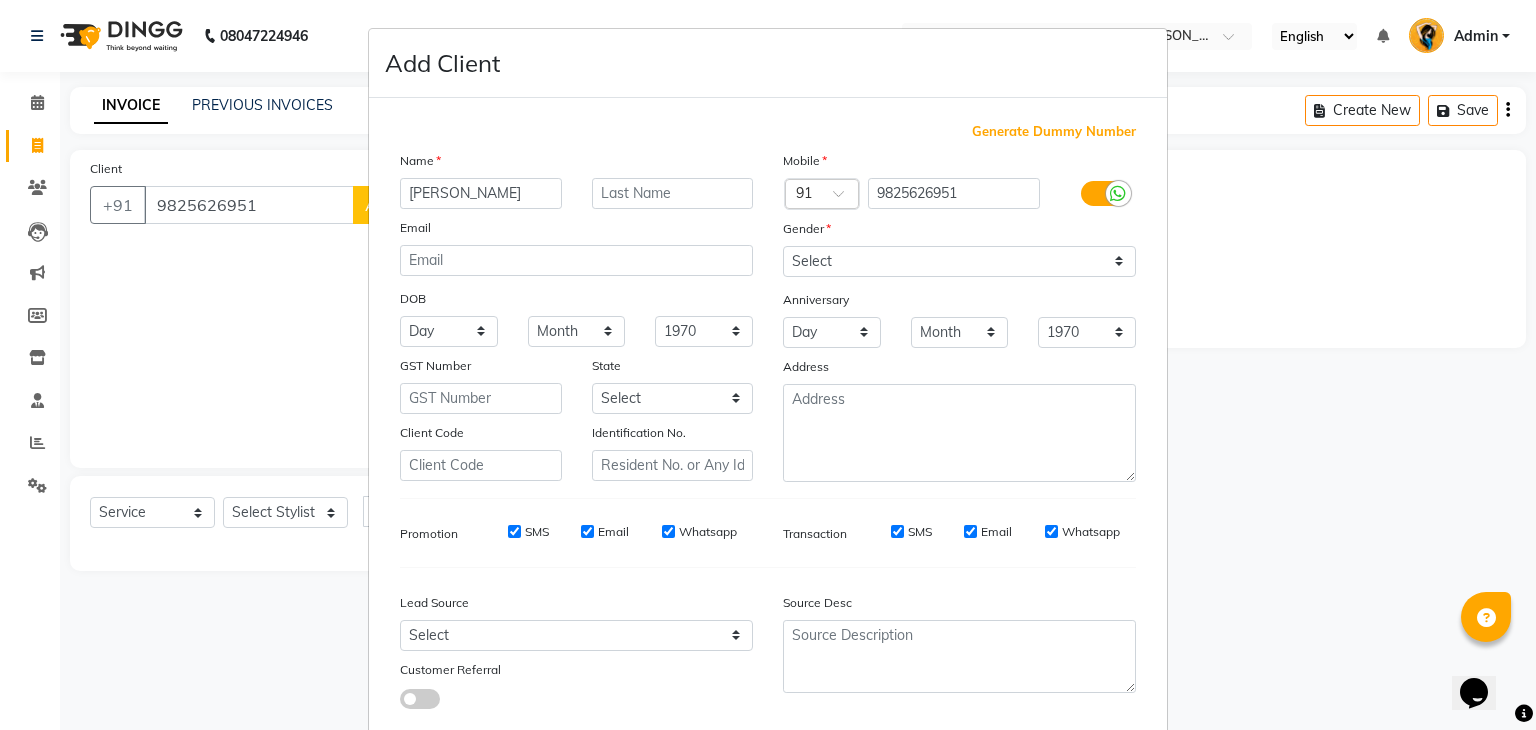 type on "[PERSON_NAME]" 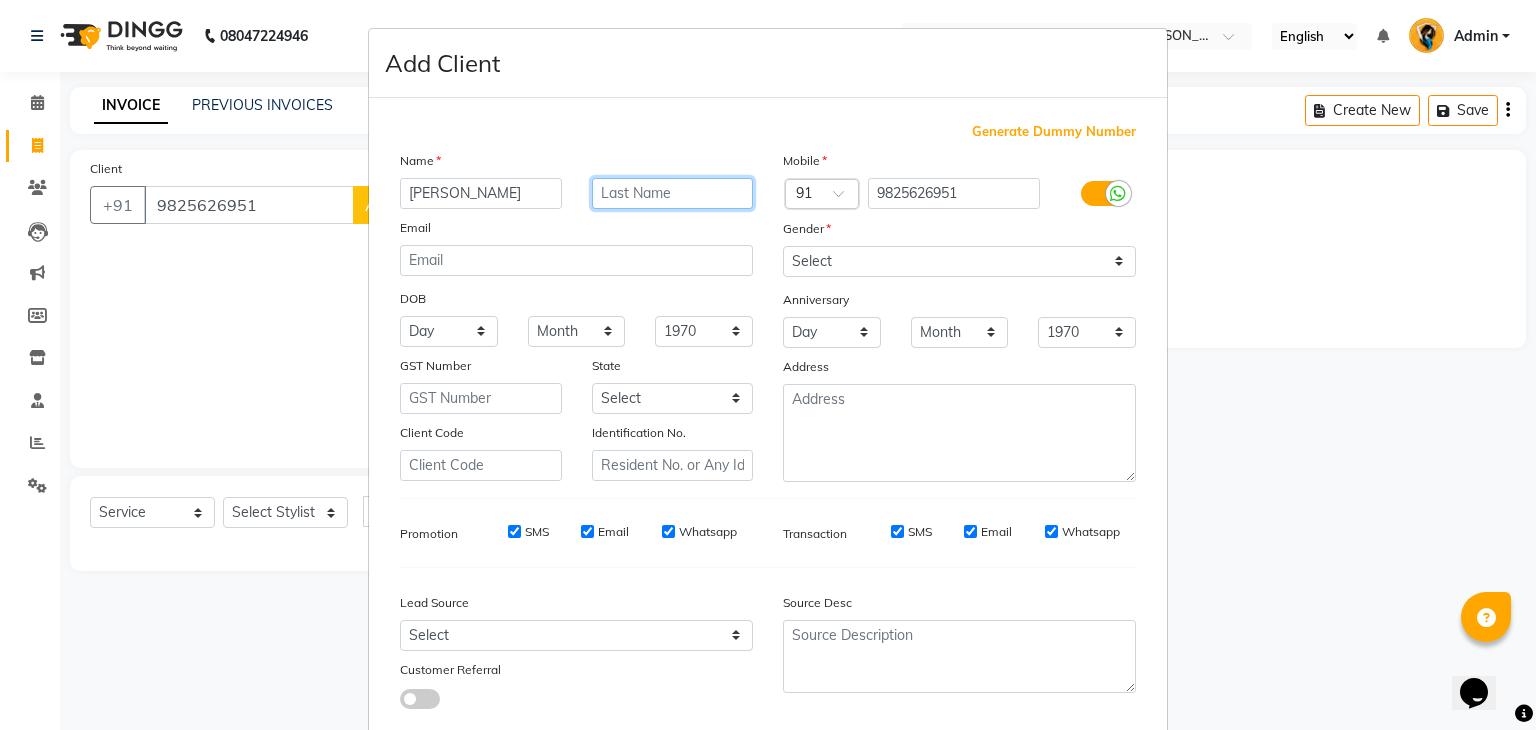 click at bounding box center [673, 193] 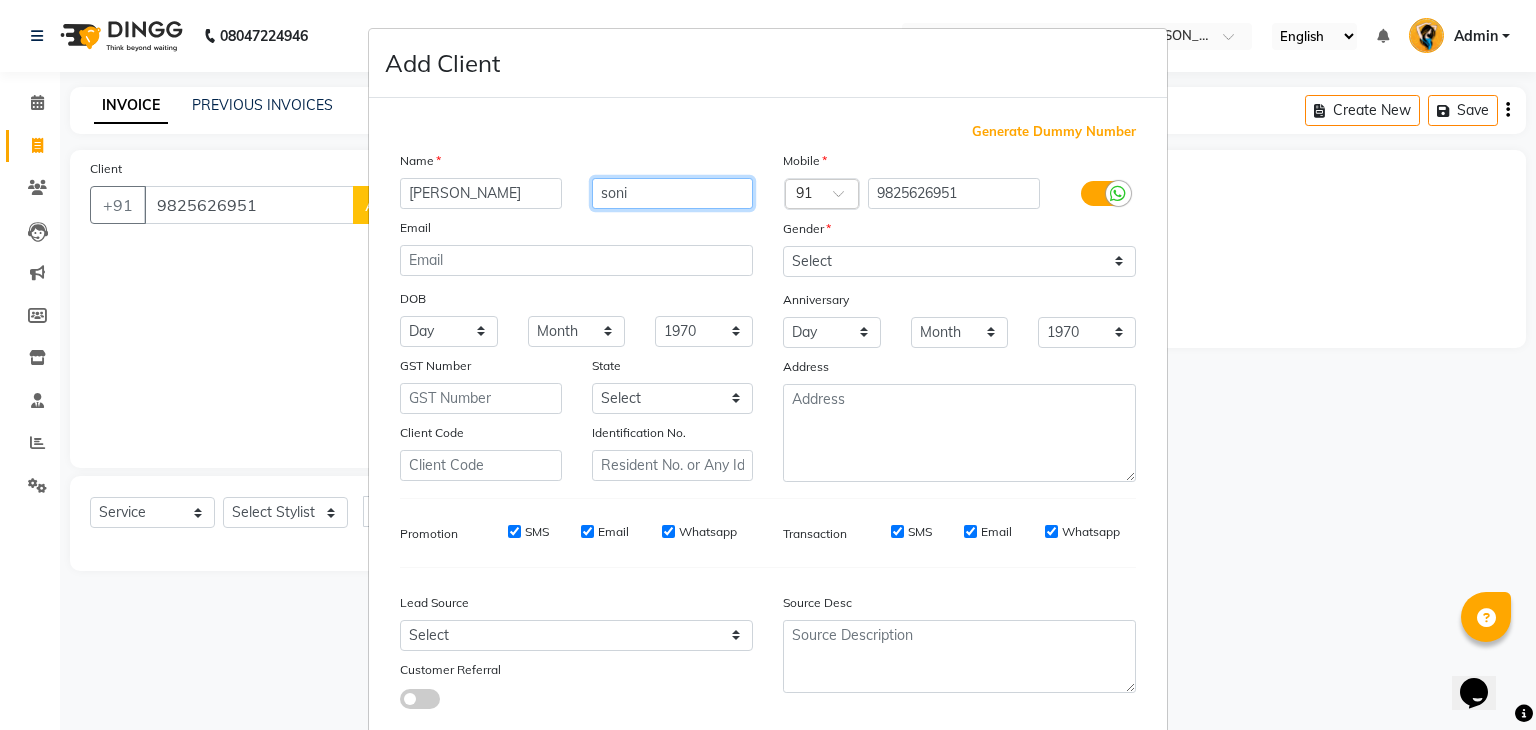 type on "soni" 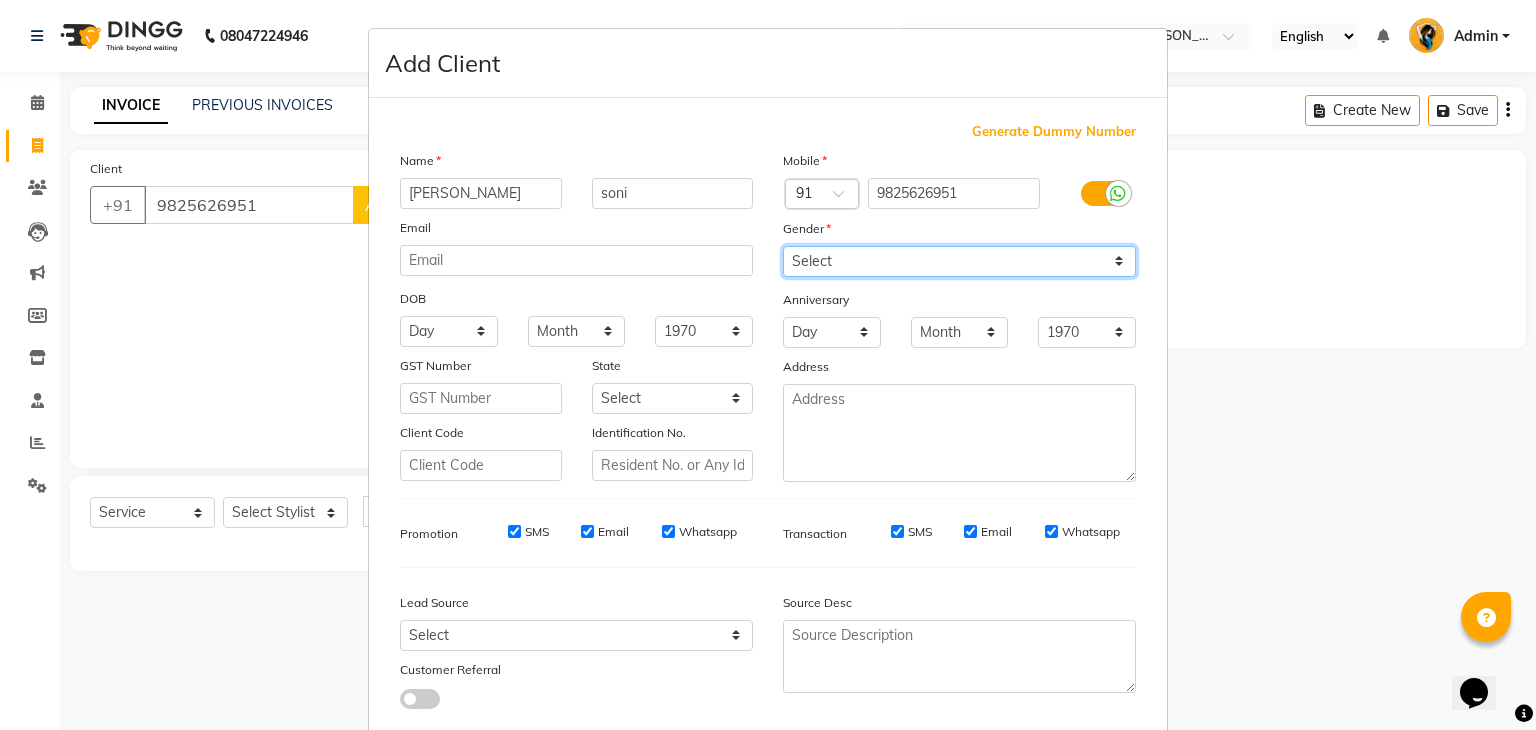click on "Select [DEMOGRAPHIC_DATA] [DEMOGRAPHIC_DATA] Other Prefer Not To Say" at bounding box center [959, 261] 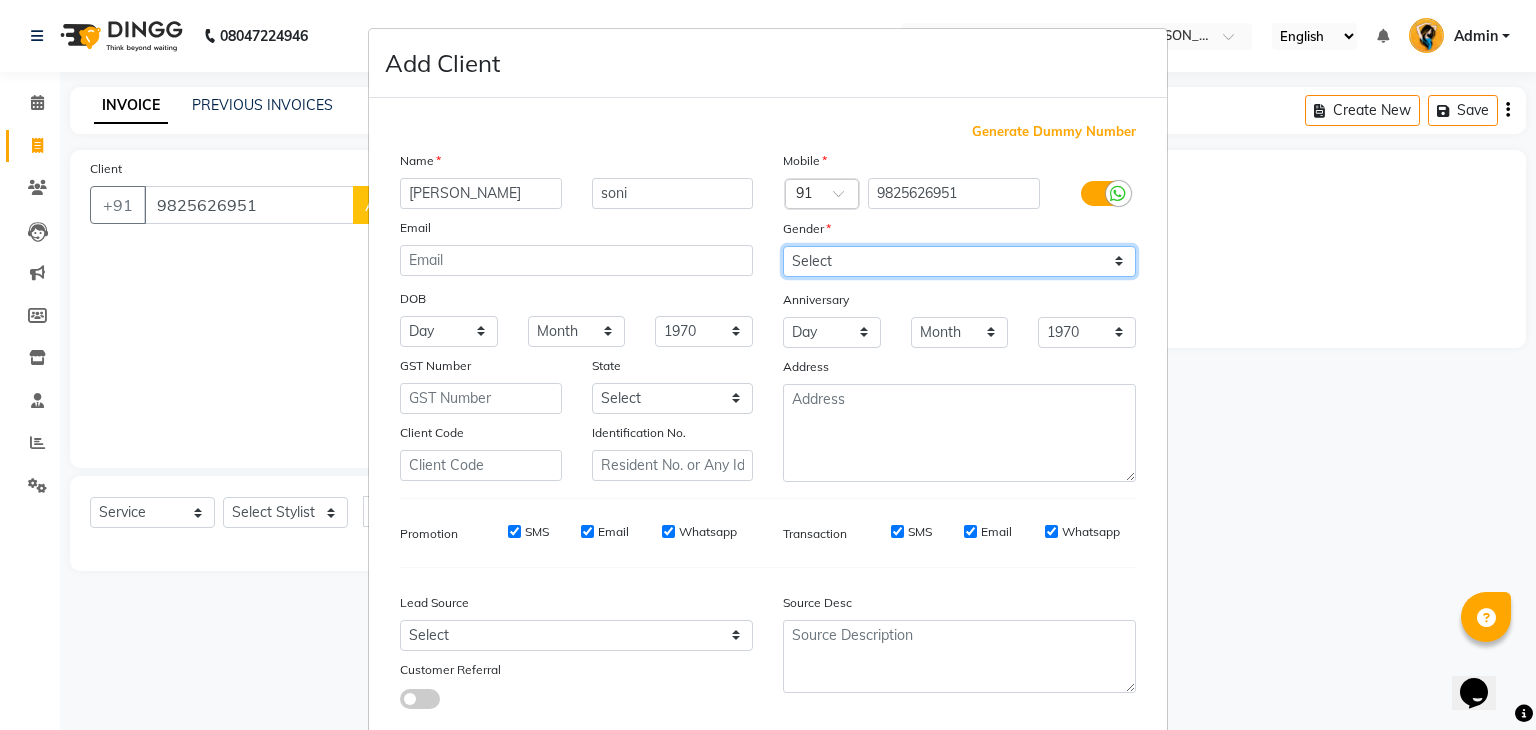 select on "[DEMOGRAPHIC_DATA]" 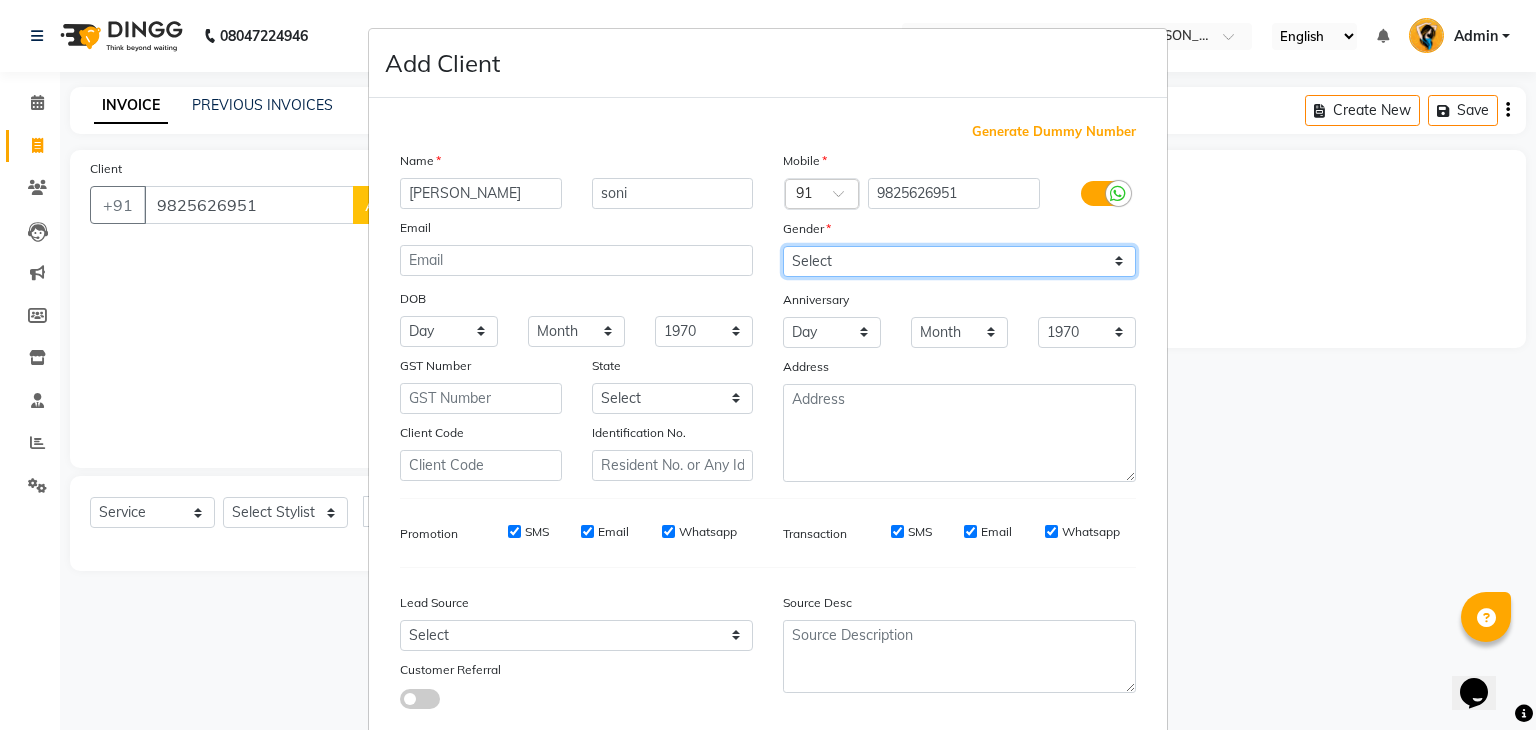 click on "Select [DEMOGRAPHIC_DATA] [DEMOGRAPHIC_DATA] Other Prefer Not To Say" at bounding box center [959, 261] 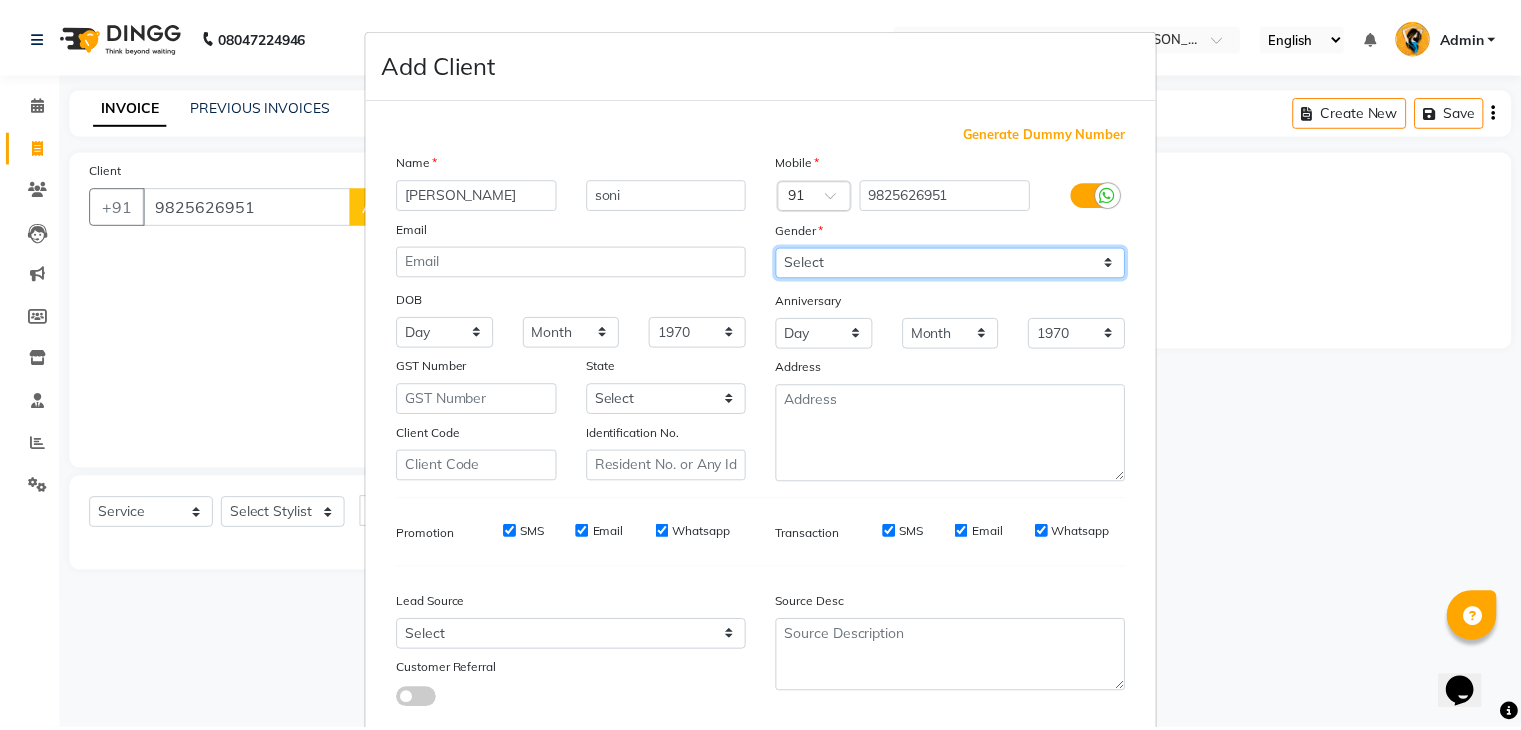 scroll, scrollTop: 127, scrollLeft: 0, axis: vertical 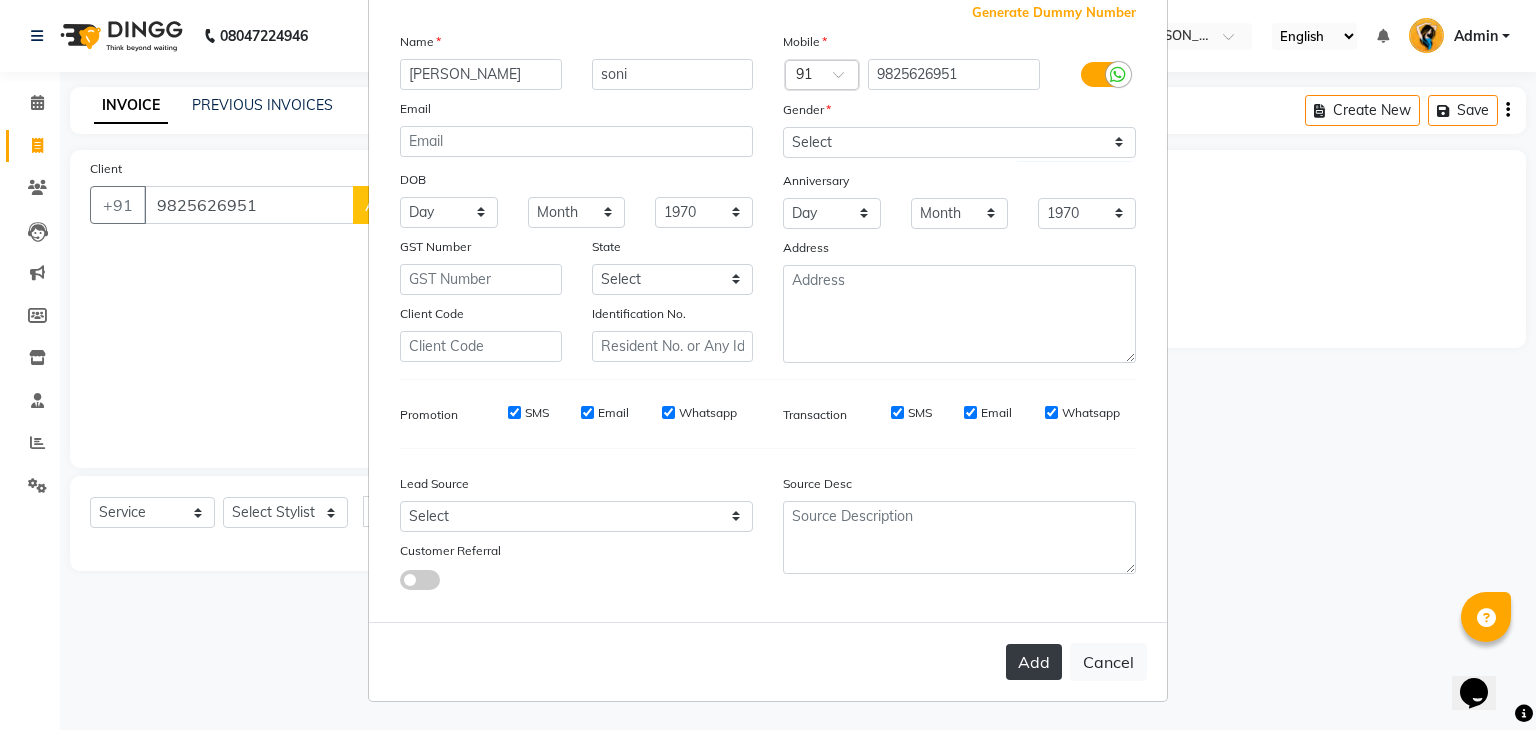 click on "Add" at bounding box center [1034, 662] 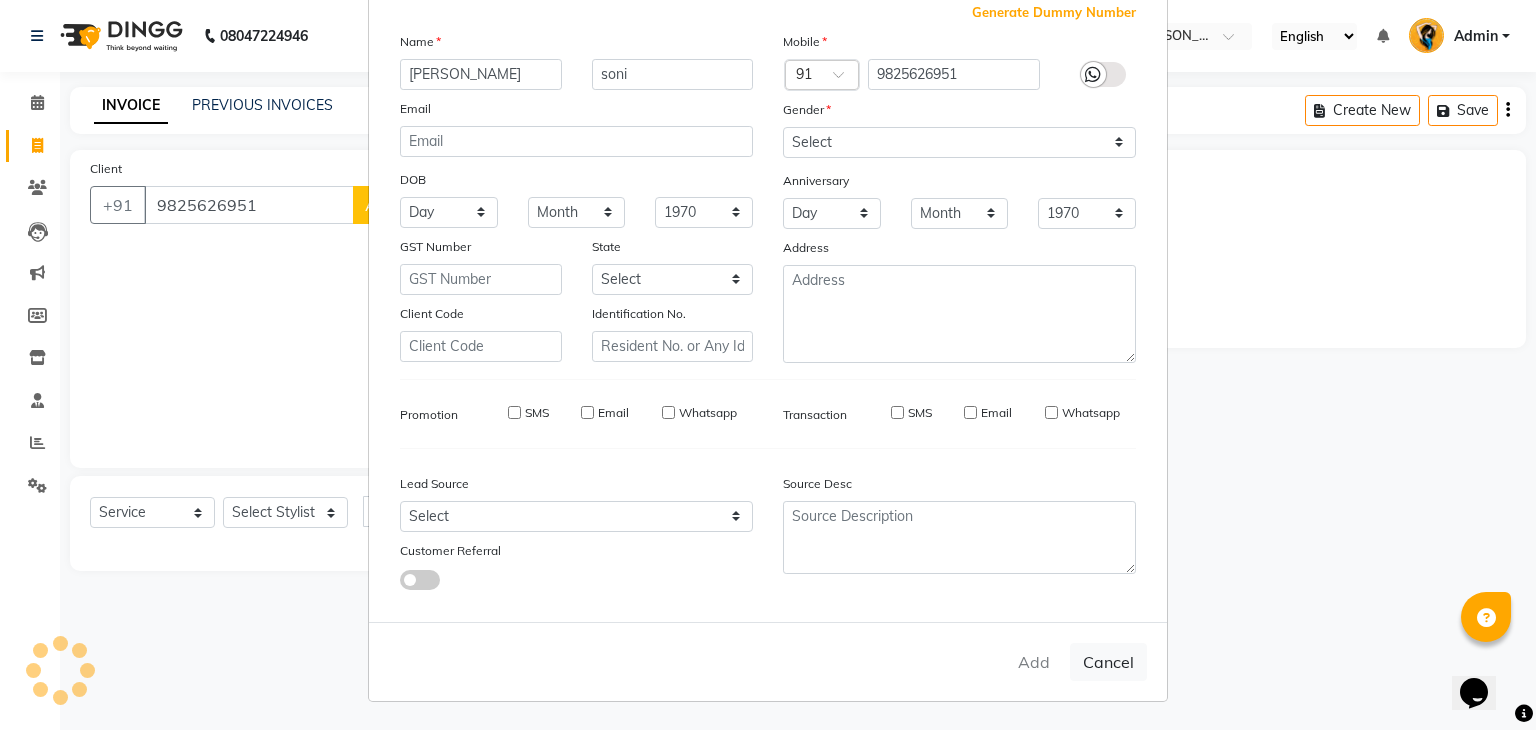 type 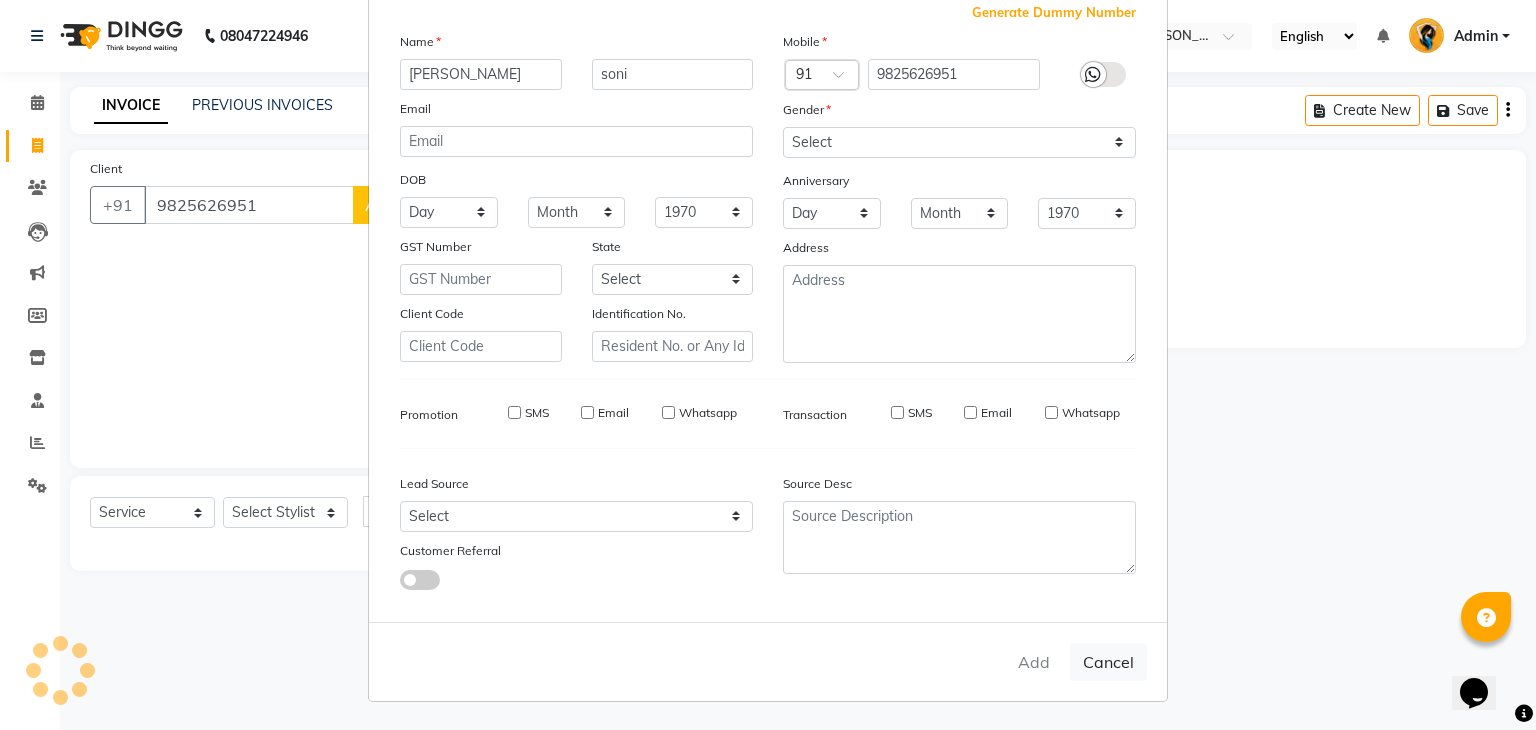 type 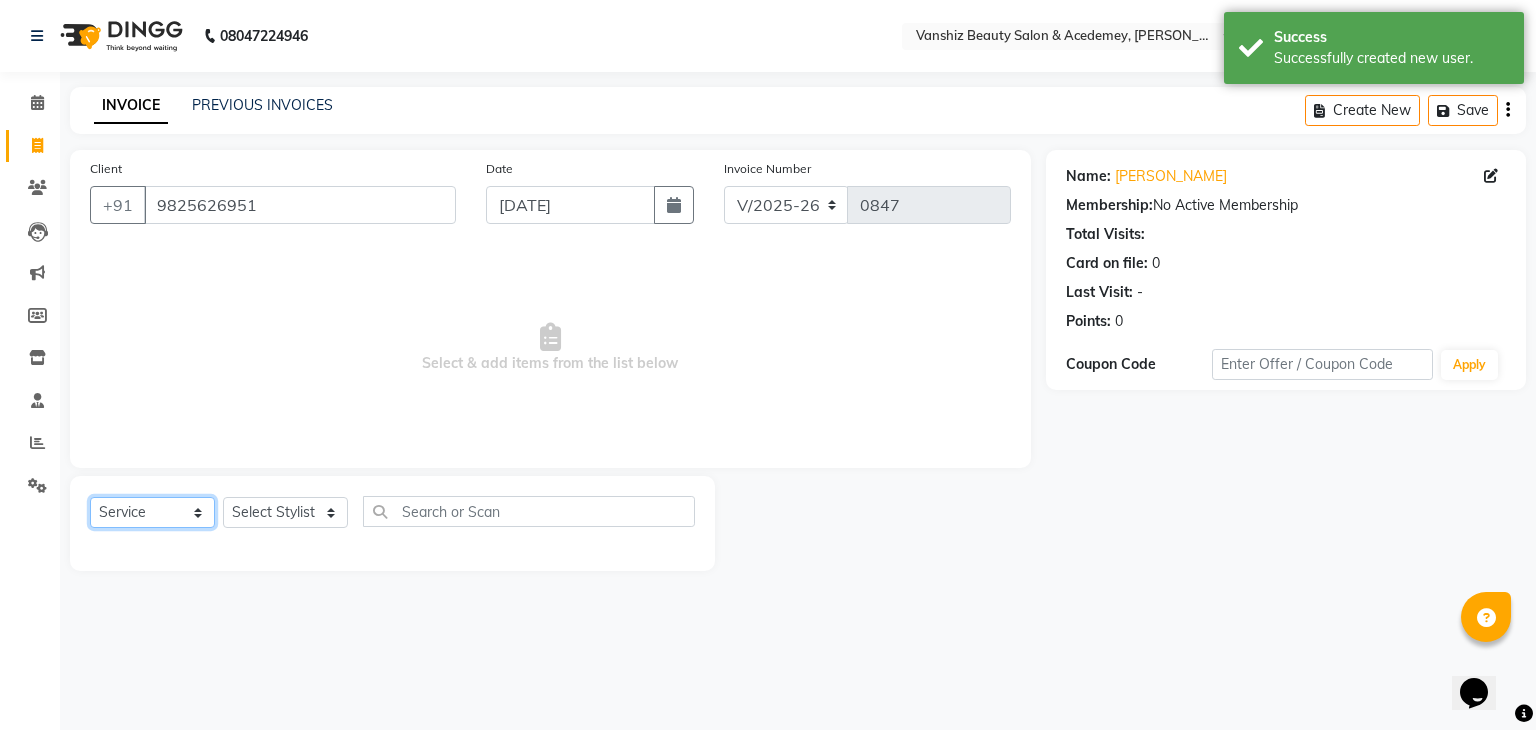 click on "Select  Service  Product  Membership  Package Voucher Prepaid Gift Card" 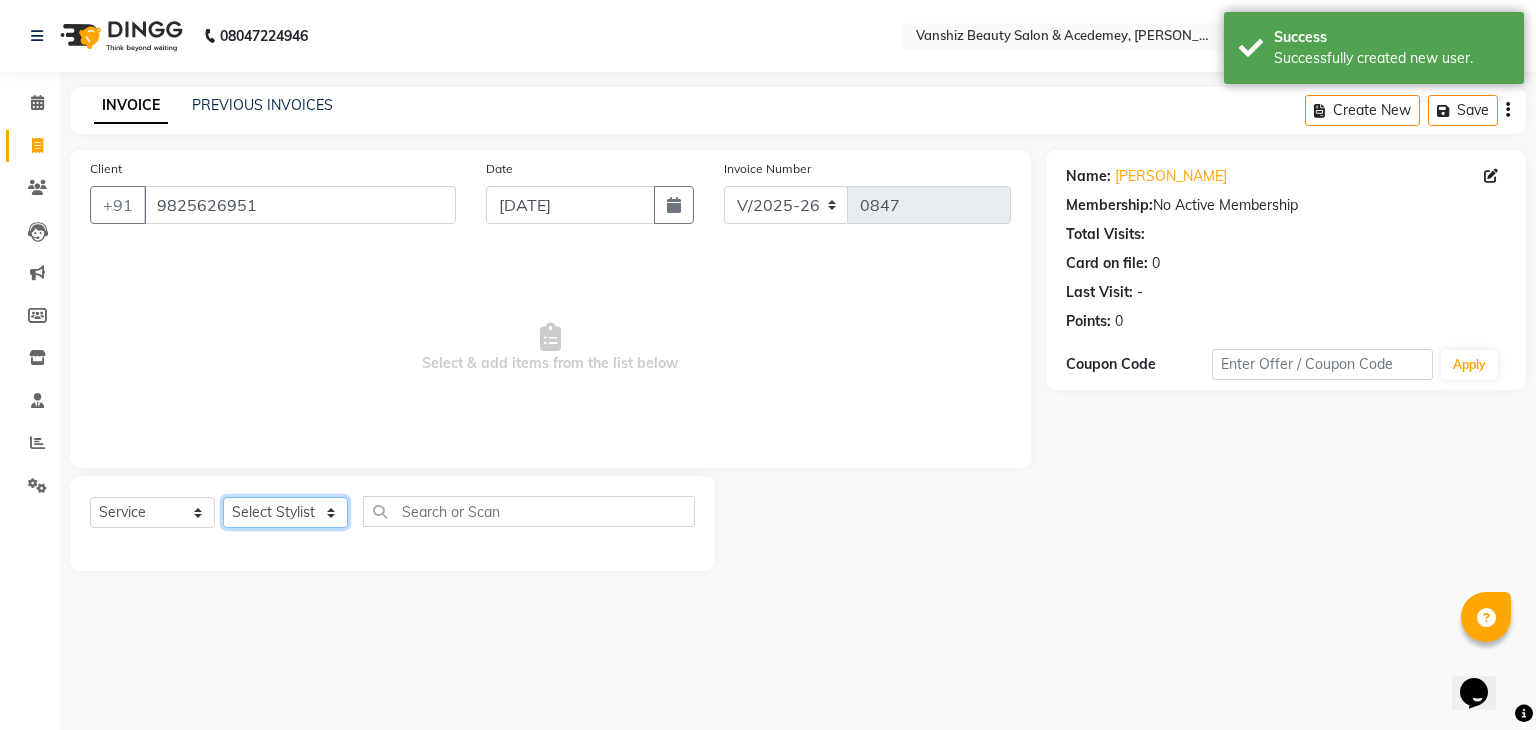 click on "Select Stylist [PERSON_NAME] [PERSON_NAME] kajal khushi [PERSON_NAME] [PERSON_NAME] [PERSON_NAME] [PERSON_NAME] [PERSON_NAME]  Stuati" 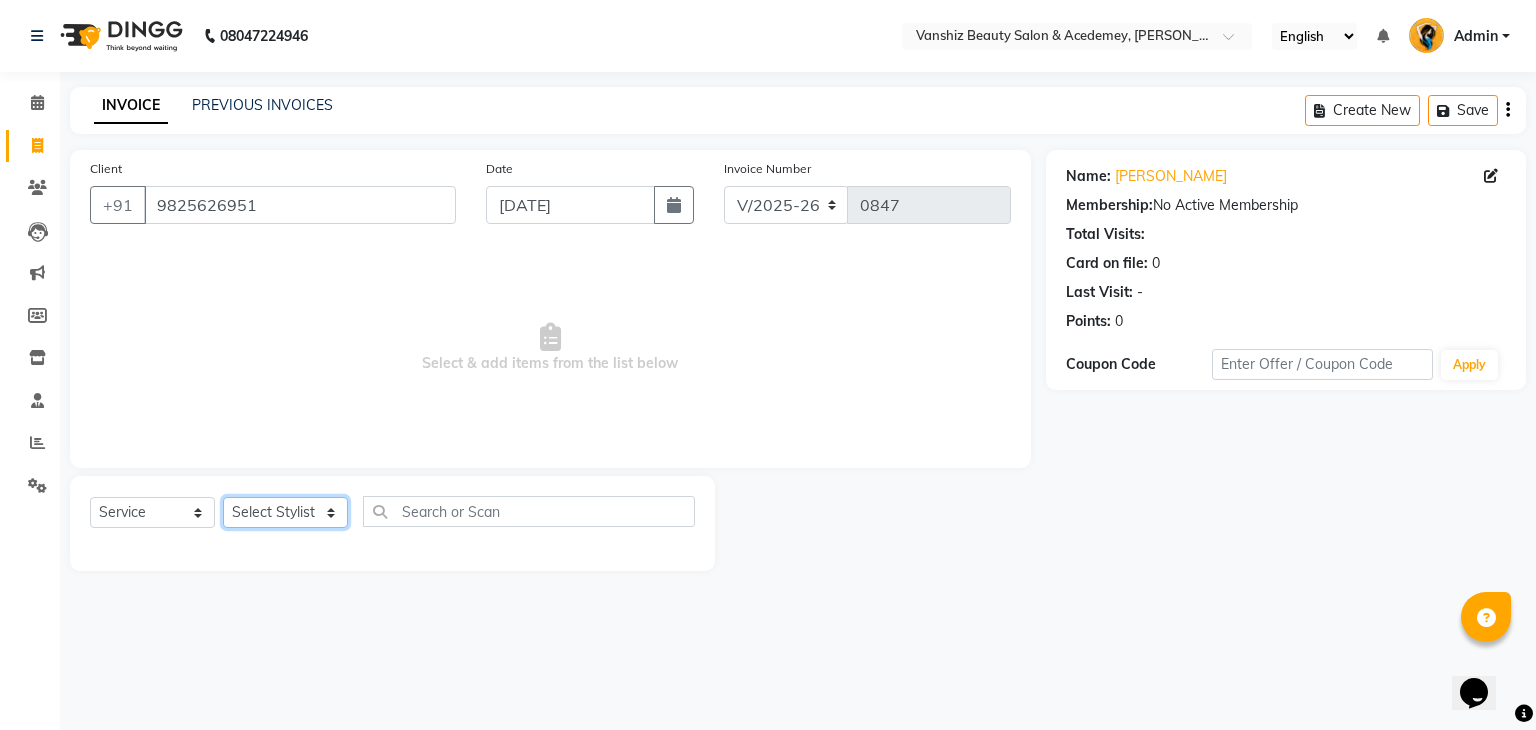 select on "70297" 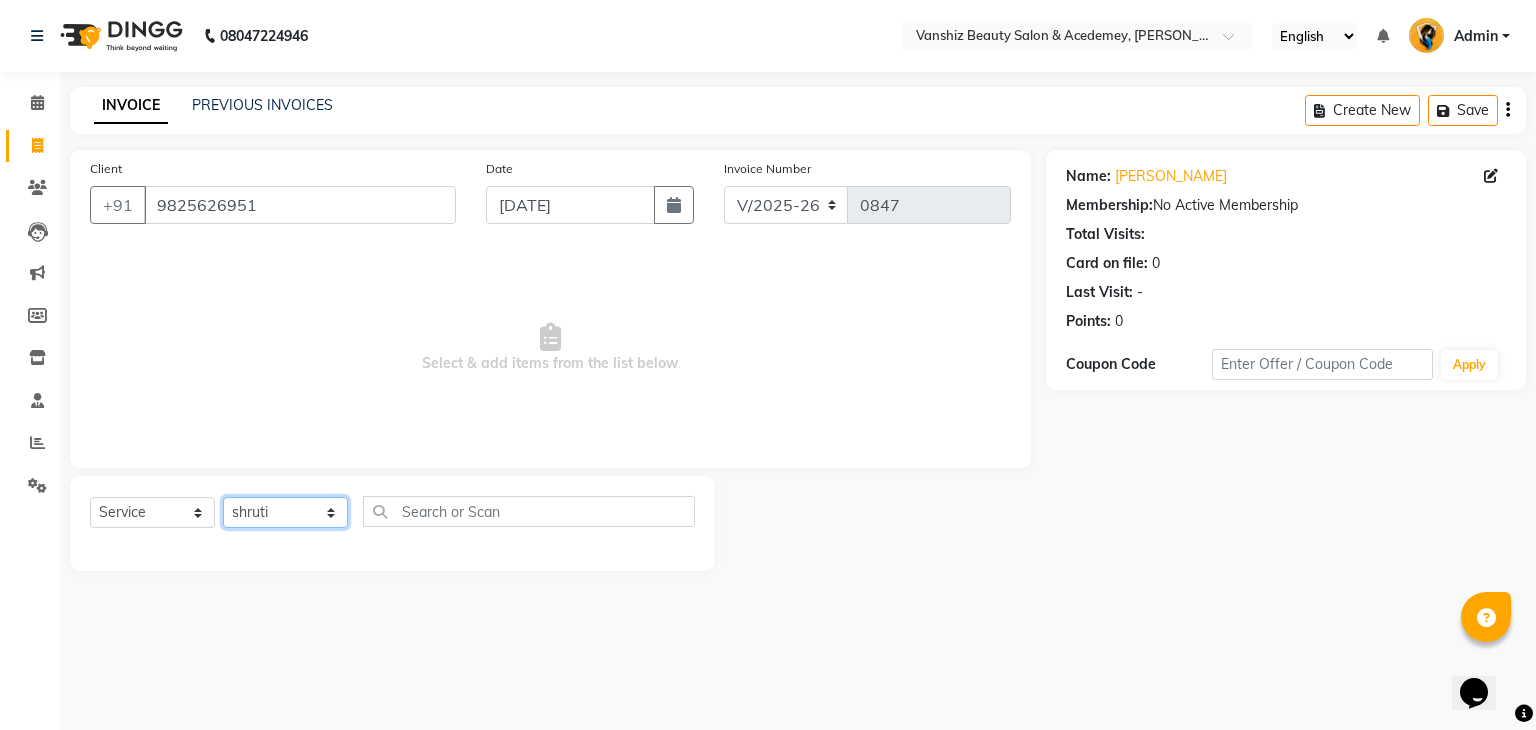 click on "Select Stylist [PERSON_NAME] [PERSON_NAME] kajal khushi [PERSON_NAME] [PERSON_NAME] [PERSON_NAME] [PERSON_NAME] [PERSON_NAME]  Stuati" 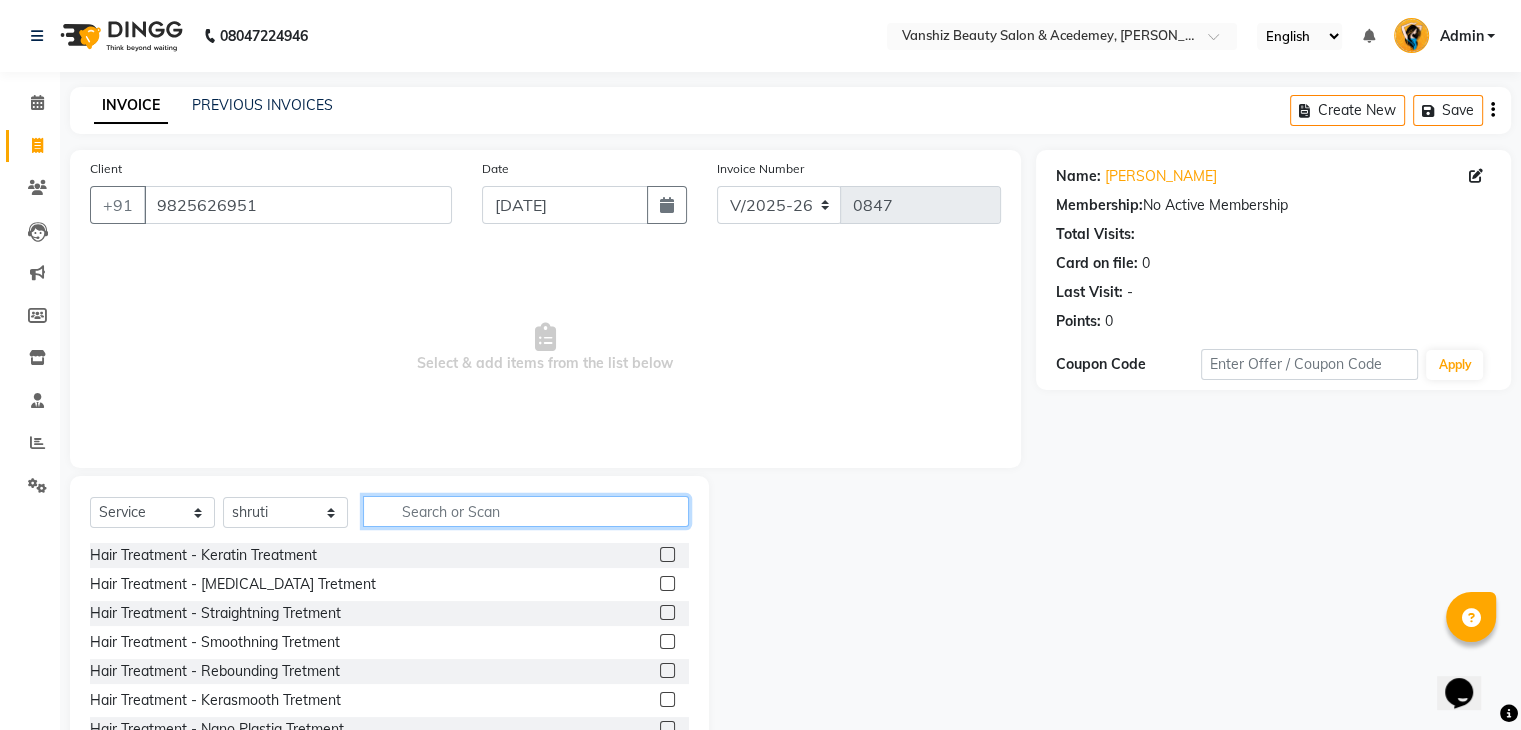 click 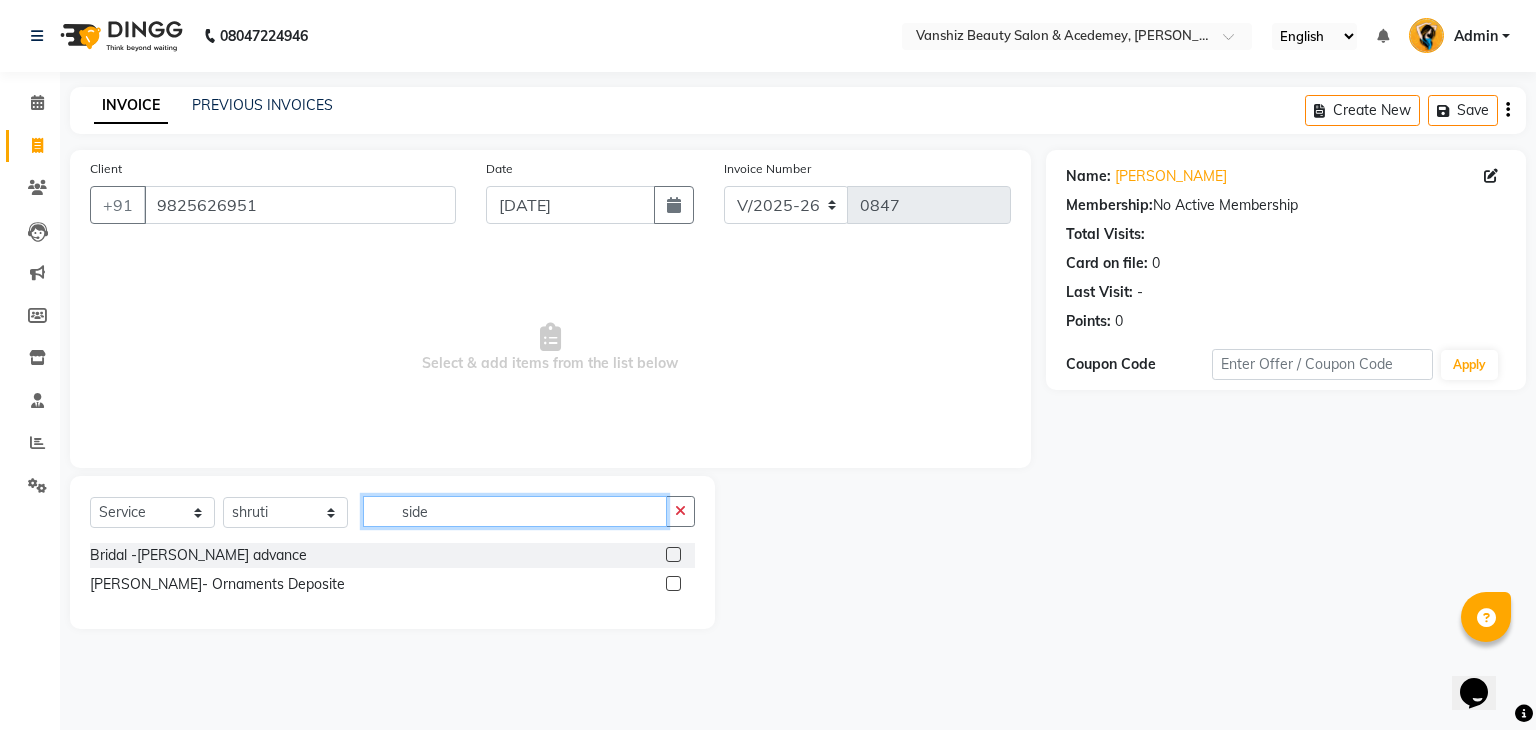 type on "side" 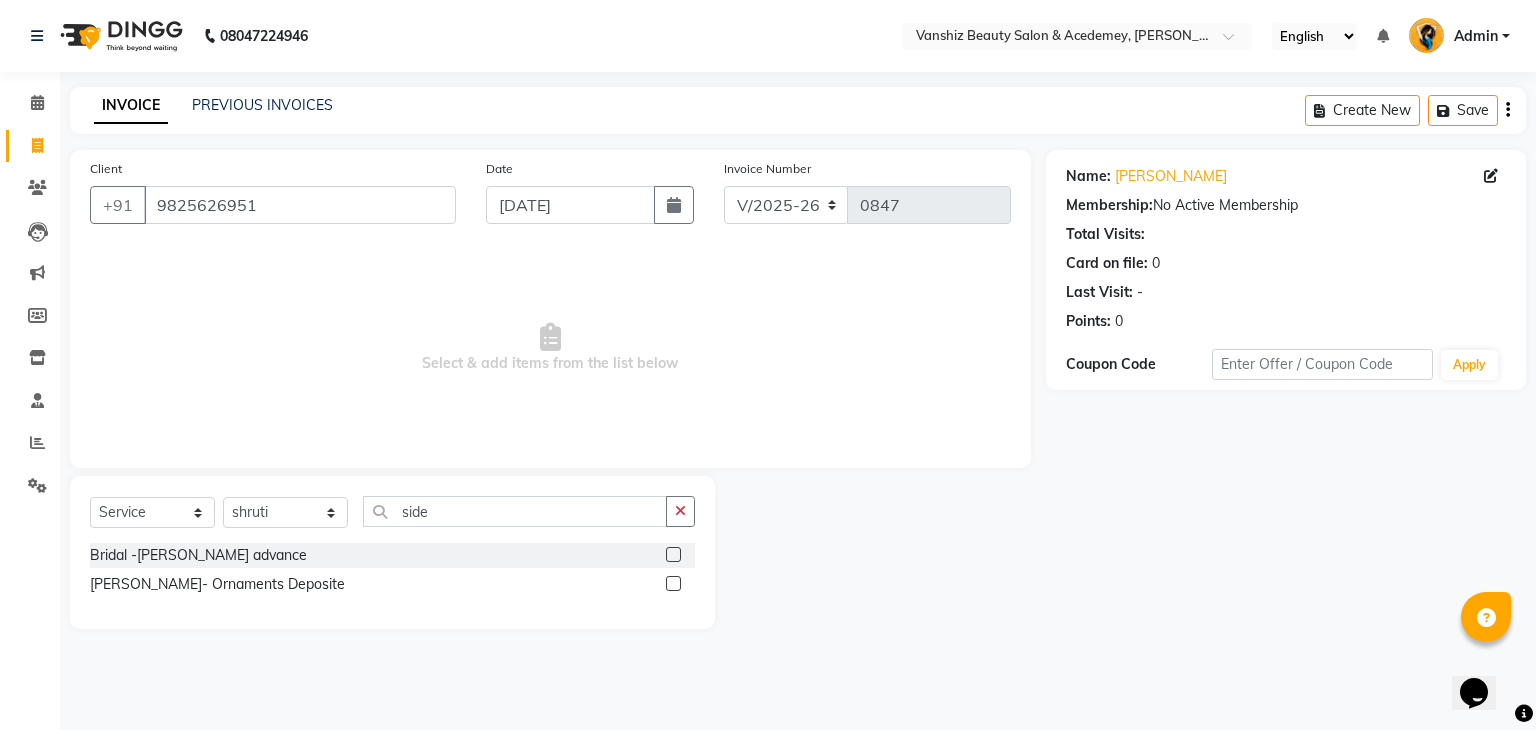 click 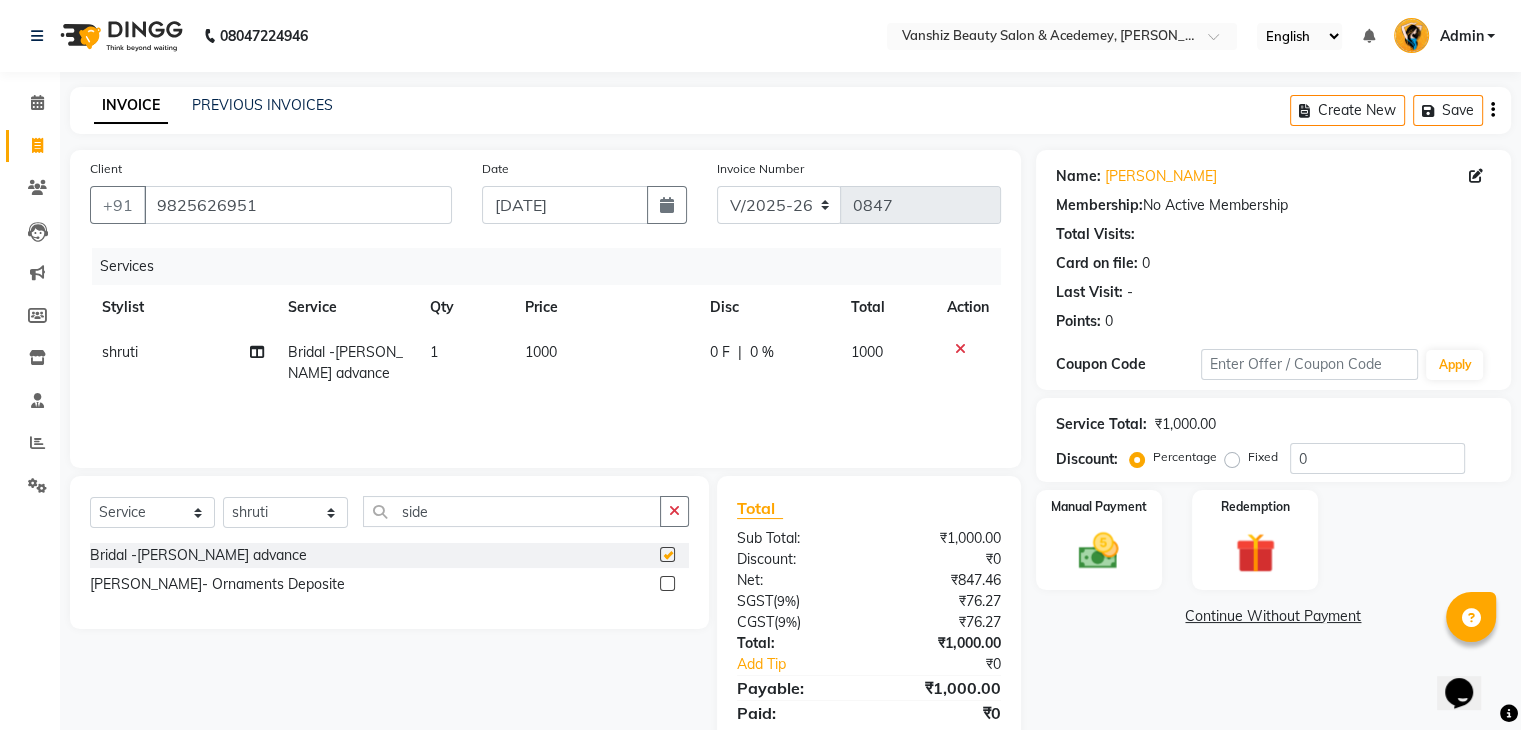 checkbox on "false" 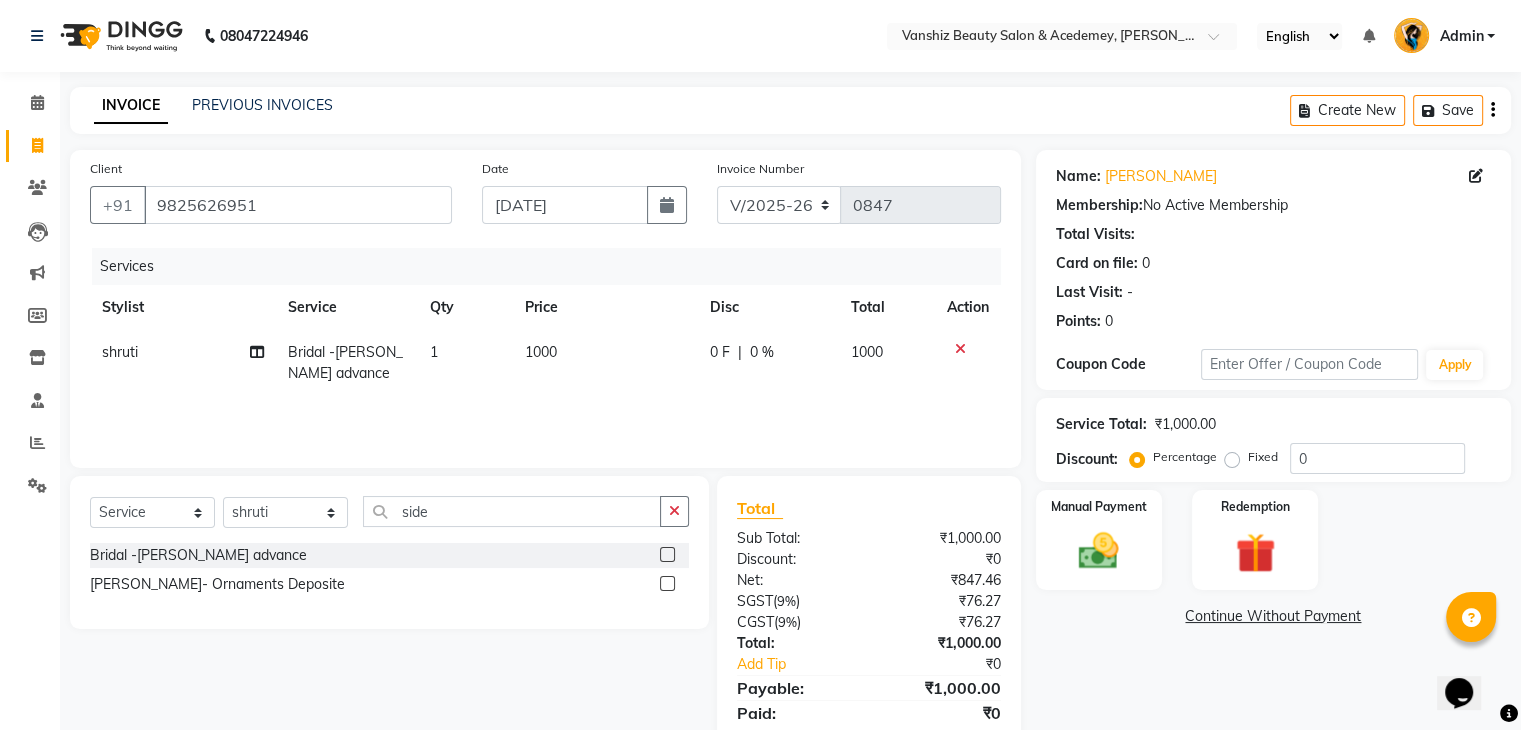 click on "1000" 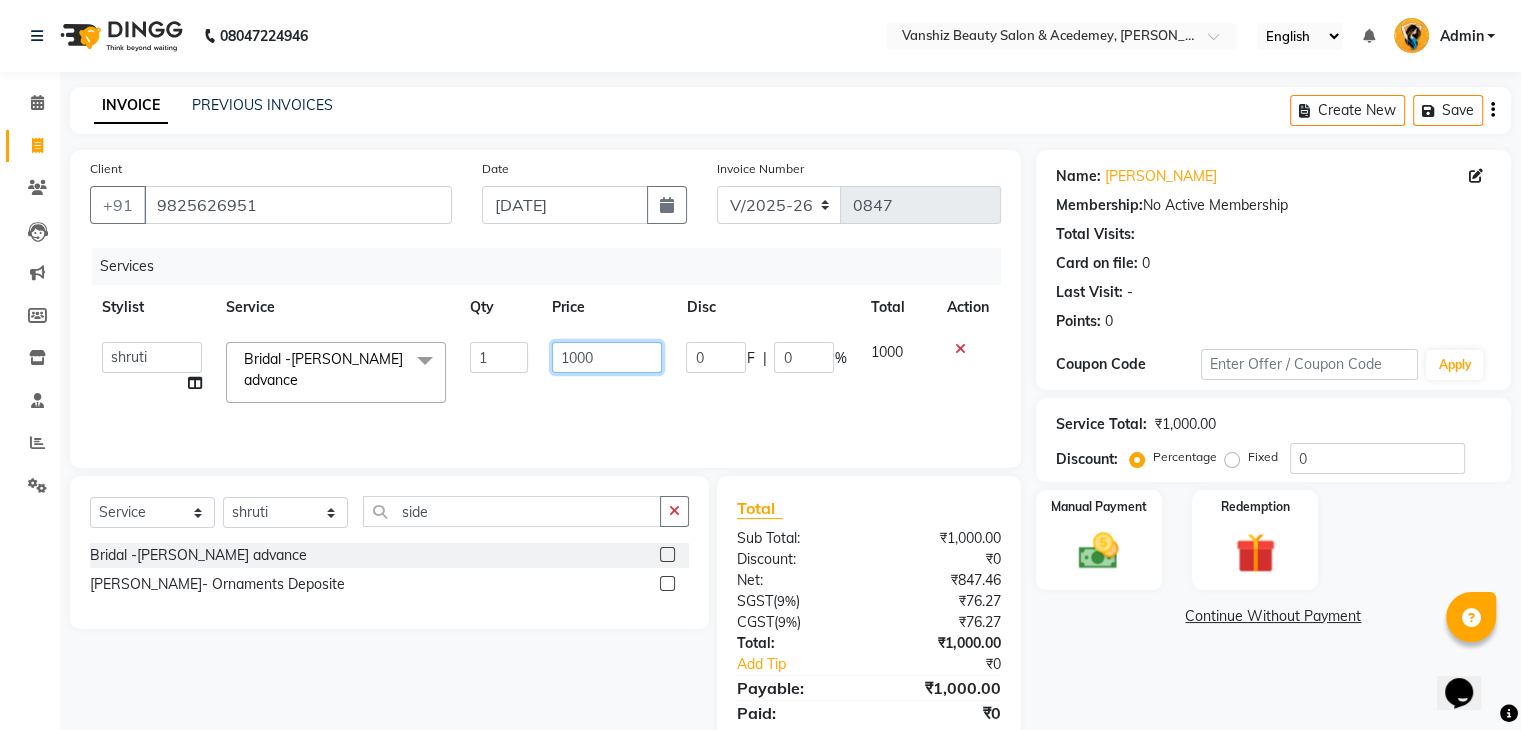 click on "1000" 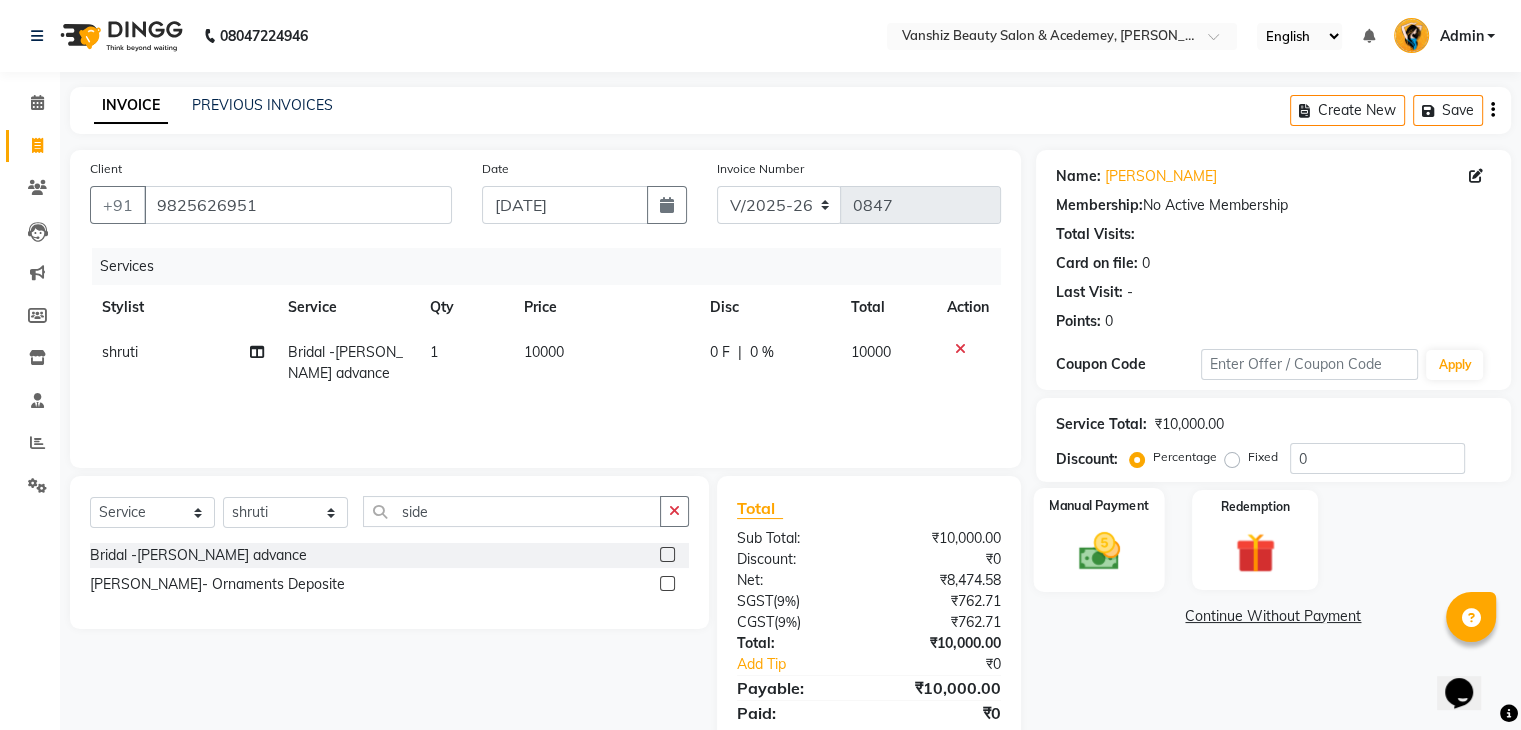 click on "Manual Payment" 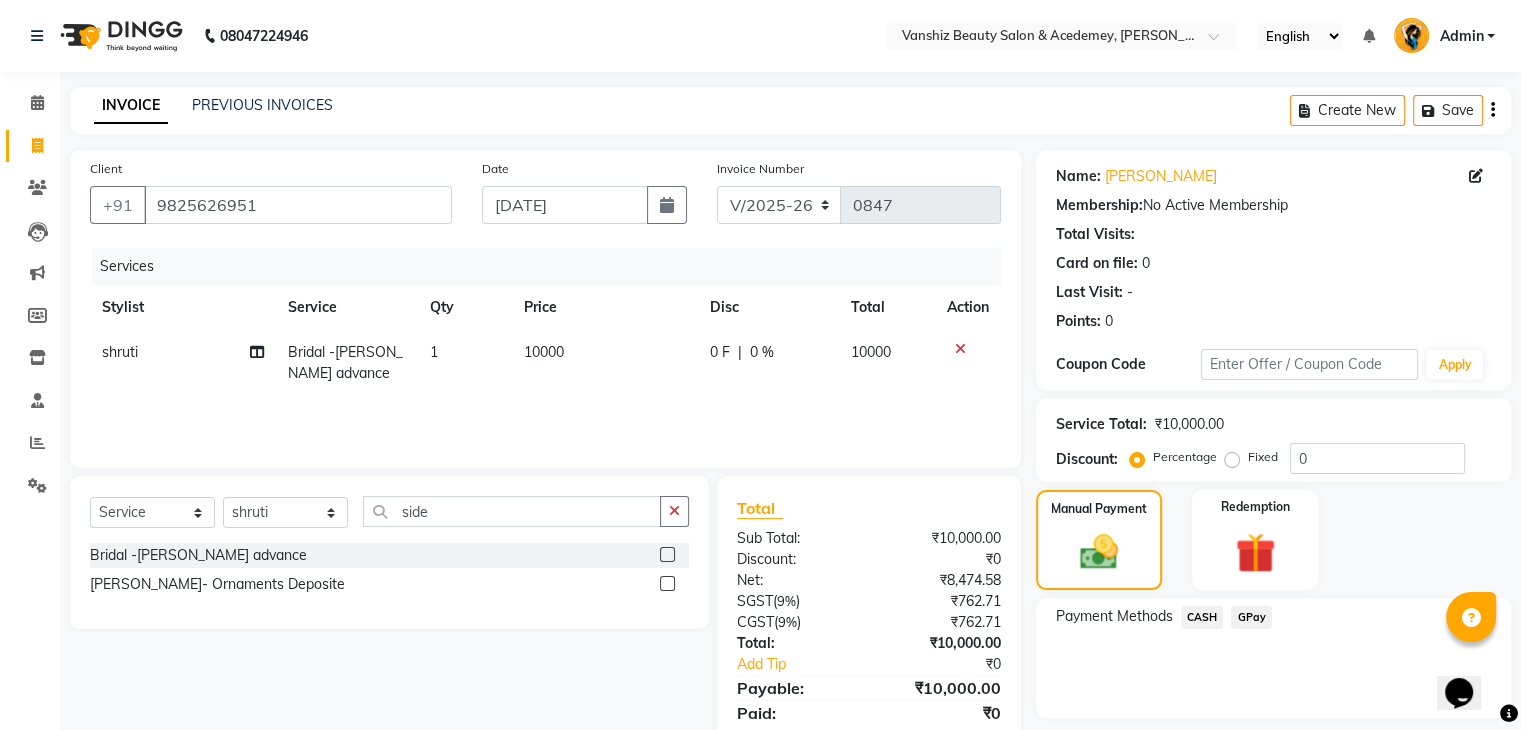 click on "CASH" 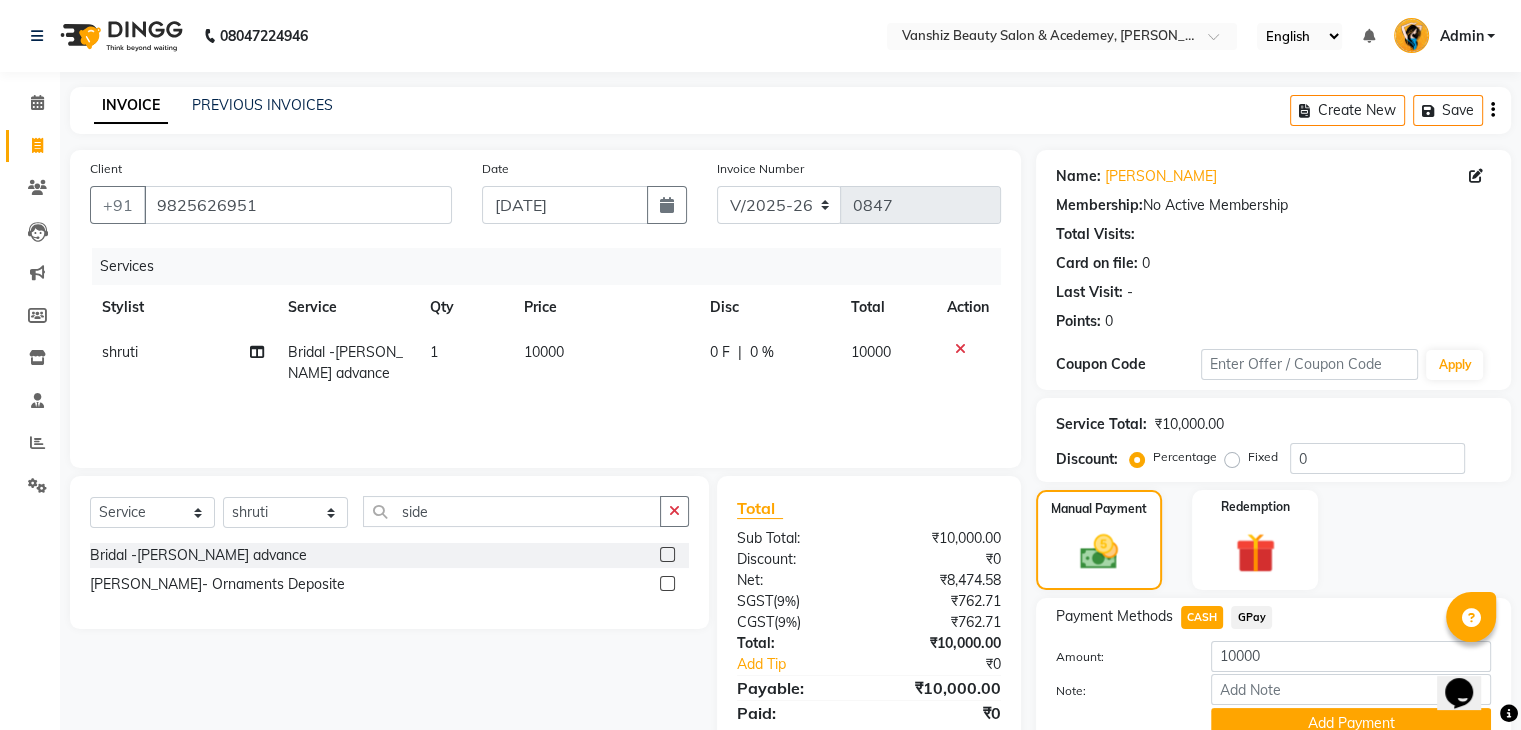 scroll, scrollTop: 89, scrollLeft: 0, axis: vertical 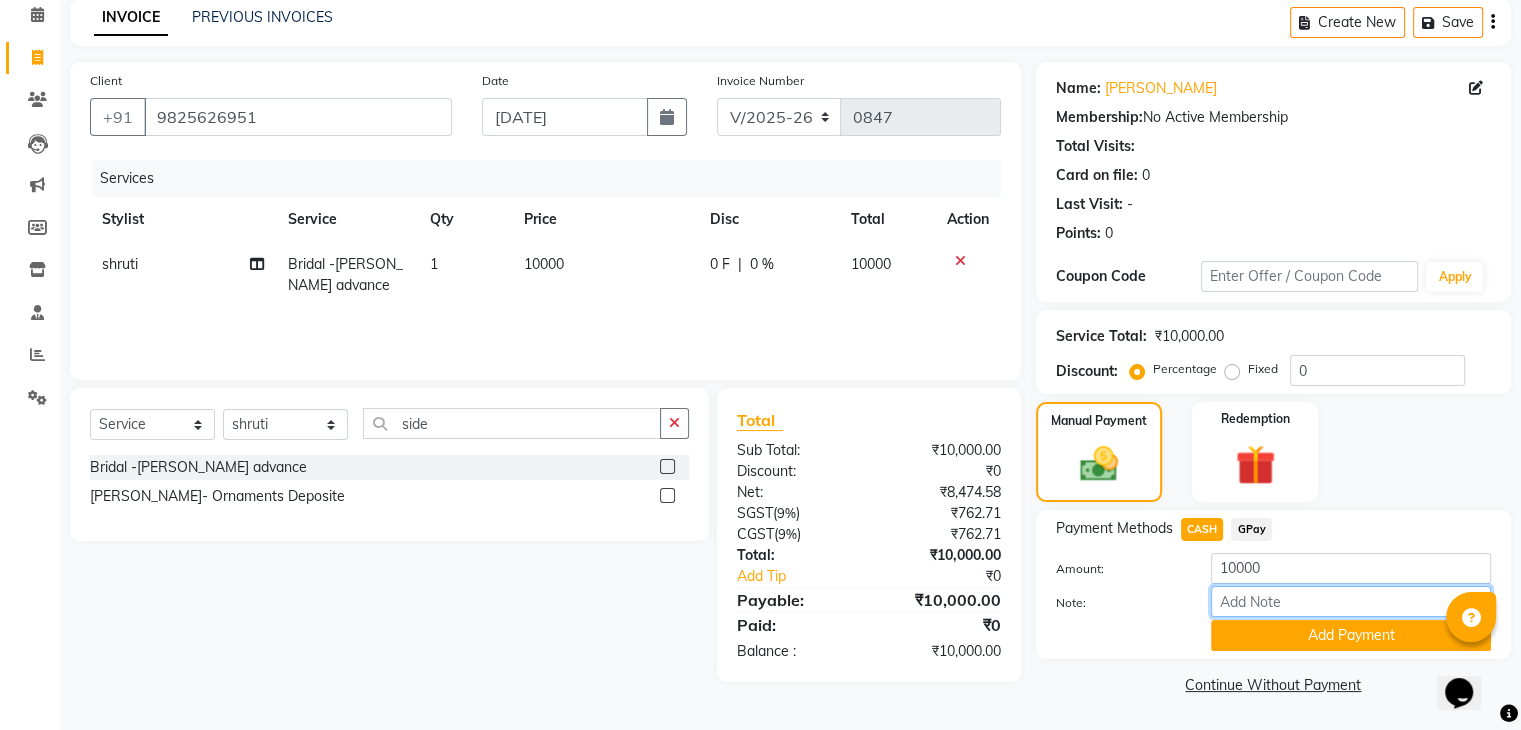 click on "Note:" at bounding box center (1351, 601) 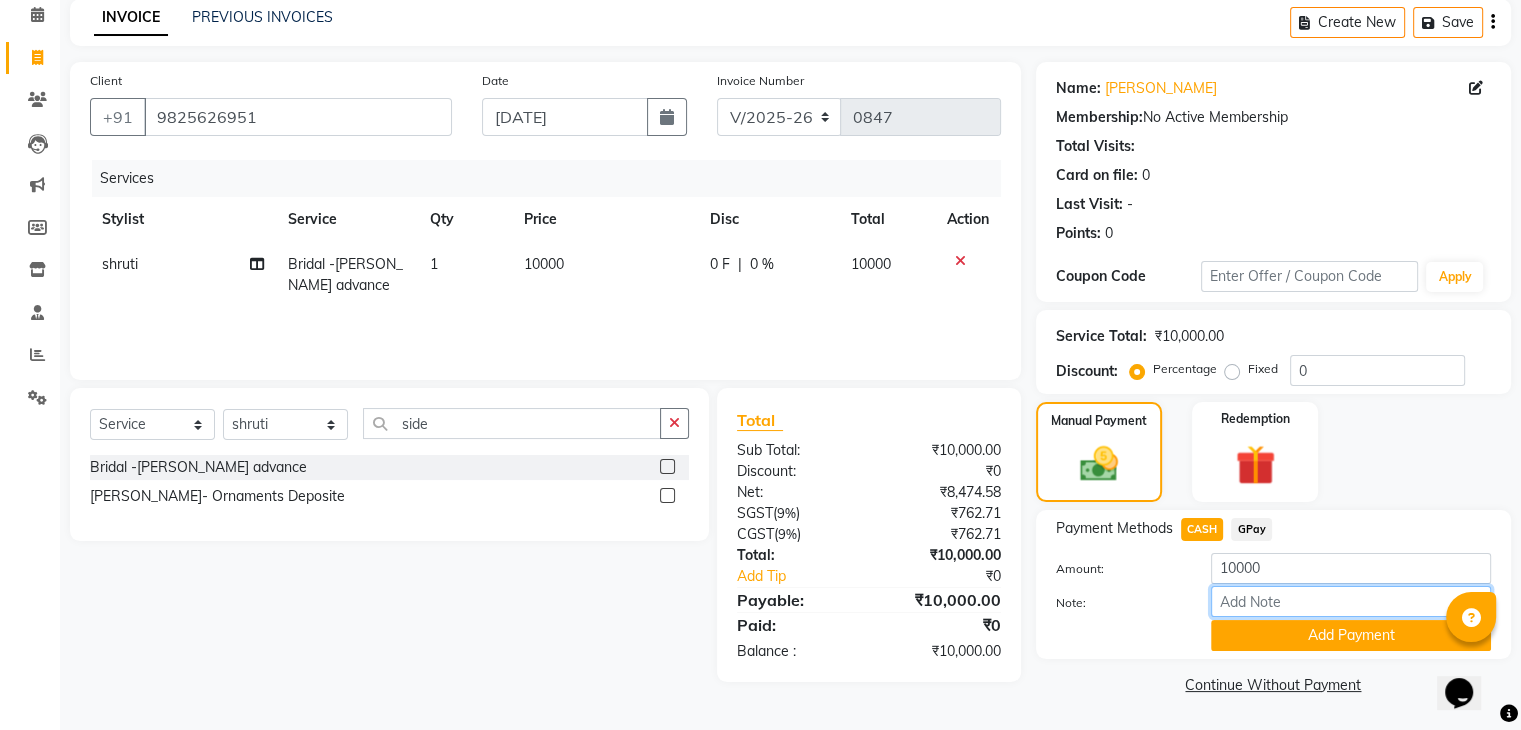 type on "cash" 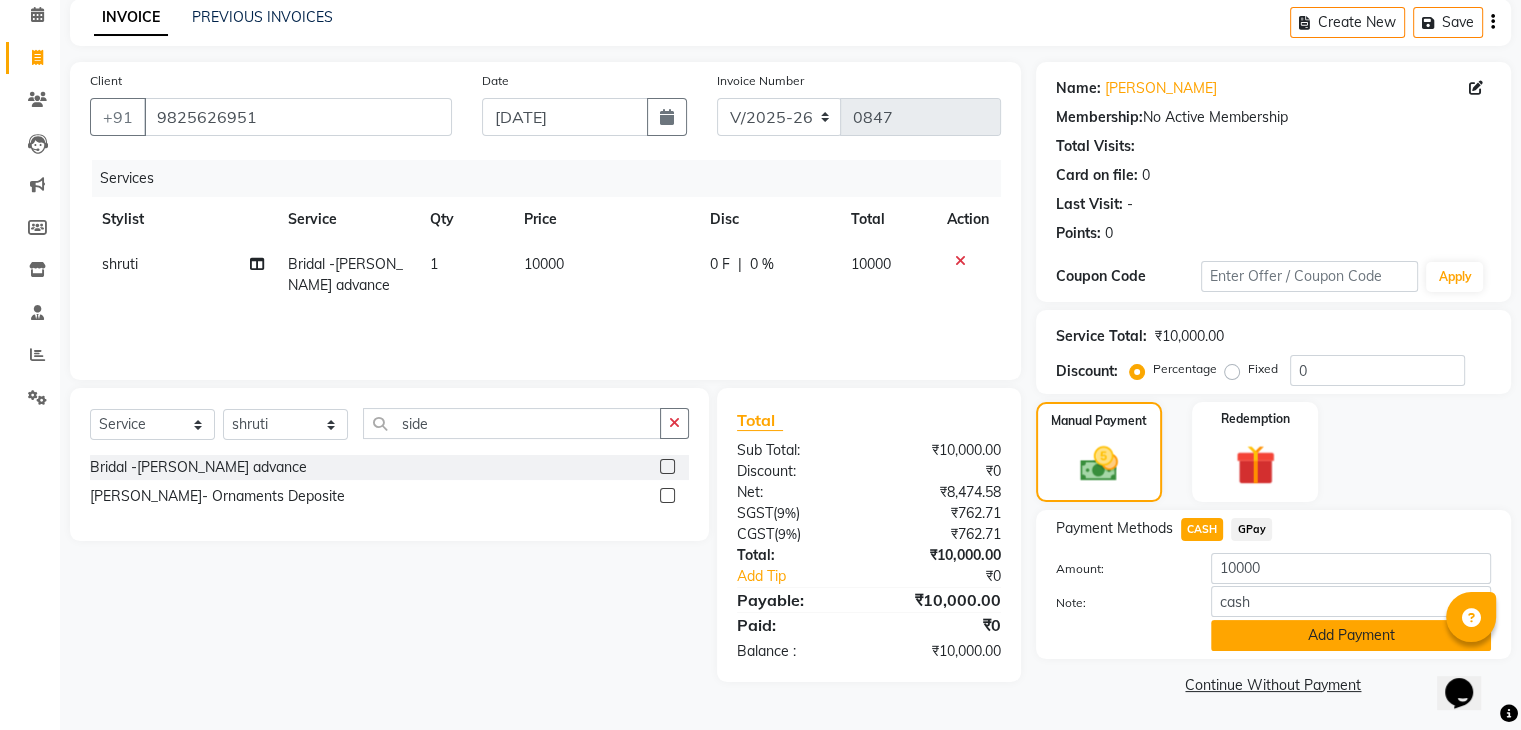 click on "Add Payment" 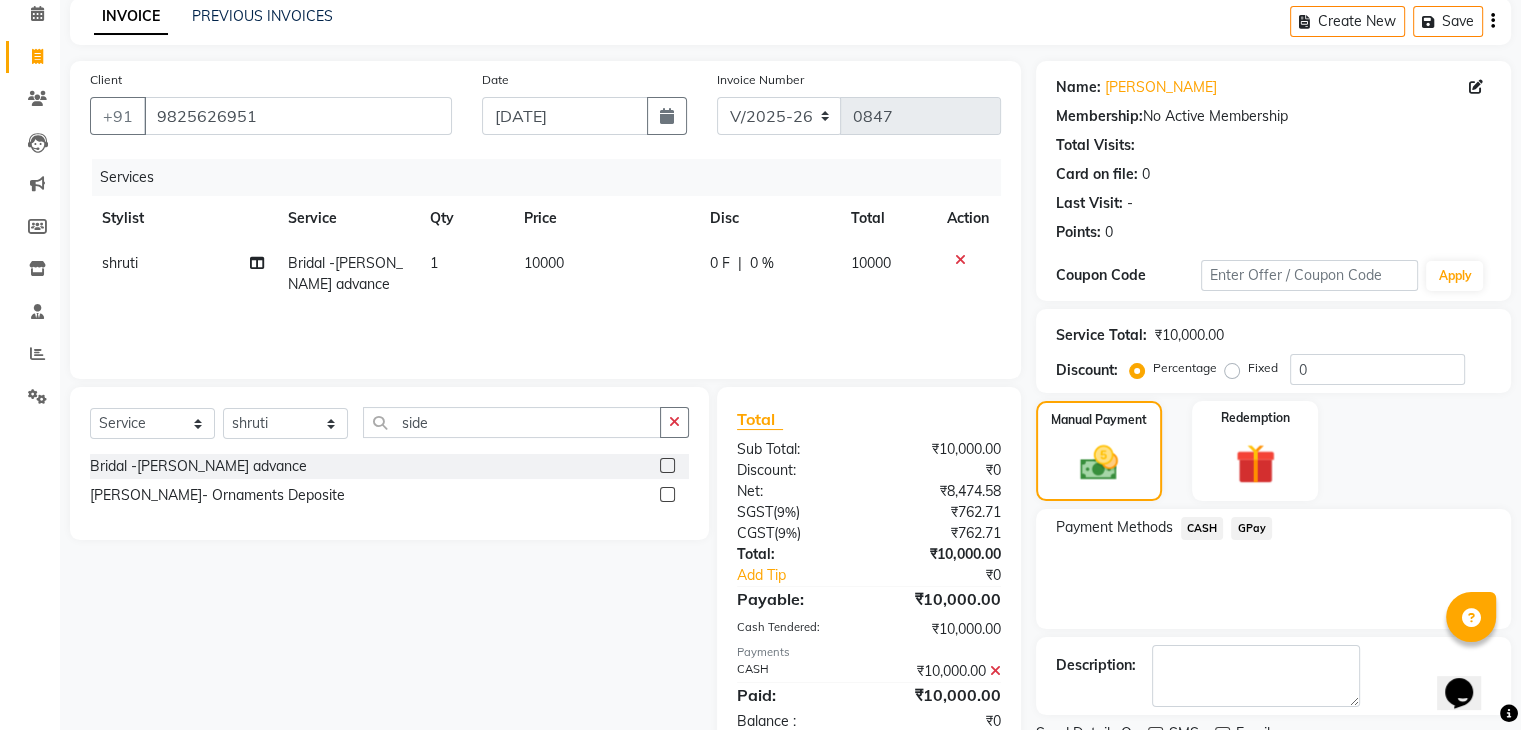 scroll, scrollTop: 171, scrollLeft: 0, axis: vertical 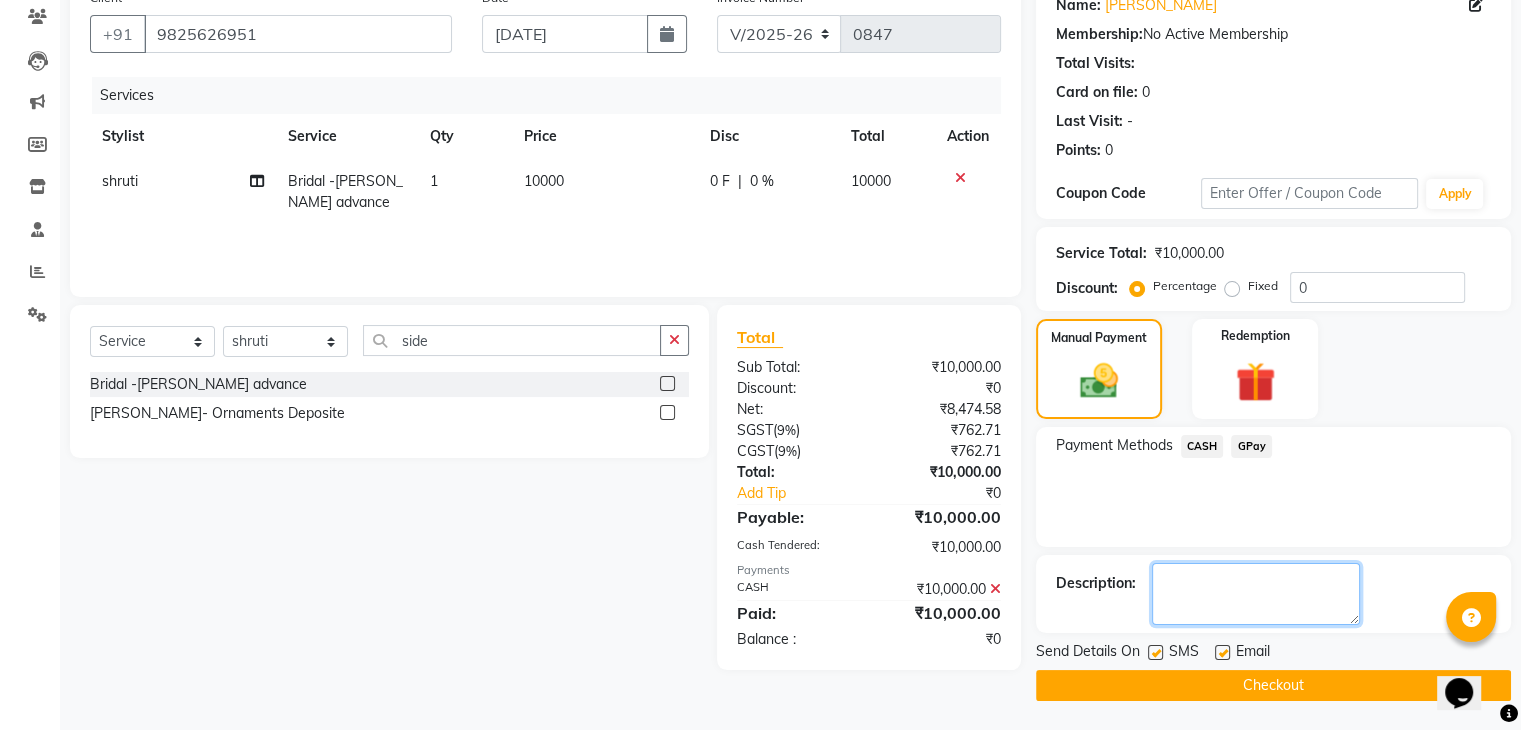 click 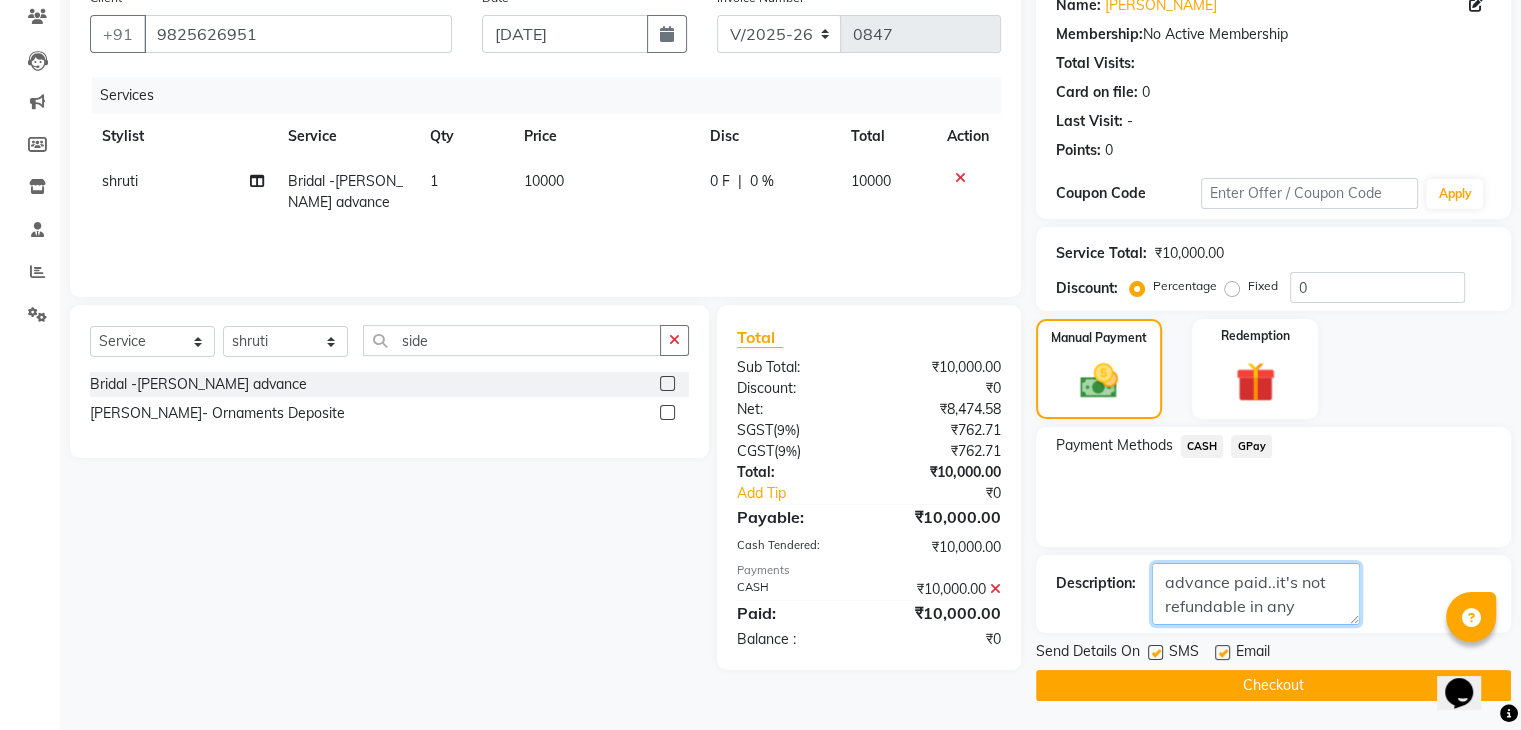 scroll, scrollTop: 112, scrollLeft: 0, axis: vertical 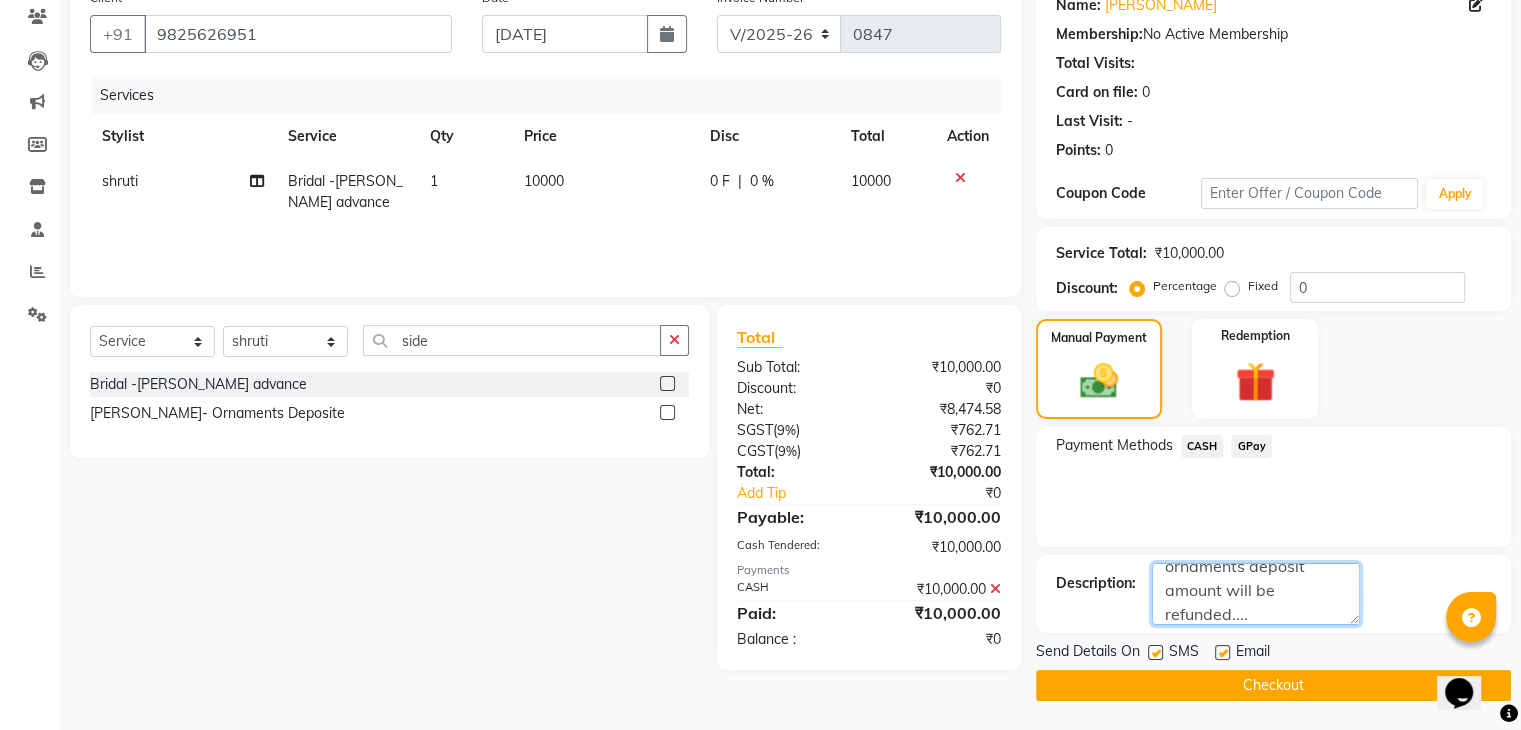 click 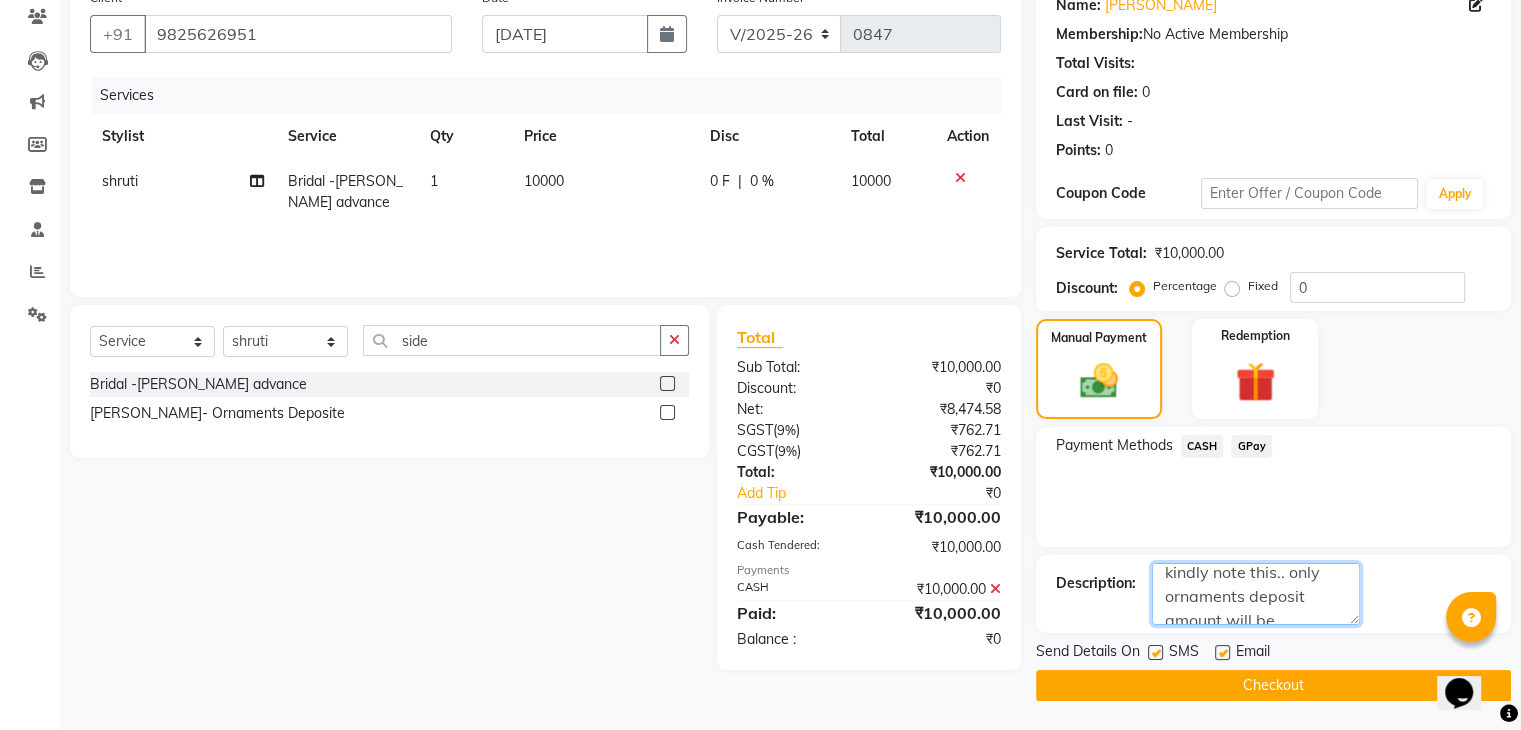 scroll, scrollTop: 120, scrollLeft: 0, axis: vertical 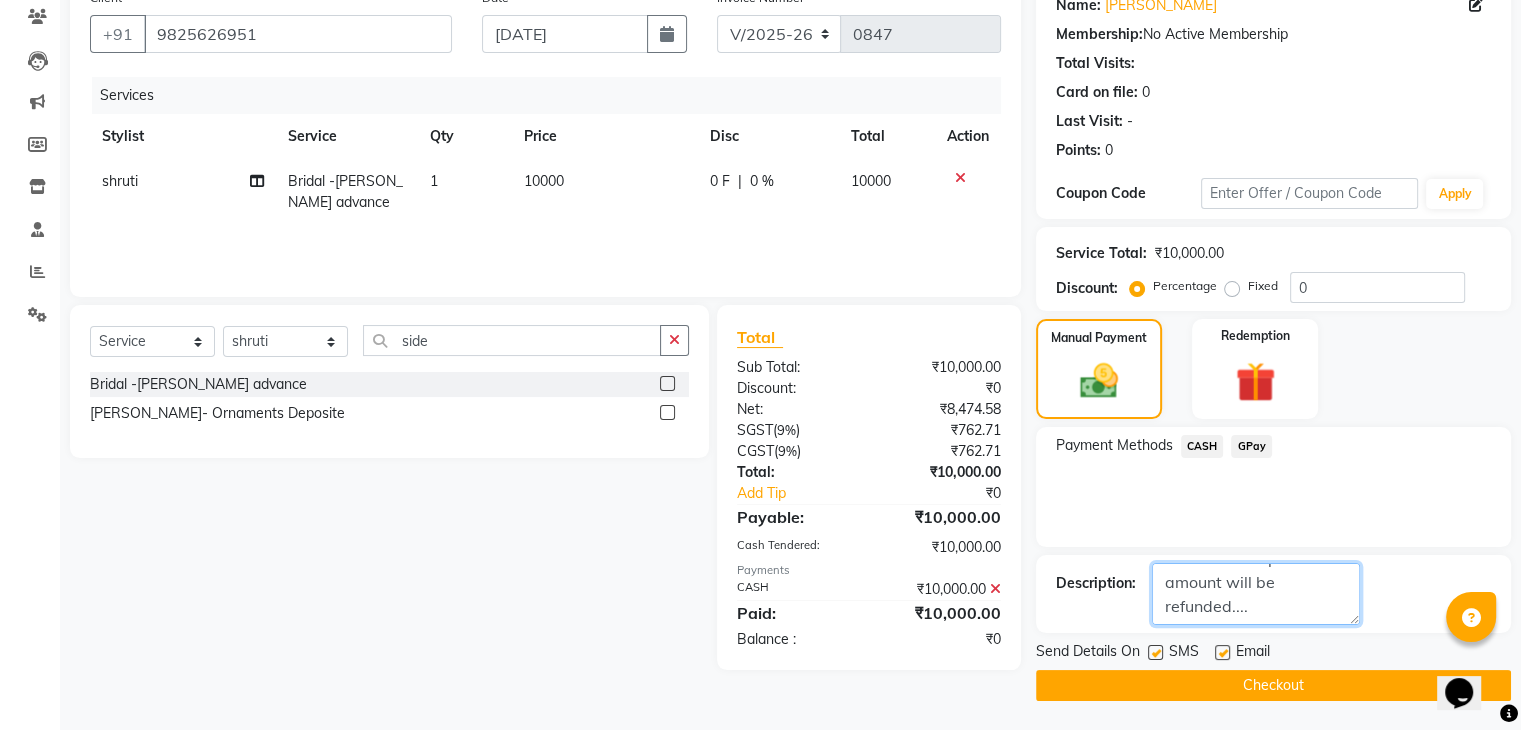 type on "10,000/ advance paid..it's not refundable in any circumstances kindly note this.. only ornaments deposit amount will be refunded...." 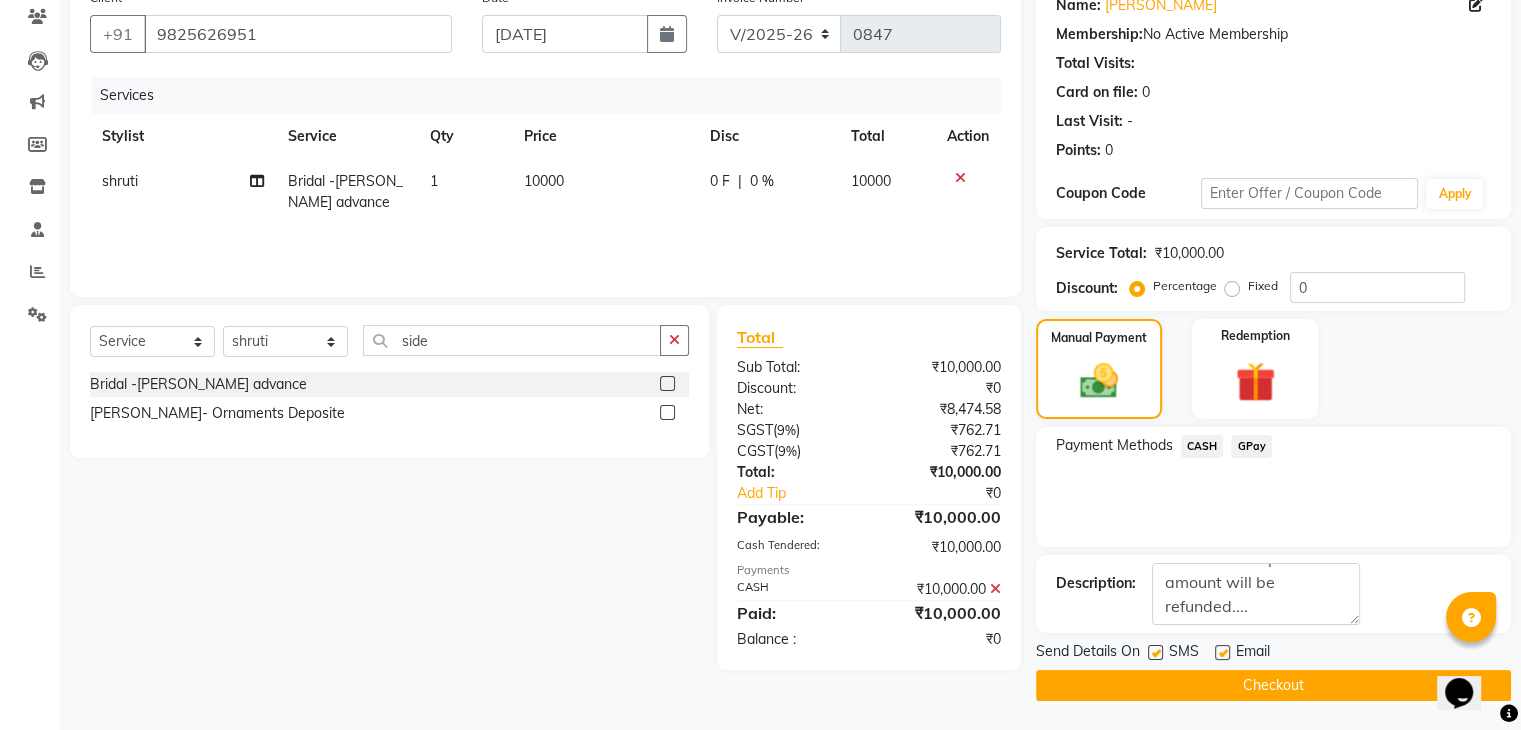 click 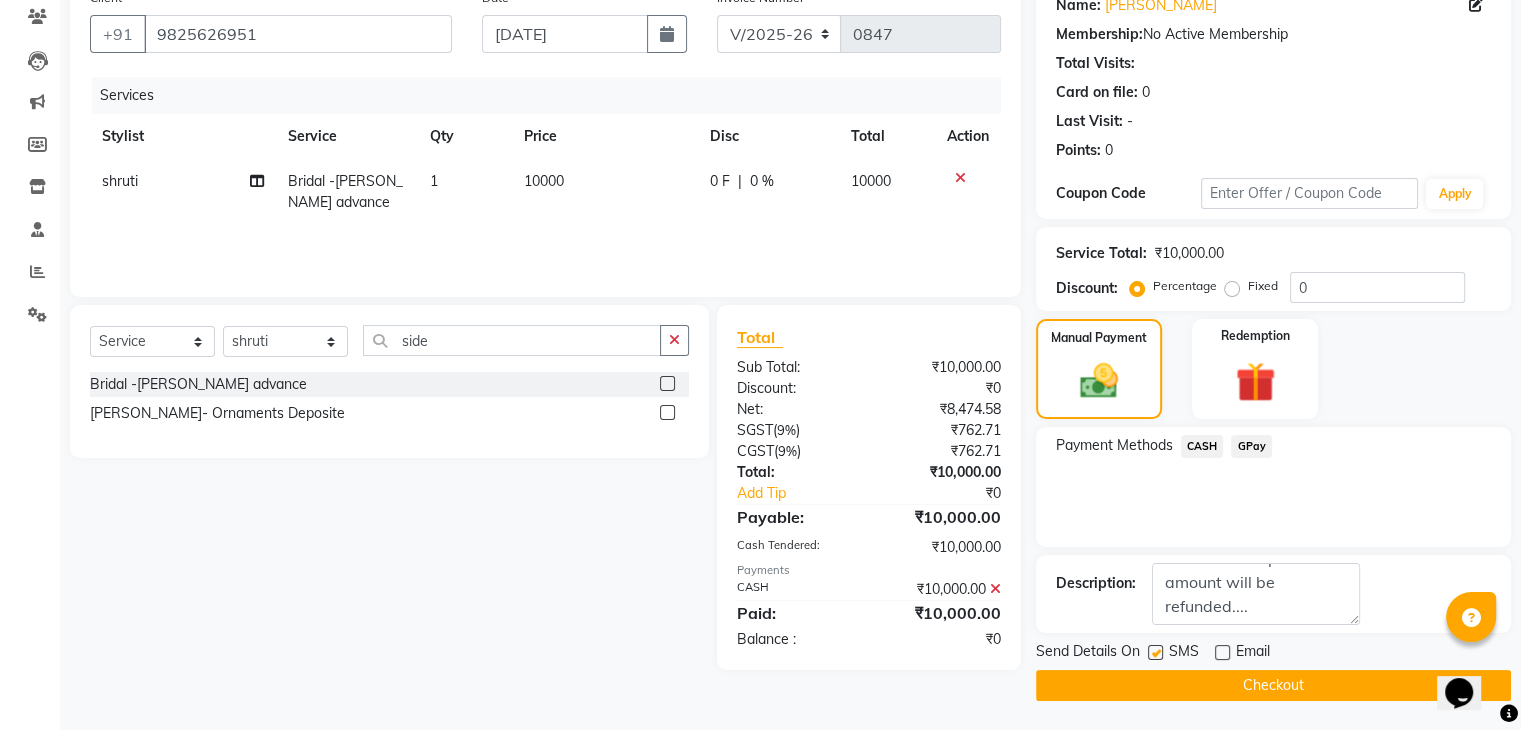 click on "Checkout" 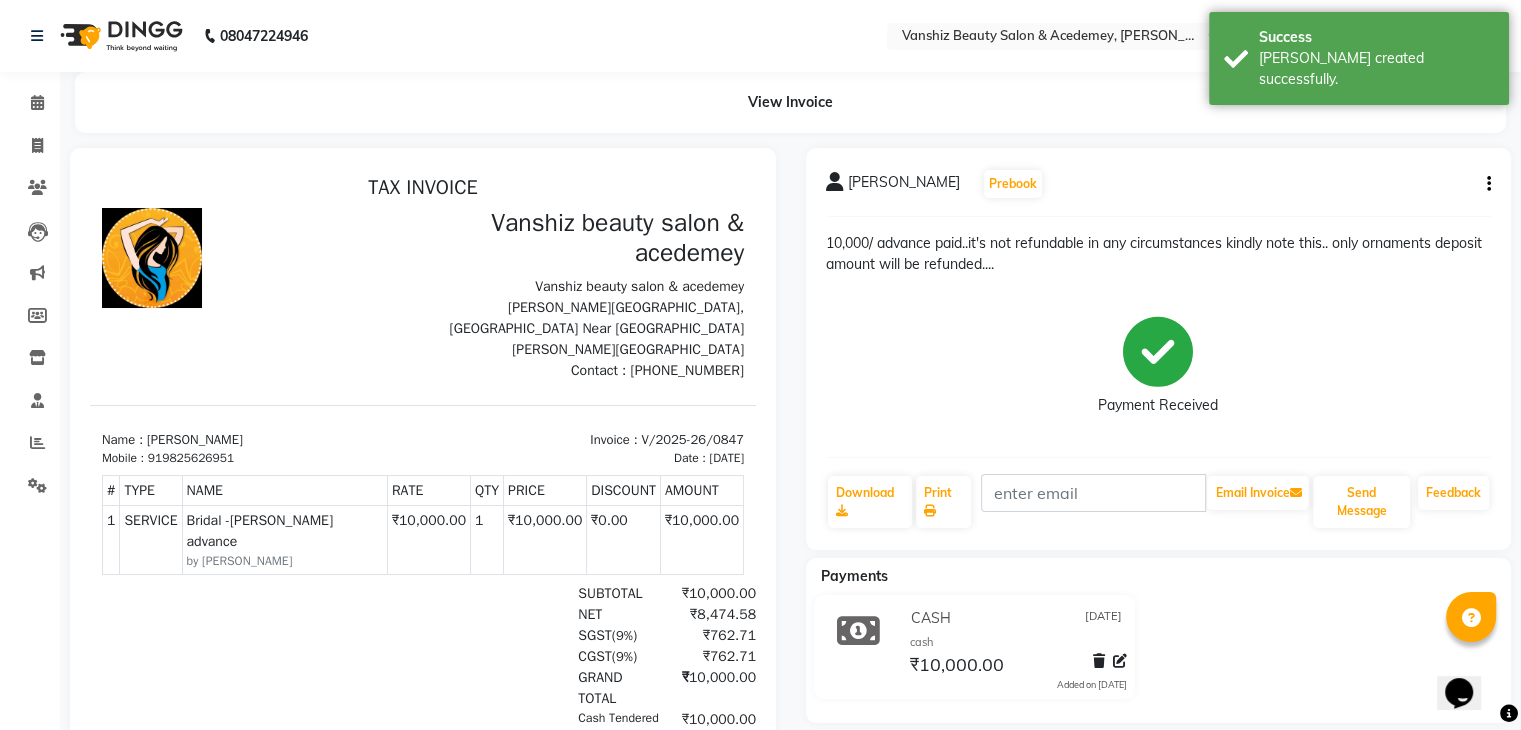scroll, scrollTop: 16, scrollLeft: 0, axis: vertical 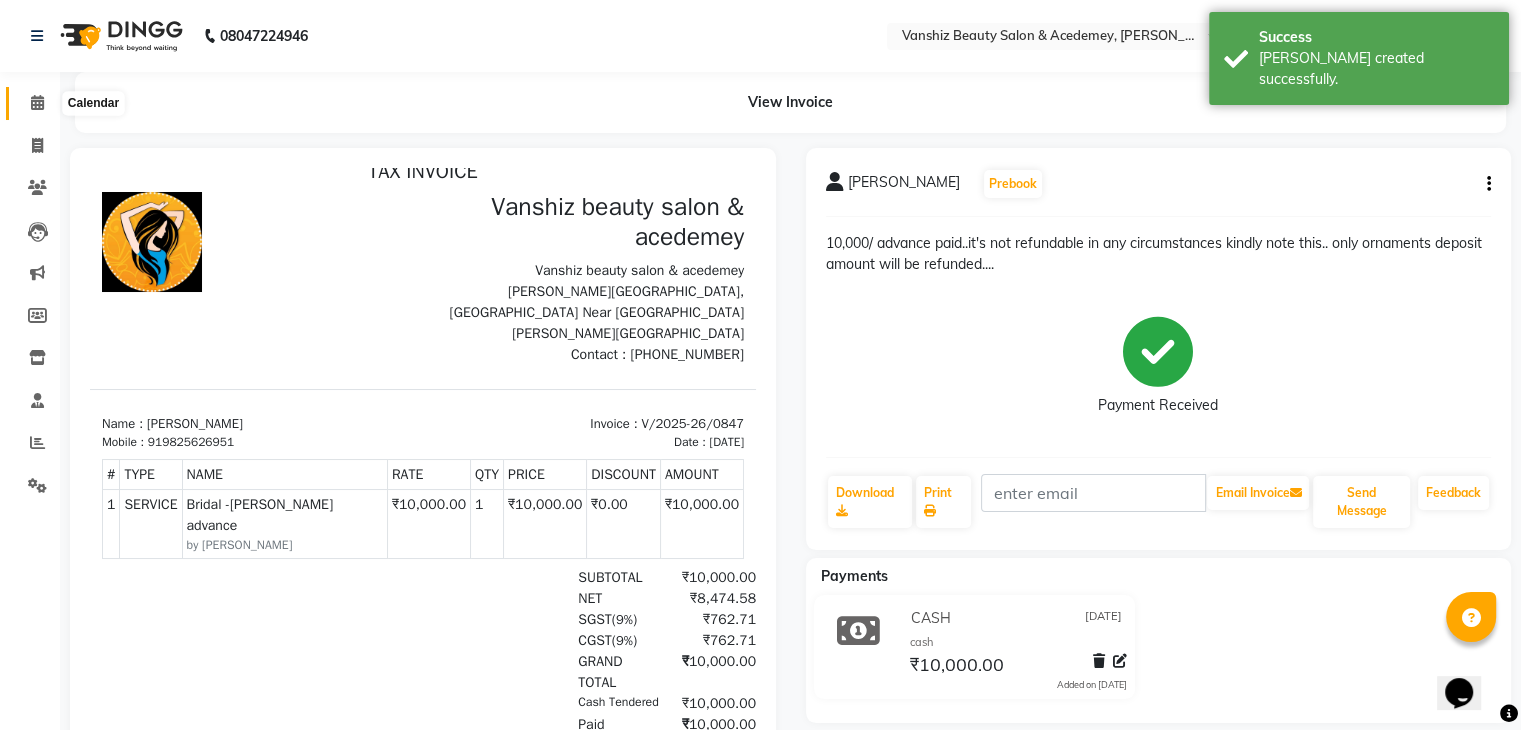 click 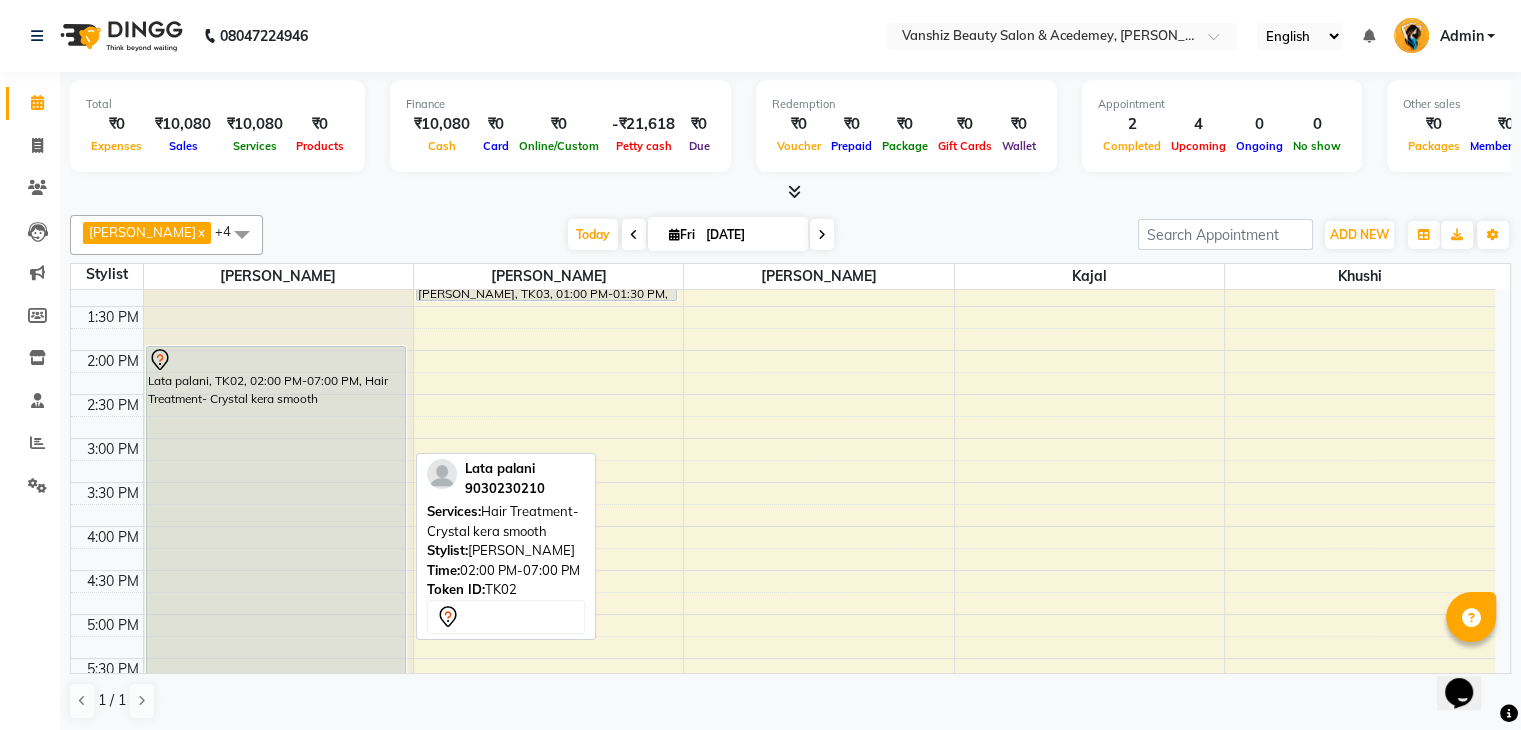 scroll, scrollTop: 464, scrollLeft: 0, axis: vertical 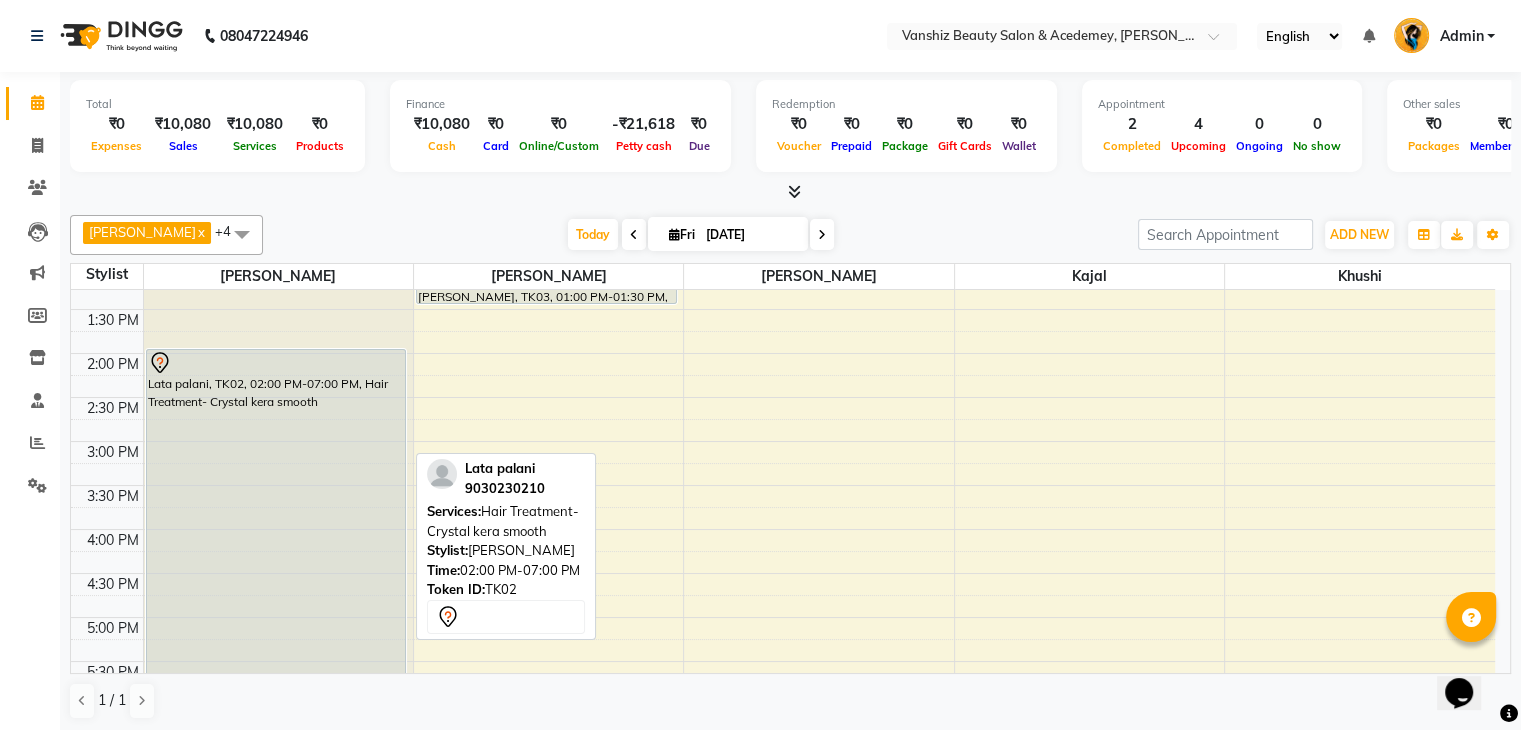 click on "Lata palani, TK02, 02:00 PM-07:00 PM, Hair Treatment- Crystal kera smooth" at bounding box center [276, 566] 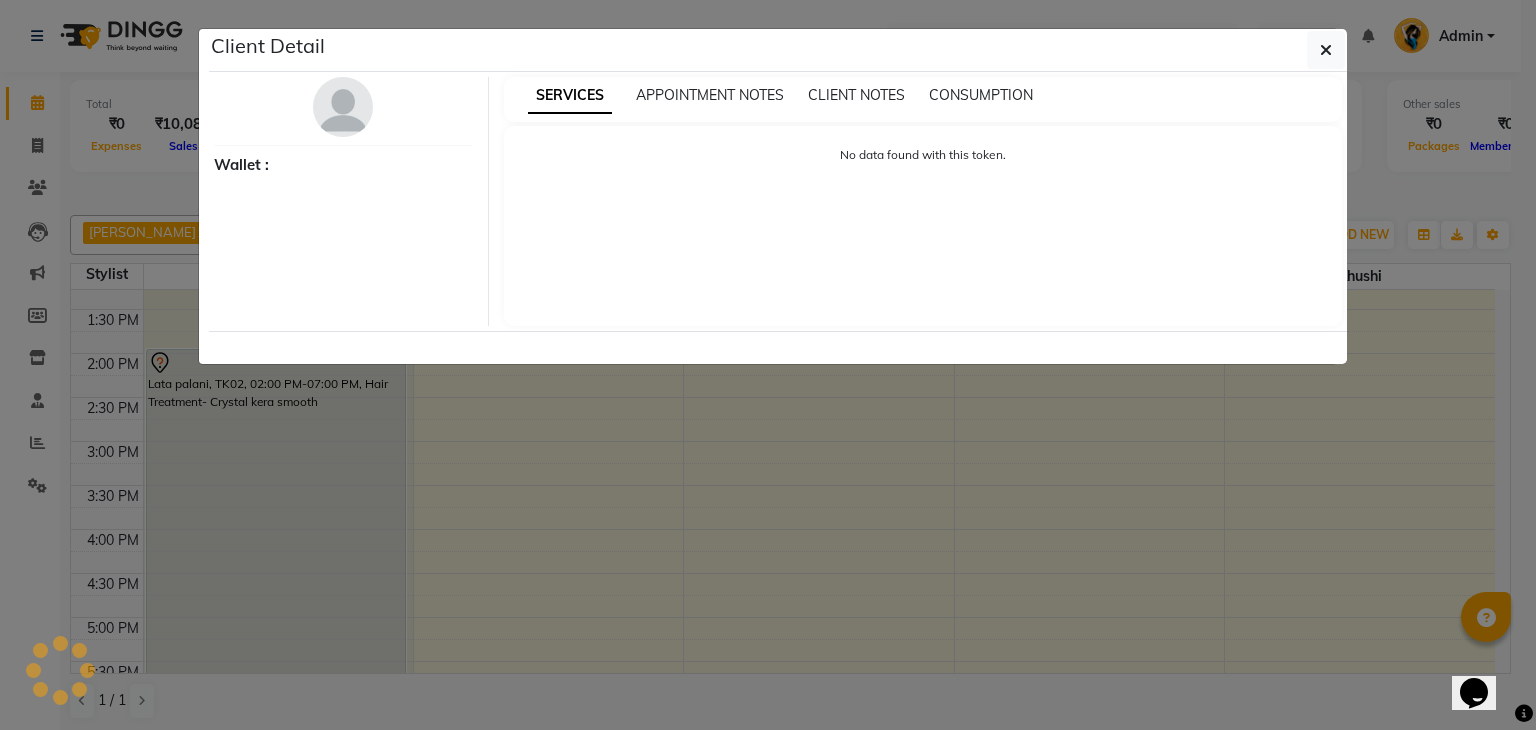 select on "7" 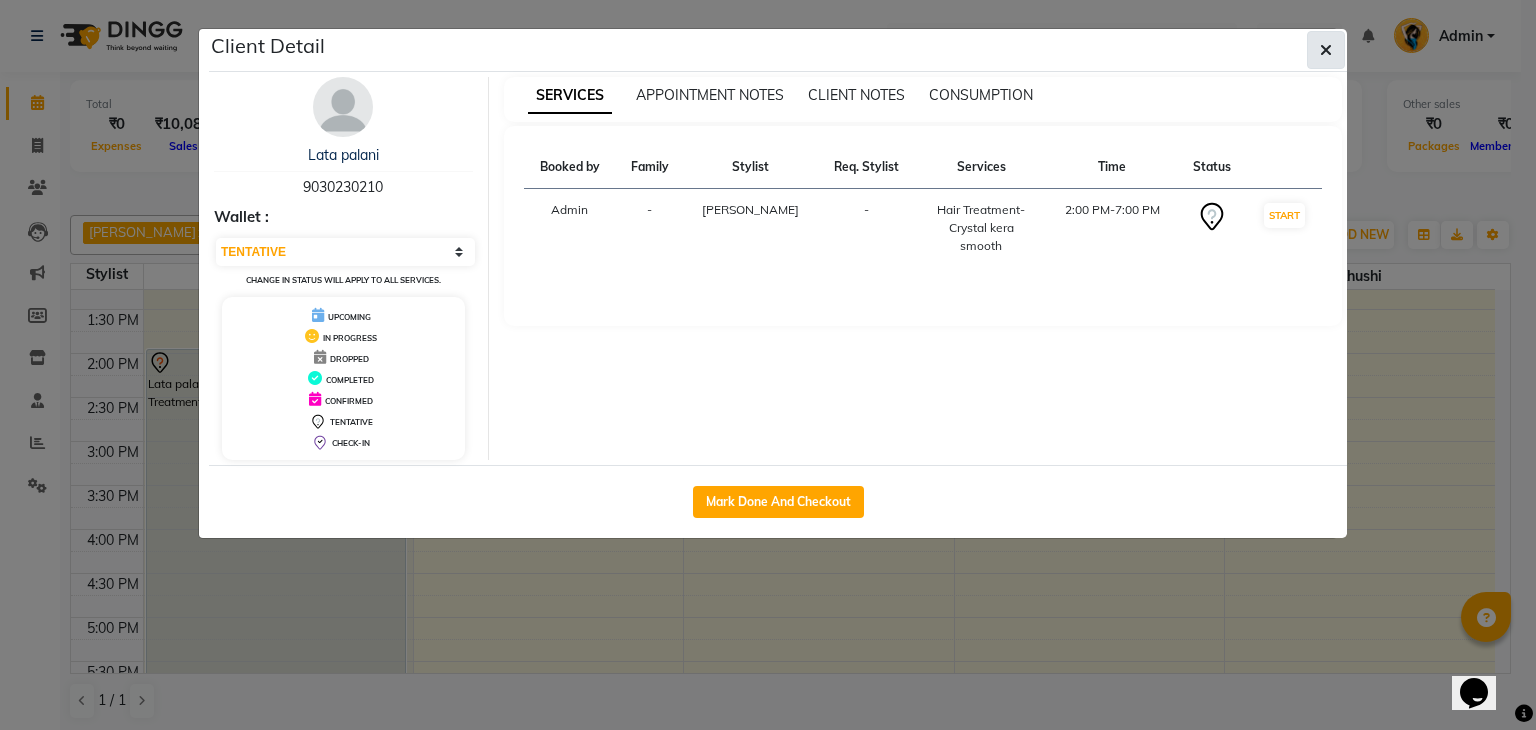 click 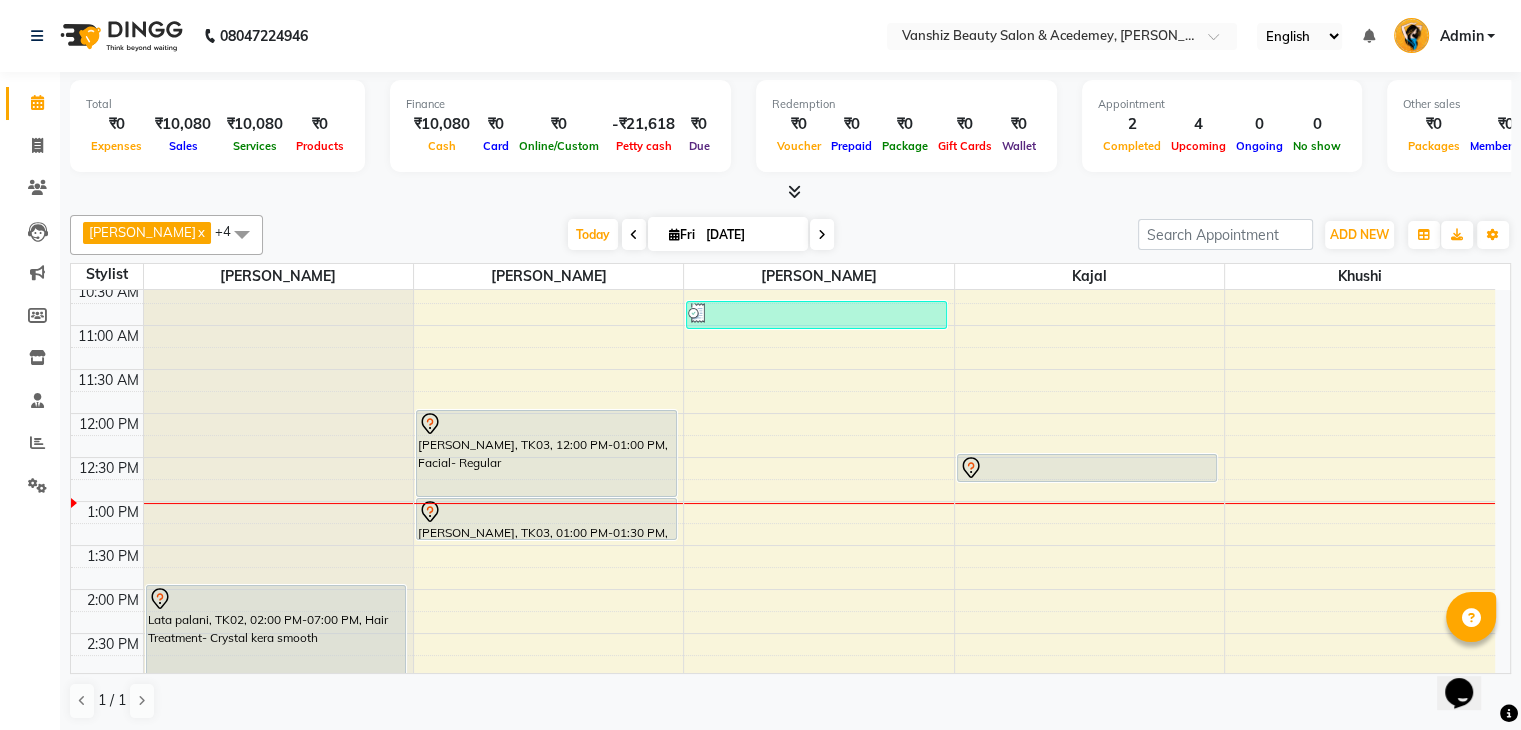 scroll, scrollTop: 192, scrollLeft: 0, axis: vertical 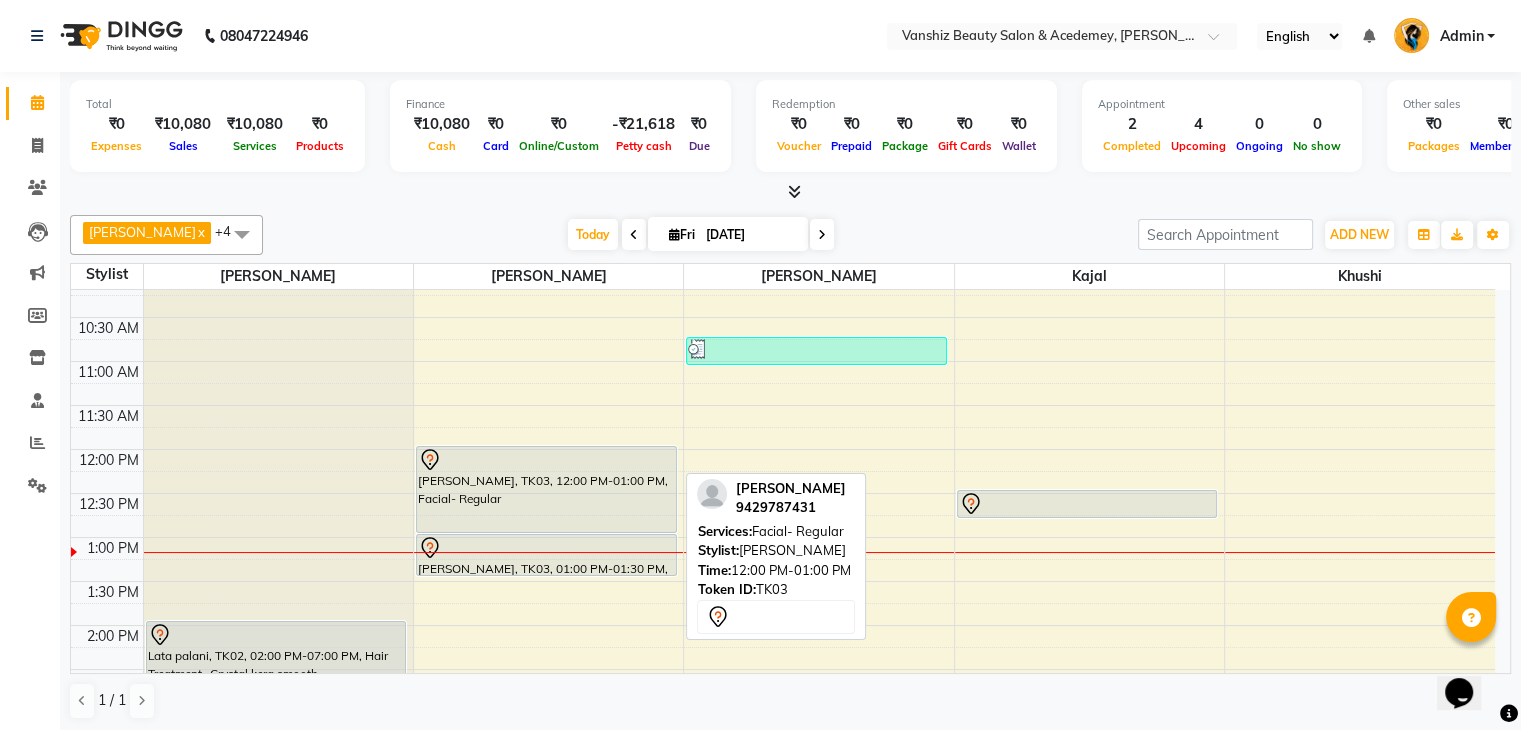click at bounding box center (546, 460) 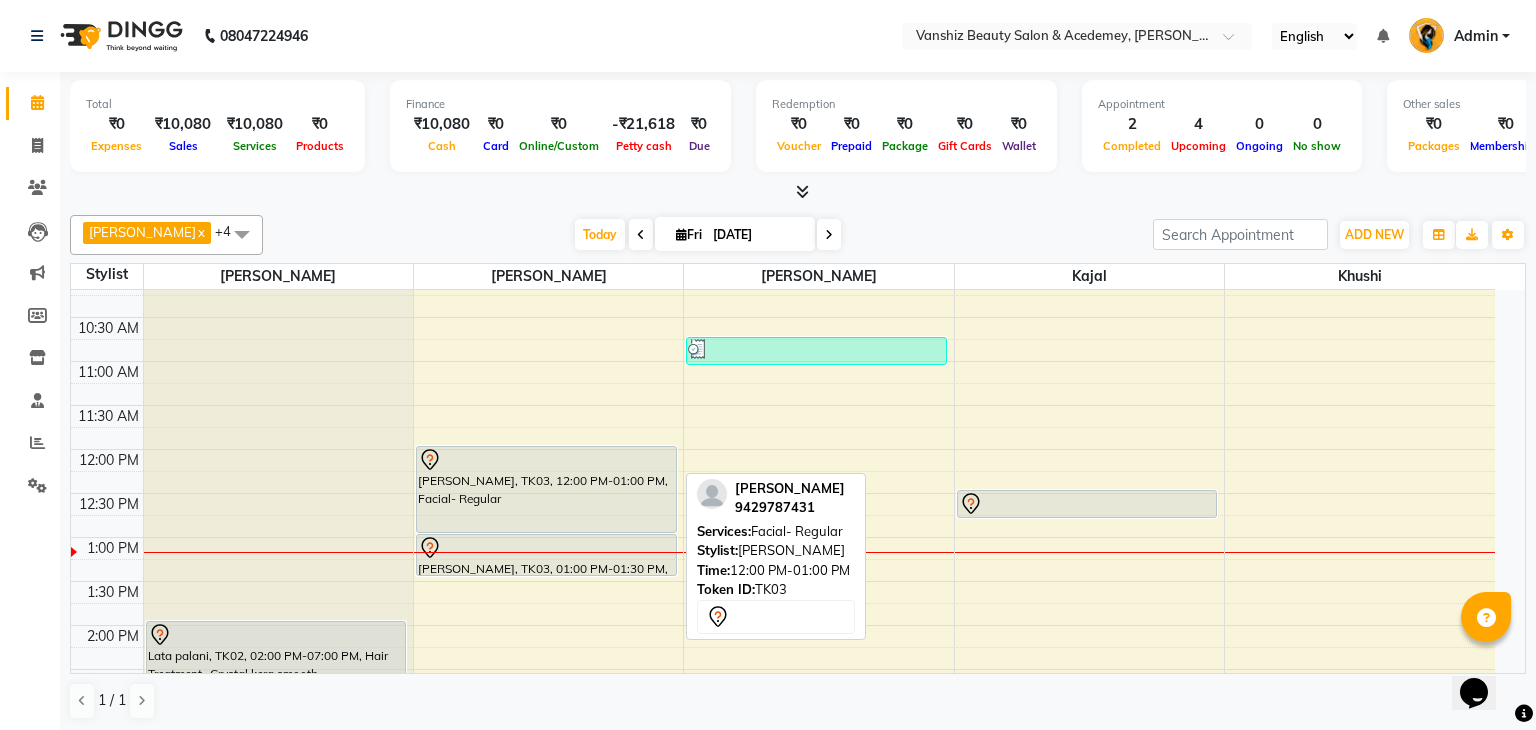 select on "7" 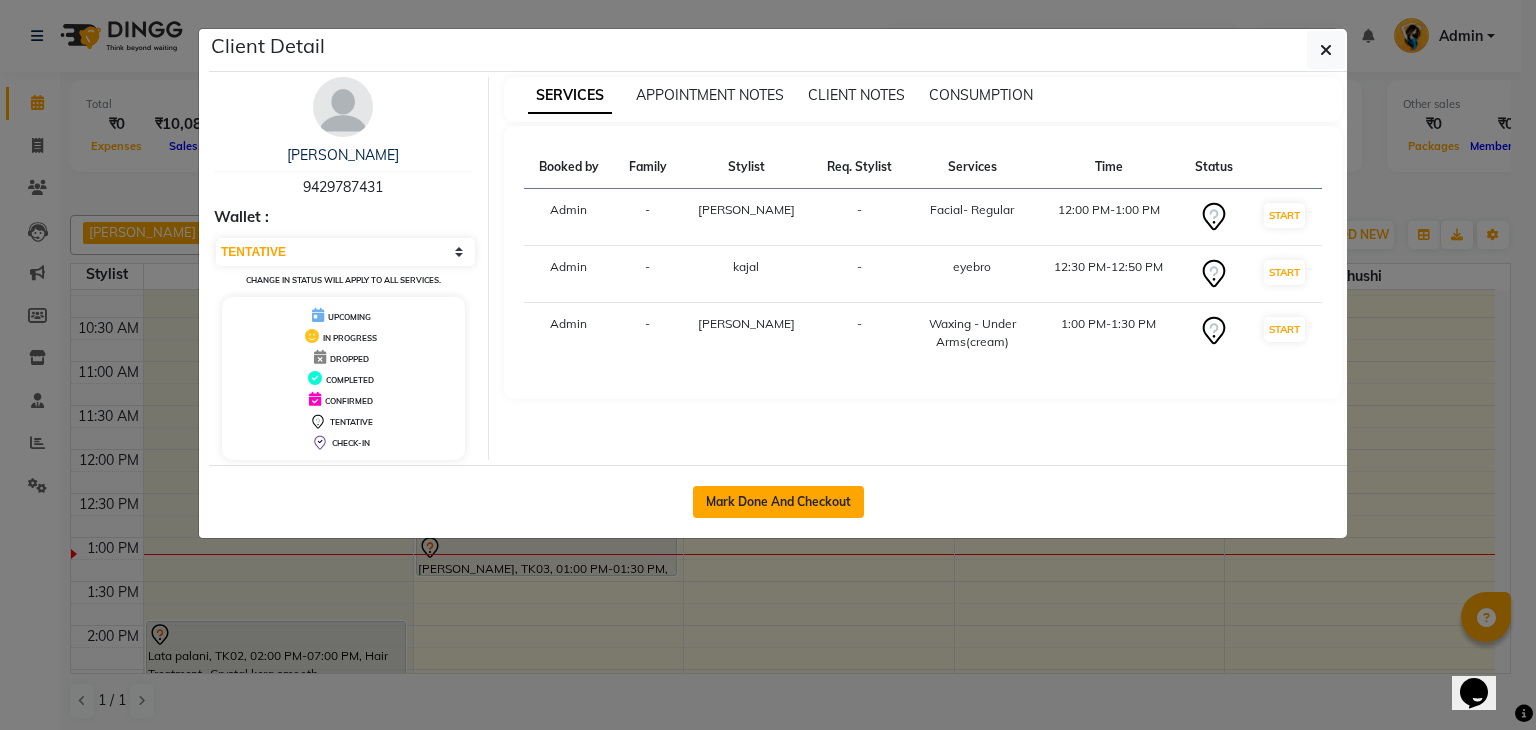 click on "Mark Done And Checkout" 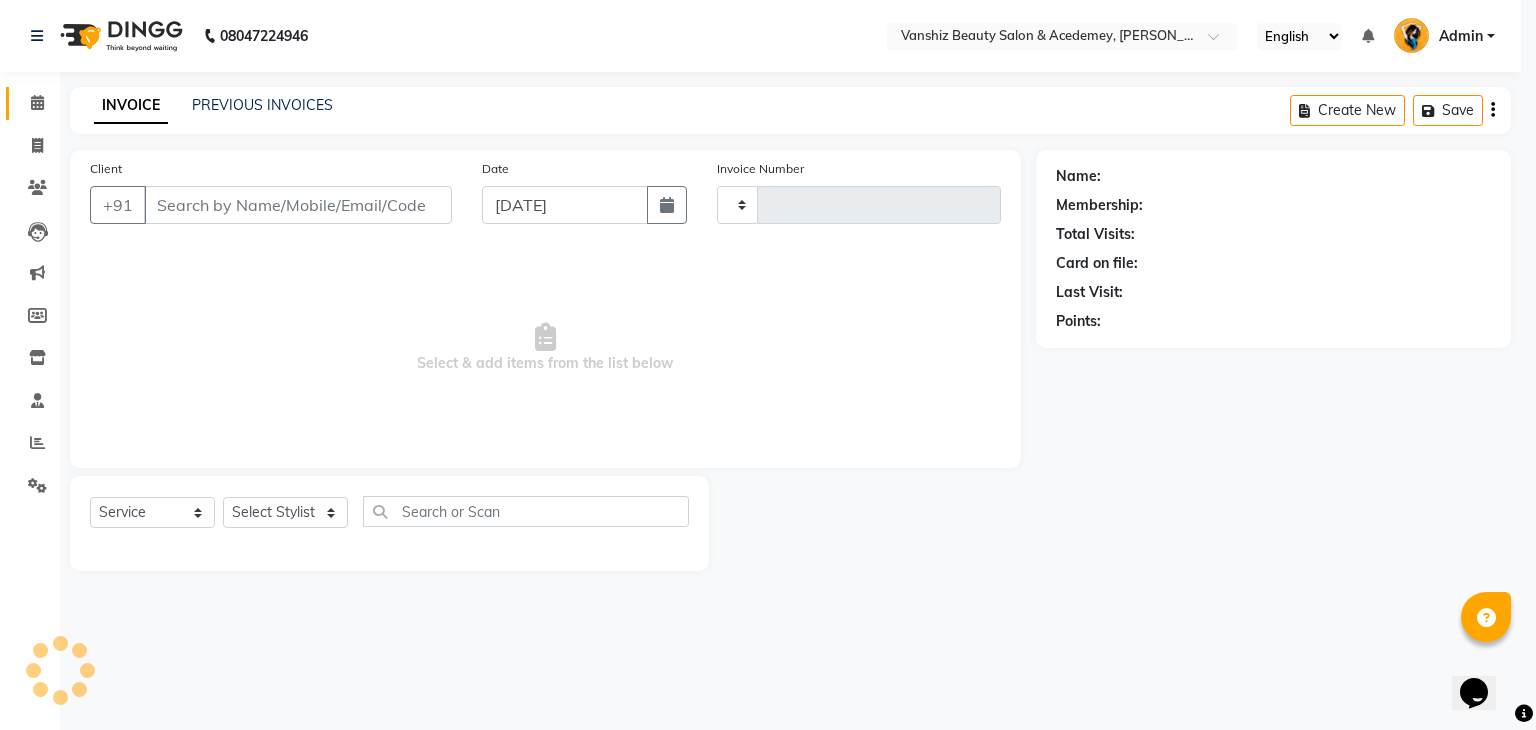 type on "0848" 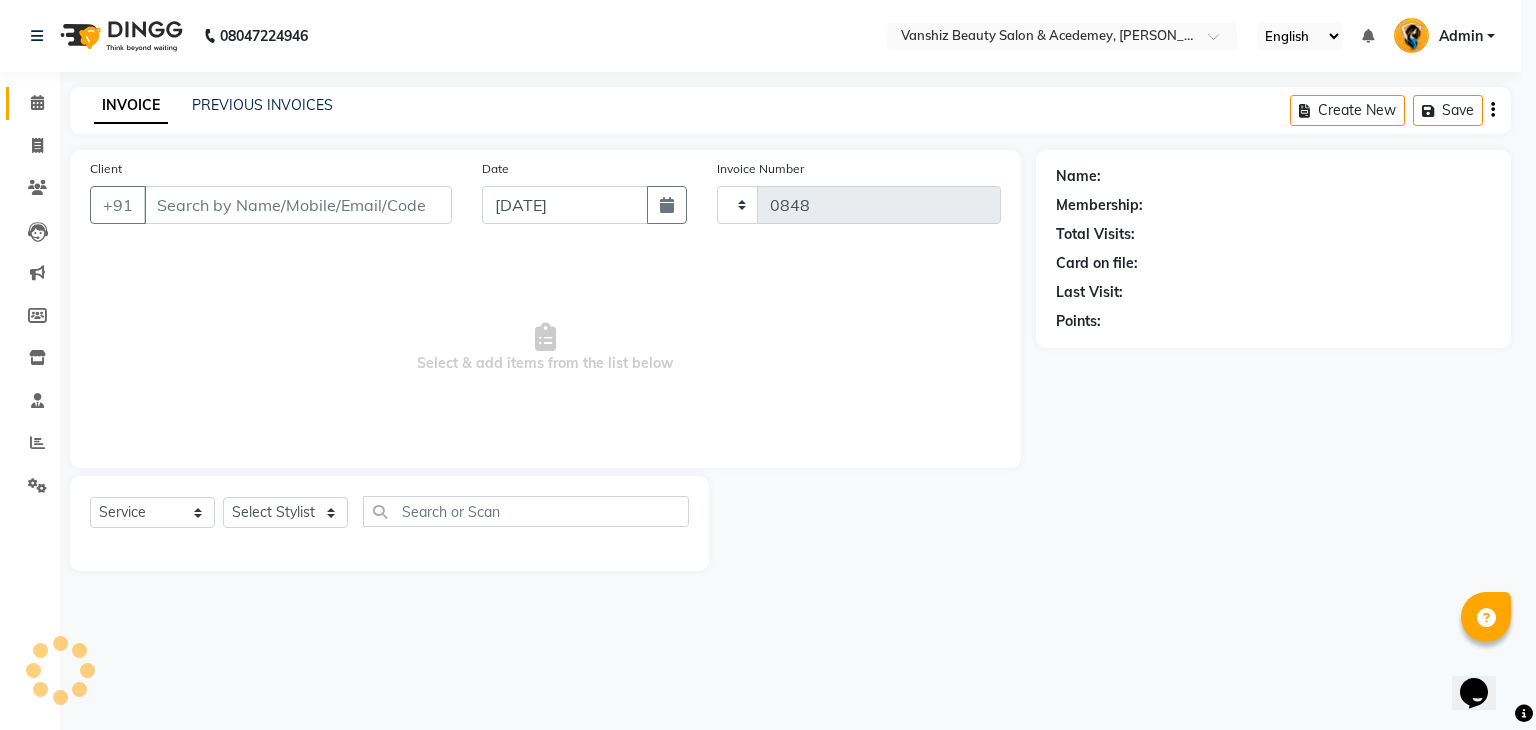 select on "5403" 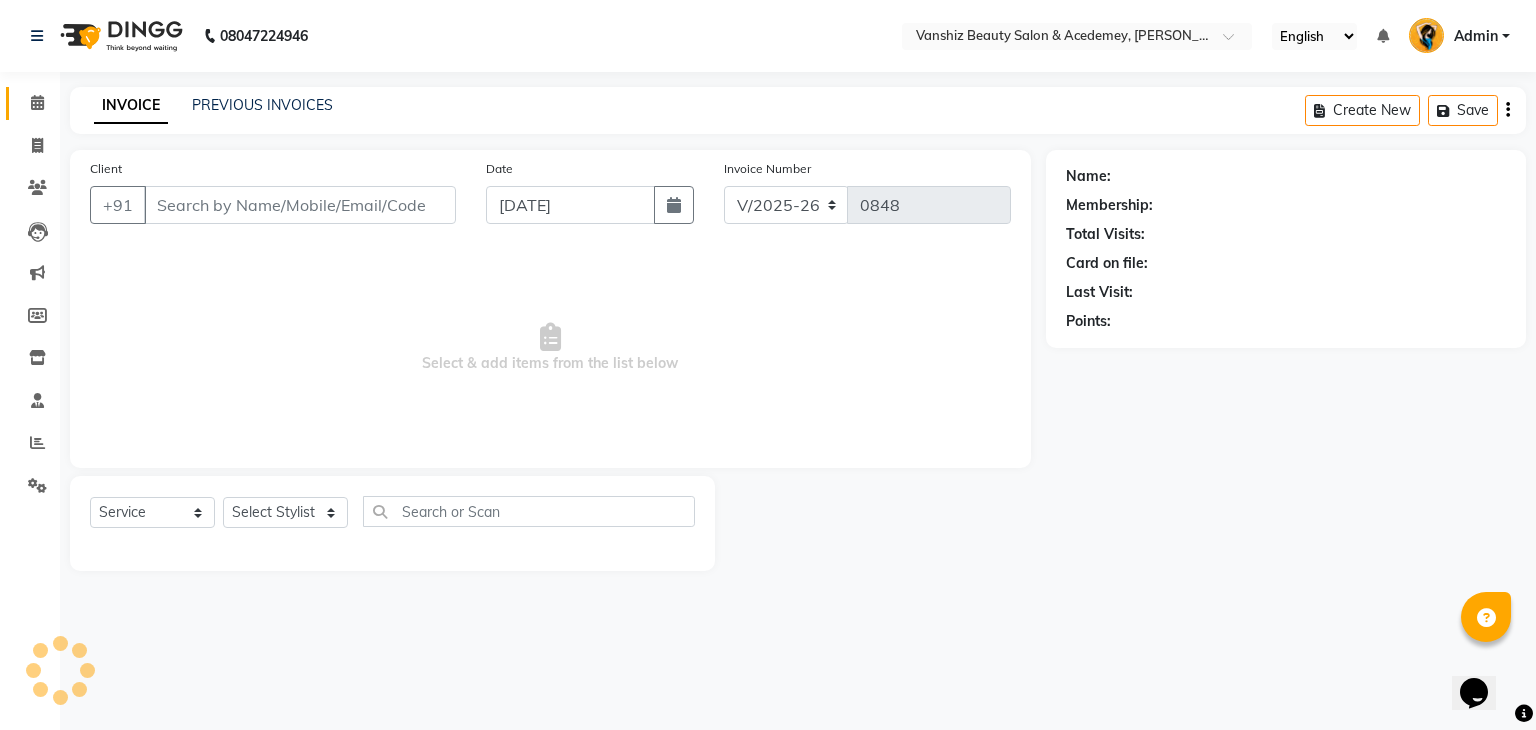type on "9429787431" 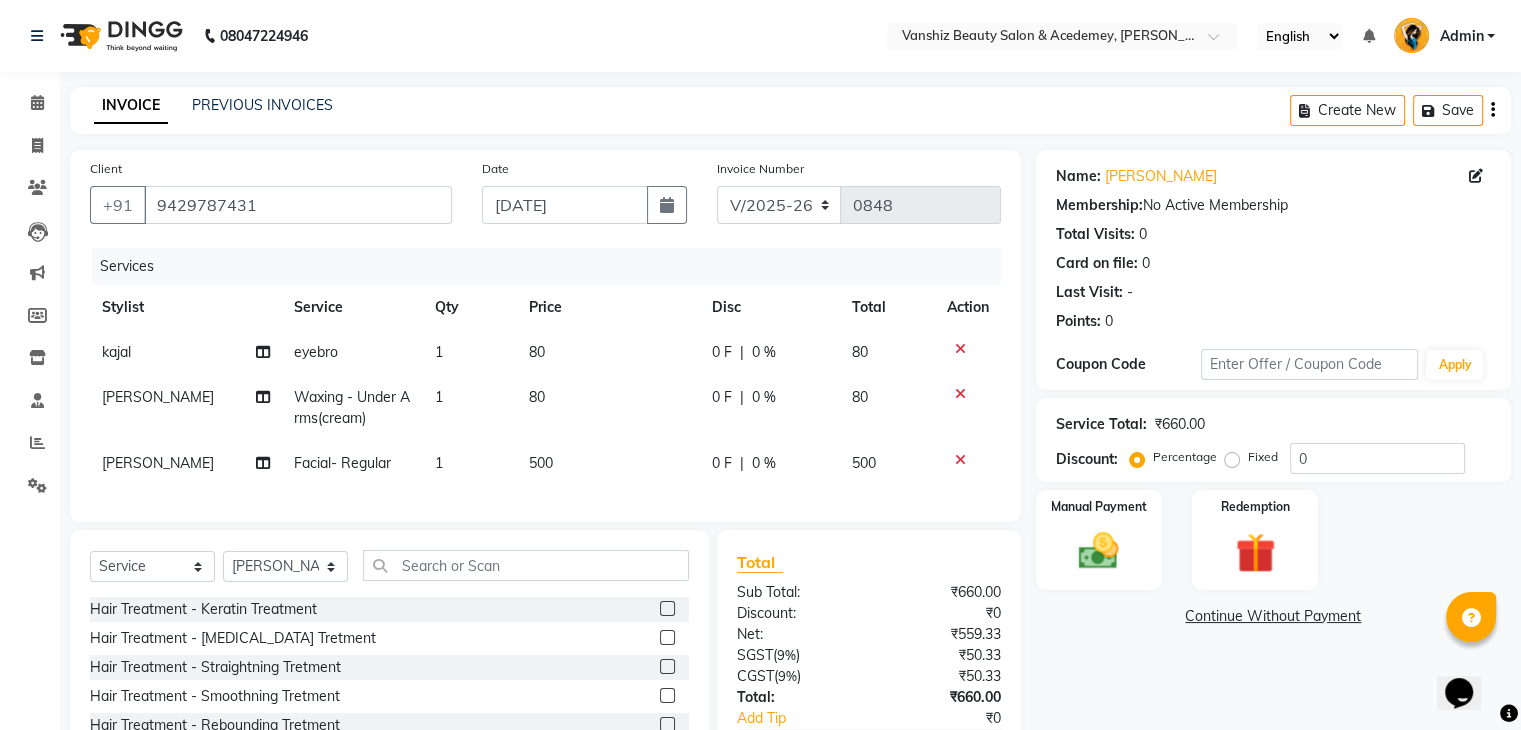 click 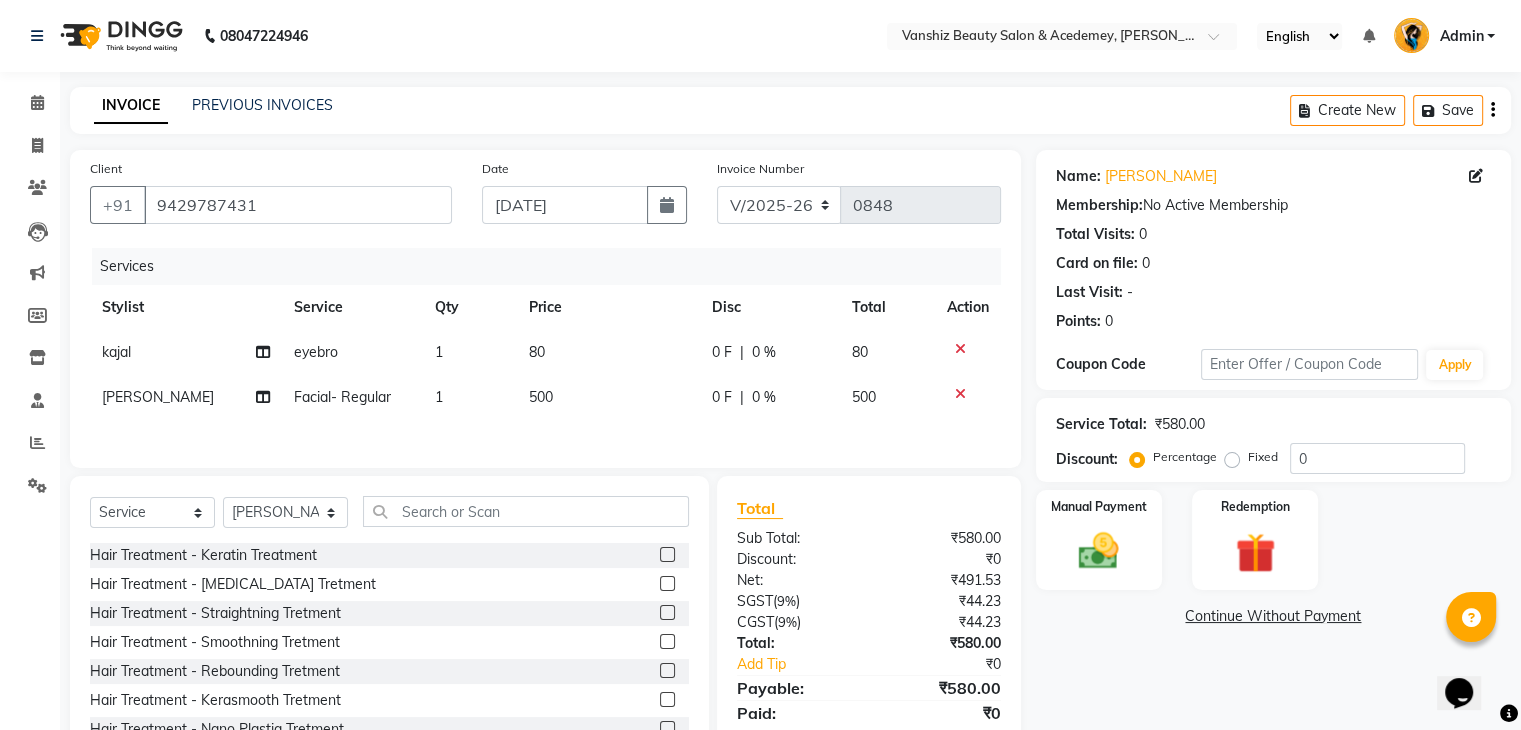 click on "80" 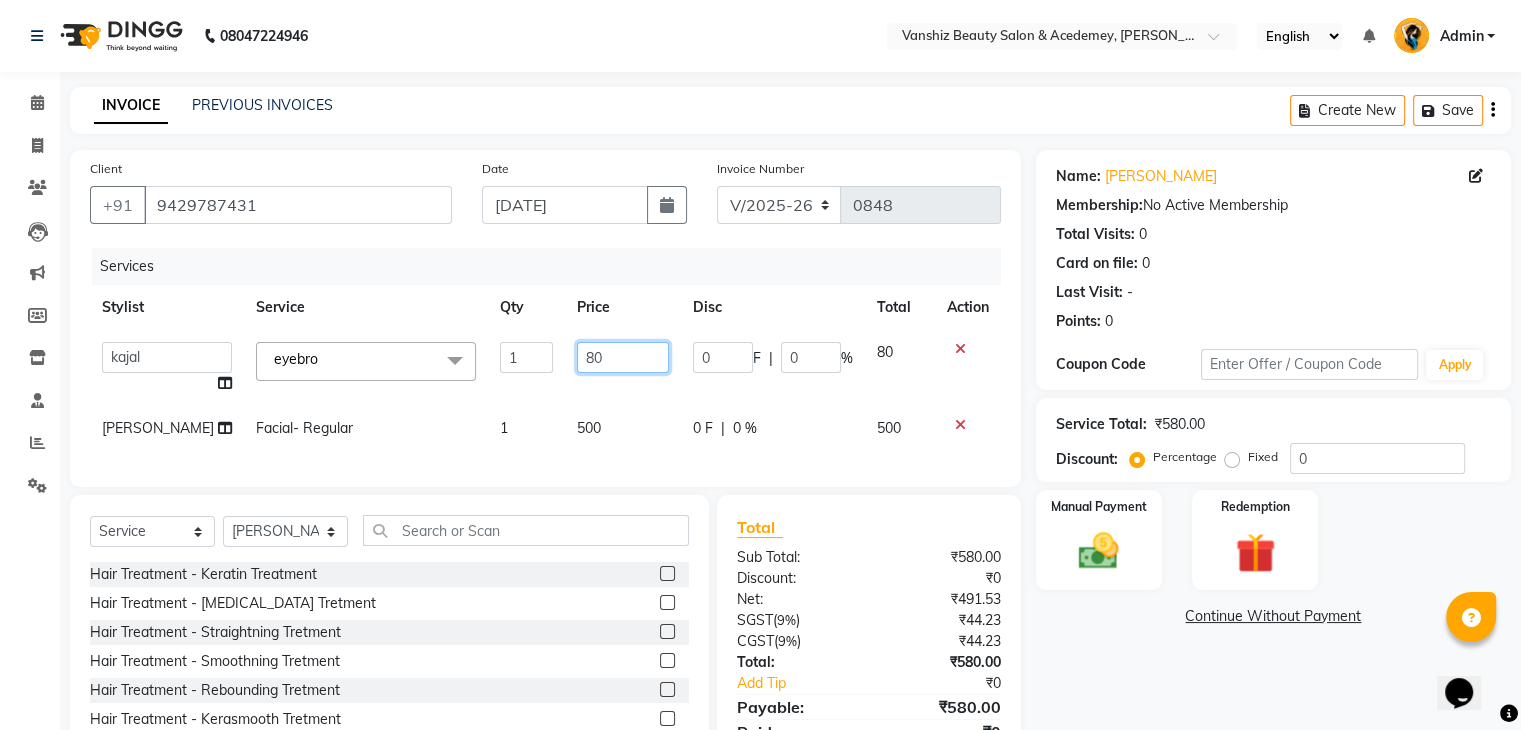 click on "80" 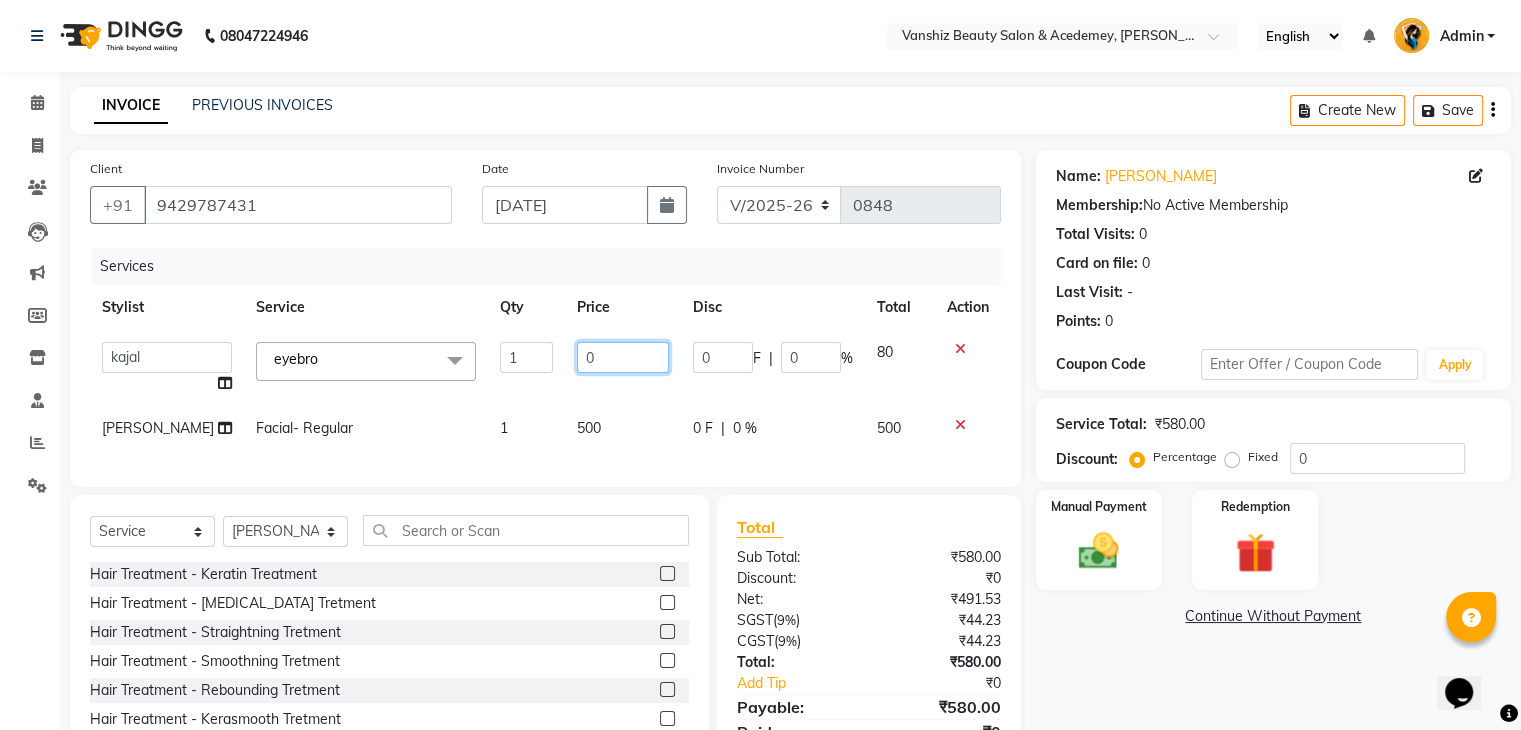 type on "60" 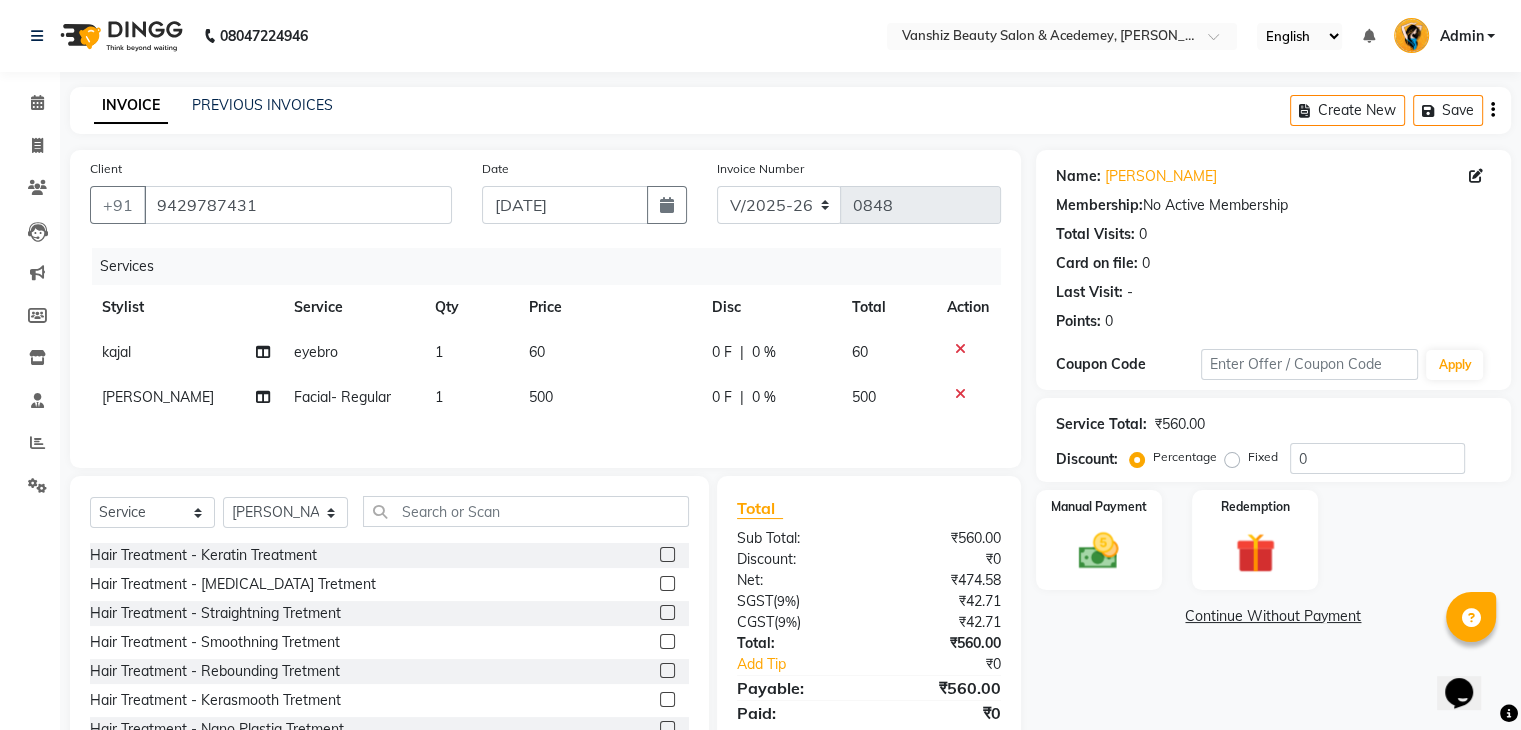 click on "Services Stylist Service Qty Price Disc Total Action kajal eyebro 1 60 0 F | 0 % 60 [PERSON_NAME] Facial- Regular 1 500 0 F | 0 % 500" 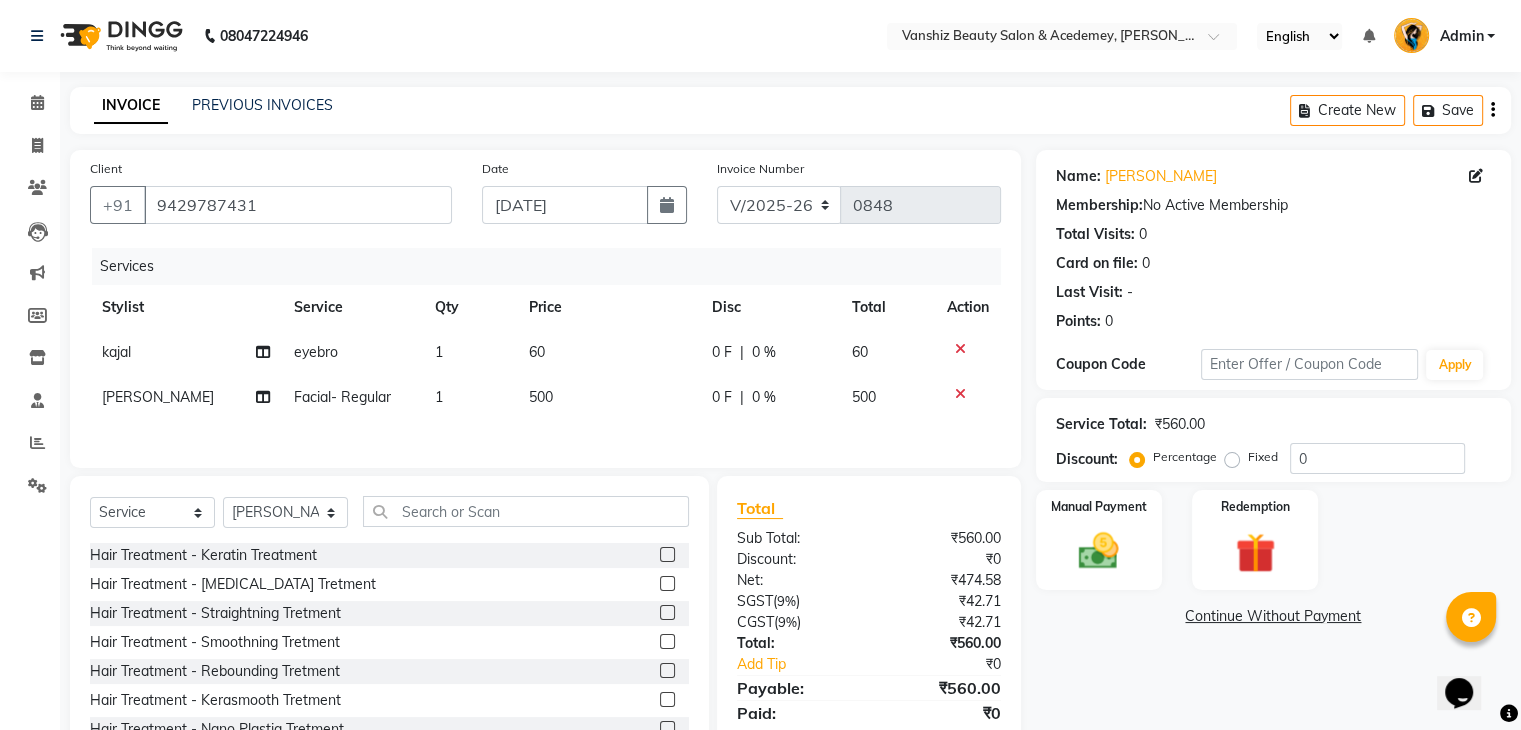 click on "Facial- Regular" 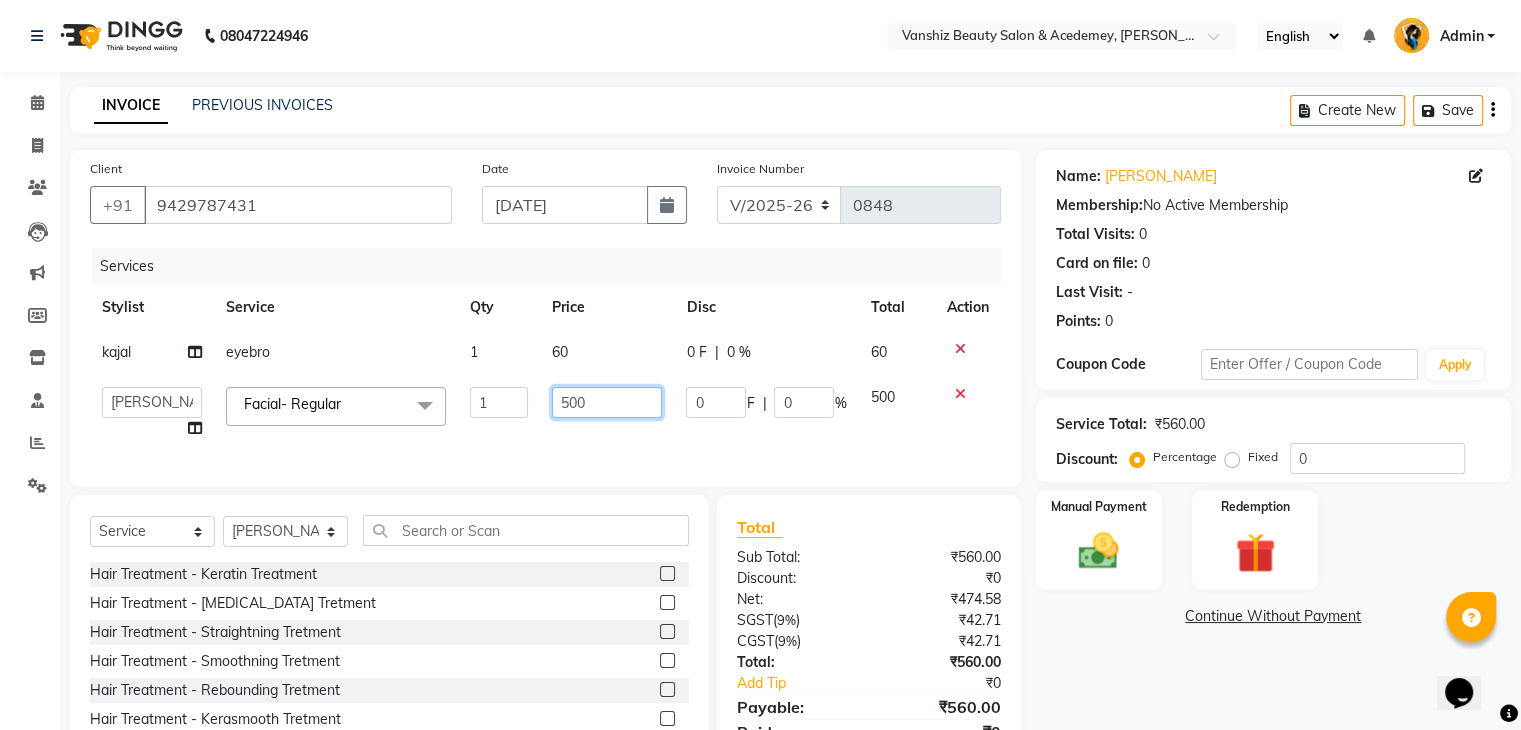 click on "500" 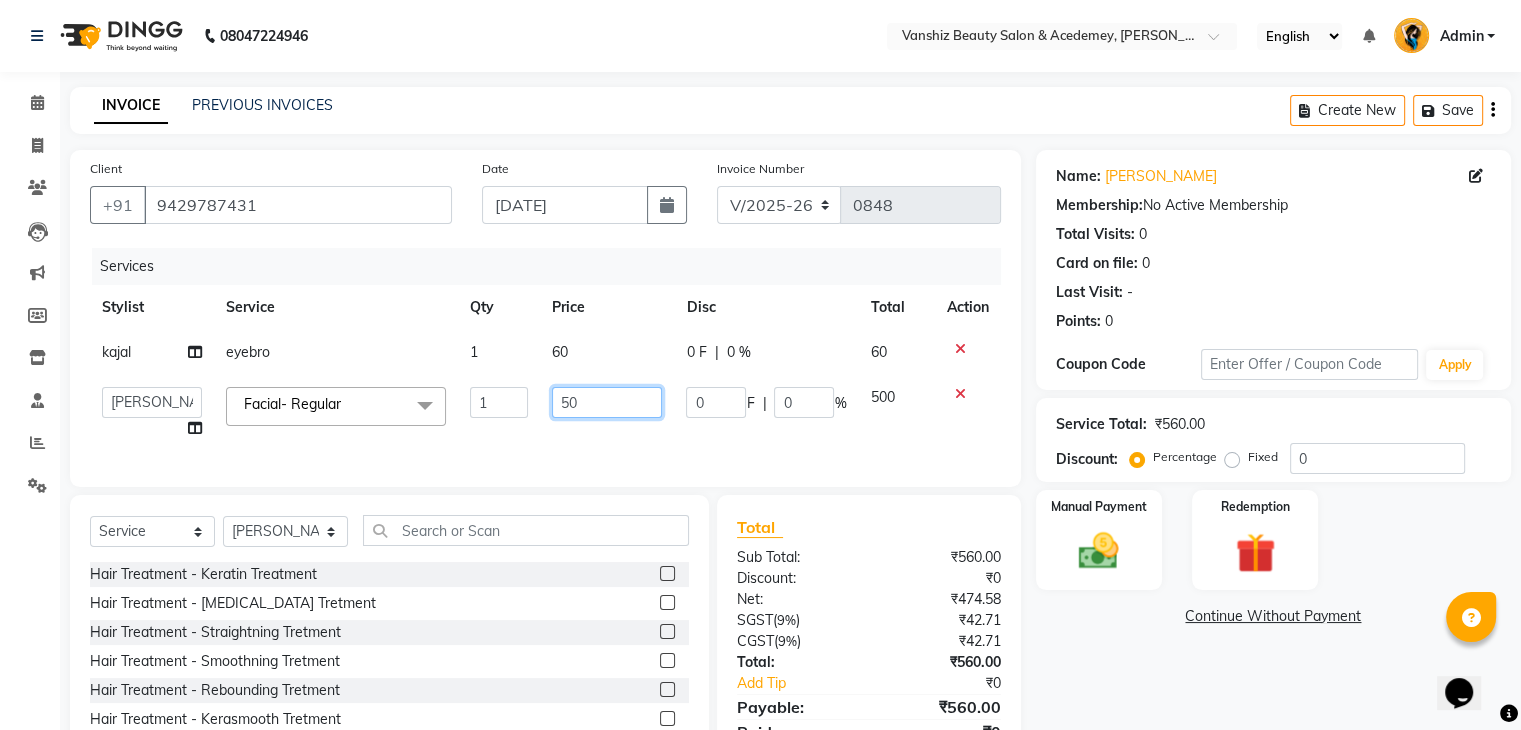 type on "5" 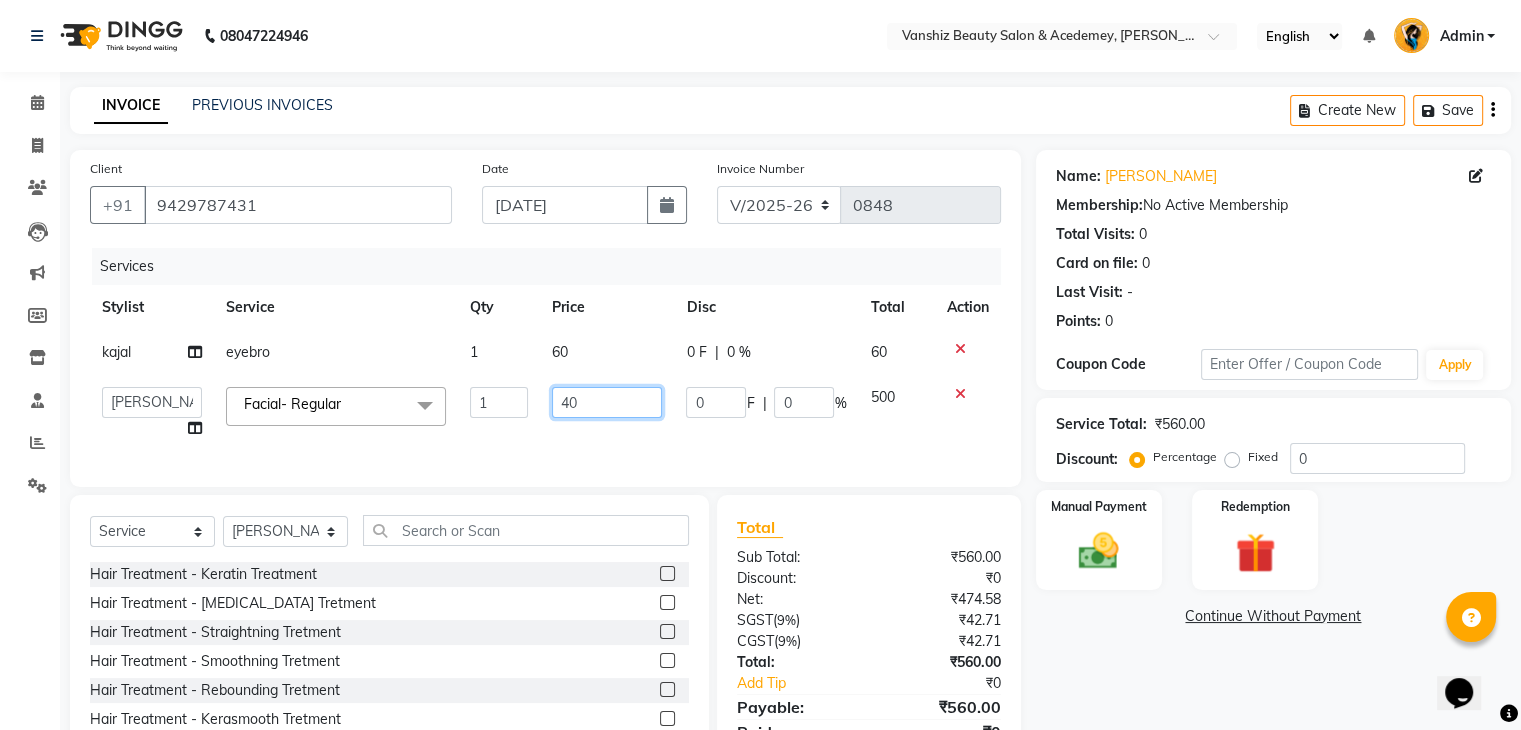 type on "400" 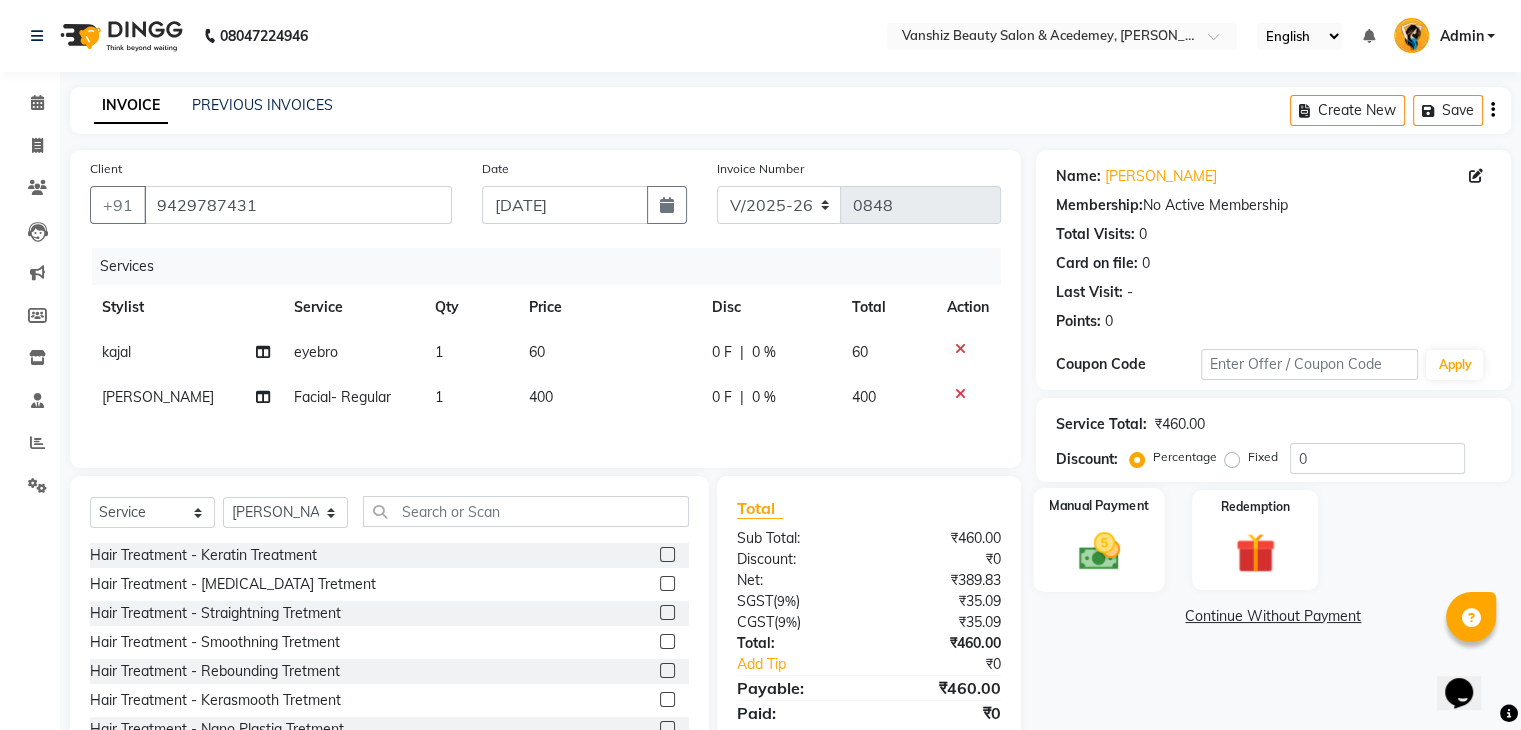 click 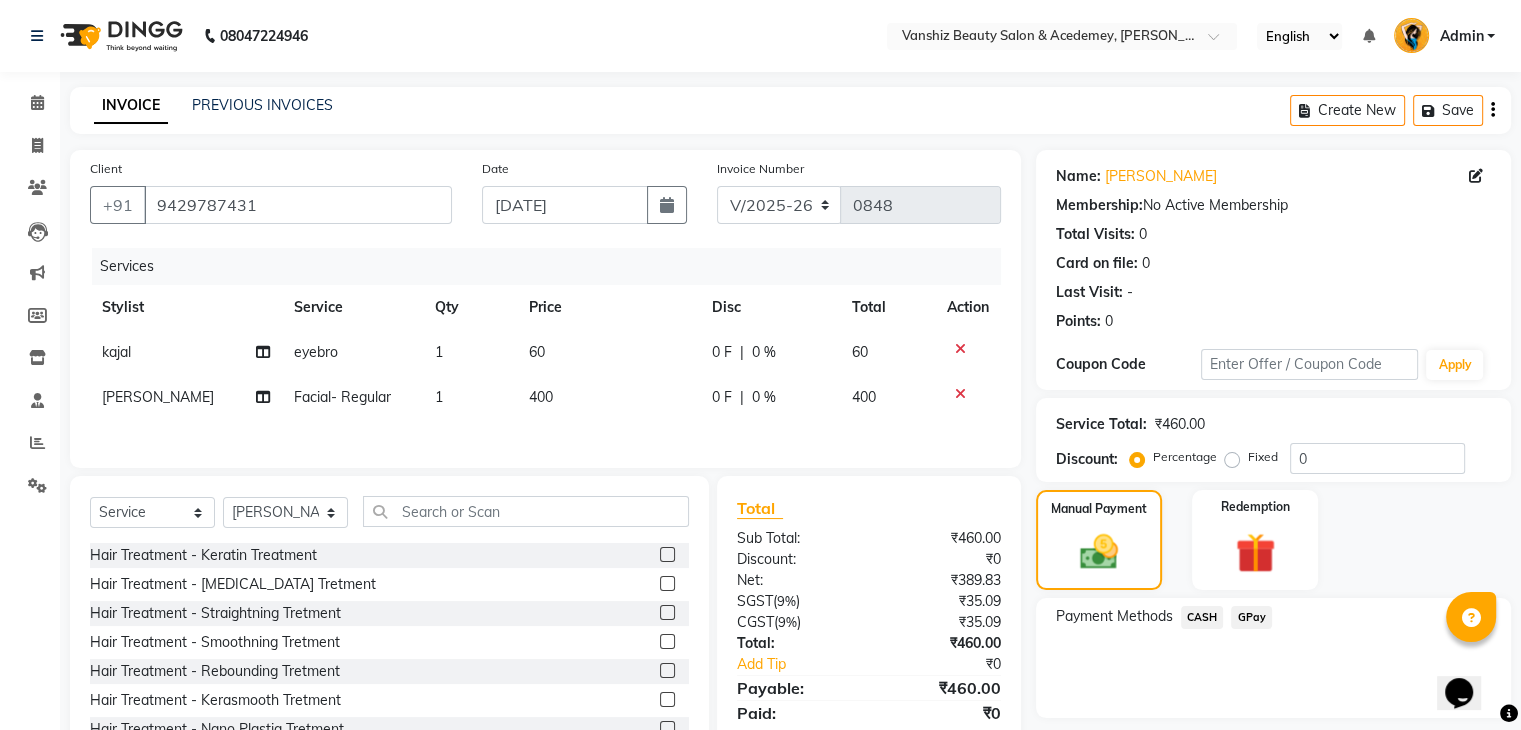 click on "CASH" 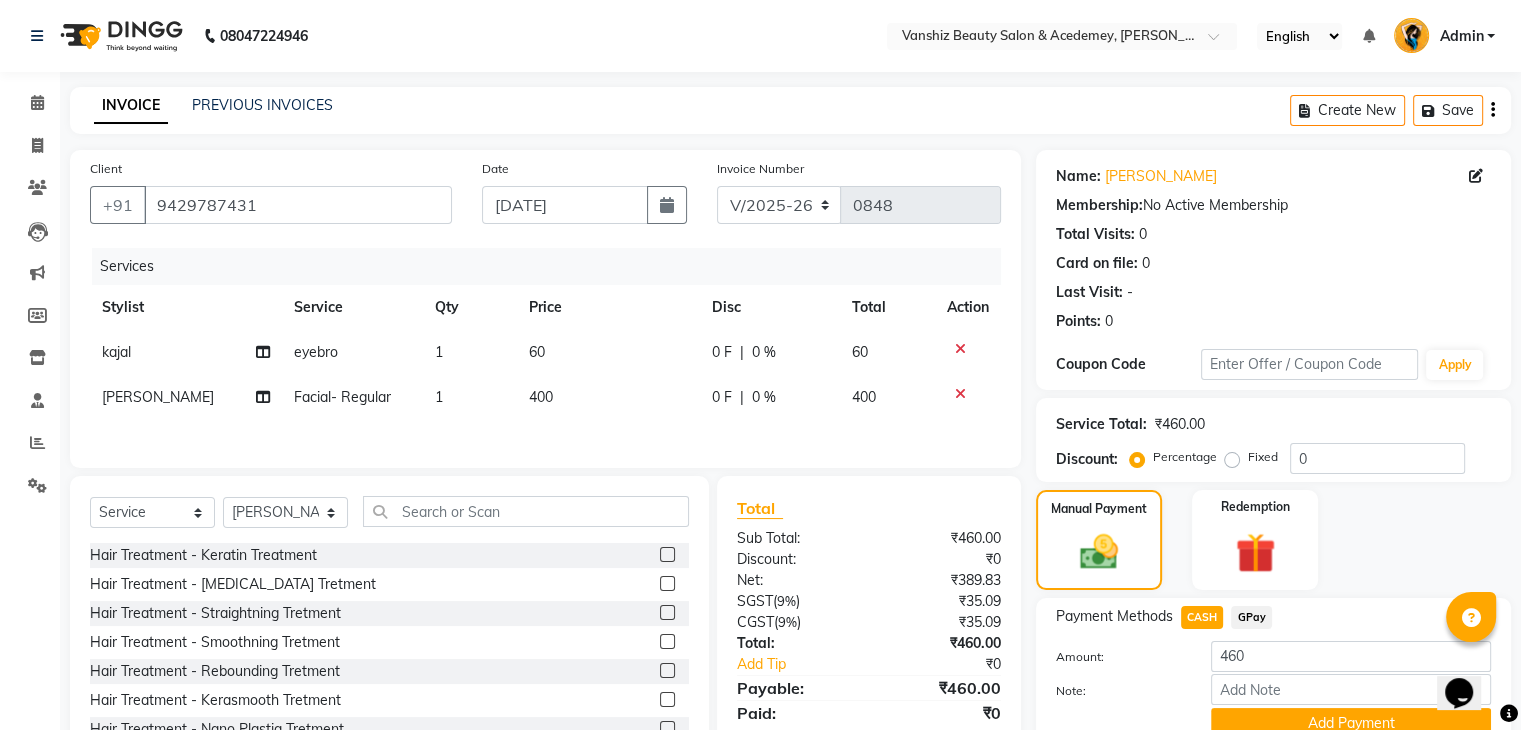 scroll, scrollTop: 89, scrollLeft: 0, axis: vertical 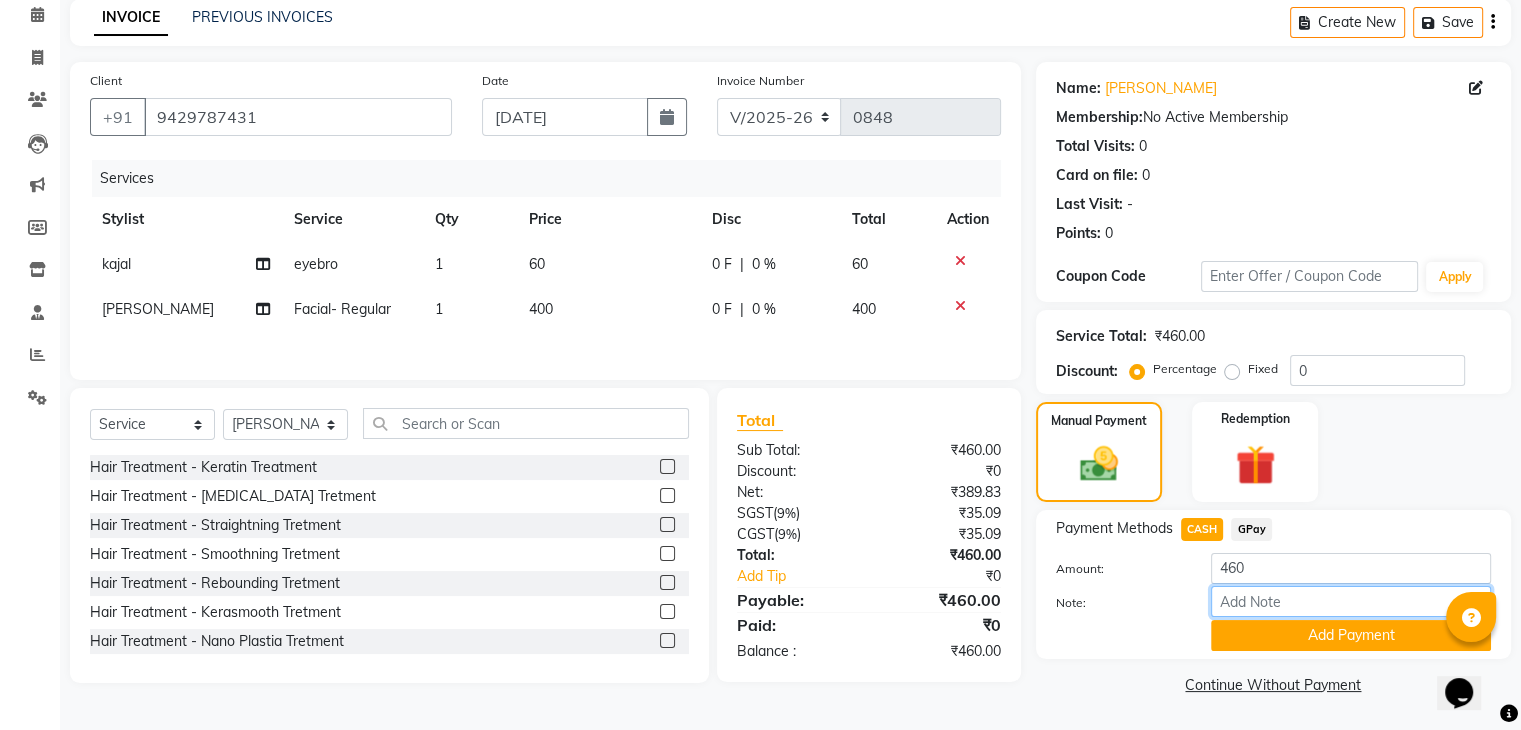click on "Note:" at bounding box center [1351, 601] 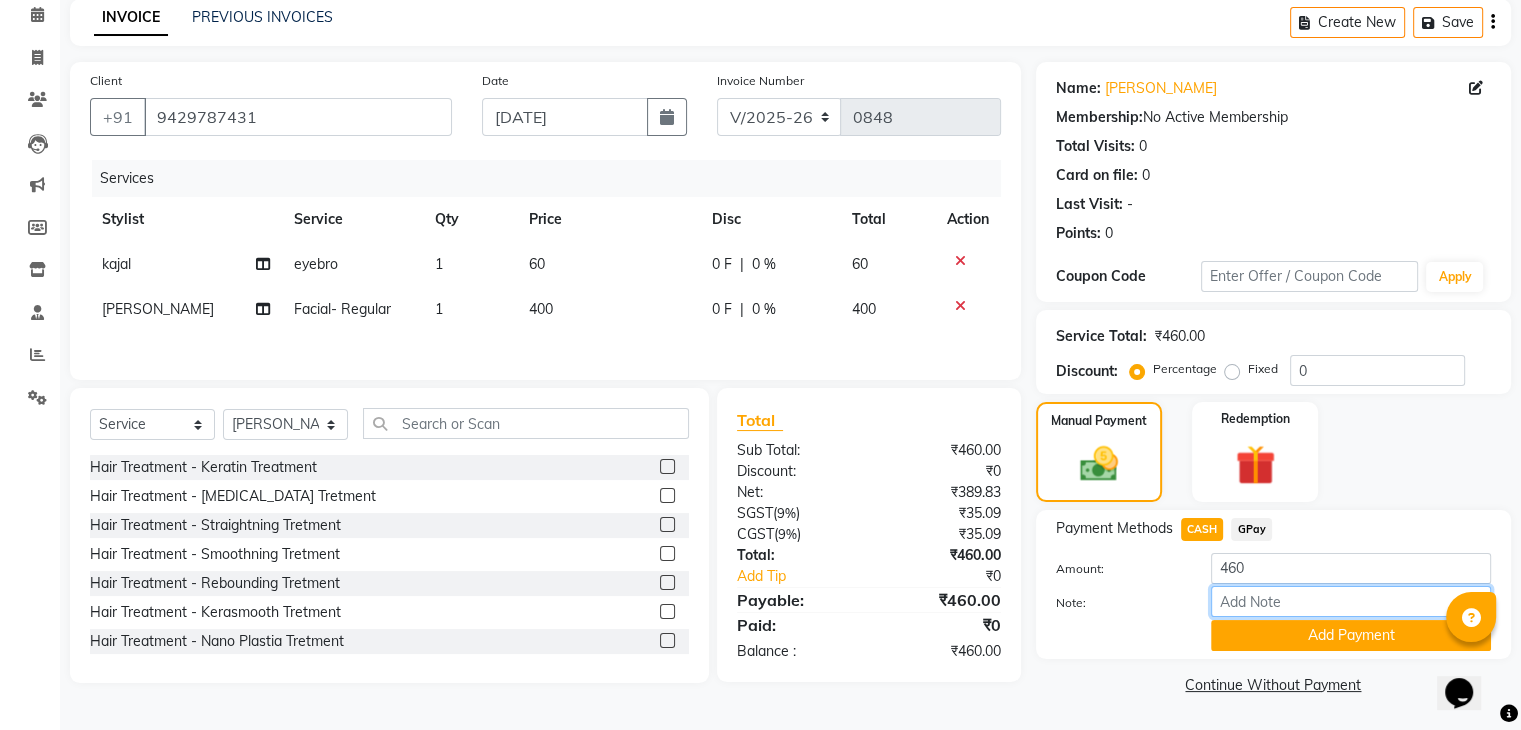 type on "cash" 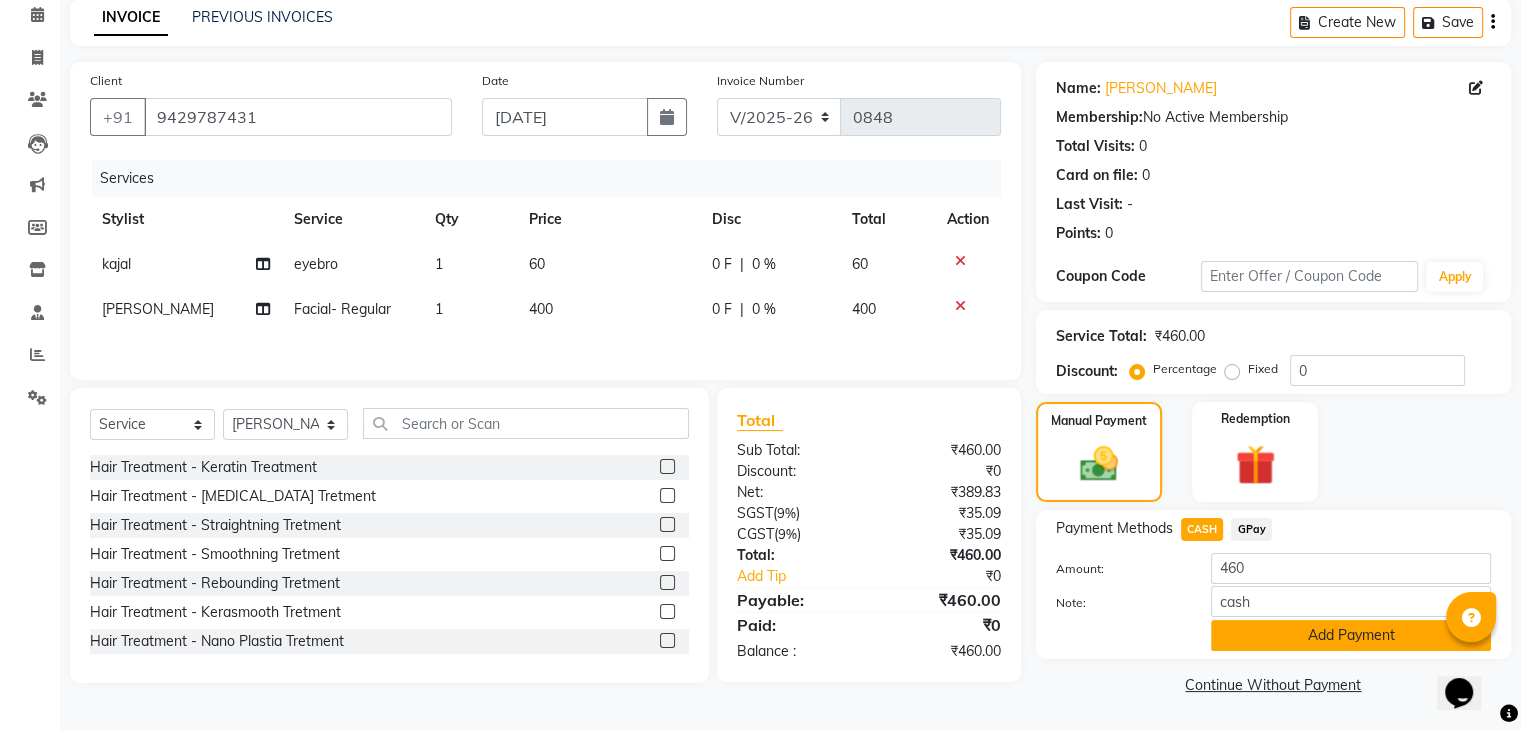 click on "Add Payment" 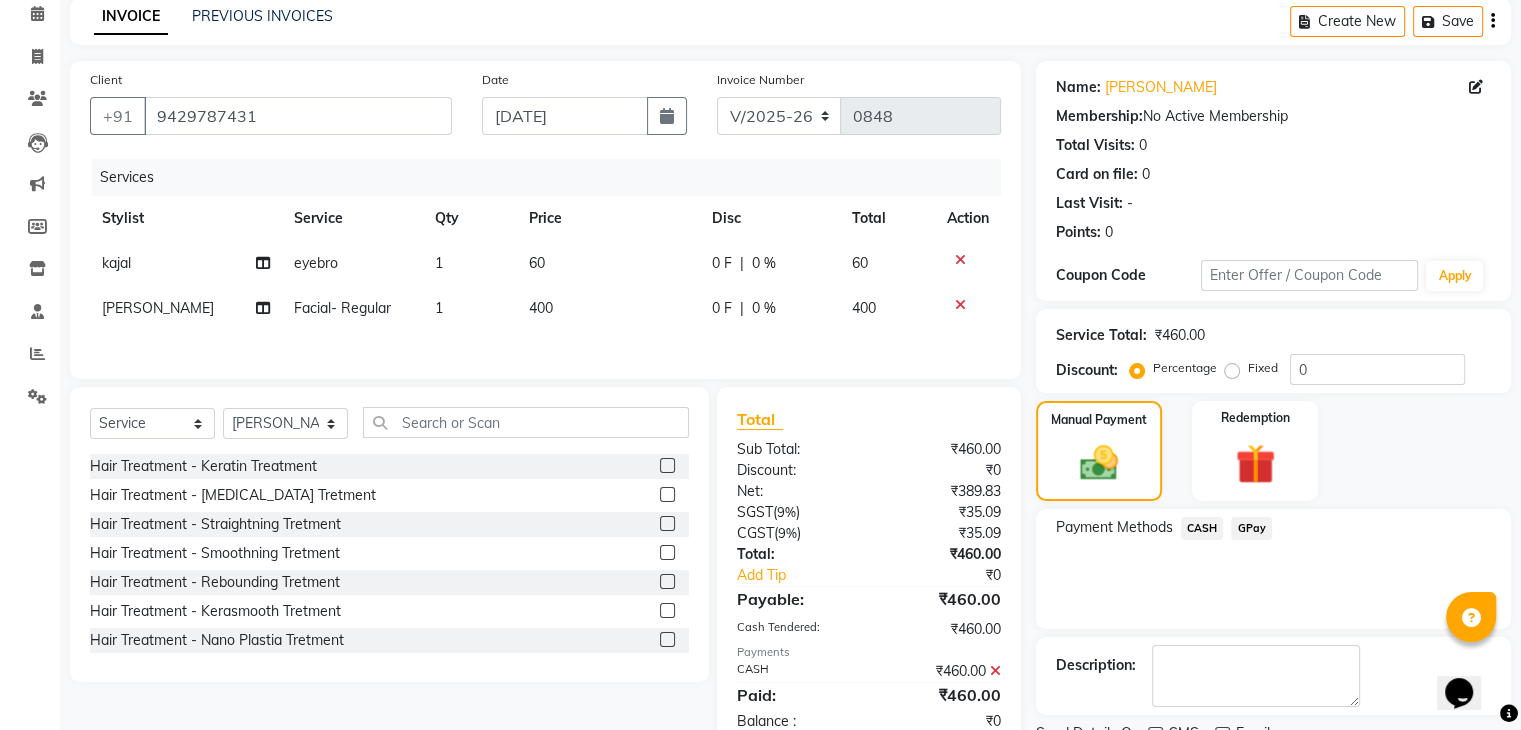 scroll, scrollTop: 171, scrollLeft: 0, axis: vertical 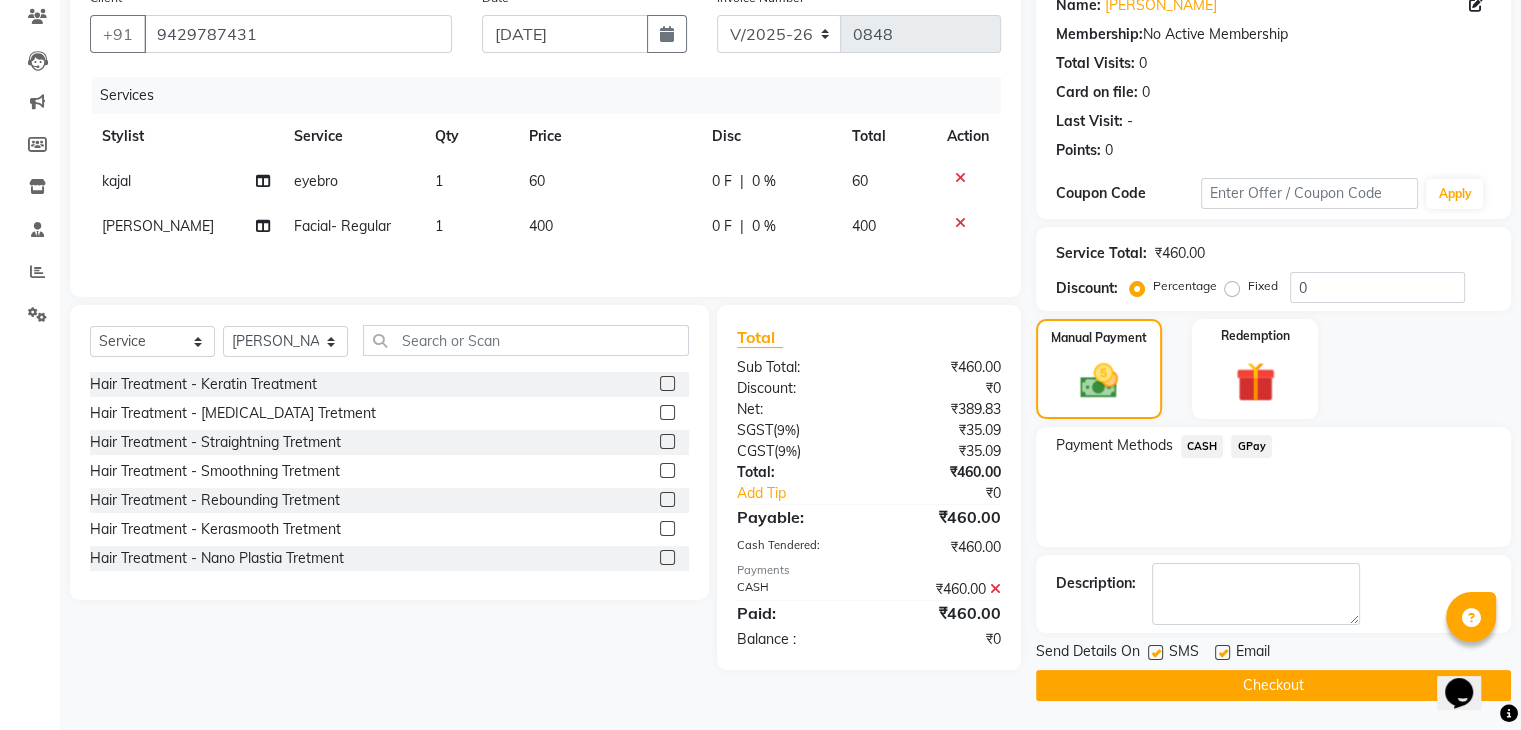 click 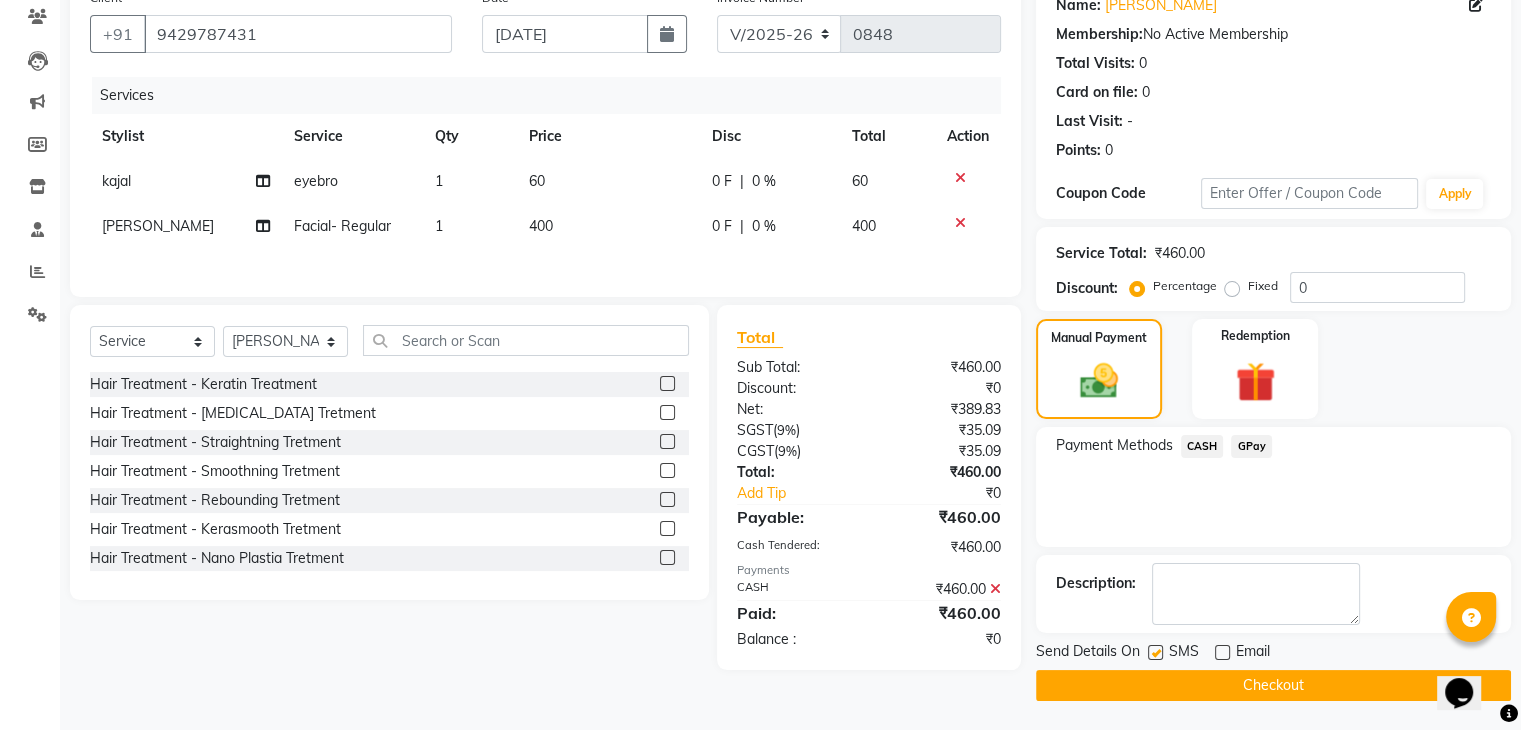 click 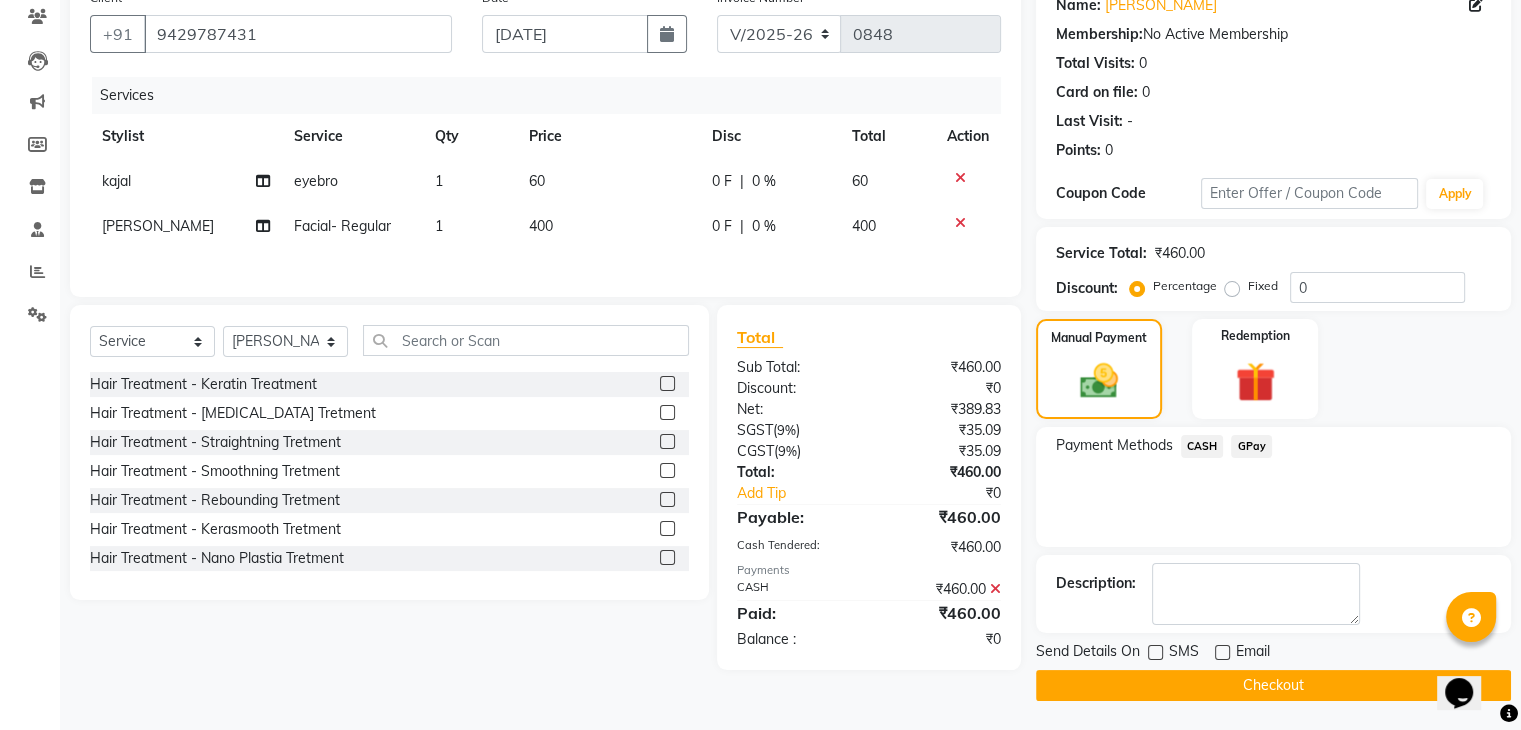 click on "Checkout" 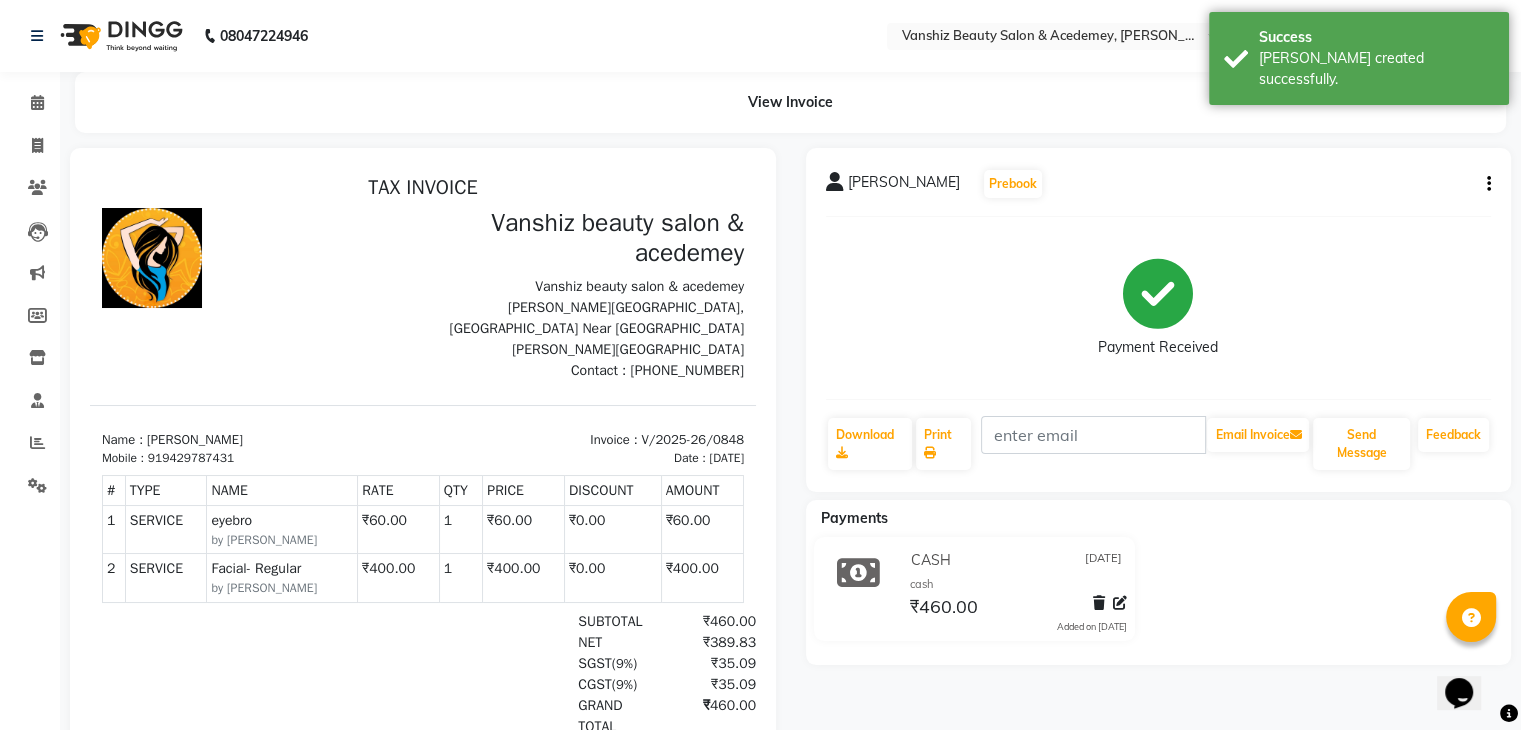 scroll, scrollTop: 0, scrollLeft: 0, axis: both 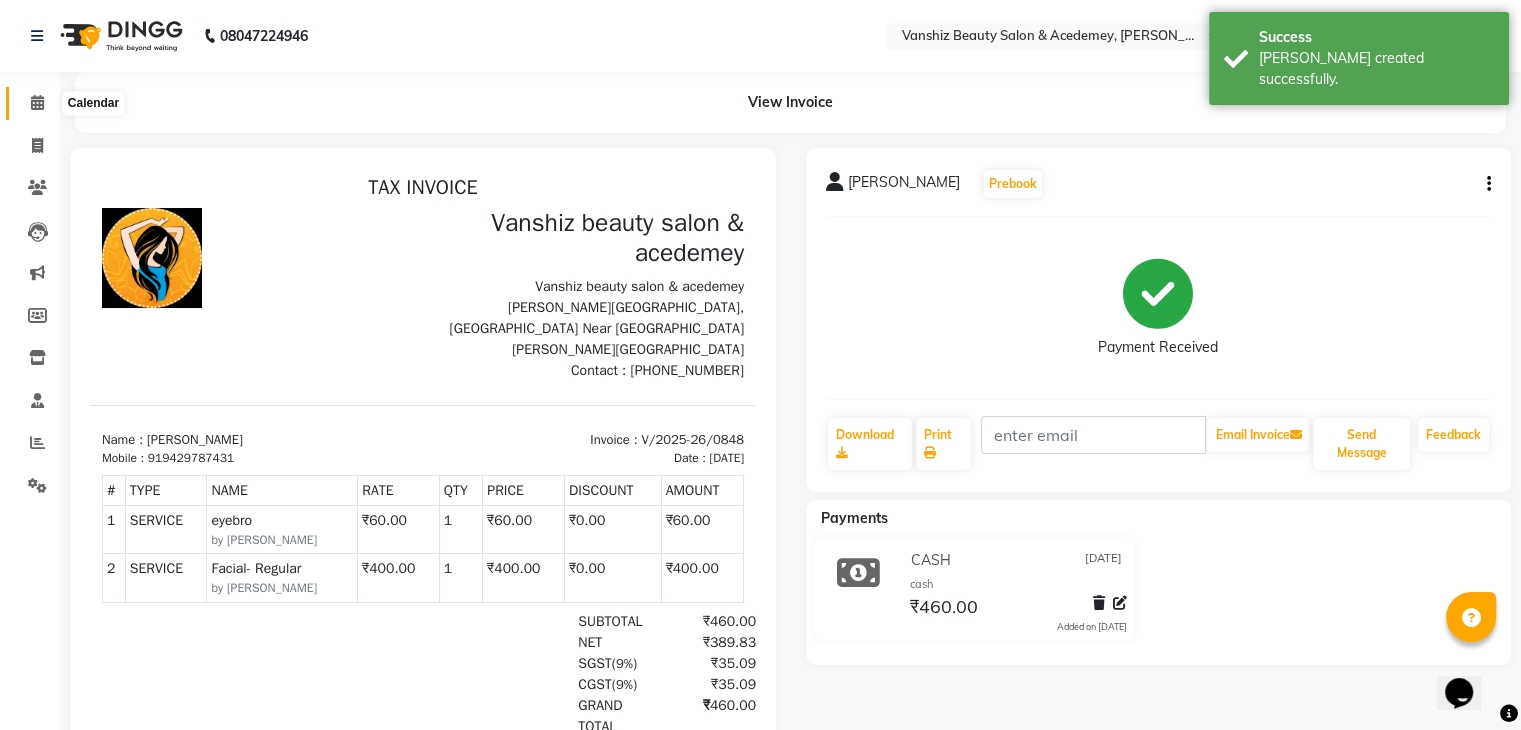 click 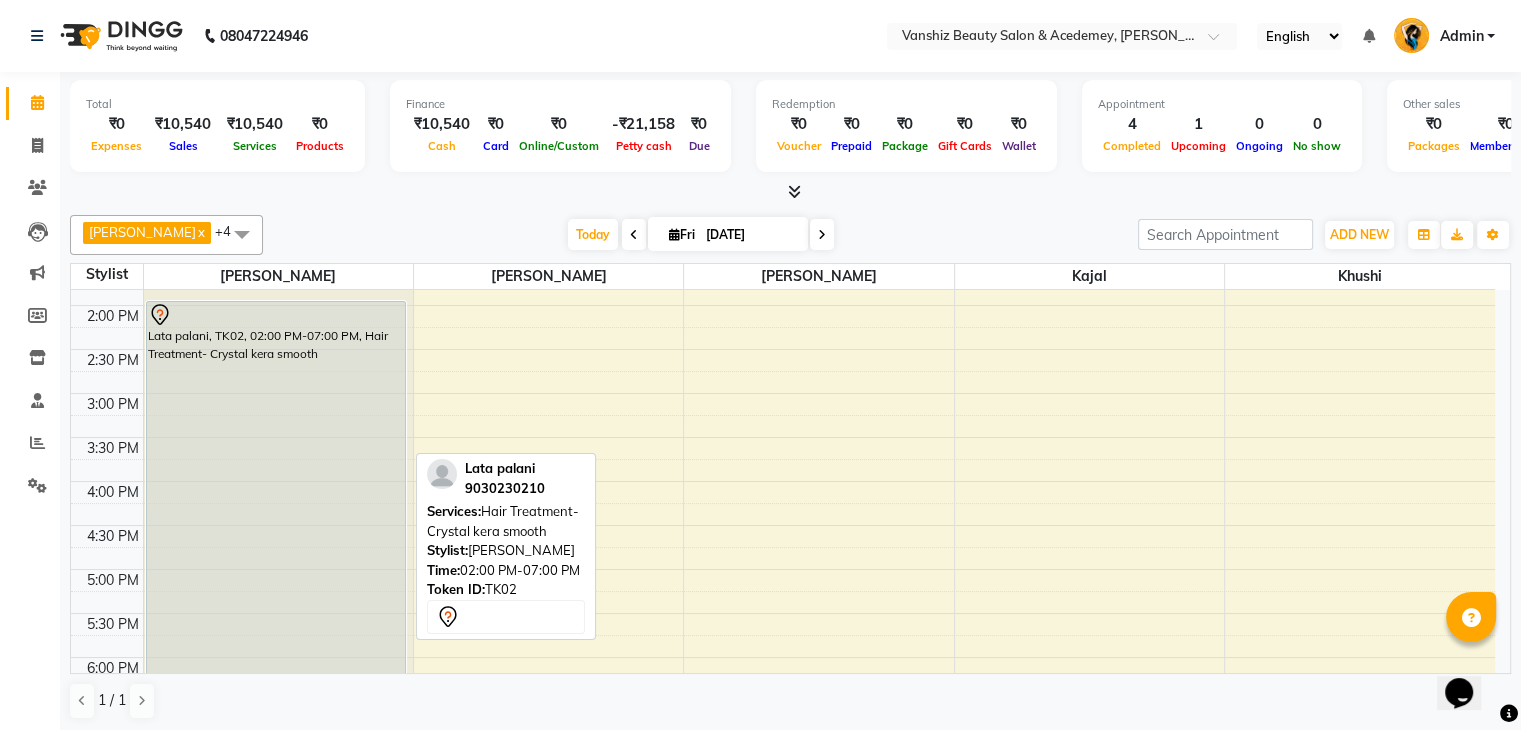 scroll, scrollTop: 514, scrollLeft: 0, axis: vertical 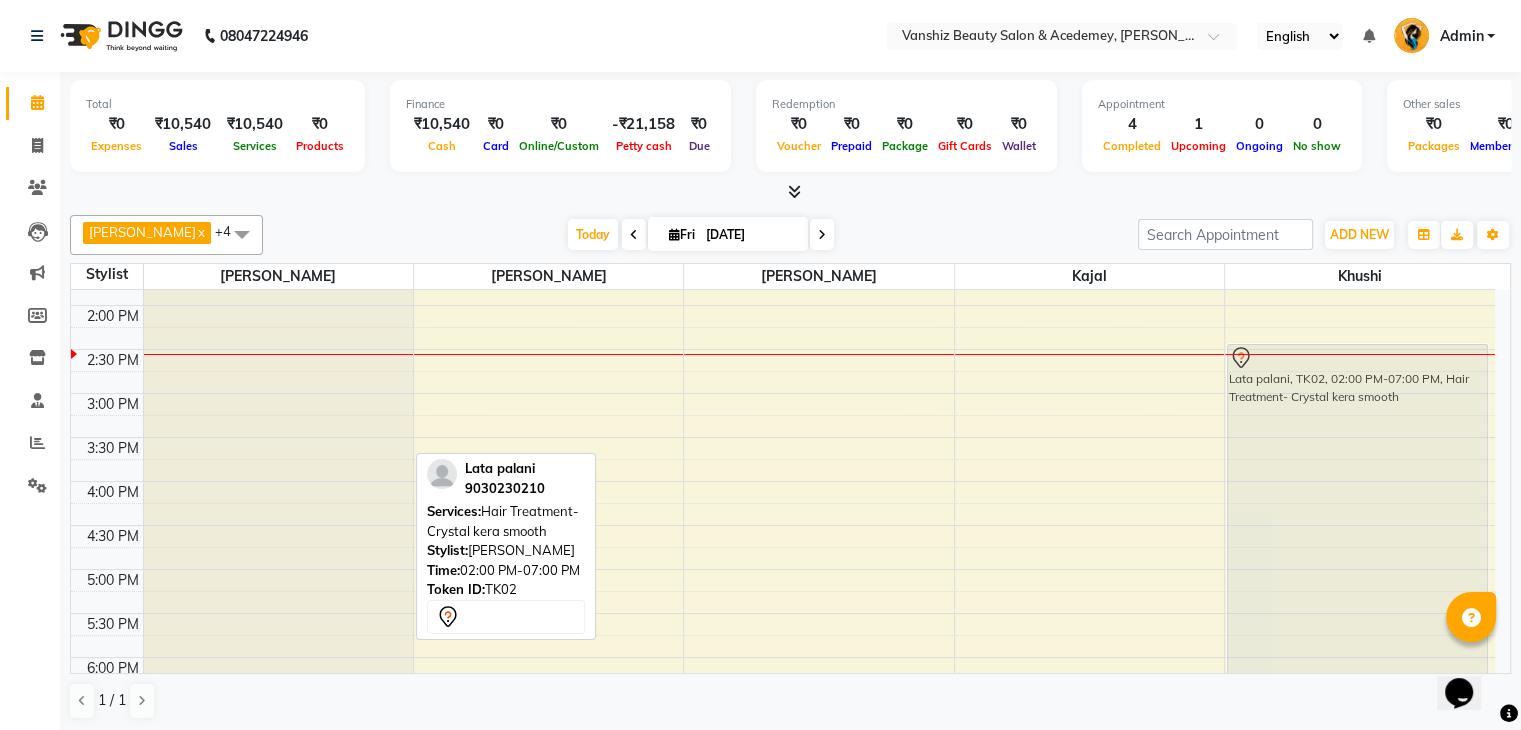 drag, startPoint x: 319, startPoint y: 393, endPoint x: 1519, endPoint y: 433, distance: 1200.6665 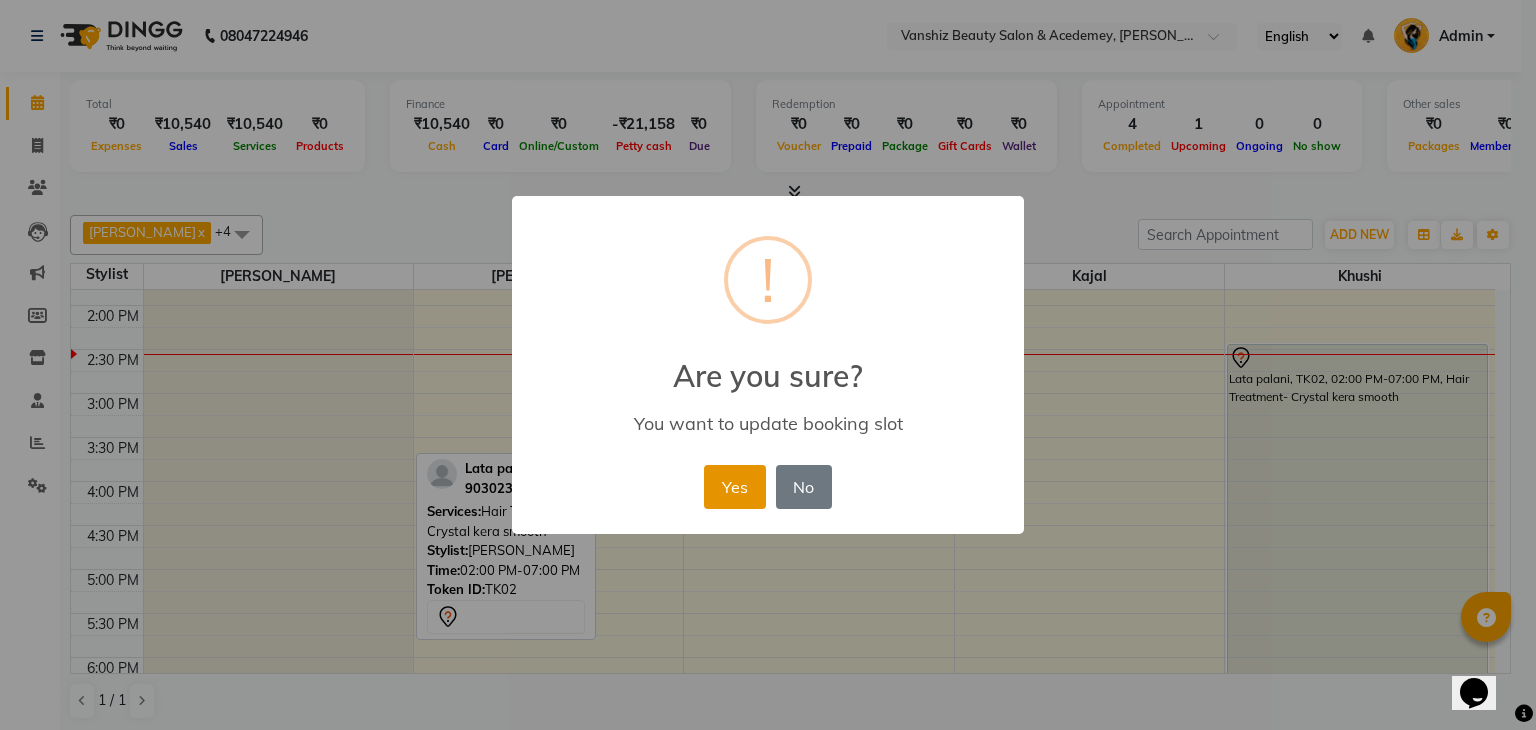 click on "Yes" at bounding box center (734, 487) 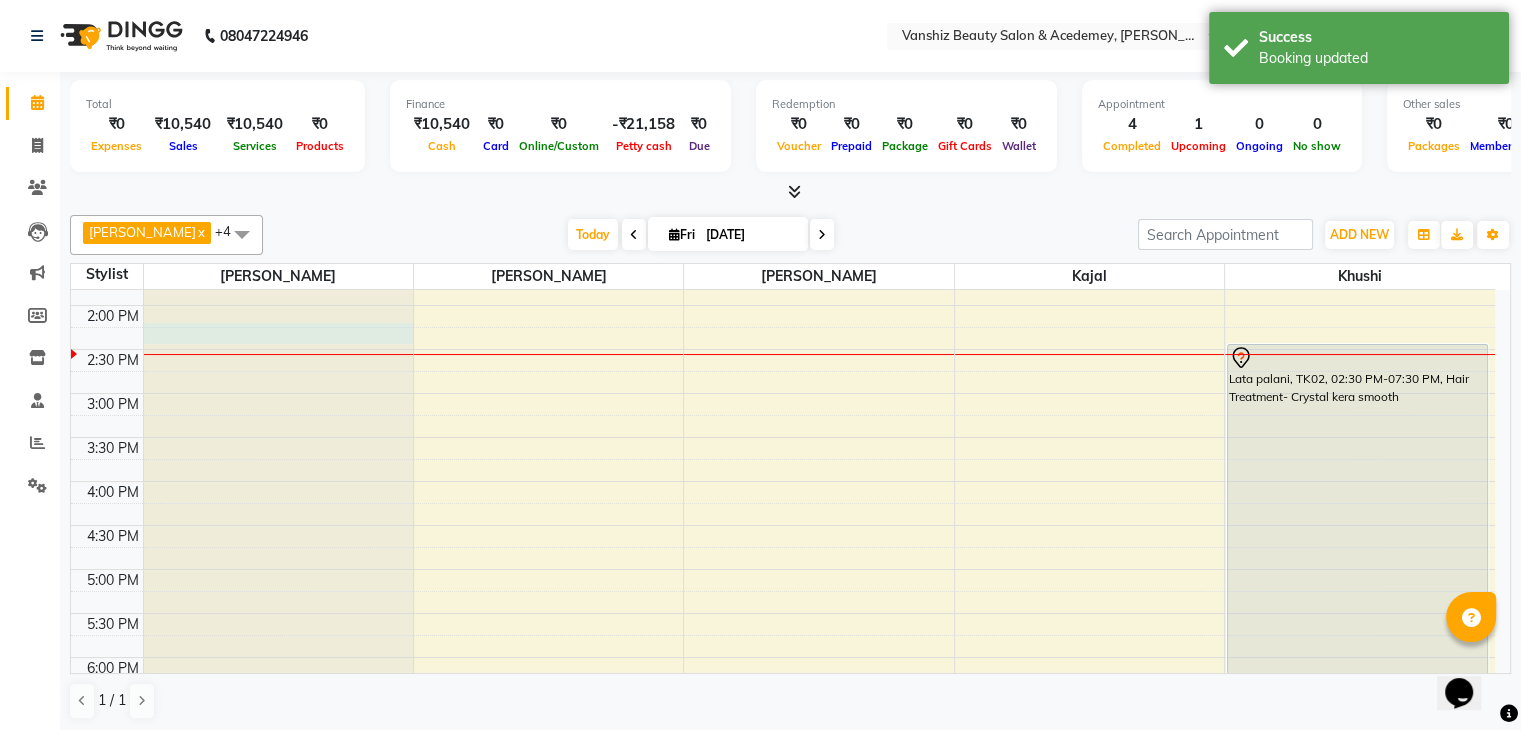 click at bounding box center [278, -222] 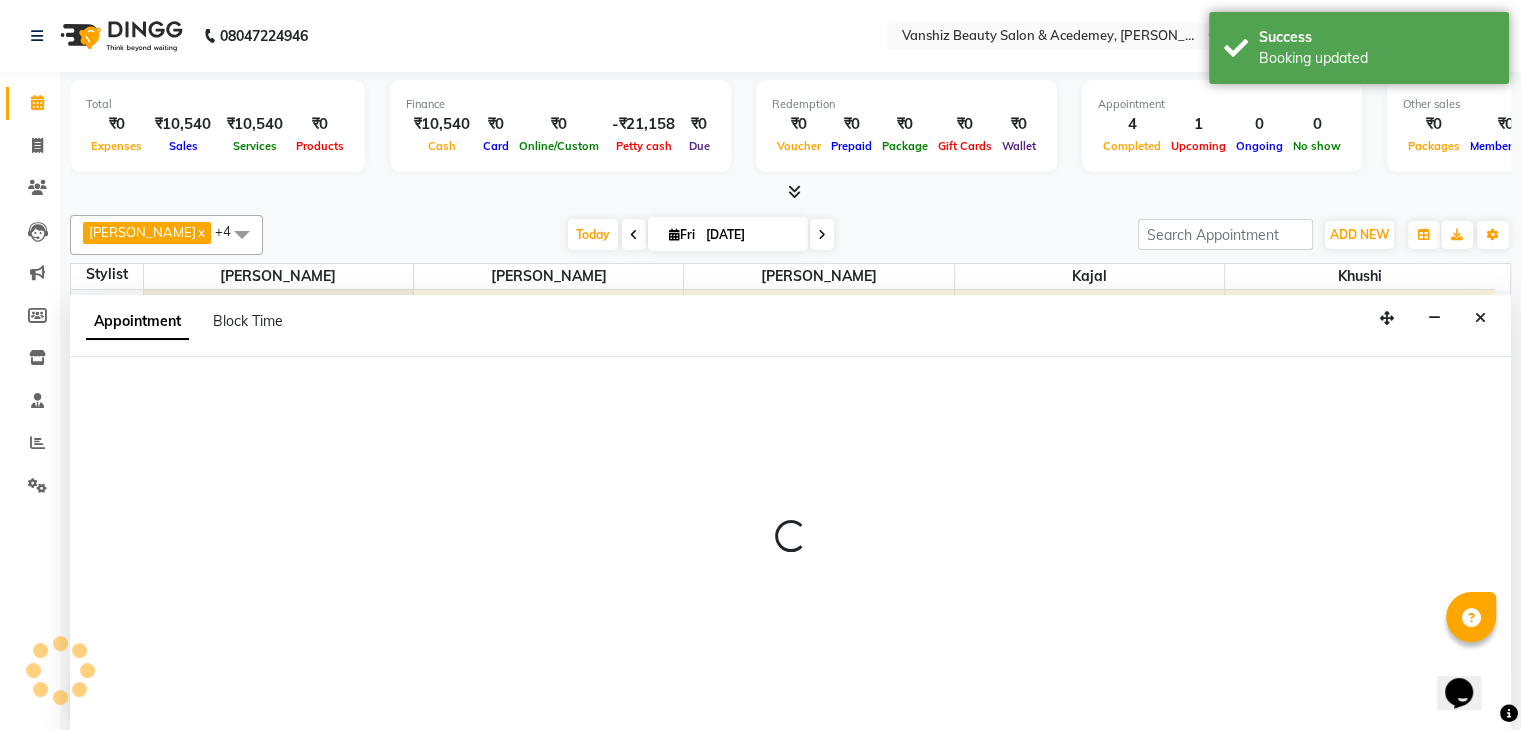 scroll, scrollTop: 1, scrollLeft: 0, axis: vertical 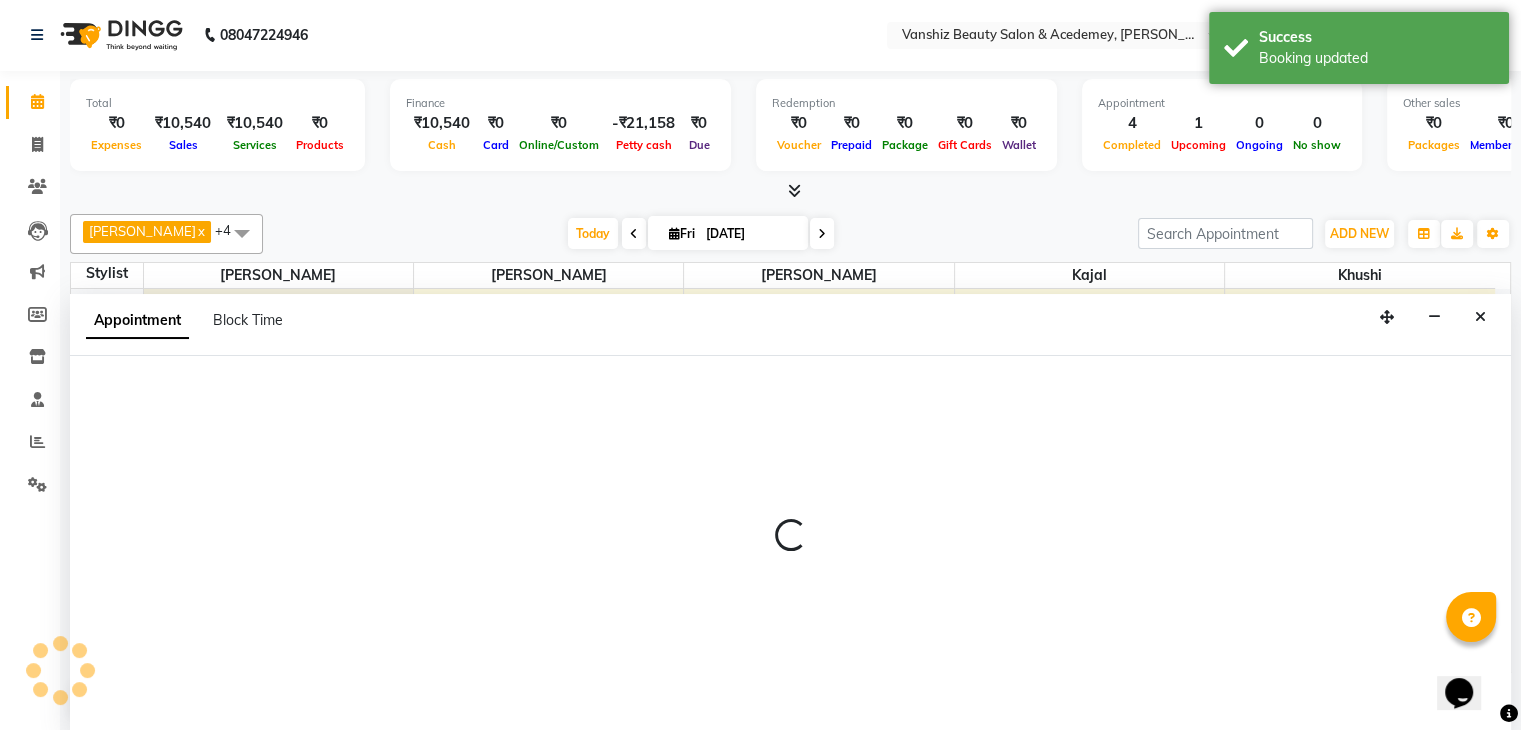 select on "38128" 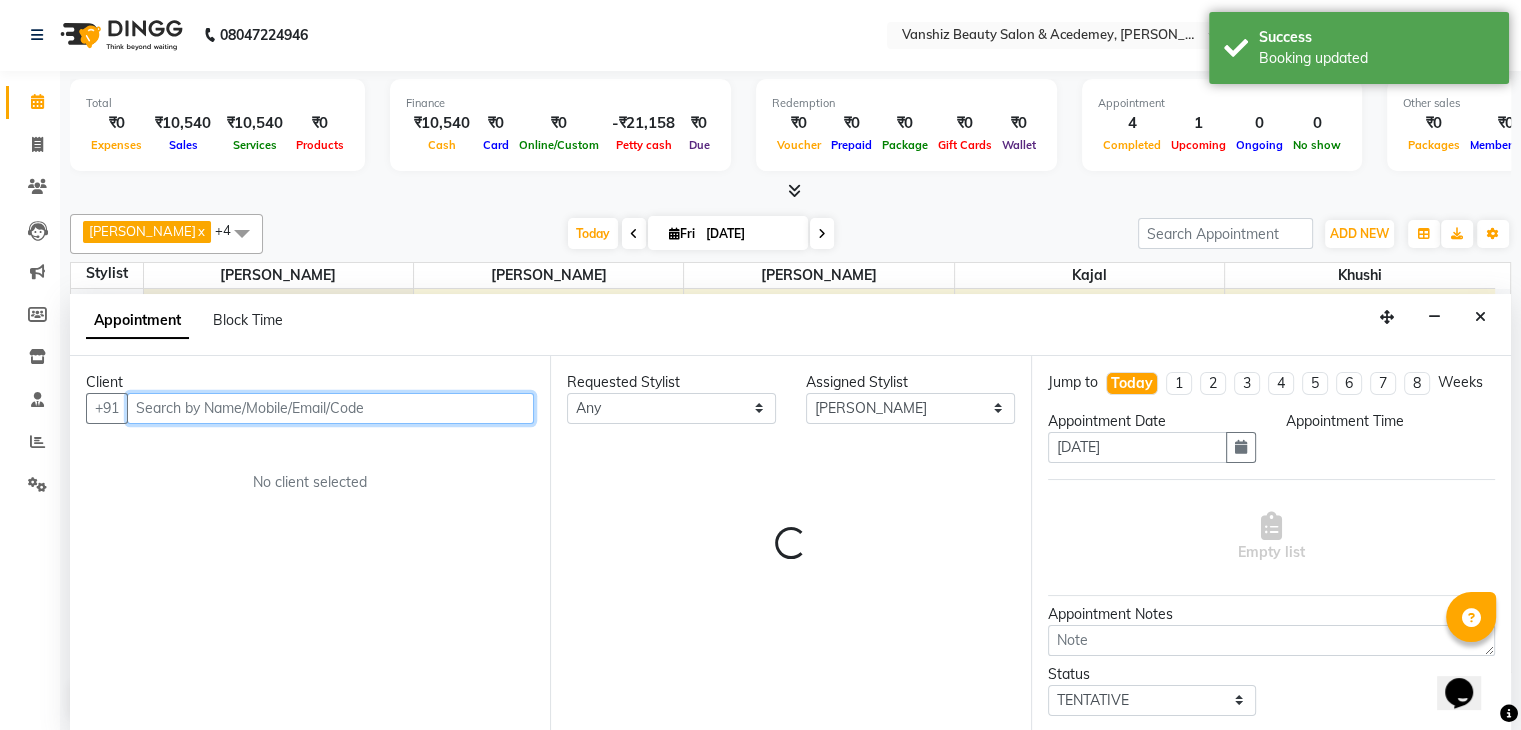 select on "855" 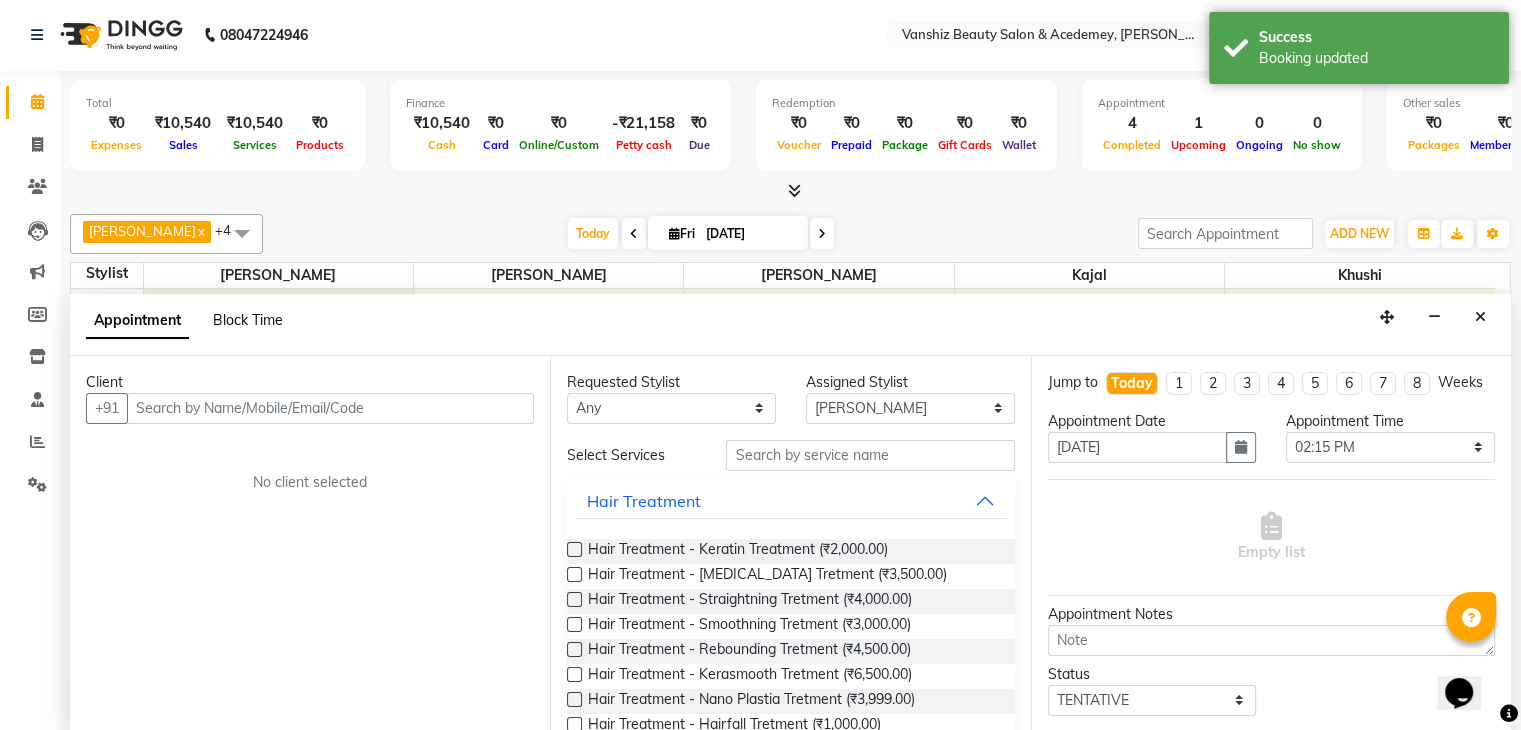 click on "Block Time" at bounding box center [248, 320] 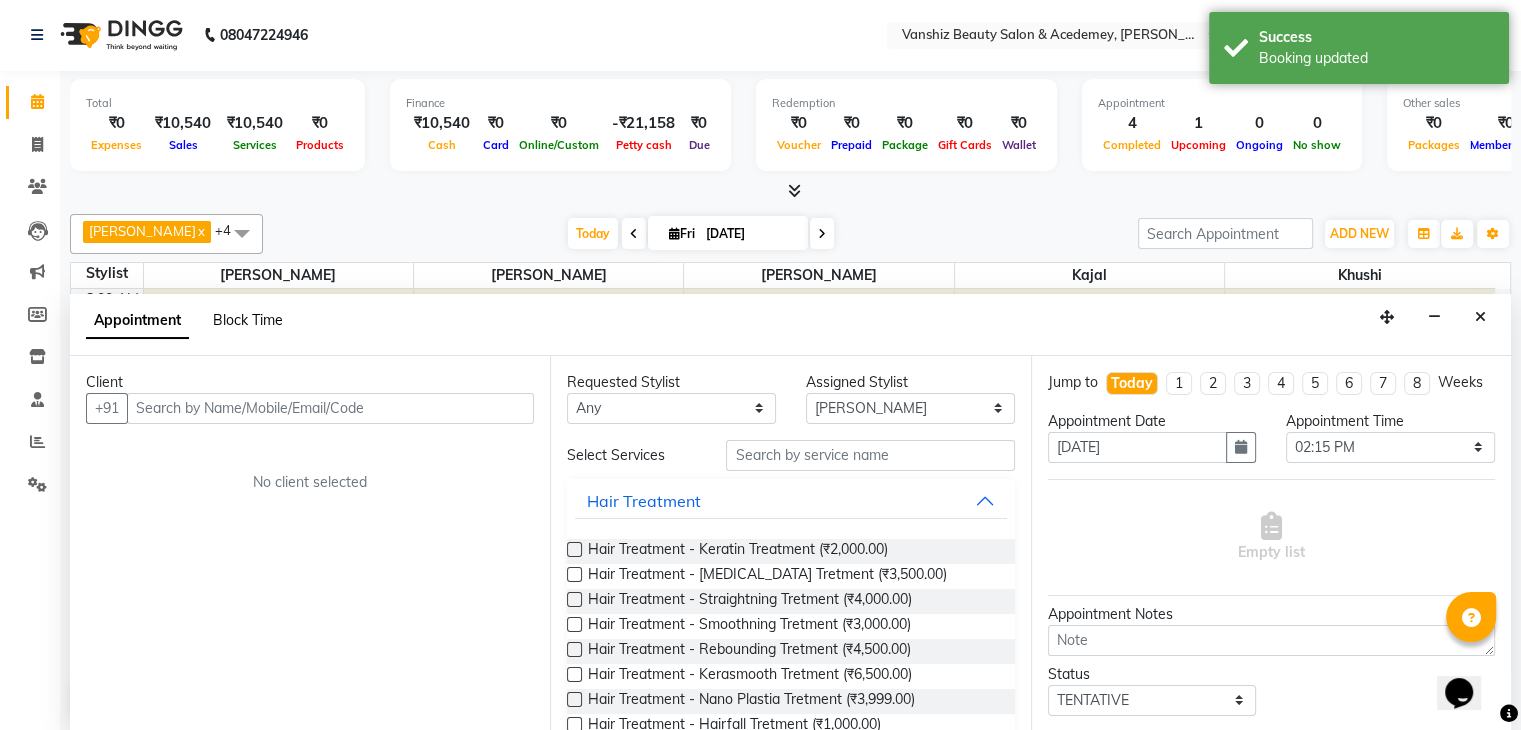 select on "38128" 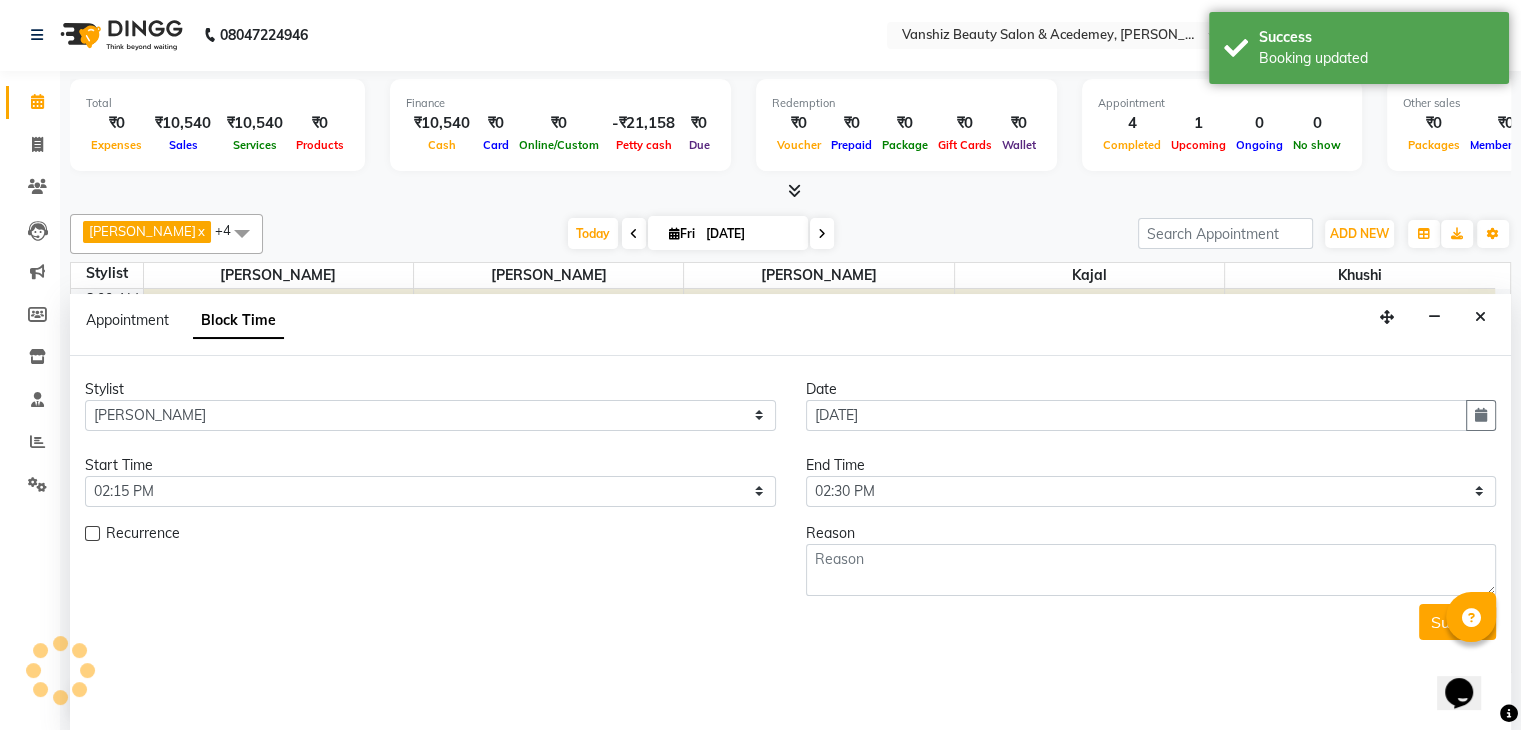 scroll, scrollTop: 524, scrollLeft: 0, axis: vertical 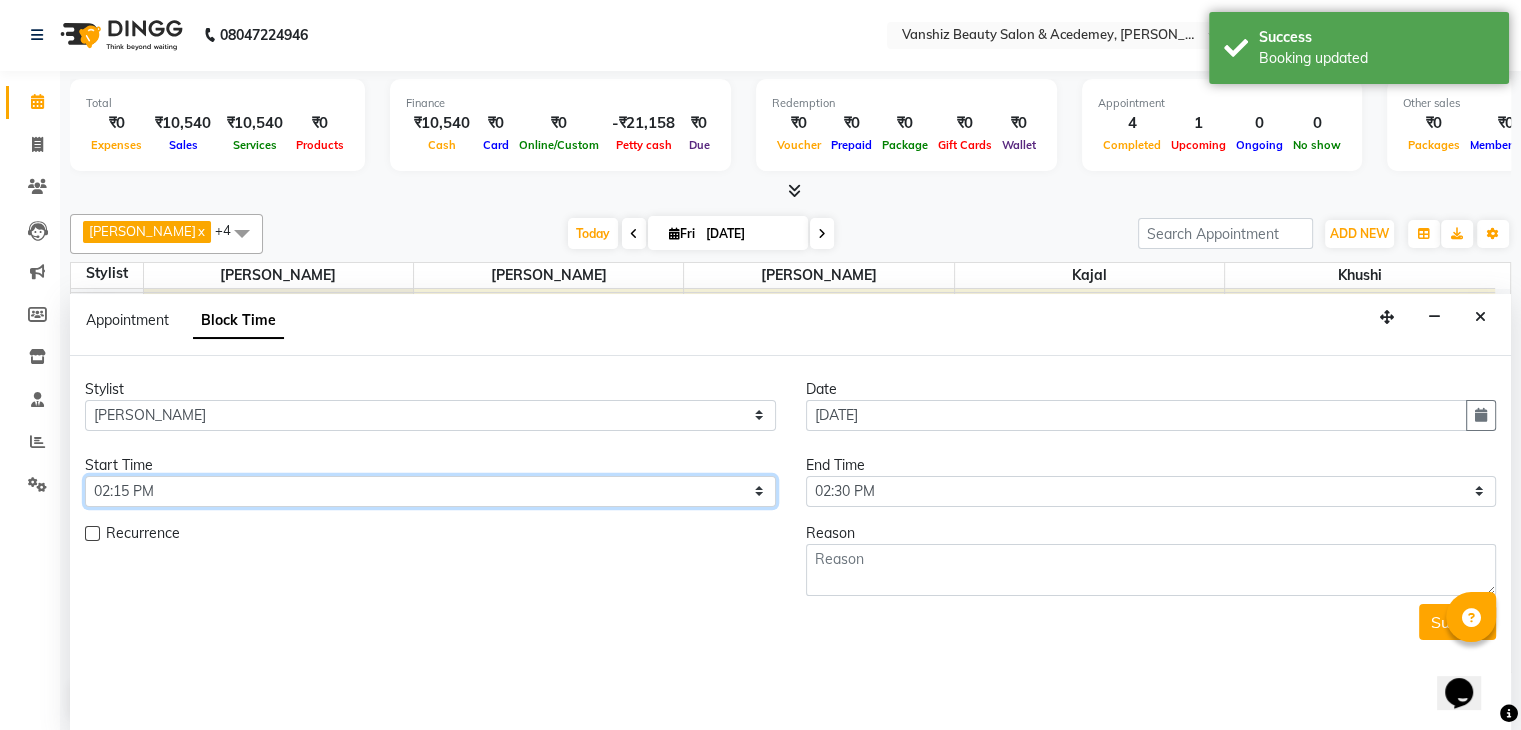 click on "Select 09:00 AM 09:15 AM 09:30 AM 09:45 AM 10:00 AM 10:15 AM 10:30 AM 10:45 AM 11:00 AM 11:15 AM 11:30 AM 11:45 AM 12:00 PM 12:15 PM 12:30 PM 12:45 PM 01:00 PM 01:15 PM 01:30 PM 01:45 PM 02:00 PM 02:15 PM 02:30 PM 02:45 PM 03:00 PM 03:15 PM 03:30 PM 03:45 PM 04:00 PM 04:15 PM 04:30 PM 04:45 PM 05:00 PM 05:15 PM 05:30 PM 05:45 PM 06:00 PM 06:15 PM 06:30 PM 06:45 PM 07:00 PM 07:15 PM 07:30 PM 07:45 PM 08:00 PM" at bounding box center [430, 491] 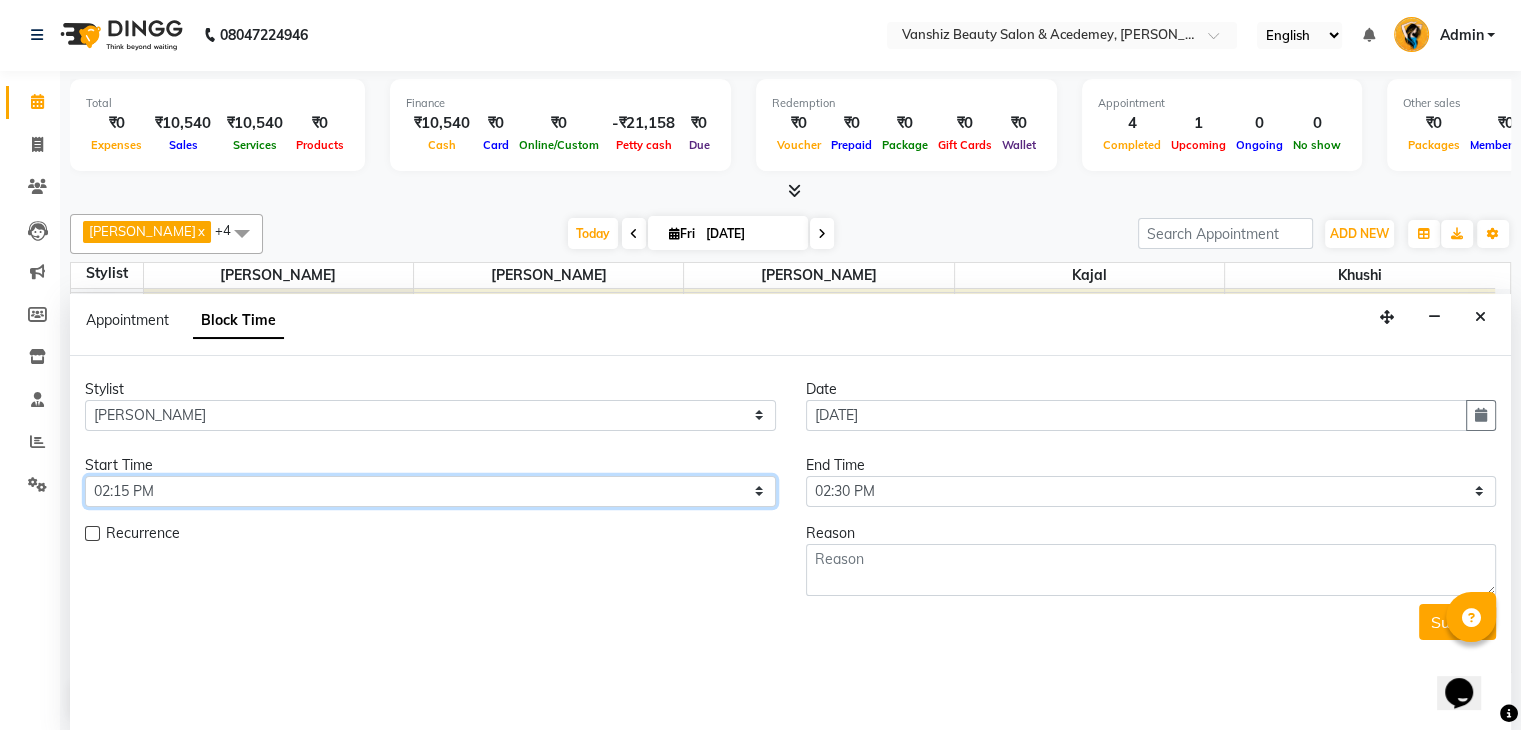 select on "570" 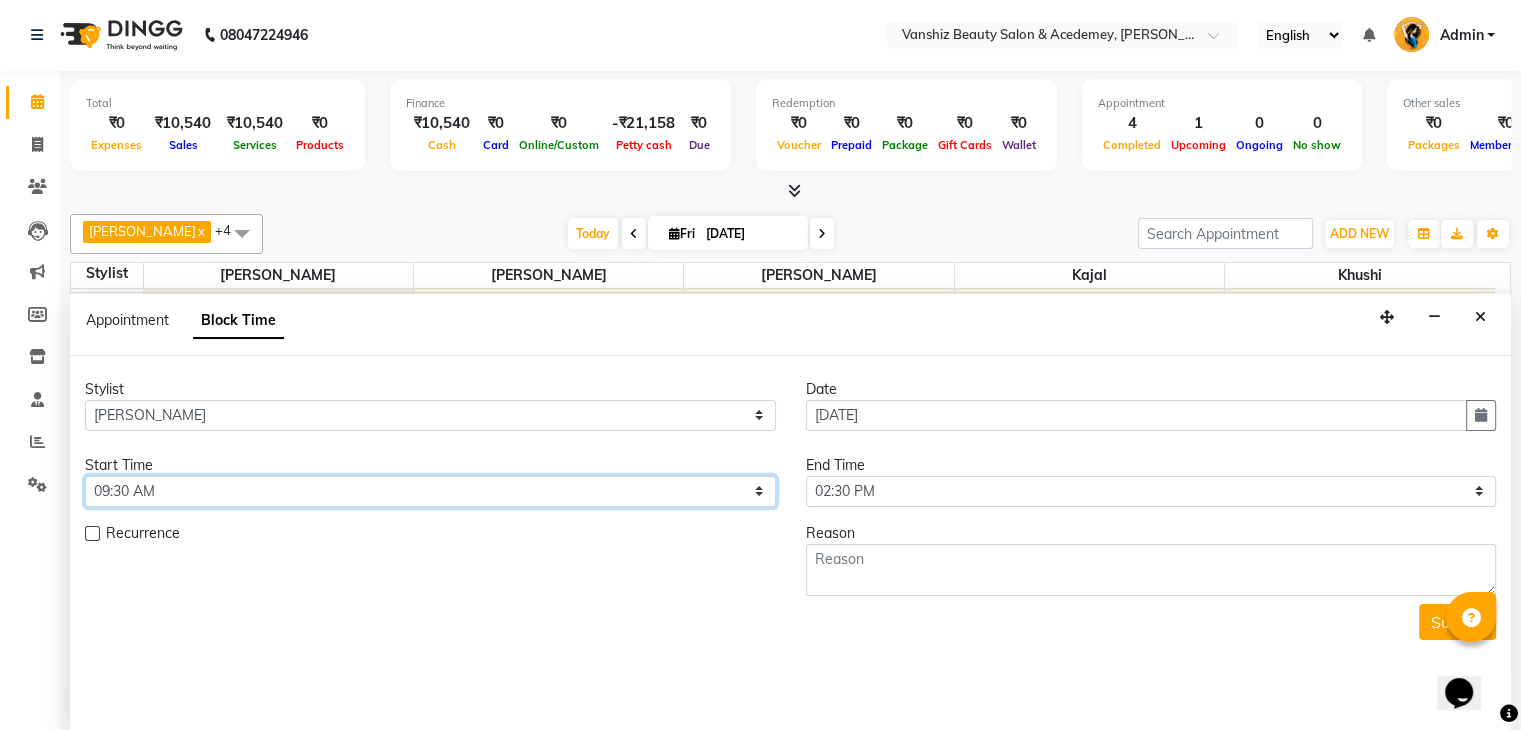 click on "Select 09:00 AM 09:15 AM 09:30 AM 09:45 AM 10:00 AM 10:15 AM 10:30 AM 10:45 AM 11:00 AM 11:15 AM 11:30 AM 11:45 AM 12:00 PM 12:15 PM 12:30 PM 12:45 PM 01:00 PM 01:15 PM 01:30 PM 01:45 PM 02:00 PM 02:15 PM 02:30 PM 02:45 PM 03:00 PM 03:15 PM 03:30 PM 03:45 PM 04:00 PM 04:15 PM 04:30 PM 04:45 PM 05:00 PM 05:15 PM 05:30 PM 05:45 PM 06:00 PM 06:15 PM 06:30 PM 06:45 PM 07:00 PM 07:15 PM 07:30 PM 07:45 PM 08:00 PM" at bounding box center [430, 491] 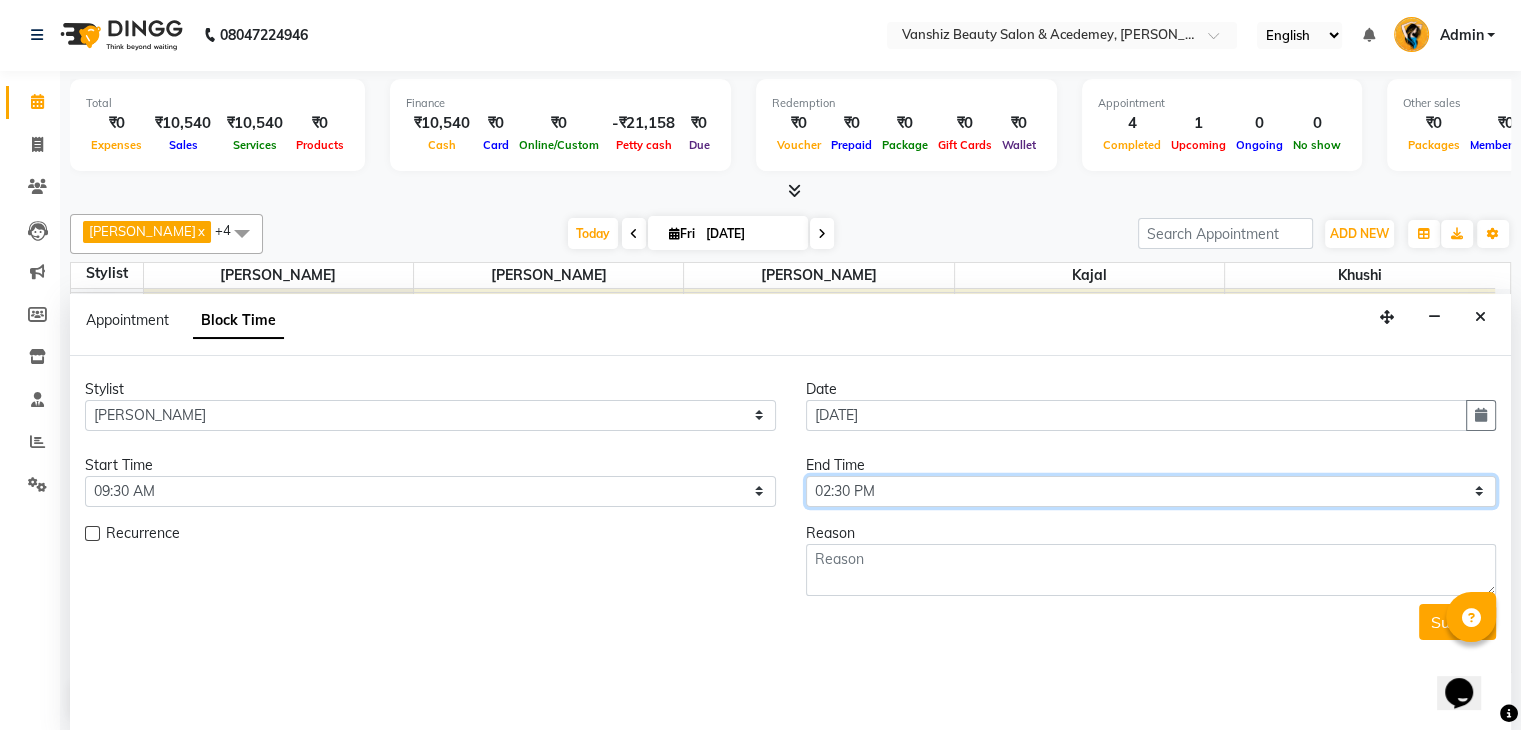 click on "Select 09:00 AM 09:15 AM 09:30 AM 09:45 AM 10:00 AM 10:15 AM 10:30 AM 10:45 AM 11:00 AM 11:15 AM 11:30 AM 11:45 AM 12:00 PM 12:15 PM 12:30 PM 12:45 PM 01:00 PM 01:15 PM 01:30 PM 01:45 PM 02:00 PM 02:15 PM 02:30 PM 02:45 PM 03:00 PM 03:15 PM 03:30 PM 03:45 PM 04:00 PM 04:15 PM 04:30 PM 04:45 PM 05:00 PM 05:15 PM 05:30 PM 05:45 PM 06:00 PM 06:15 PM 06:30 PM 06:45 PM 07:00 PM 07:15 PM 07:30 PM 07:45 PM 08:00 PM" at bounding box center [1151, 491] 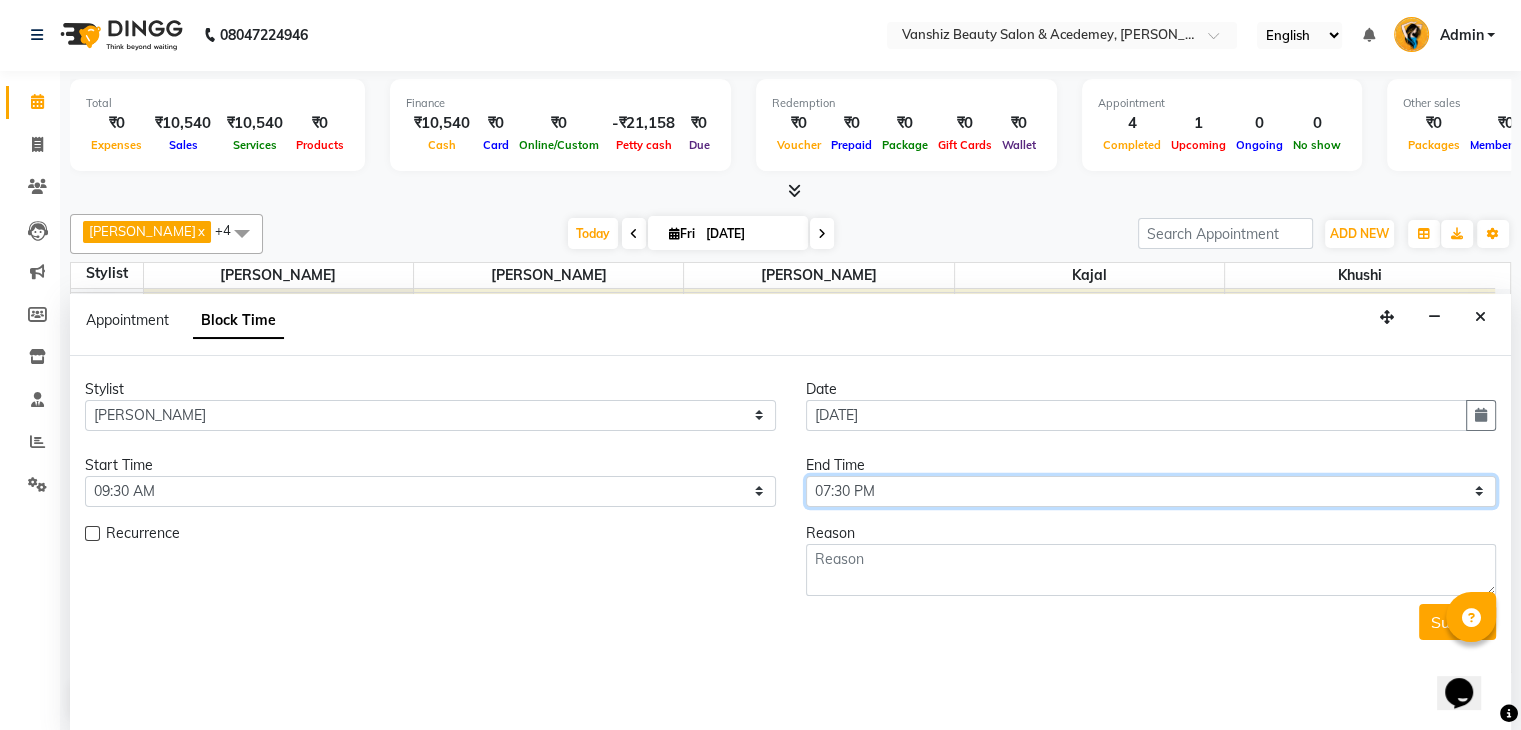 click on "Select 09:00 AM 09:15 AM 09:30 AM 09:45 AM 10:00 AM 10:15 AM 10:30 AM 10:45 AM 11:00 AM 11:15 AM 11:30 AM 11:45 AM 12:00 PM 12:15 PM 12:30 PM 12:45 PM 01:00 PM 01:15 PM 01:30 PM 01:45 PM 02:00 PM 02:15 PM 02:30 PM 02:45 PM 03:00 PM 03:15 PM 03:30 PM 03:45 PM 04:00 PM 04:15 PM 04:30 PM 04:45 PM 05:00 PM 05:15 PM 05:30 PM 05:45 PM 06:00 PM 06:15 PM 06:30 PM 06:45 PM 07:00 PM 07:15 PM 07:30 PM 07:45 PM 08:00 PM" at bounding box center [1151, 491] 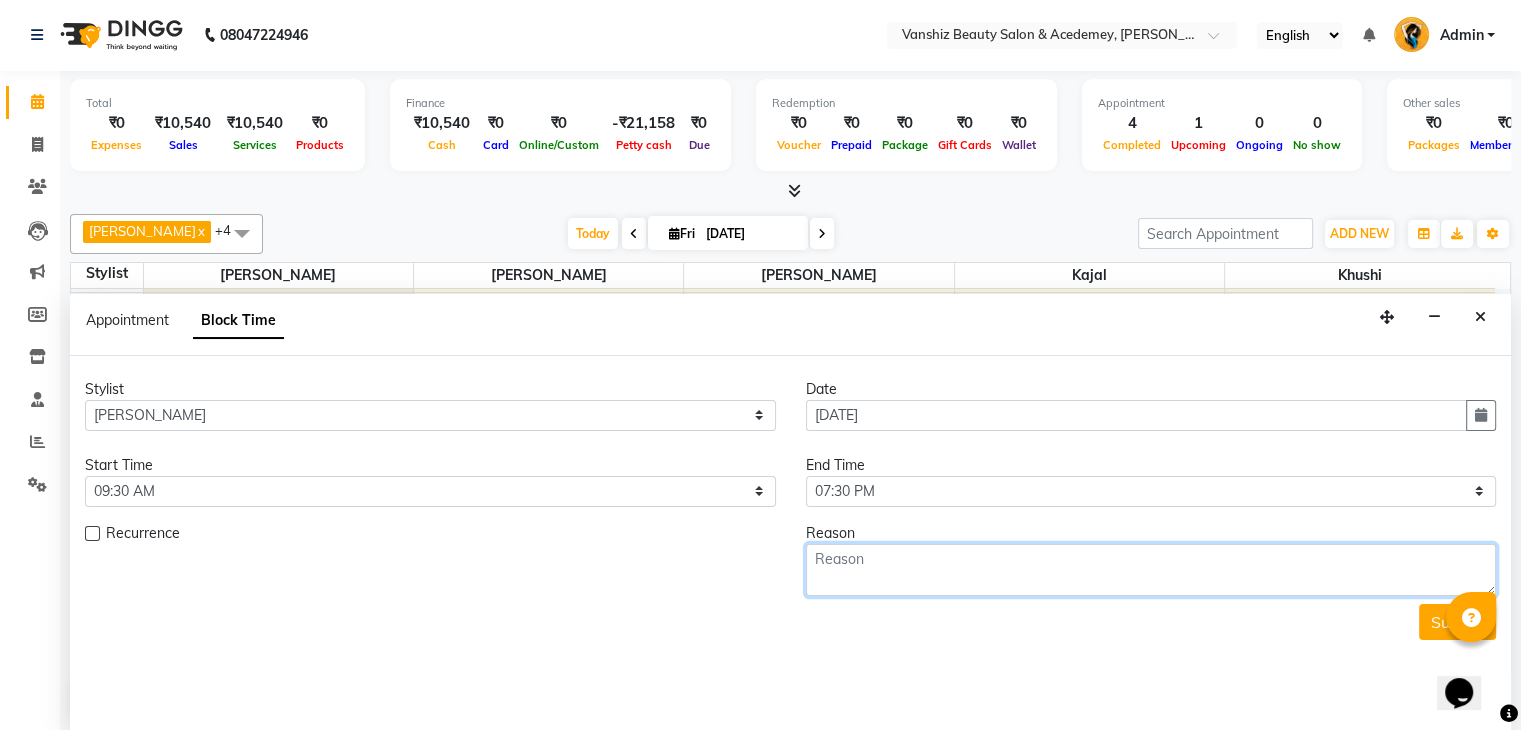 click at bounding box center [1151, 570] 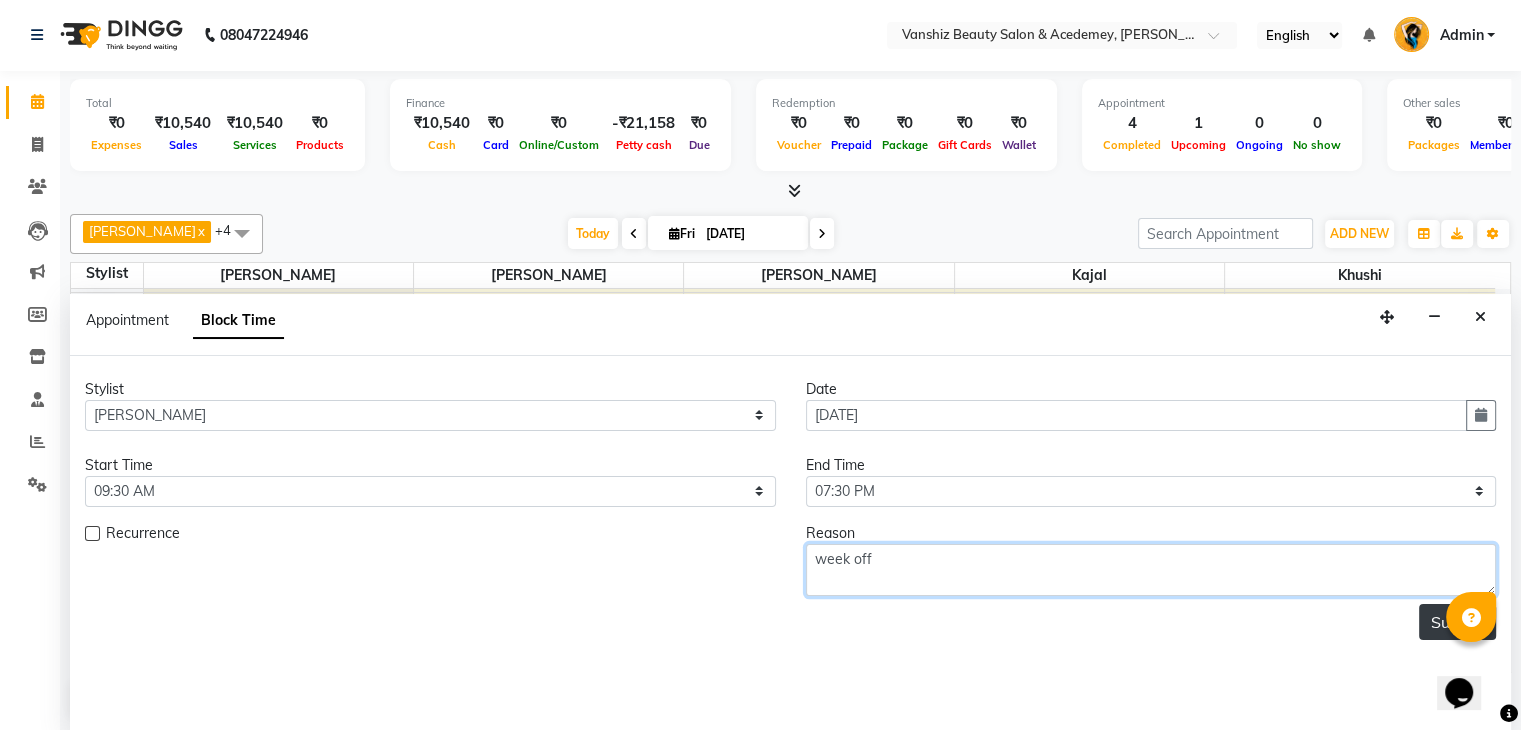 type on "week off" 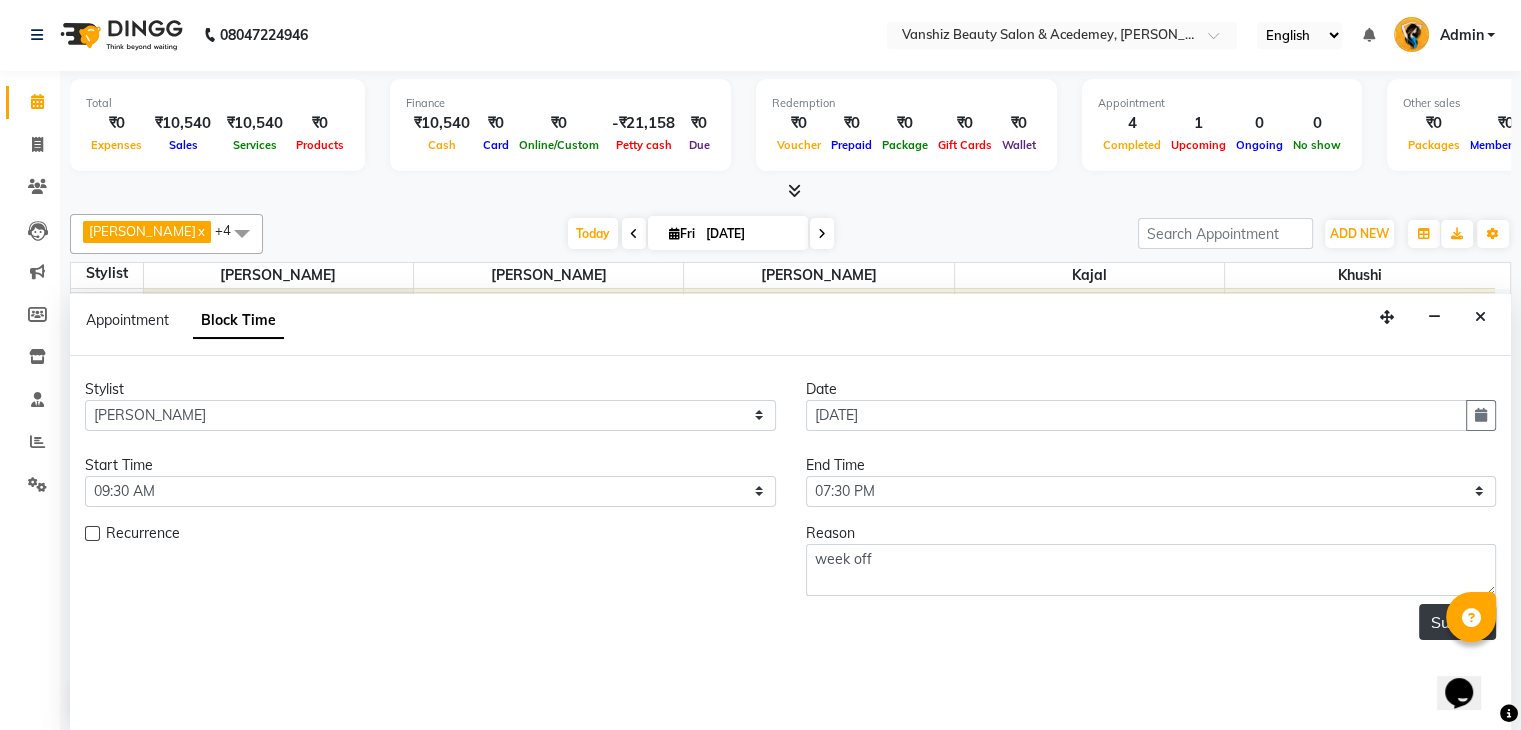 click on "Submit" at bounding box center (1457, 622) 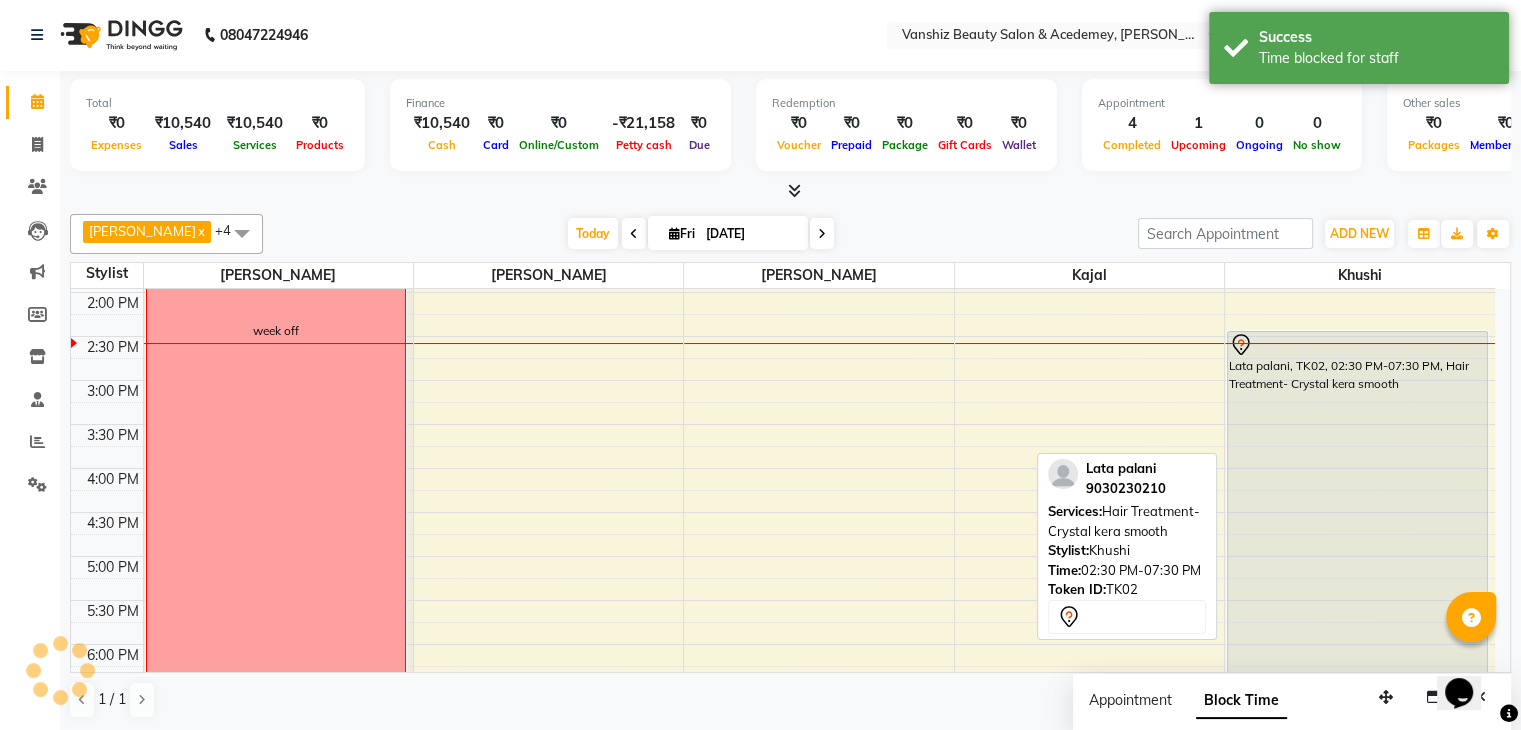 scroll, scrollTop: 0, scrollLeft: 0, axis: both 